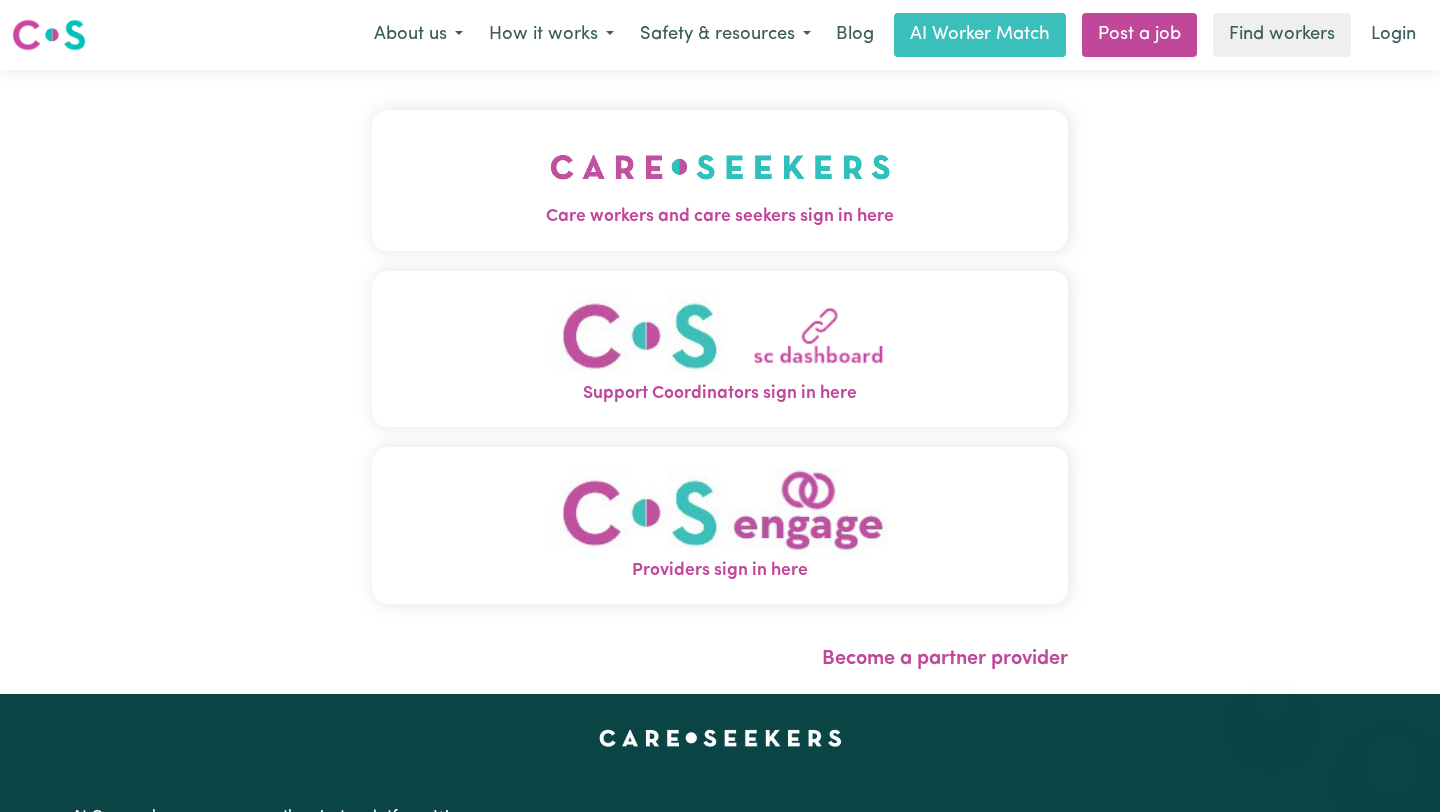 scroll, scrollTop: 0, scrollLeft: 0, axis: both 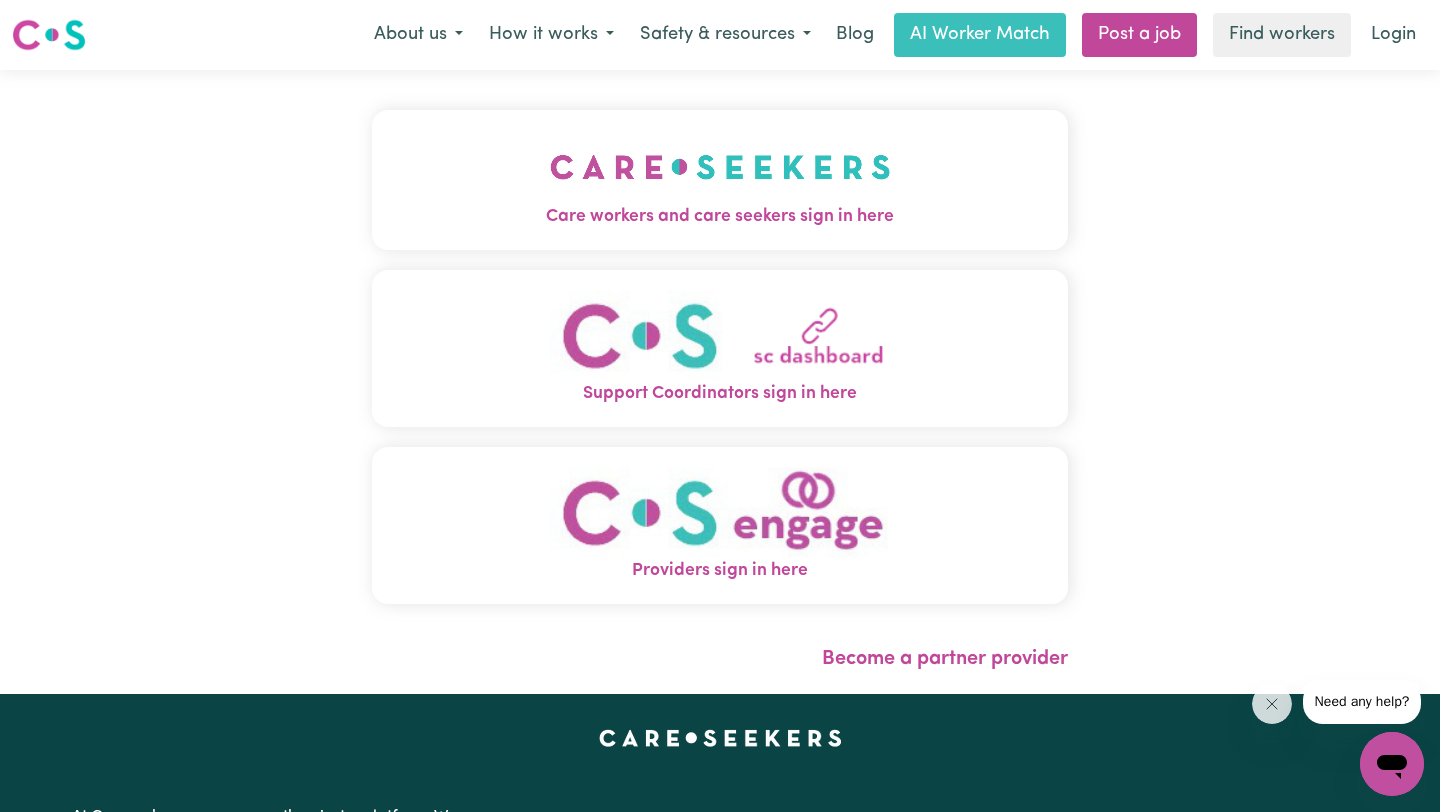 click at bounding box center (720, 335) 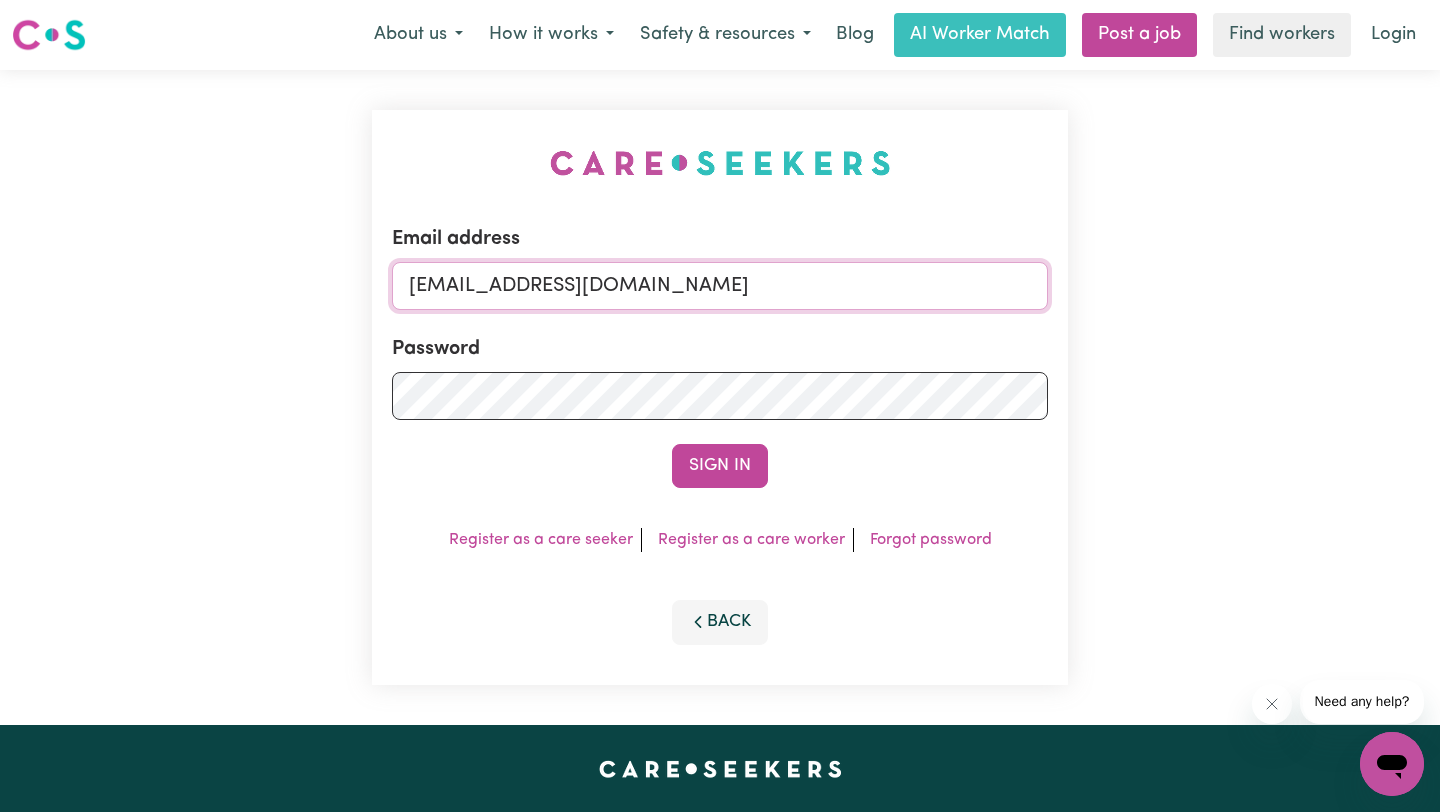 click on "[EMAIL_ADDRESS][DOMAIN_NAME]" at bounding box center (720, 286) 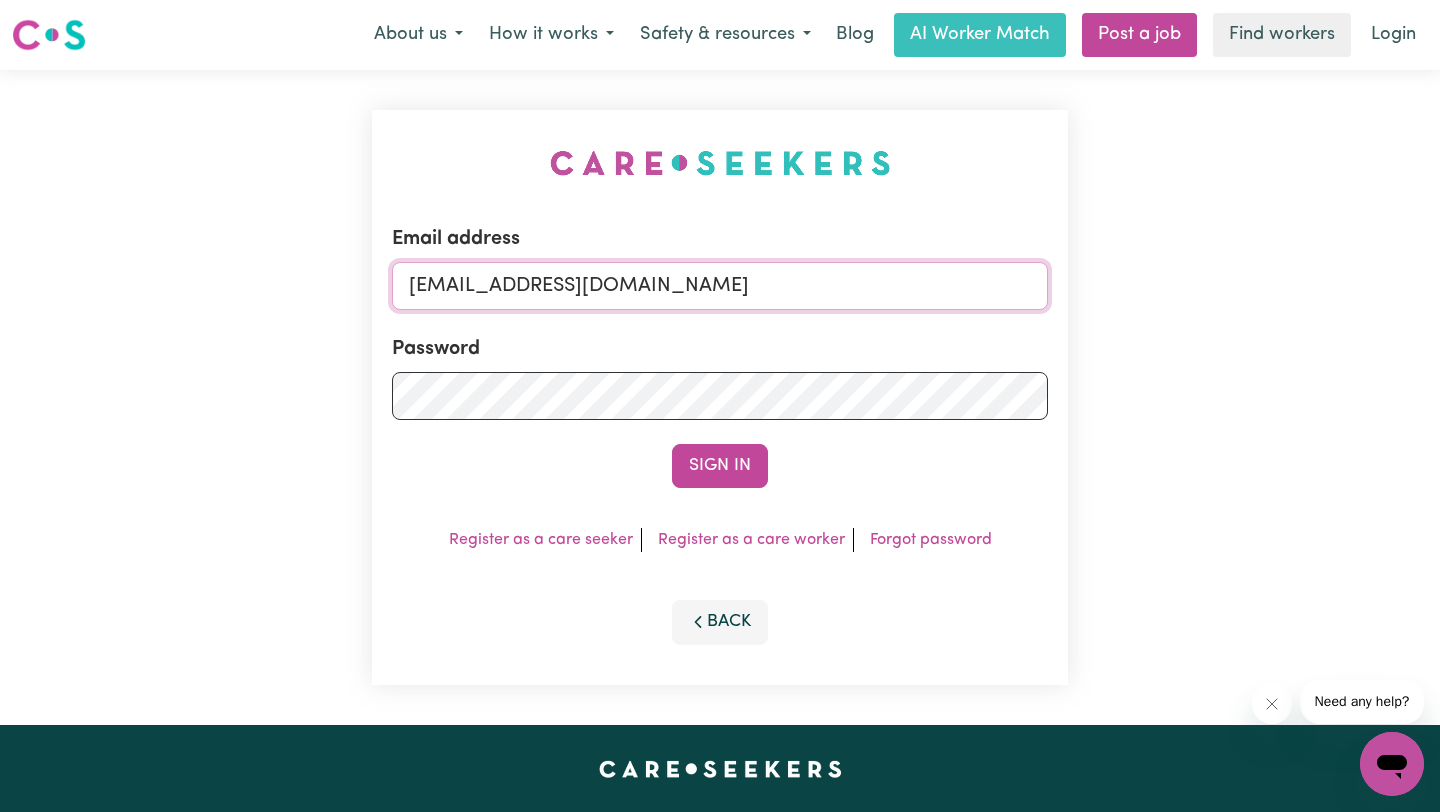 paste on "[EMAIL_ADDRESS][DOMAIN_NAME]" 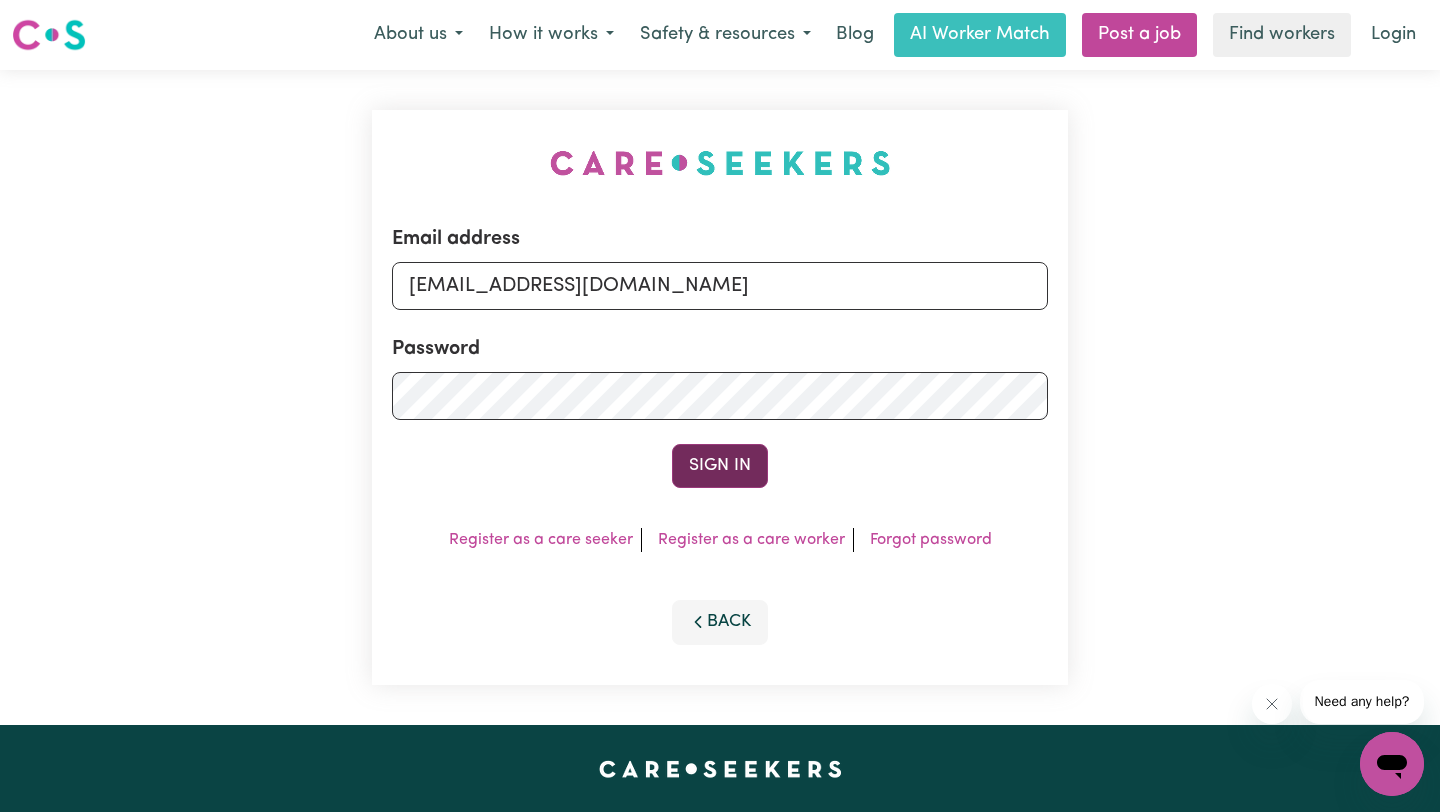 click on "Sign In" at bounding box center (720, 466) 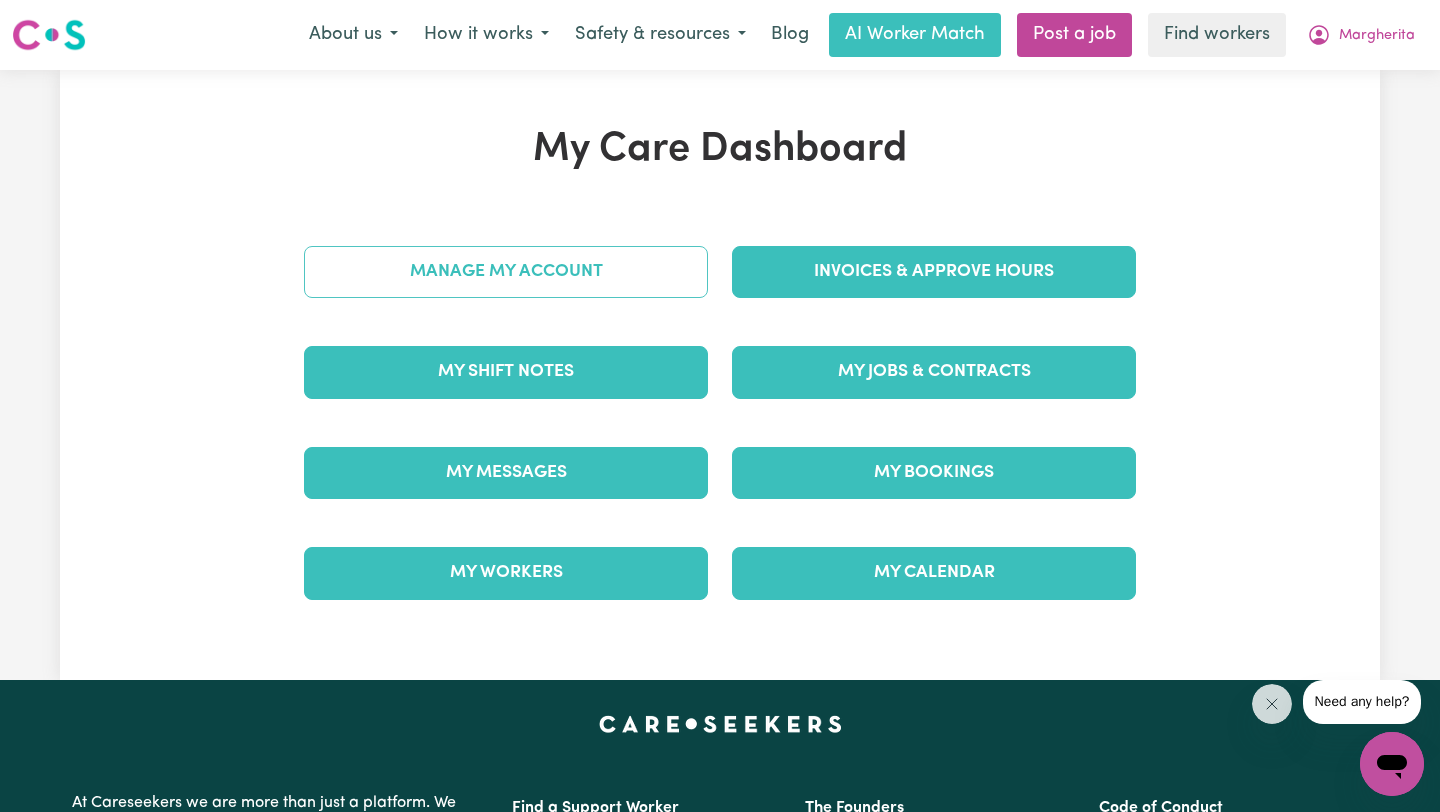 click on "Manage My Account" at bounding box center (506, 272) 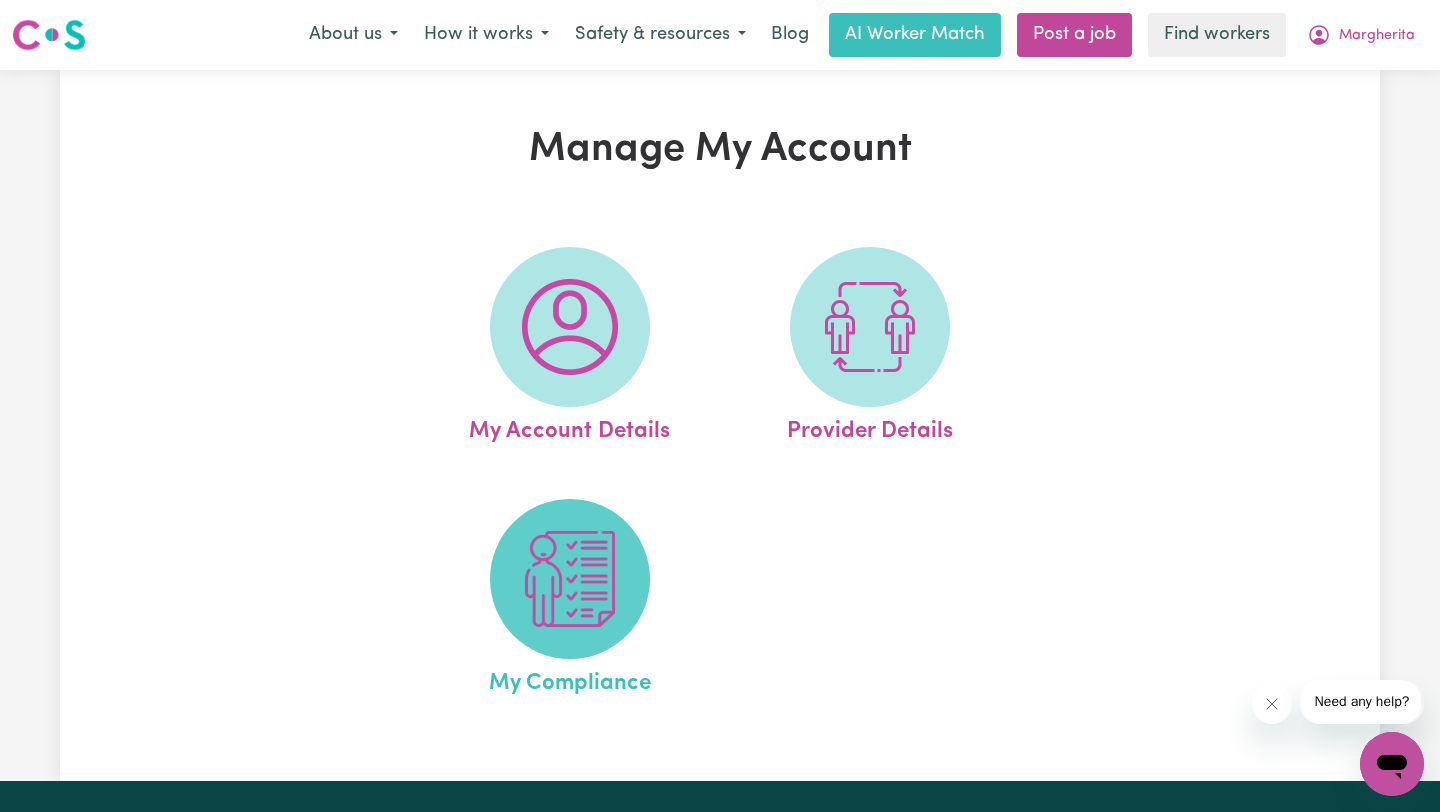 click at bounding box center [570, 579] 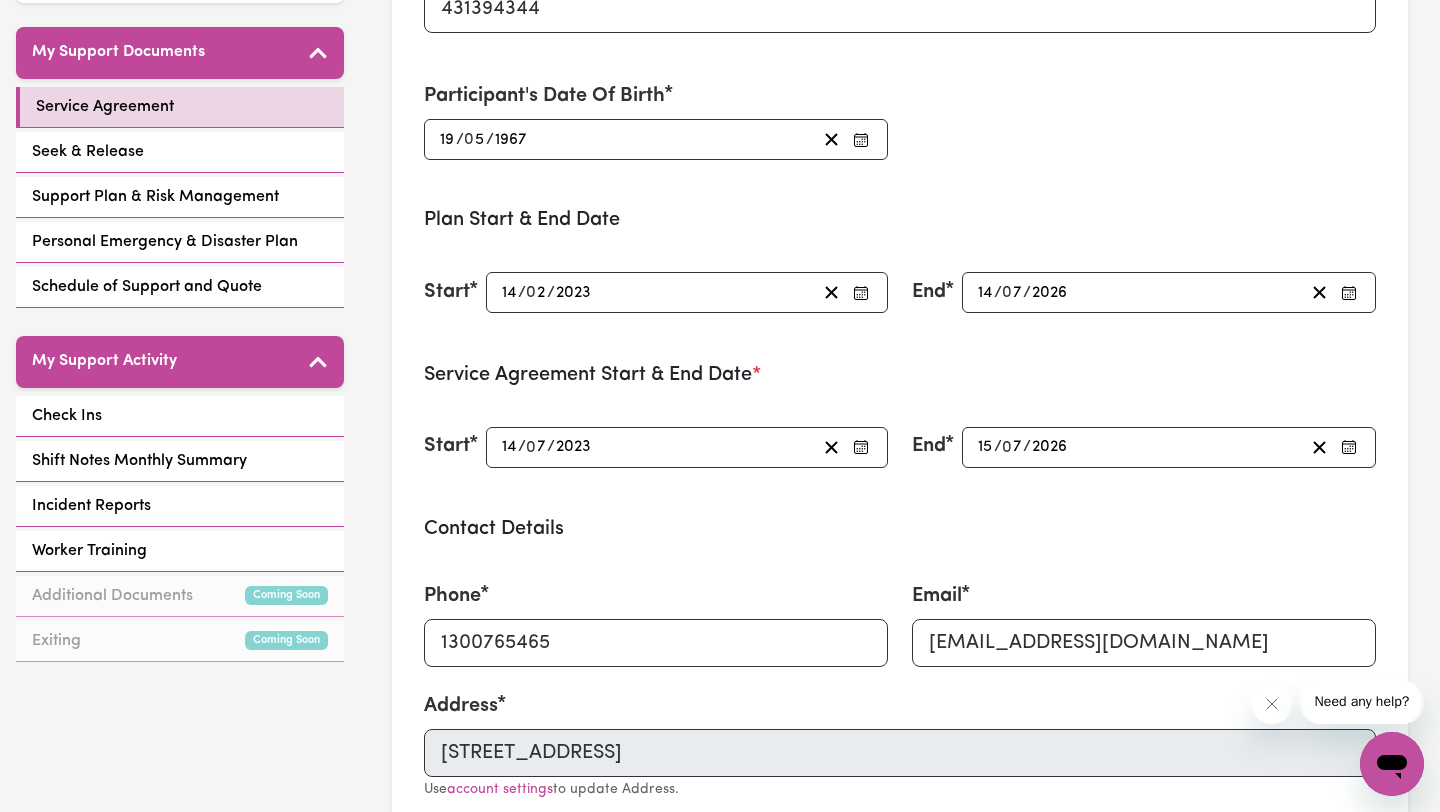 scroll, scrollTop: 426, scrollLeft: 0, axis: vertical 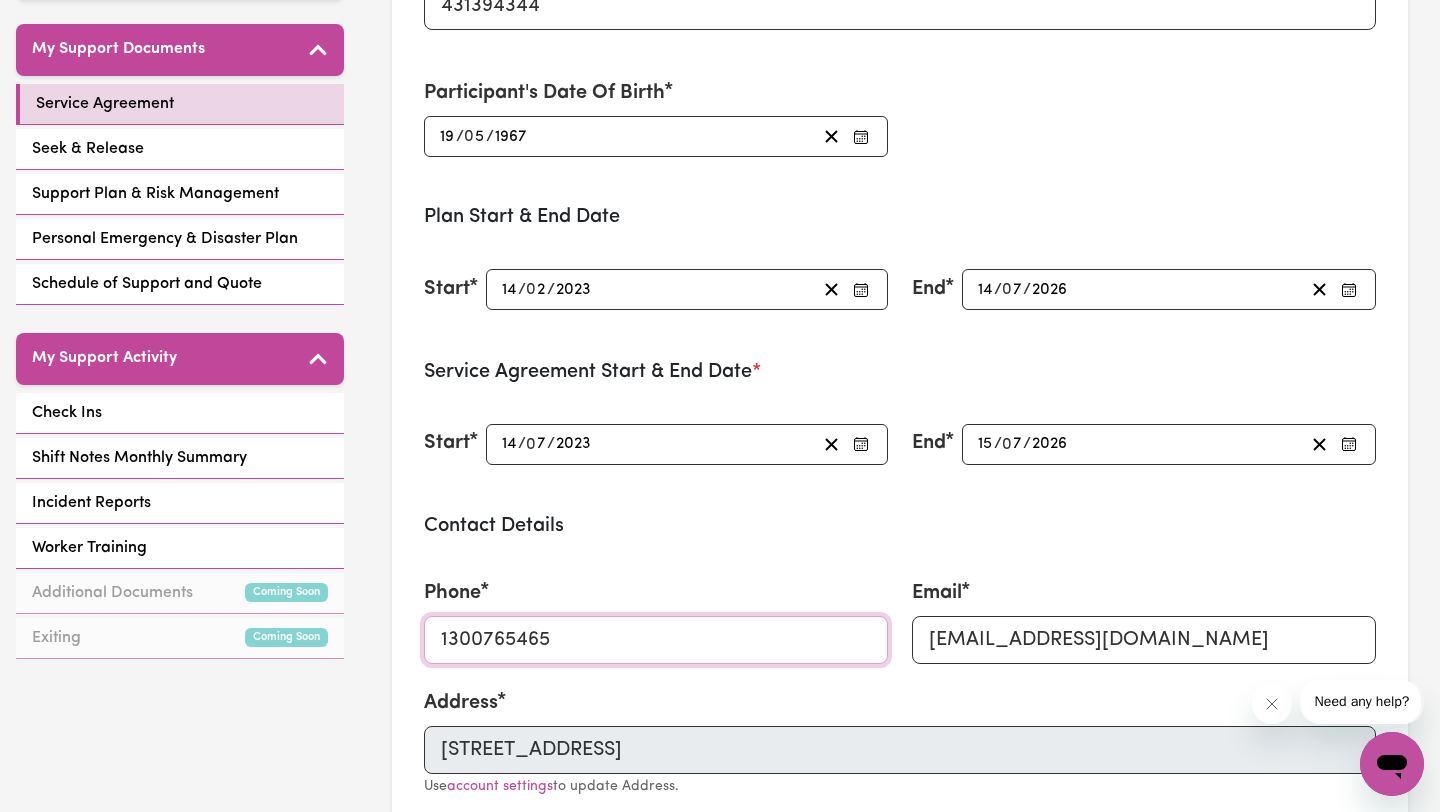 click on "1300765465" at bounding box center (656, 640) 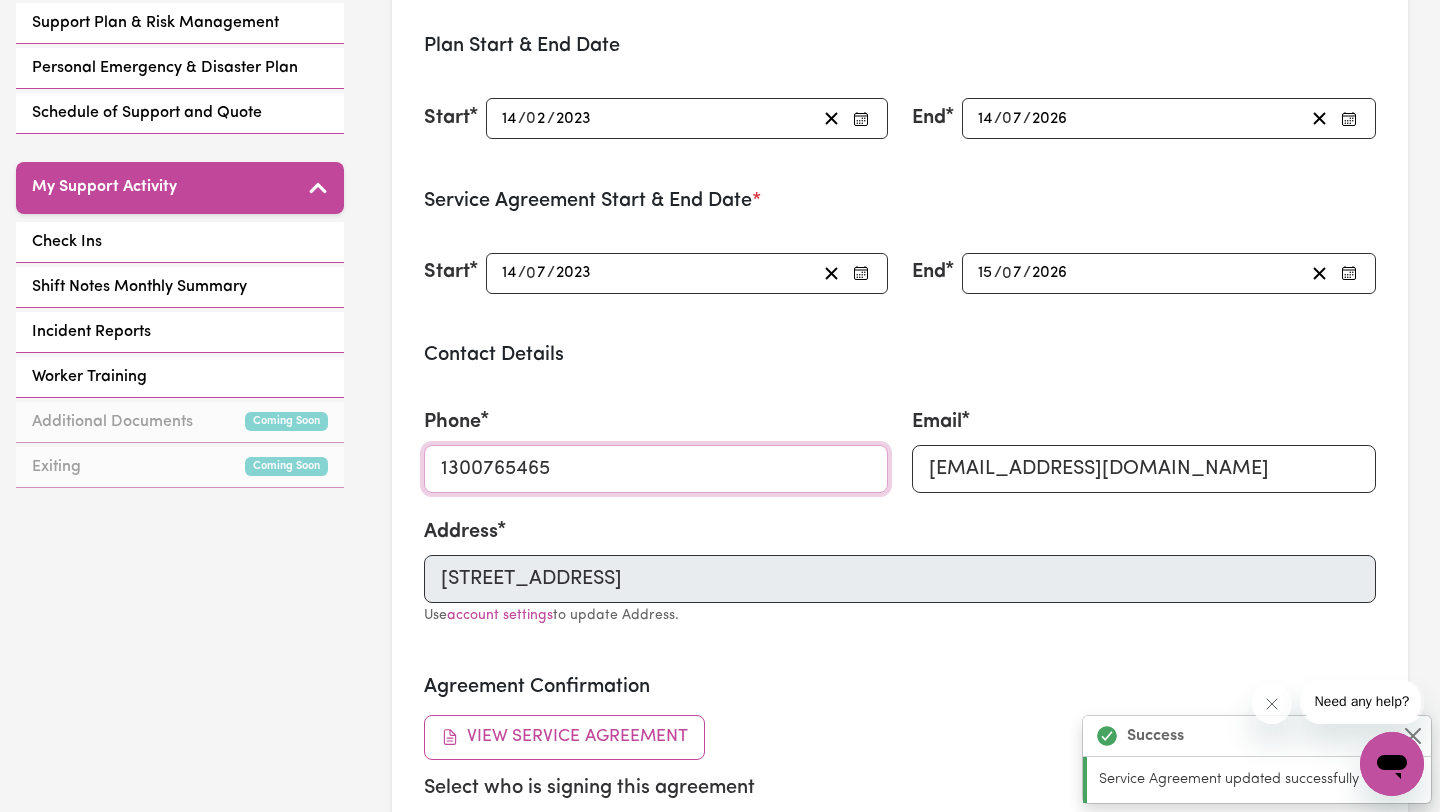 scroll, scrollTop: 598, scrollLeft: 0, axis: vertical 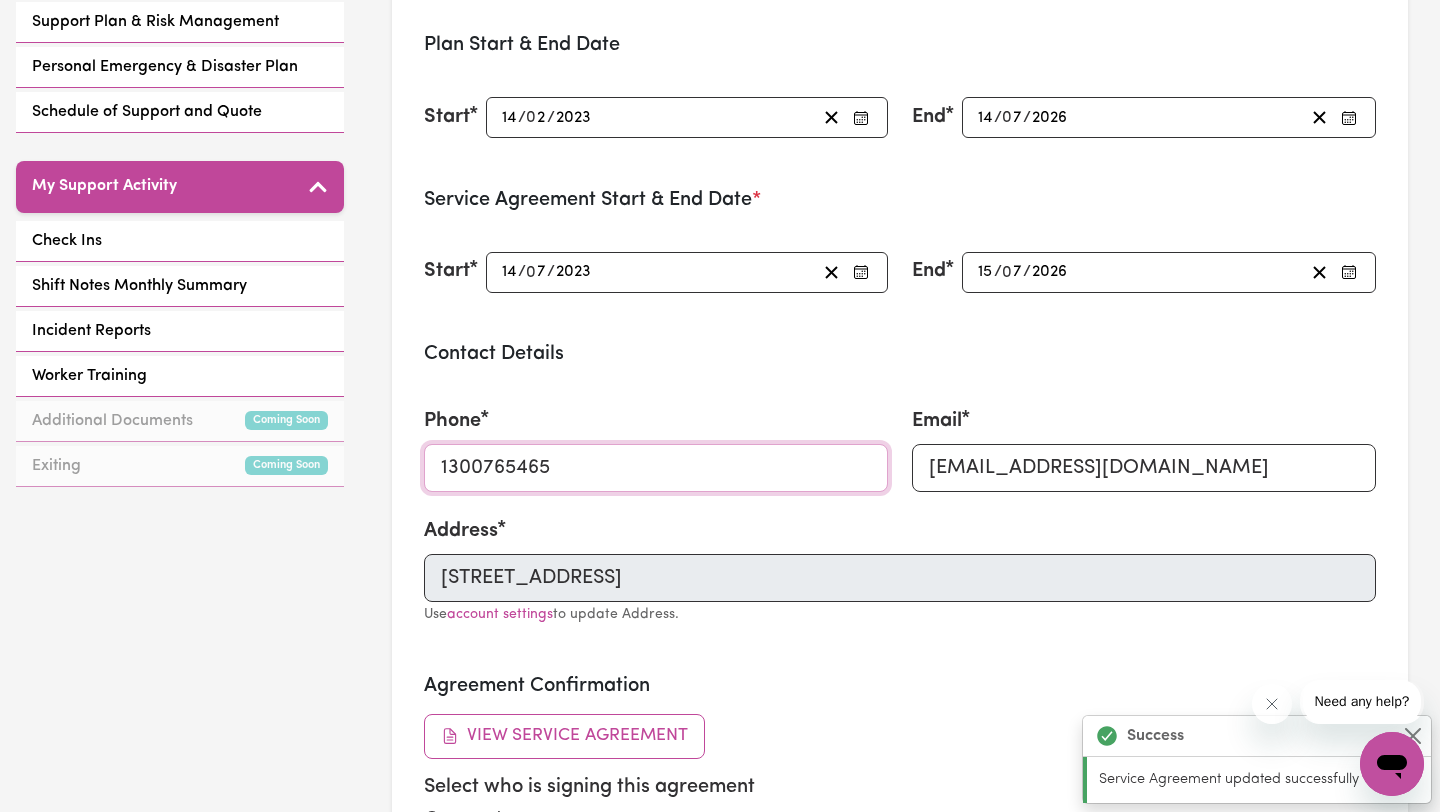 click on "1300765465" at bounding box center (656, 468) 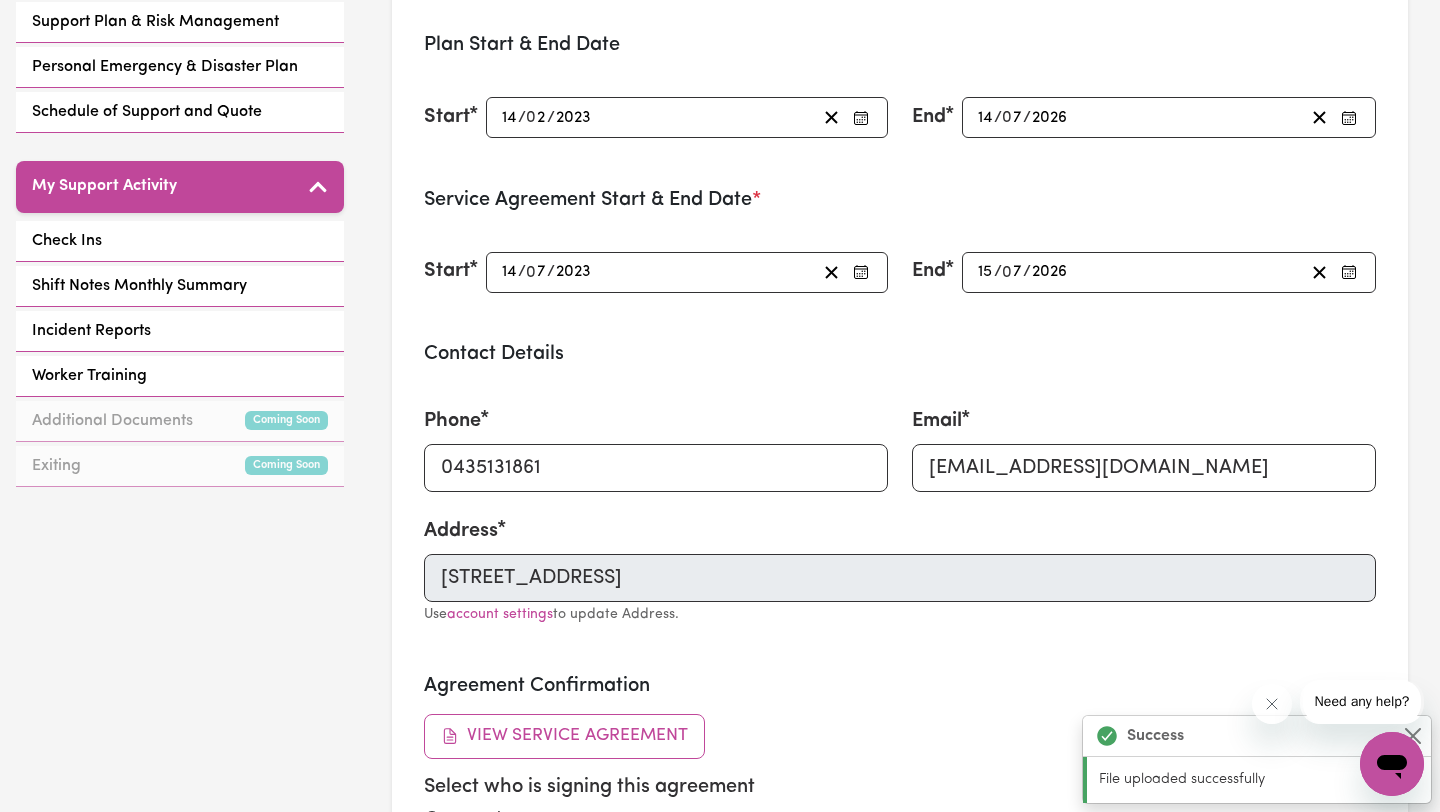 click on "GO TO DASHBOARD My Compliance My Support Documents Service Agreement Seek & Release Support Plan & Risk Management Personal Emergency & Disaster Plan Schedule of Support and Quote My Support Activity Check Ins Shift Notes Monthly Summary Incident Reports Worker Training Additional Documents Coming Soon Exiting Coming Soon" at bounding box center (180, 397) 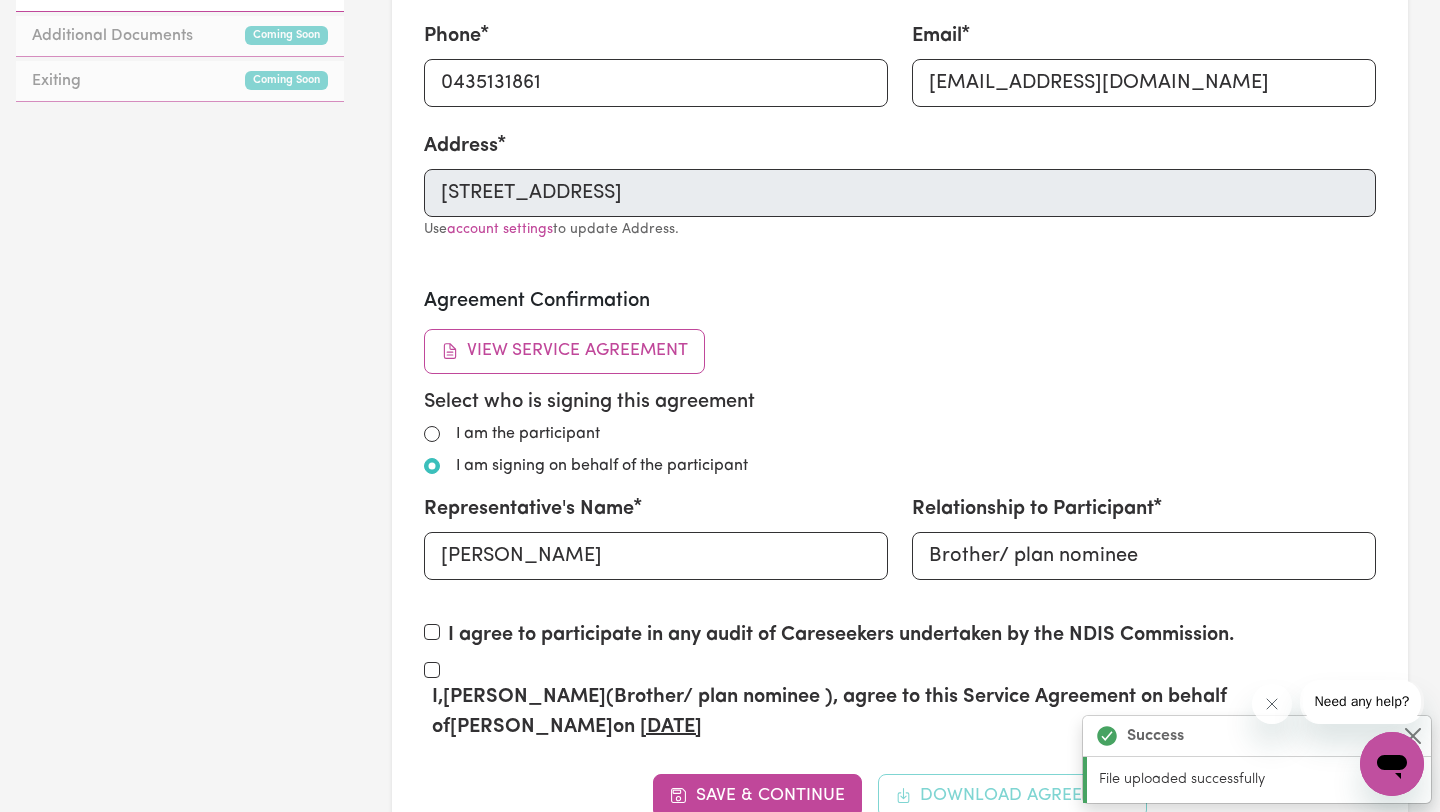 scroll, scrollTop: 1000, scrollLeft: 0, axis: vertical 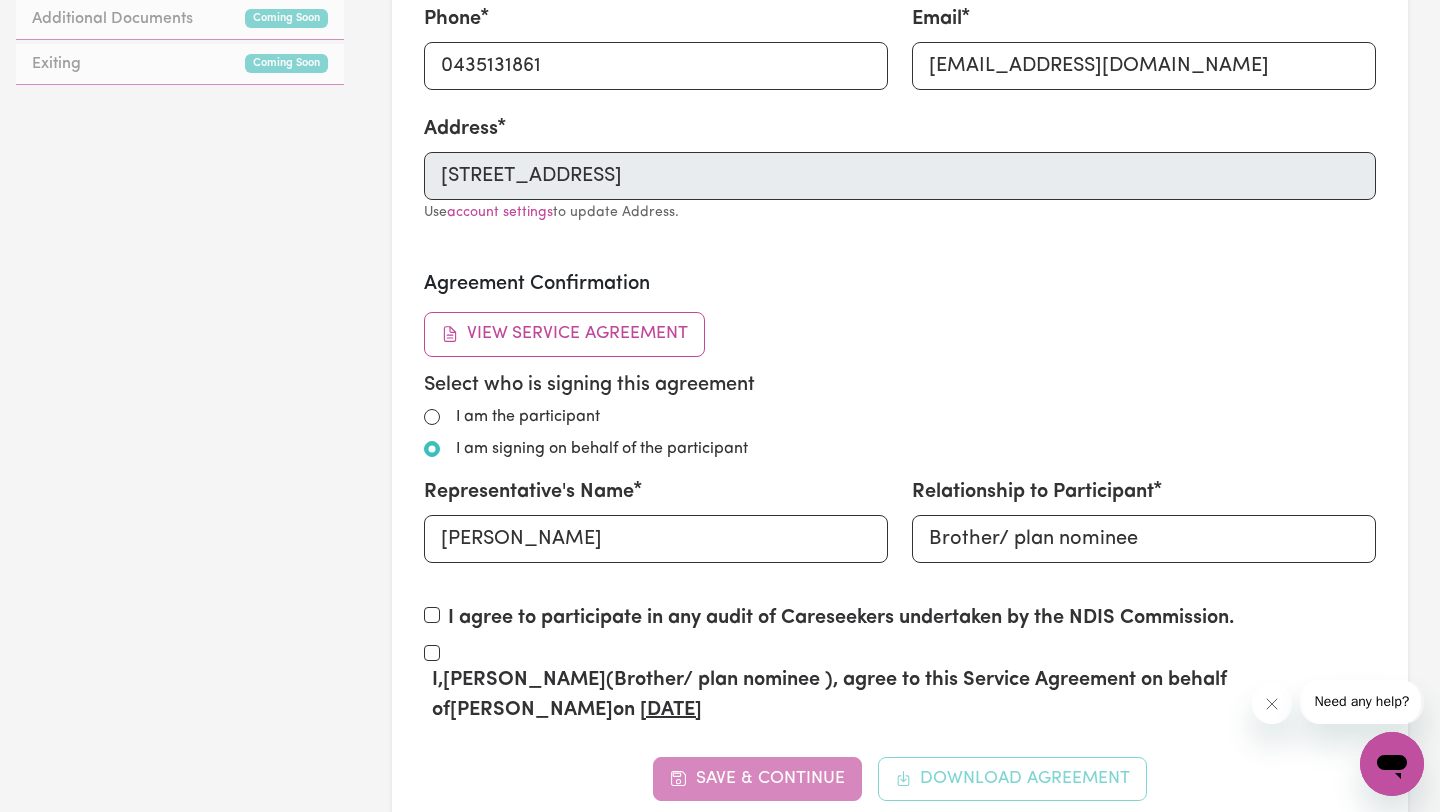 type on "1300765465" 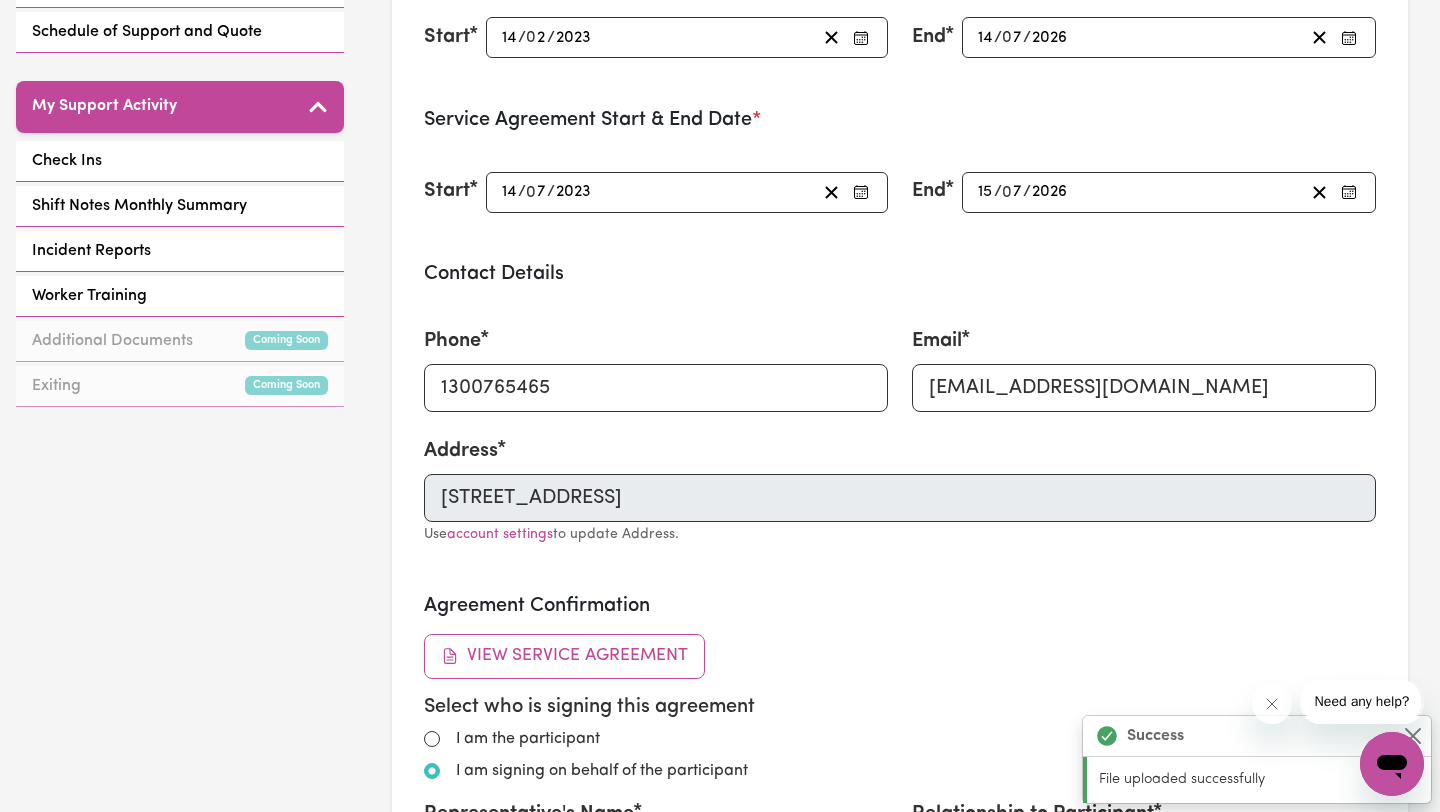 scroll, scrollTop: 697, scrollLeft: 0, axis: vertical 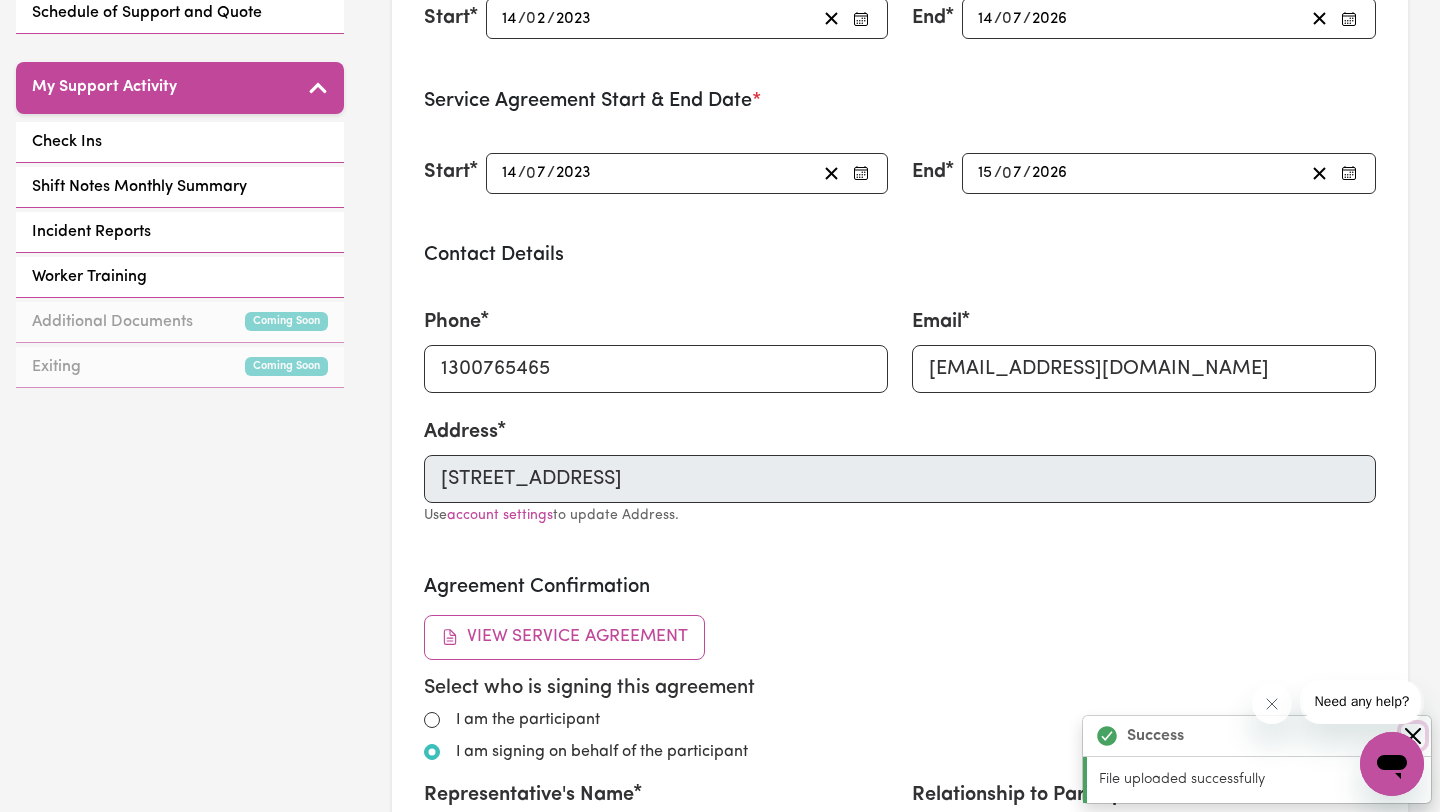 click at bounding box center (1413, 736) 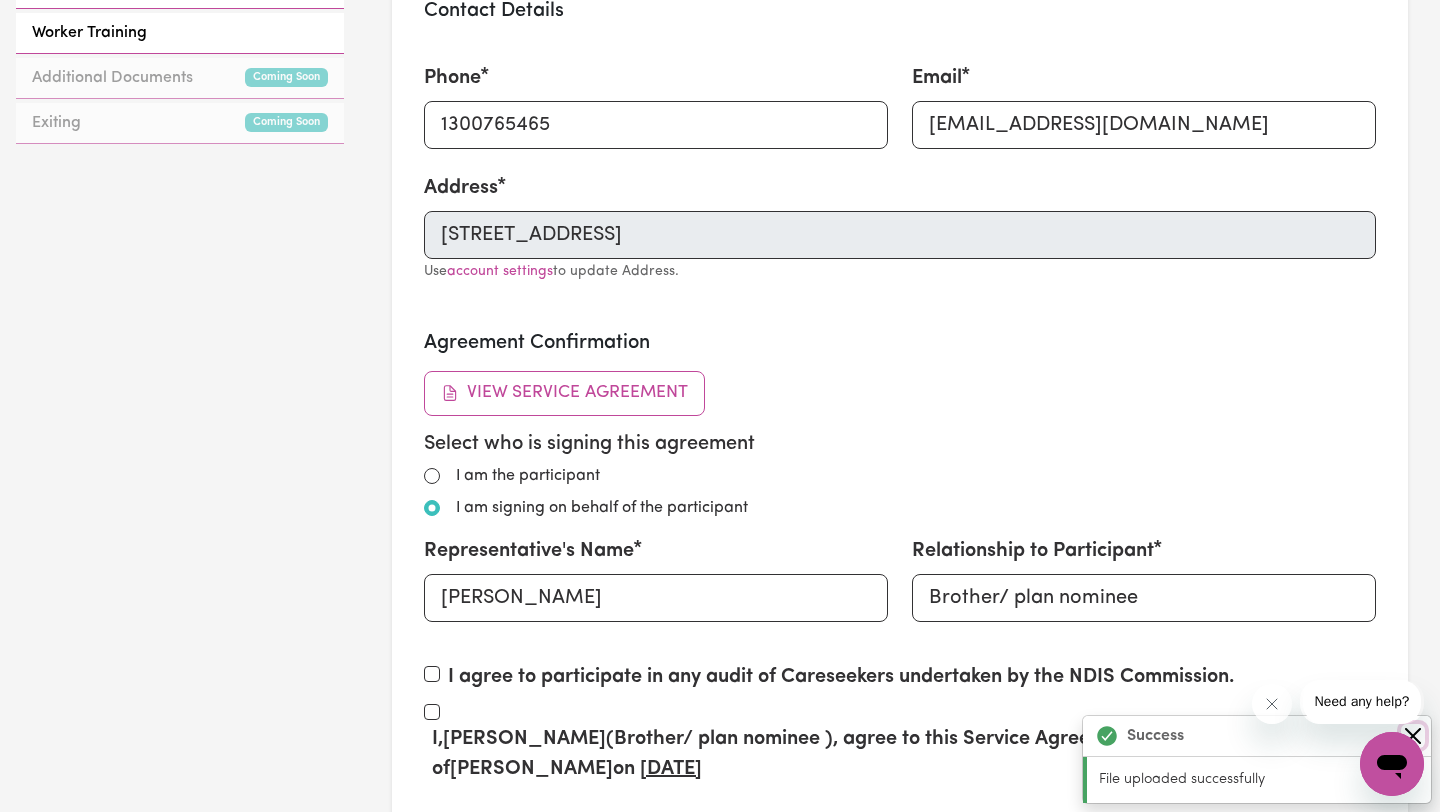scroll, scrollTop: 954, scrollLeft: 0, axis: vertical 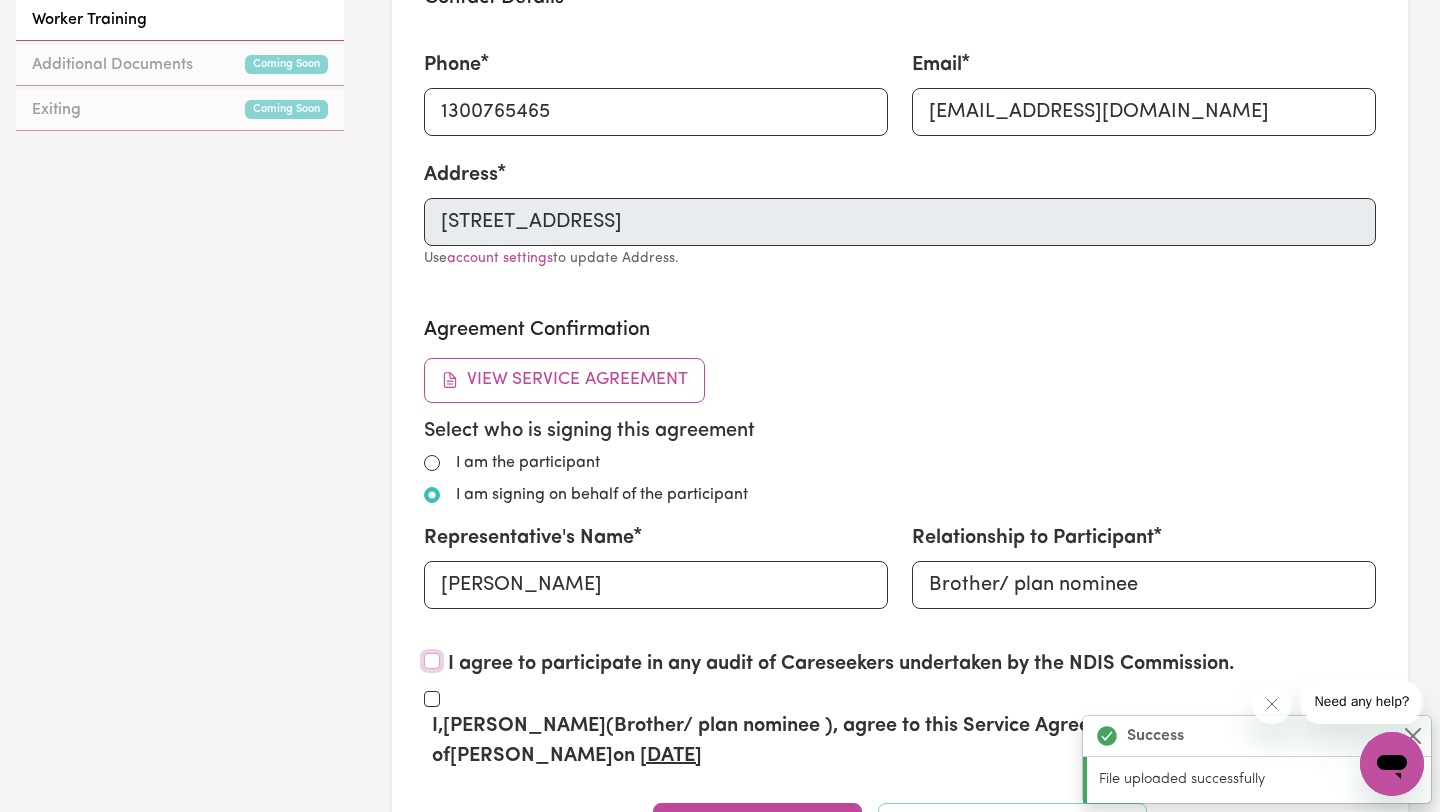 click on "I agree to participate in any audit of Careseekers undertaken by the NDIS Commission." at bounding box center (432, 661) 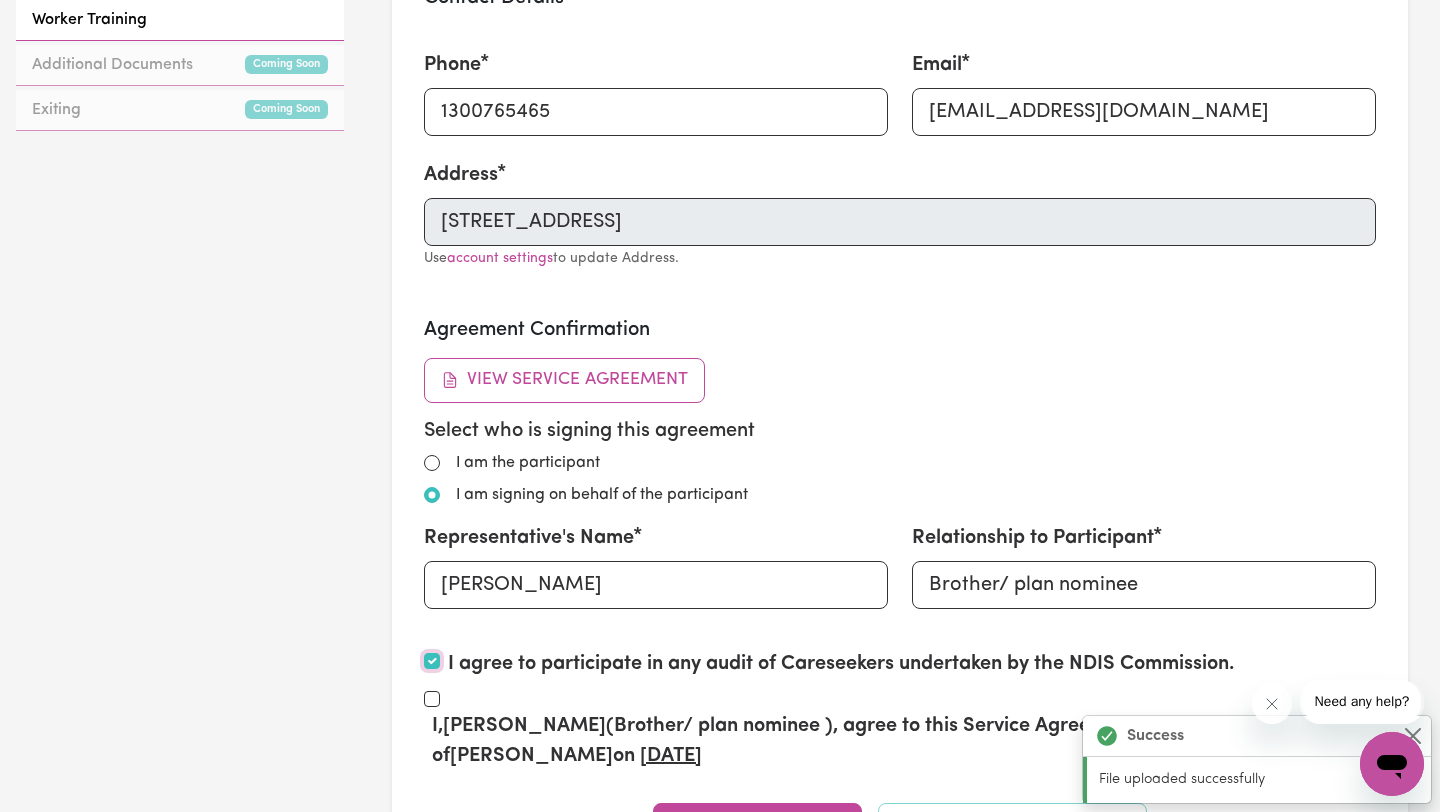 checkbox on "true" 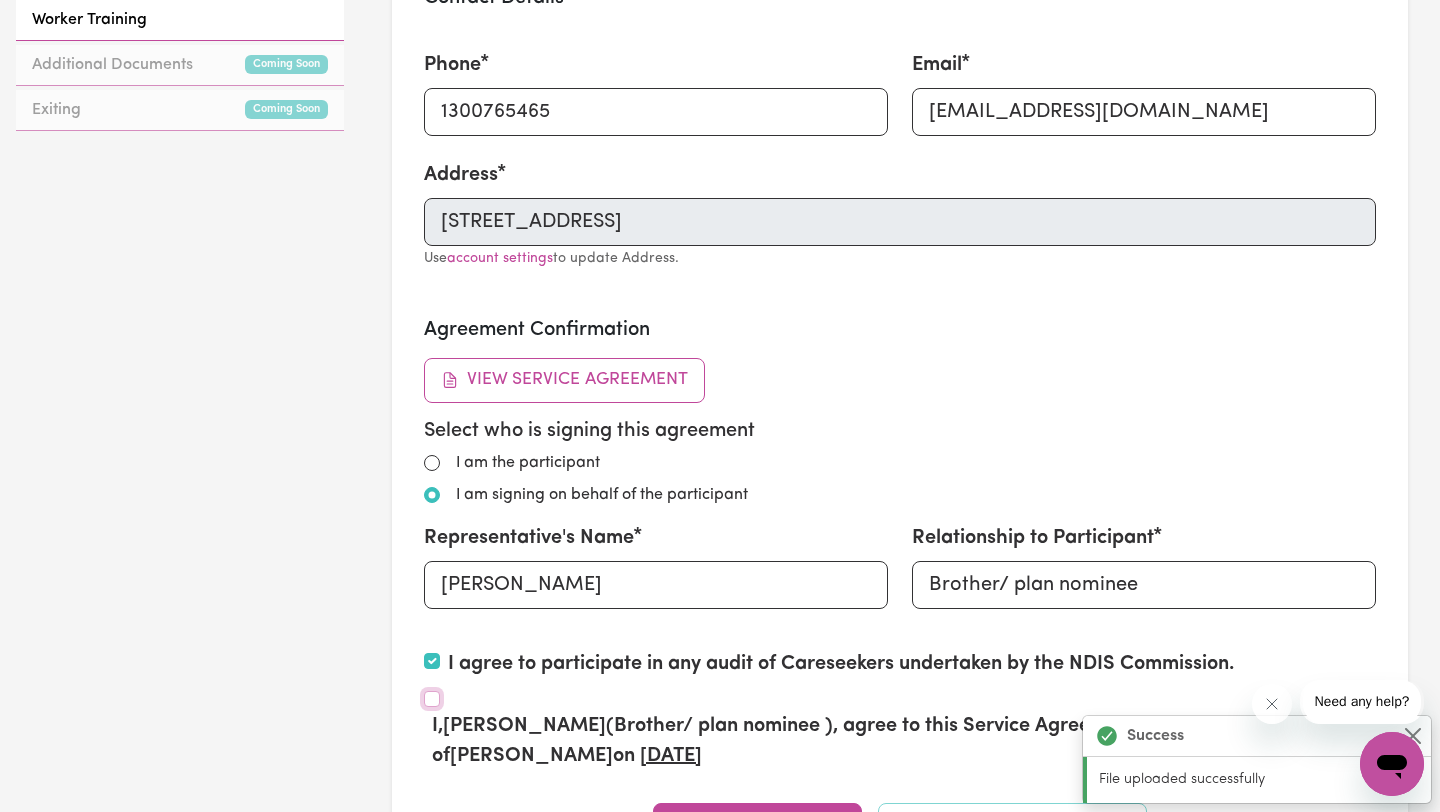 click on "I,  [PERSON_NAME]   (Brother/ plan nominee ) , agree to this Service Agreement on behalf of  [PERSON_NAME]  on   [DATE]" at bounding box center (432, 699) 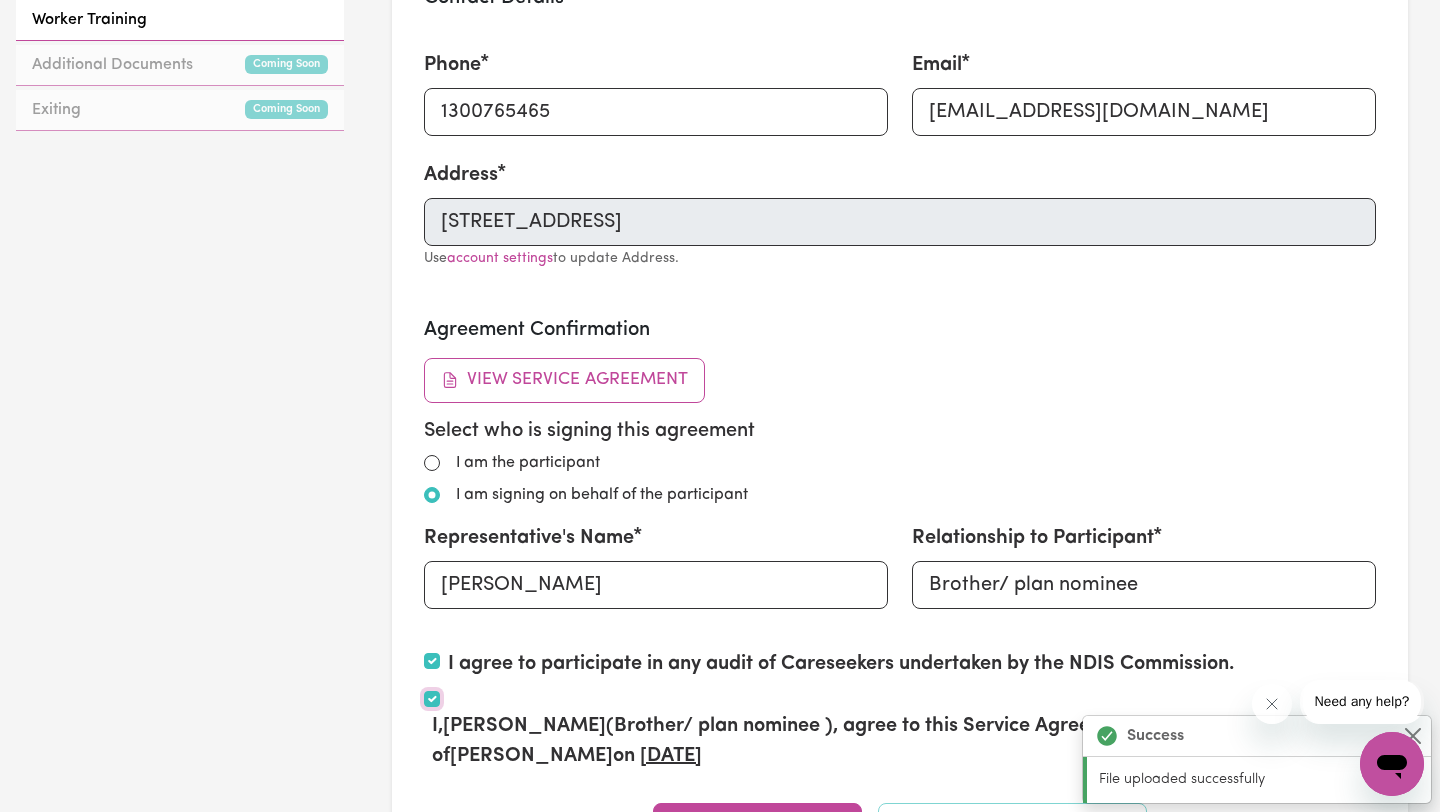 checkbox on "true" 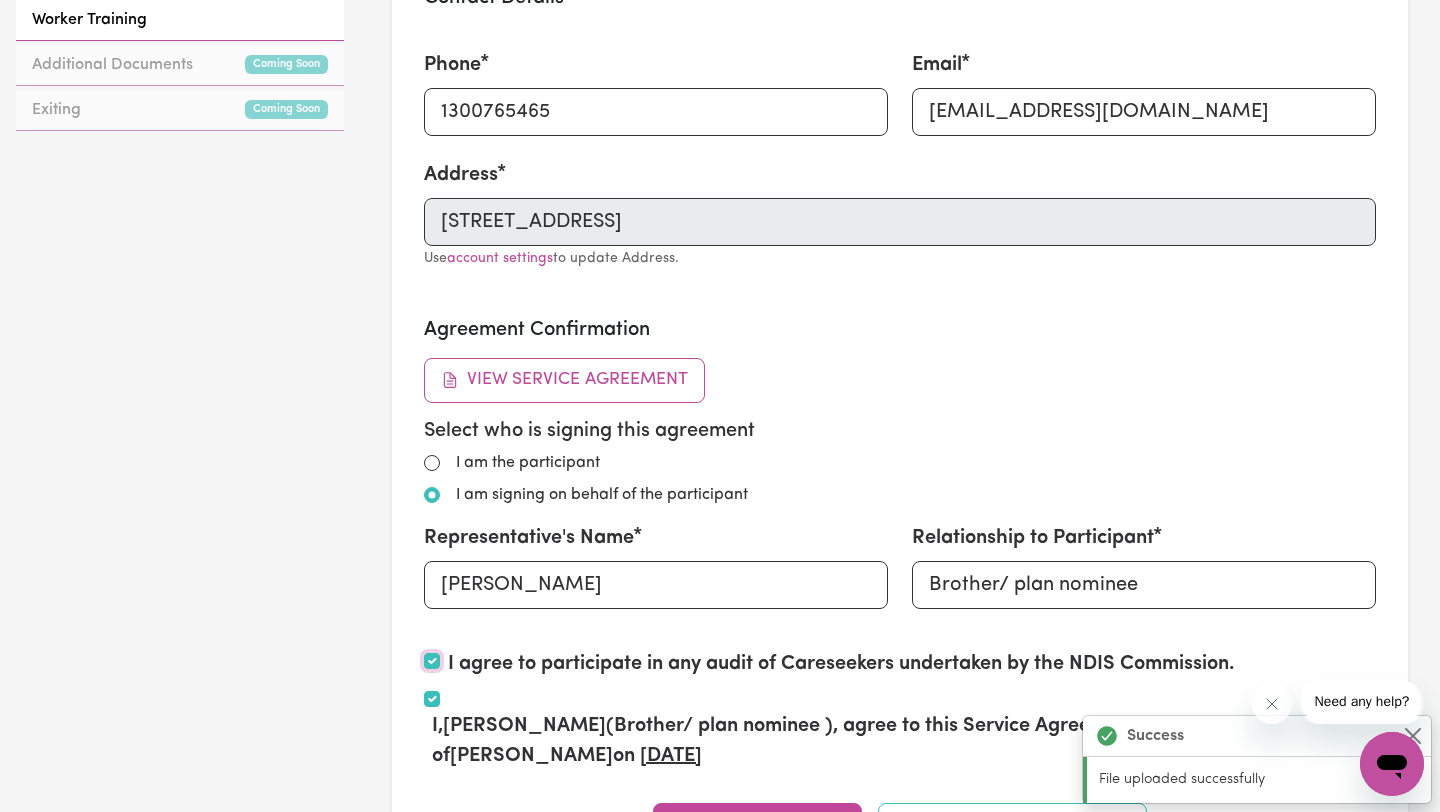 click on "I agree to participate in any audit of Careseekers undertaken by the NDIS Commission." at bounding box center (432, 661) 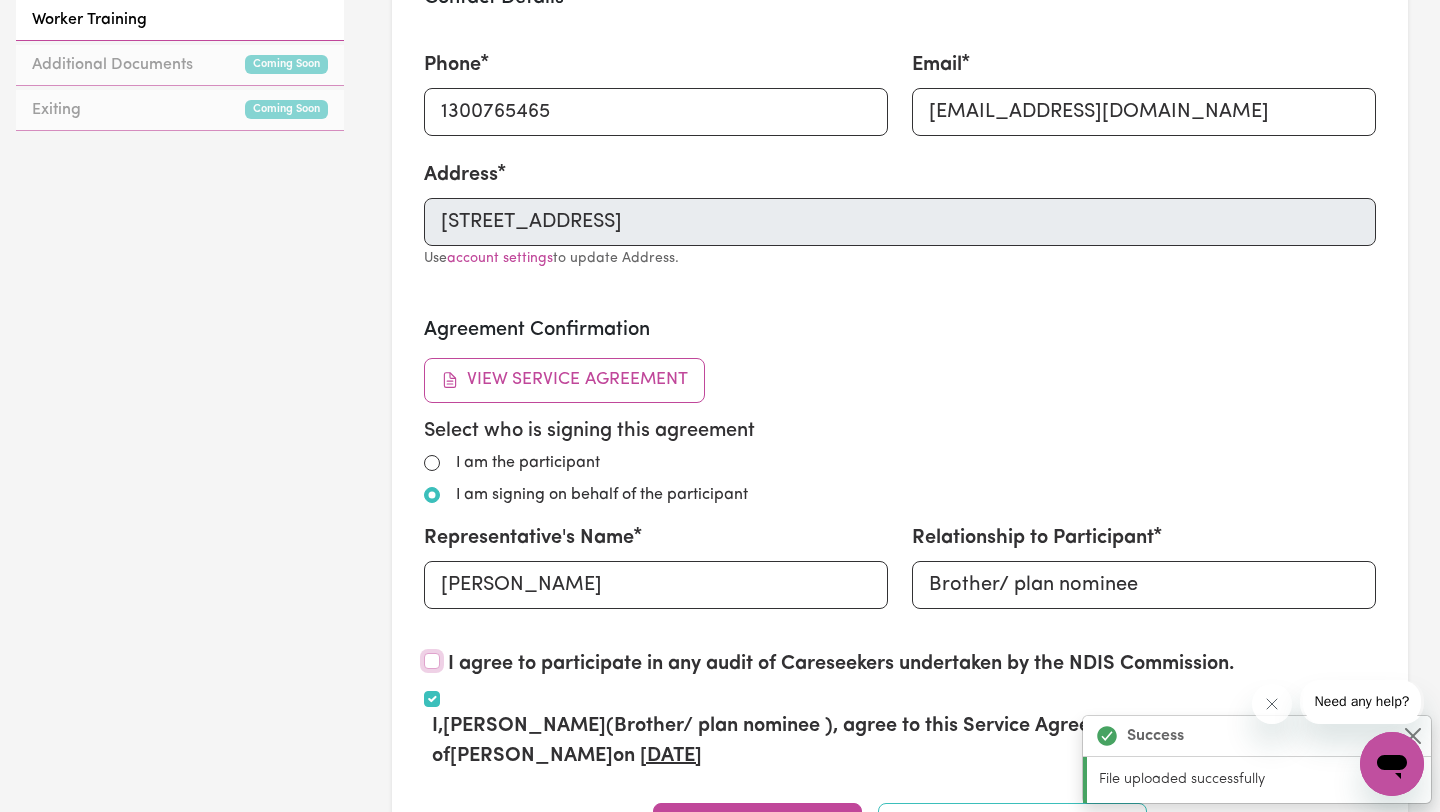 checkbox on "false" 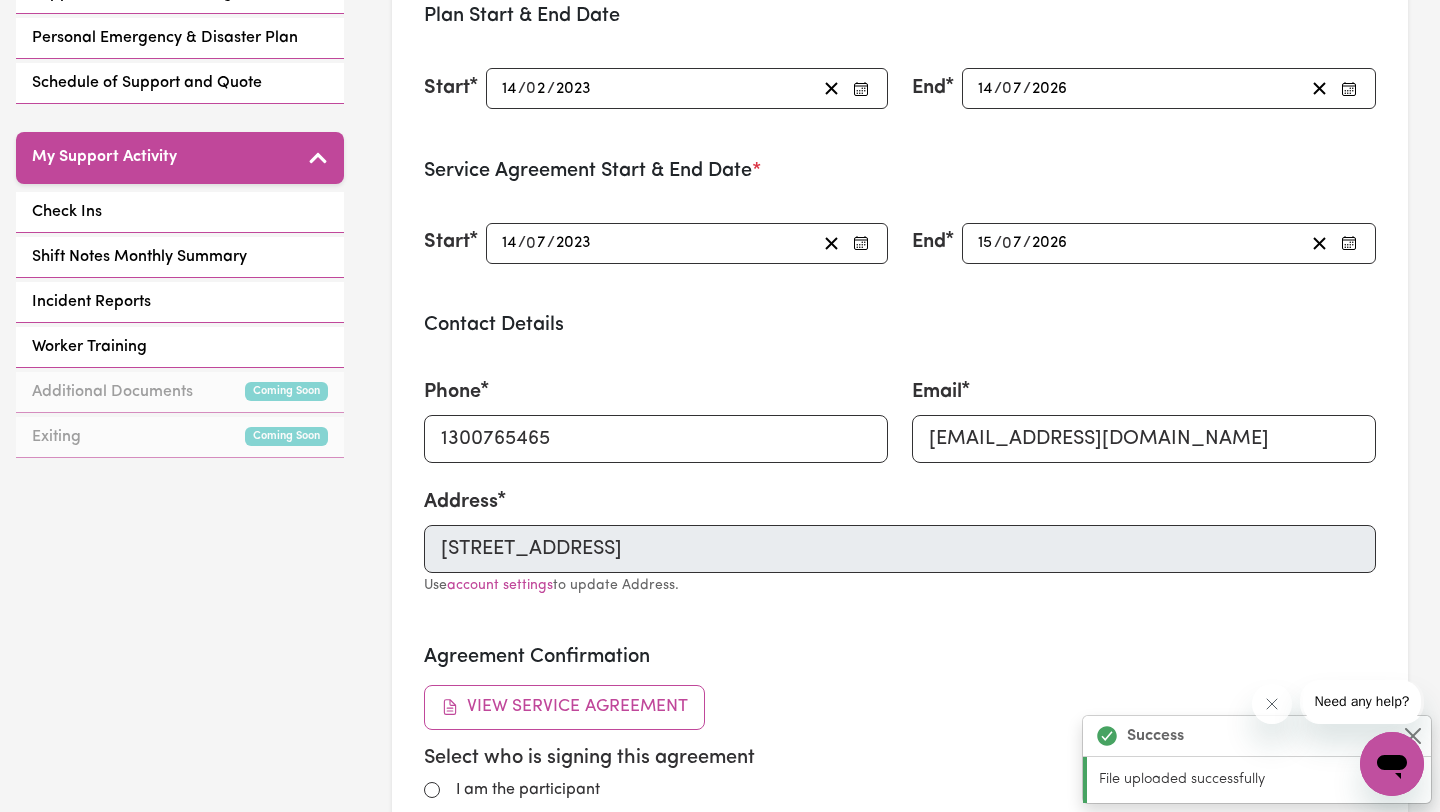 scroll, scrollTop: 525, scrollLeft: 0, axis: vertical 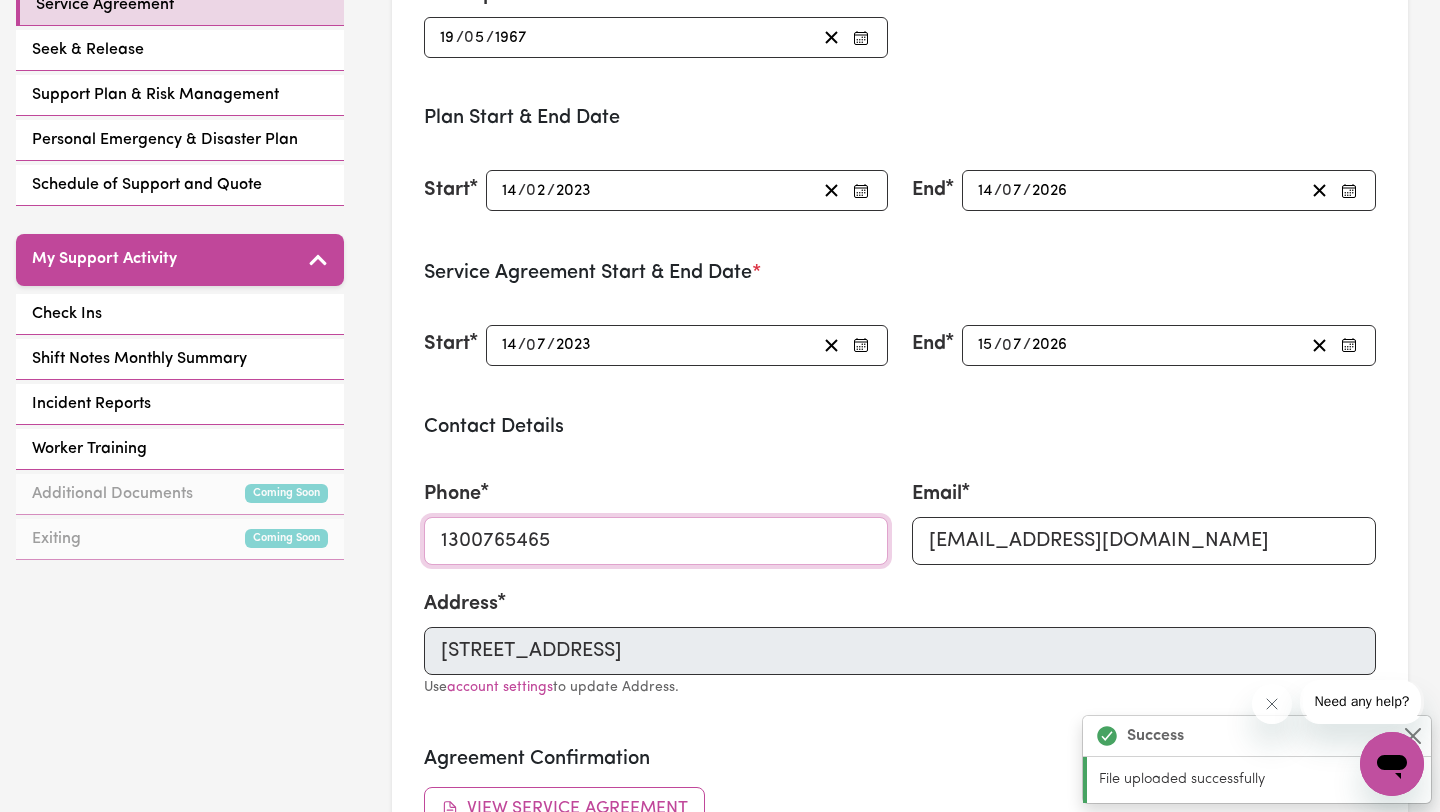 click on "1300765465" at bounding box center [656, 541] 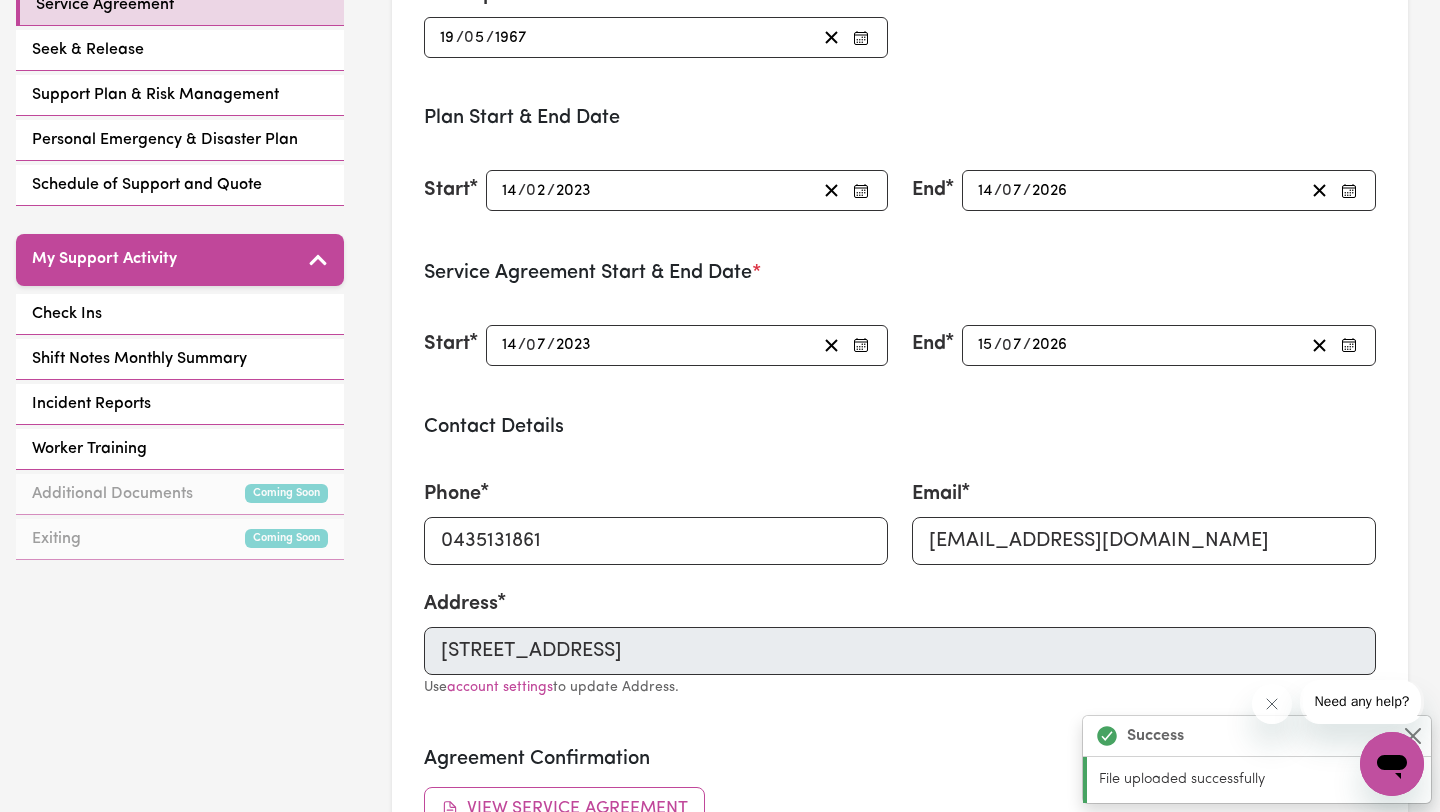 click on "Service Agreement Parties: Participant/Participant's Representative e.g. family member or friend and Careseekers Participant's Name [PERSON_NAME] Participant's NDIS Number 431394344 Participant's Date Of Birth [DEMOGRAPHIC_DATA] 19 / 0 5 / [DEMOGRAPHIC_DATA] Plan Start & End Date Start [DATE] 14 / 0 2 / 2023 End [DATE] 14 / 0 7 / 2026 Service Agreement Start & End Date  * Start [DATE] 14 / 0 7 / 2023 End [DATE] 15 / 0 7 / 2026 Contact Details Phone [PHONE_NUMBER] Email [EMAIL_ADDRESS][DOMAIN_NAME] Address [STREET_ADDRESS] Use  account settings  to update Address. Agreement Confirmation View Service Agreement Select who is signing this agreement I am the participant I am signing on behalf of the participant Representative's Name [PERSON_NAME] Relationship to Participant Brother/ plan nominee I agree to participate in any audit of Careseekers undertaken by the NDIS Commission. I,  [PERSON_NAME]   (Brother/ plan nominee ) , agree to this Service Agreement on behalf of  [PERSON_NAME]  on" at bounding box center (900, 470) 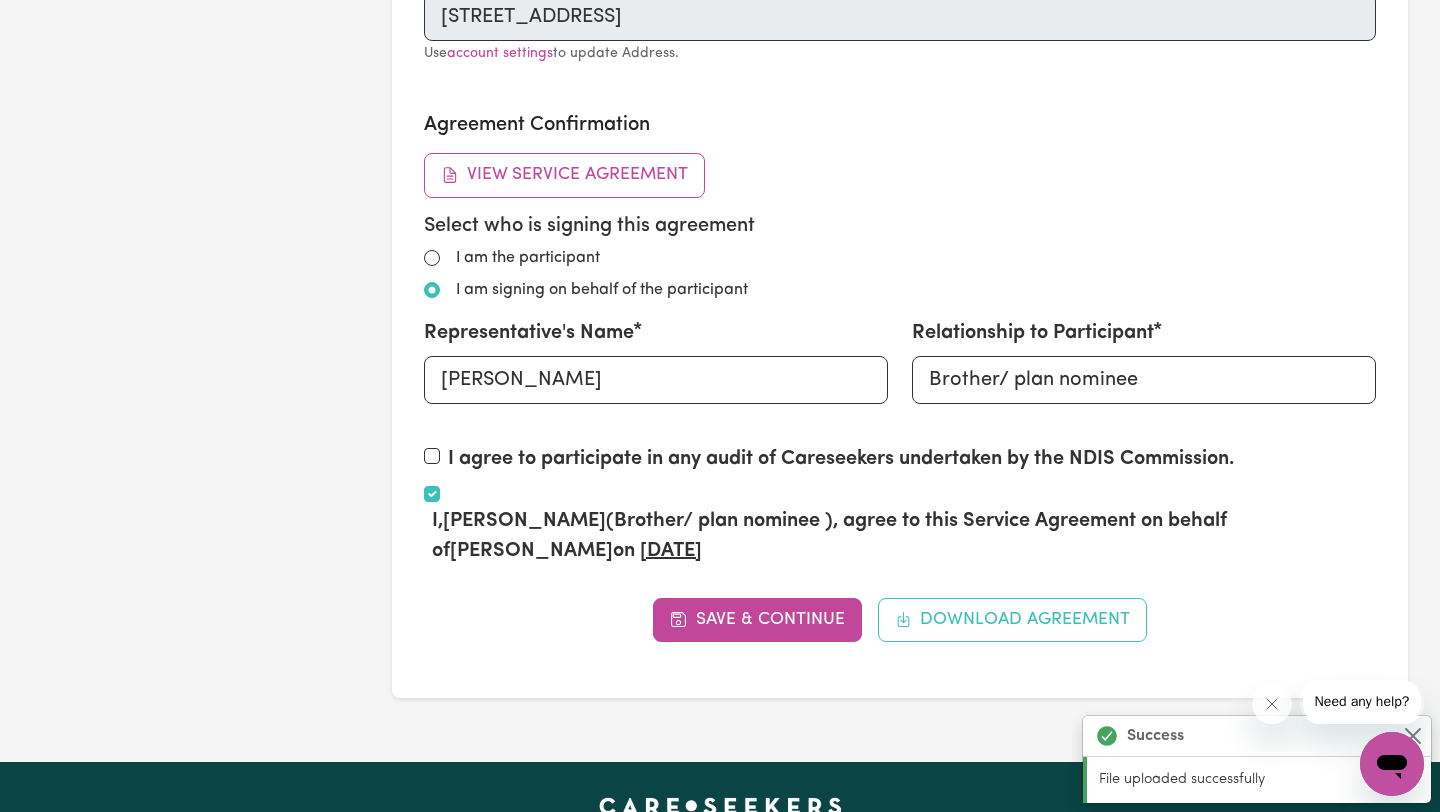 scroll, scrollTop: 1162, scrollLeft: 0, axis: vertical 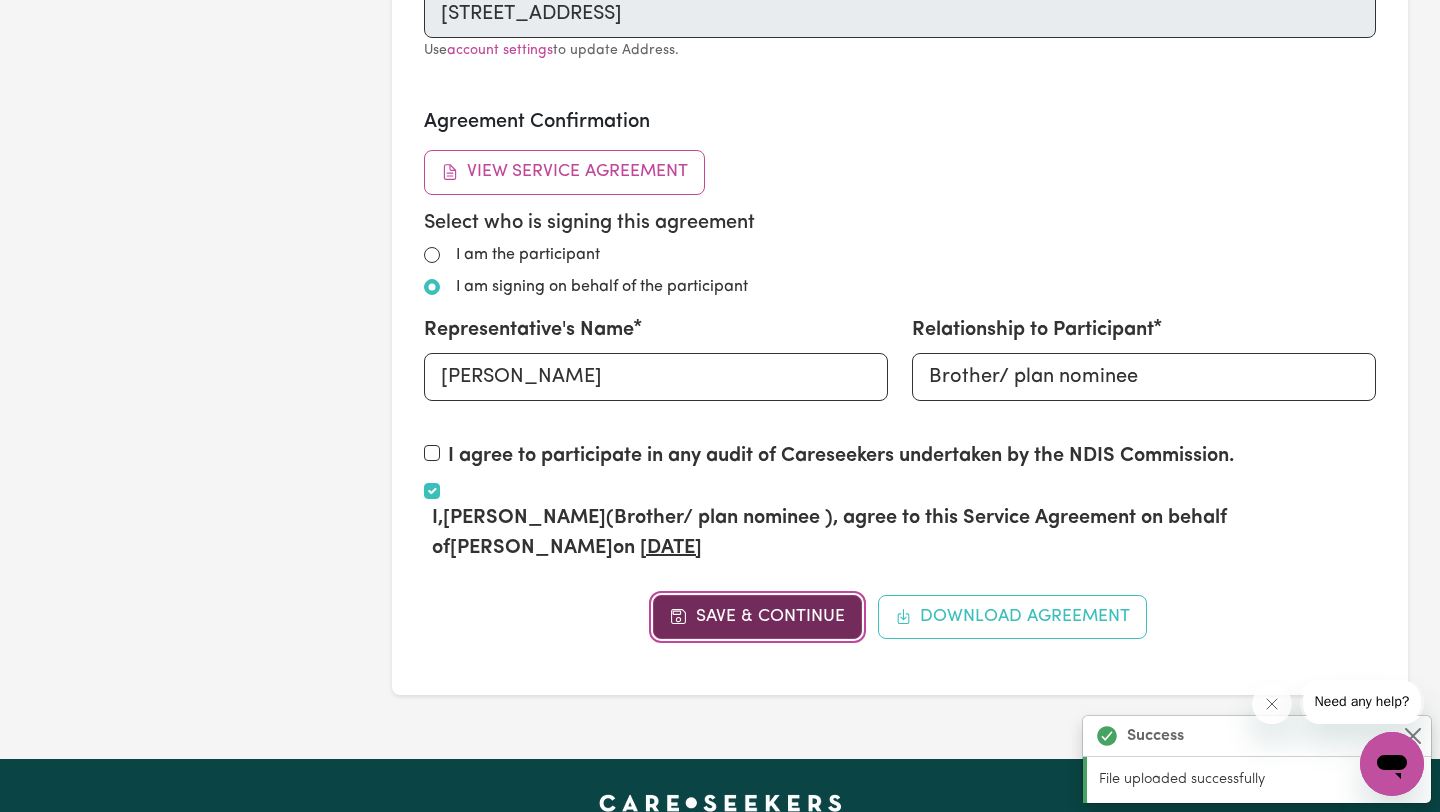 click on "Save & Continue" at bounding box center [757, 617] 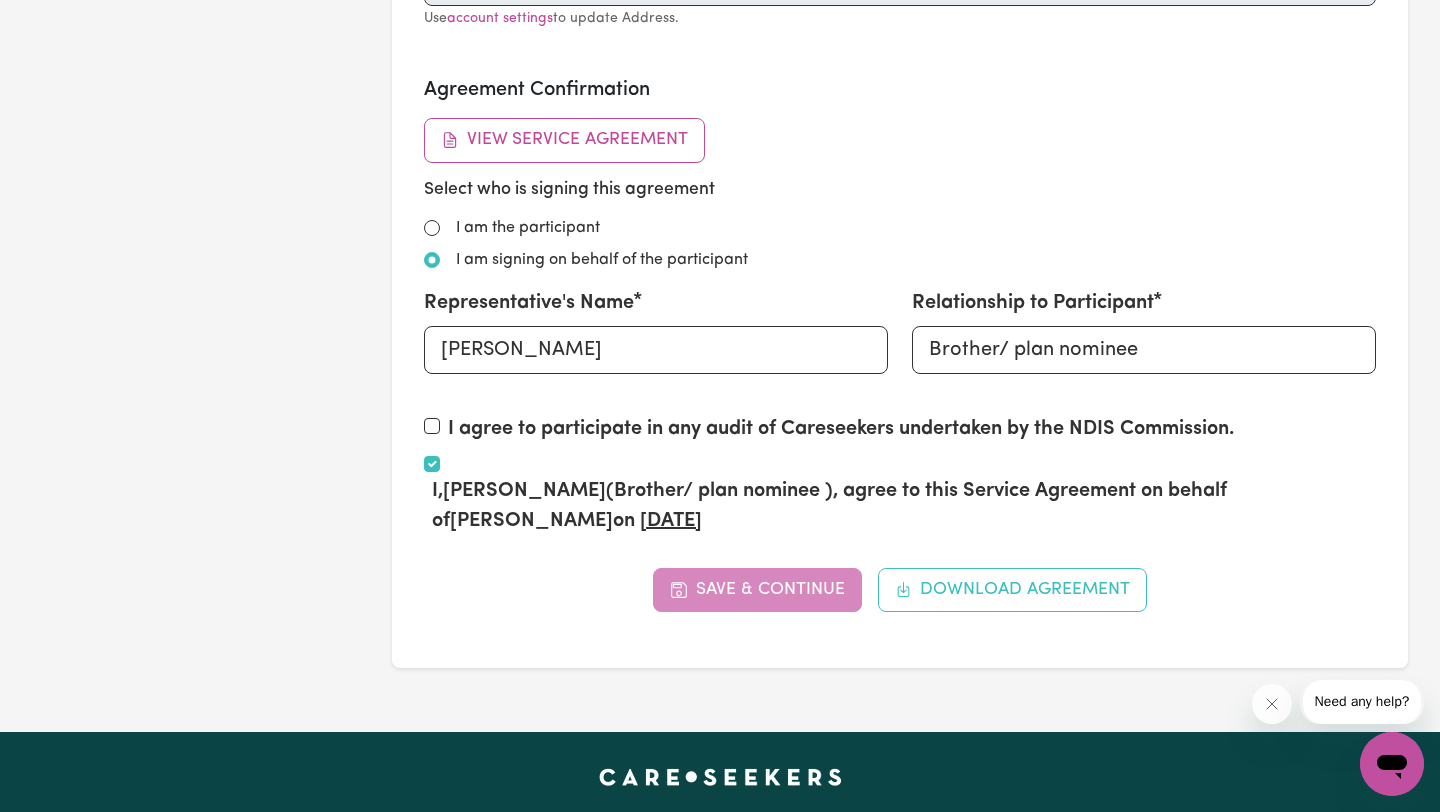 type on "1300765465" 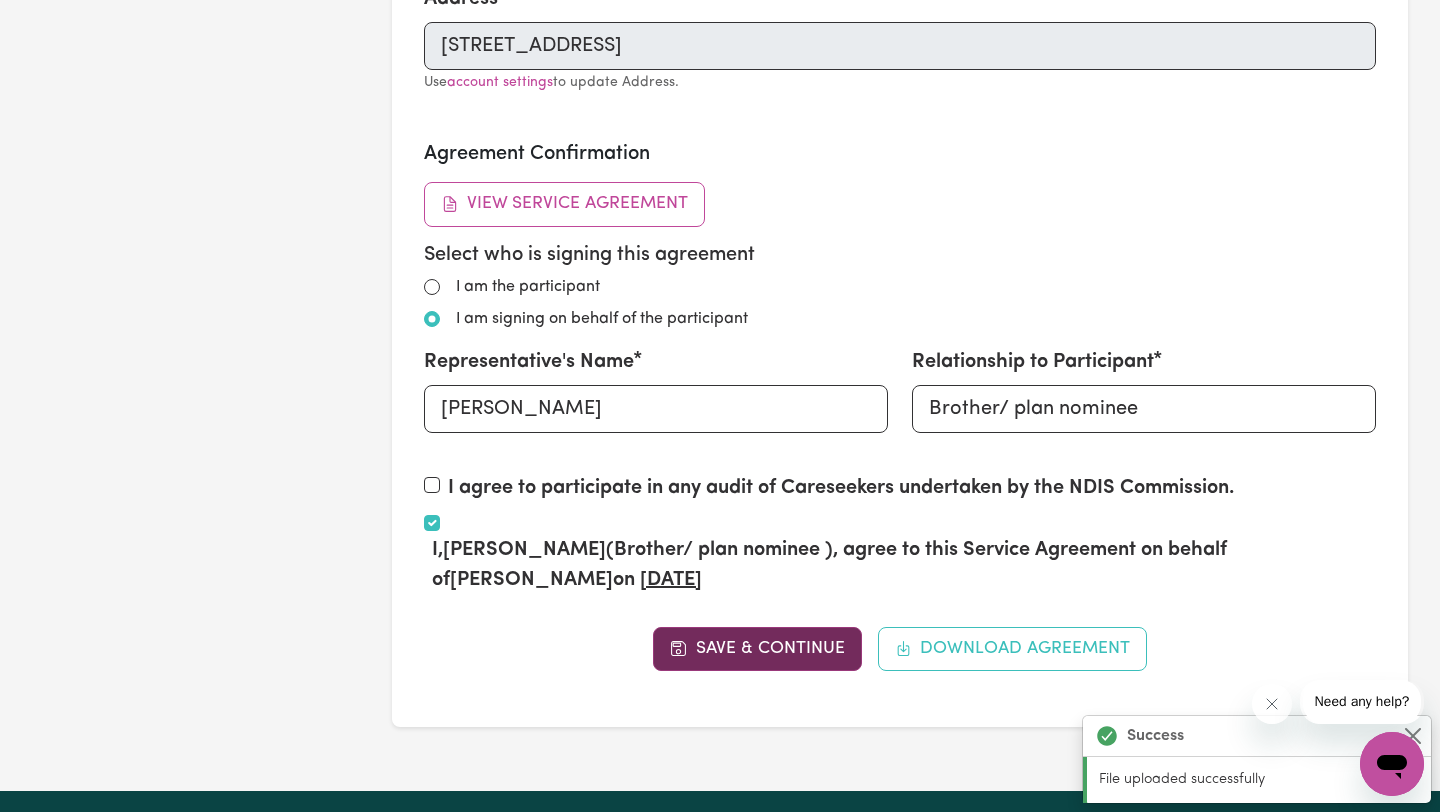 scroll, scrollTop: 1176, scrollLeft: 0, axis: vertical 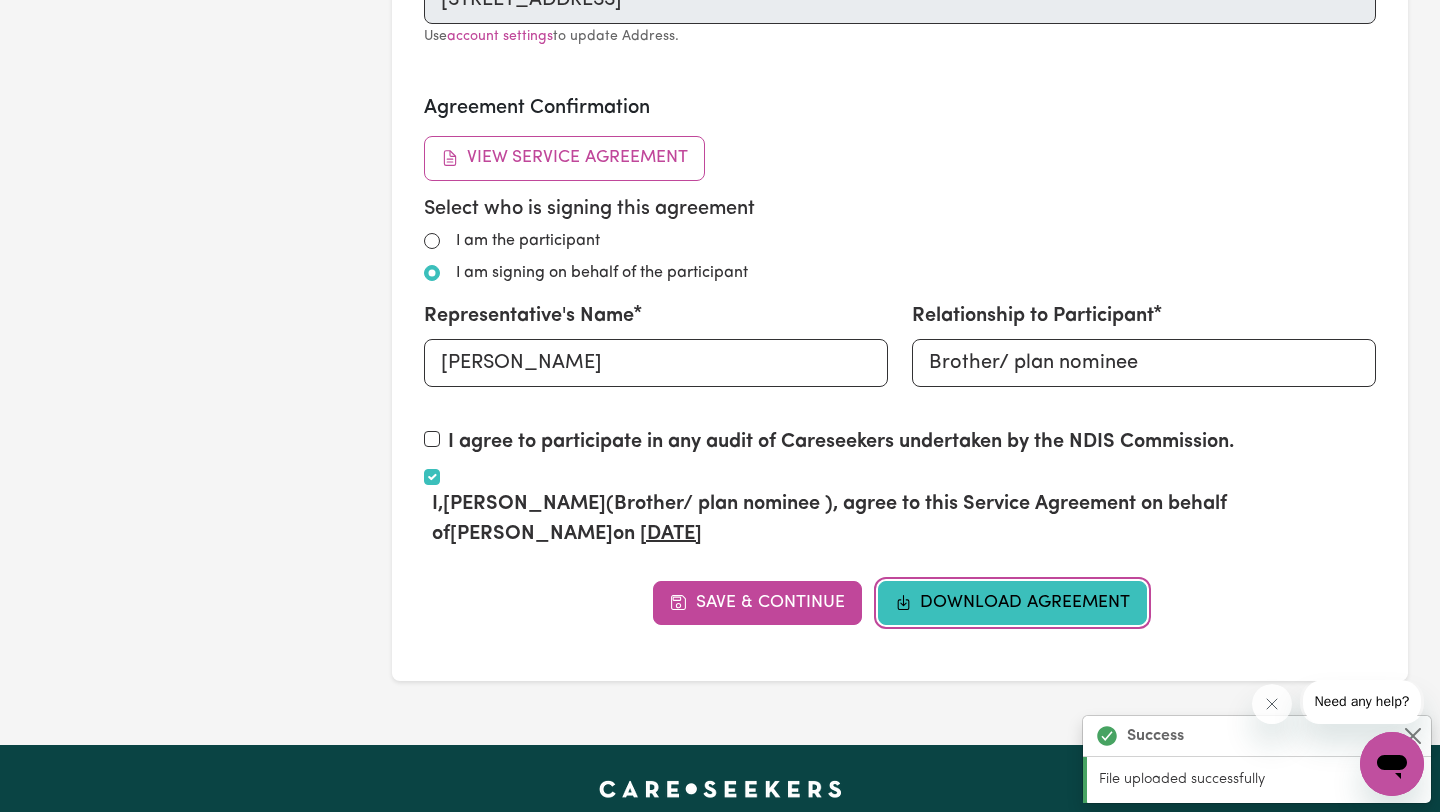 click on "Download Agreement" at bounding box center [1013, 603] 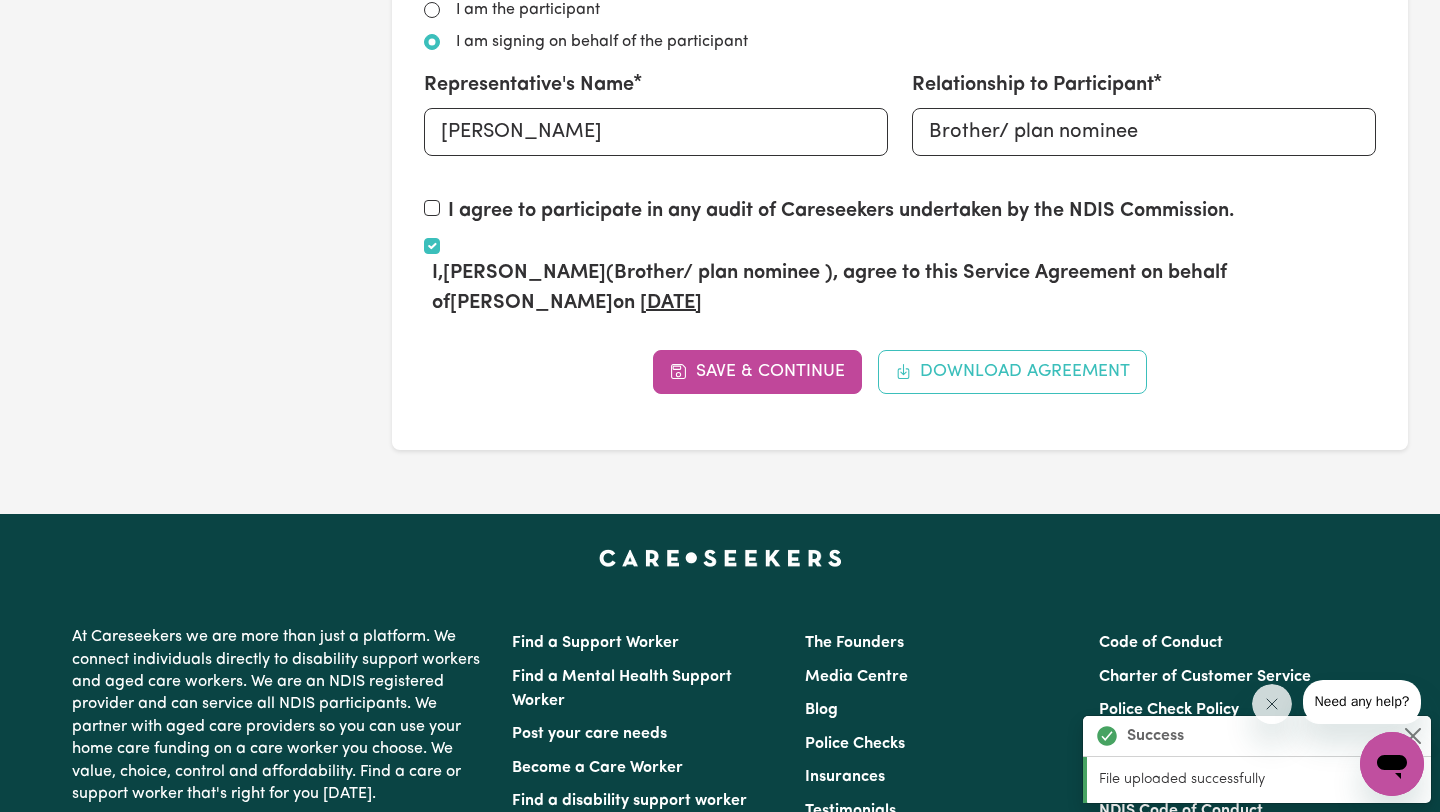 scroll, scrollTop: 1401, scrollLeft: 0, axis: vertical 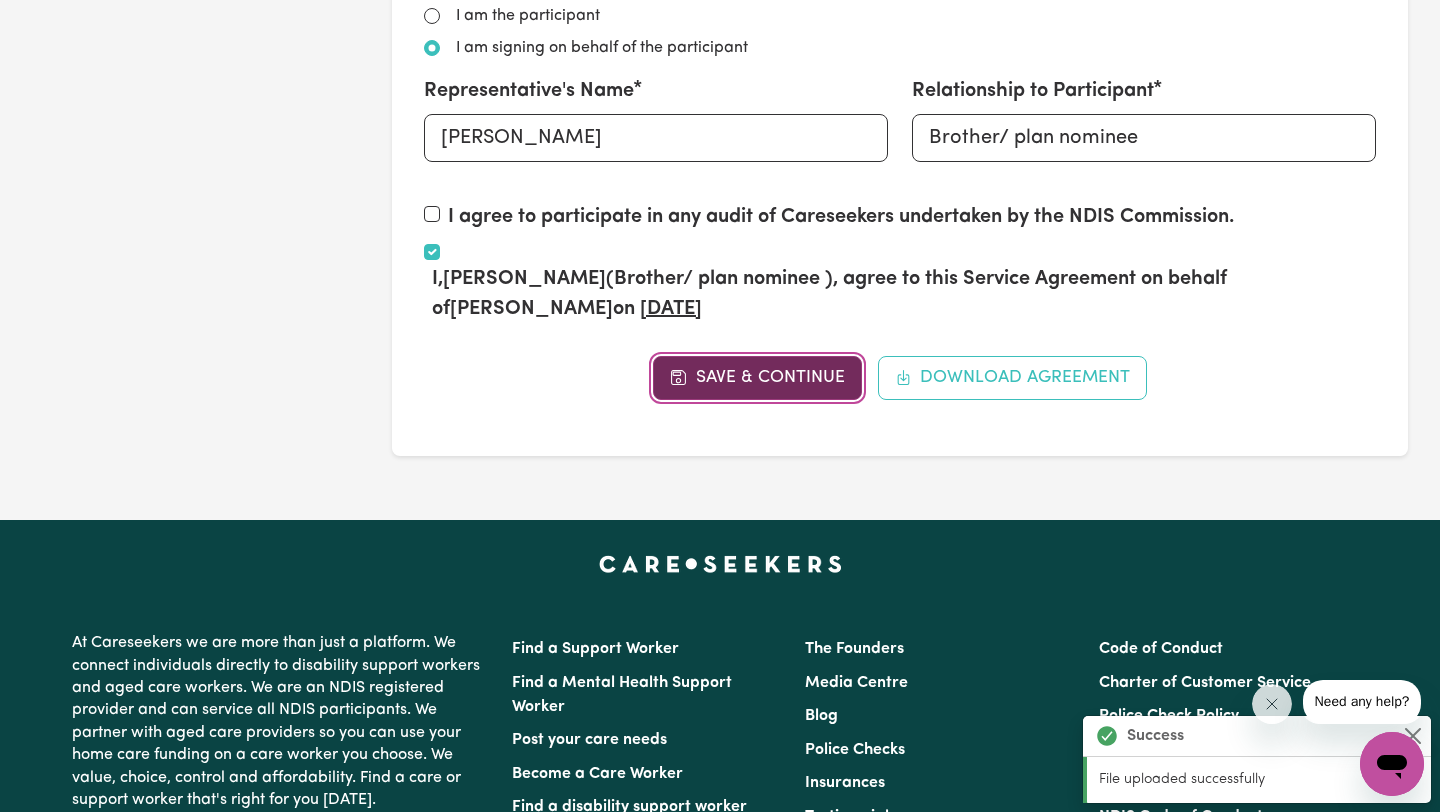 click on "Save & Continue" at bounding box center [757, 378] 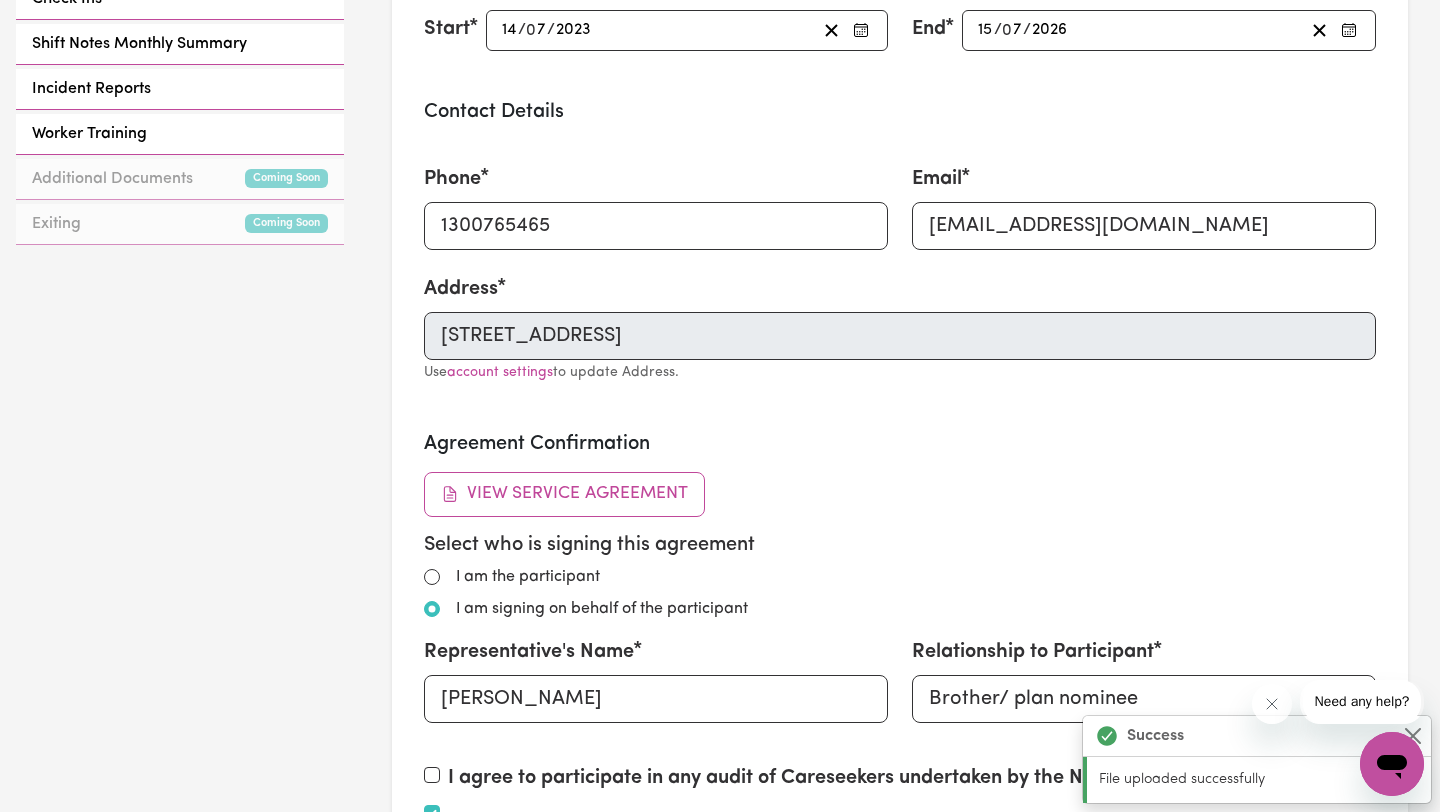 scroll, scrollTop: 0, scrollLeft: 0, axis: both 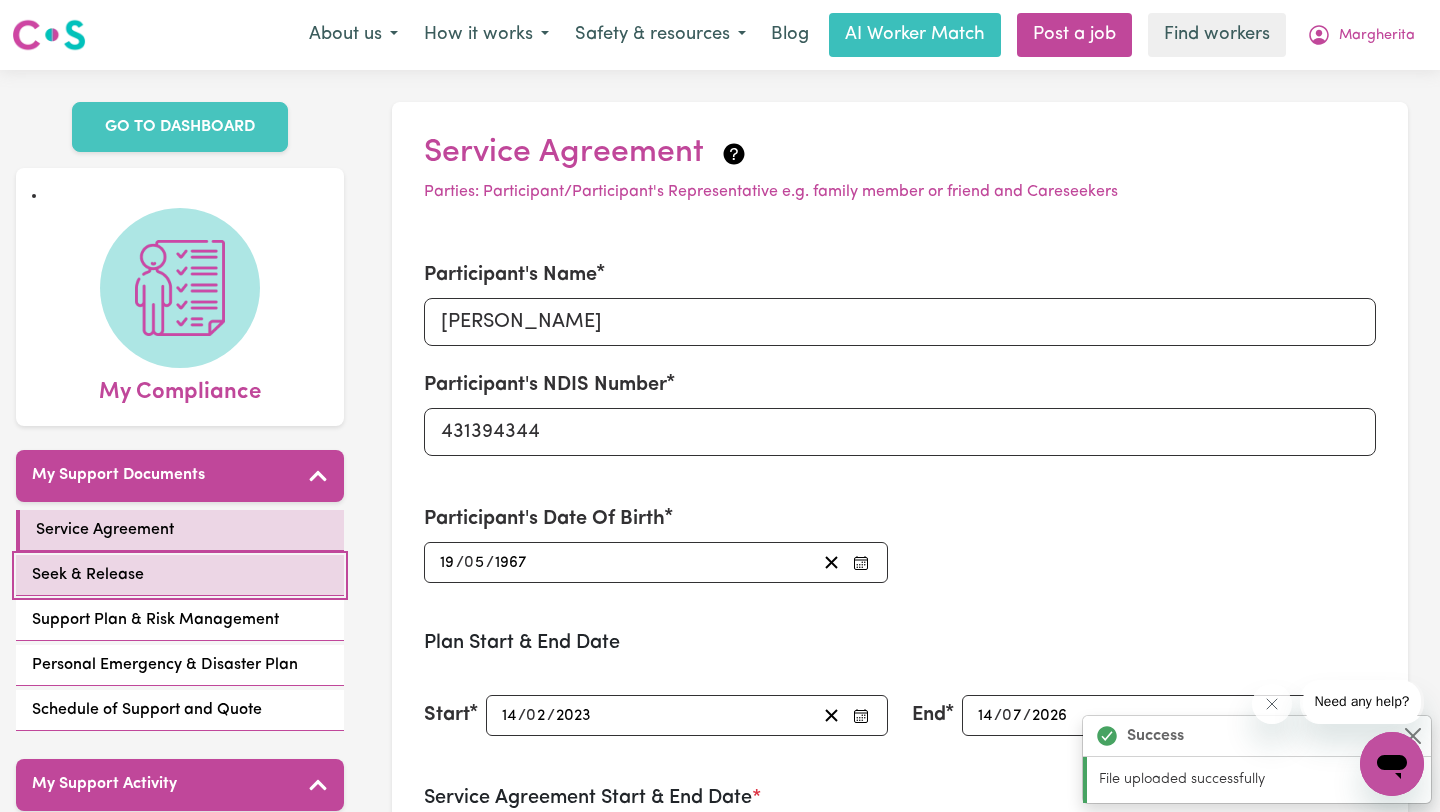 click on "Seek & Release" at bounding box center [88, 575] 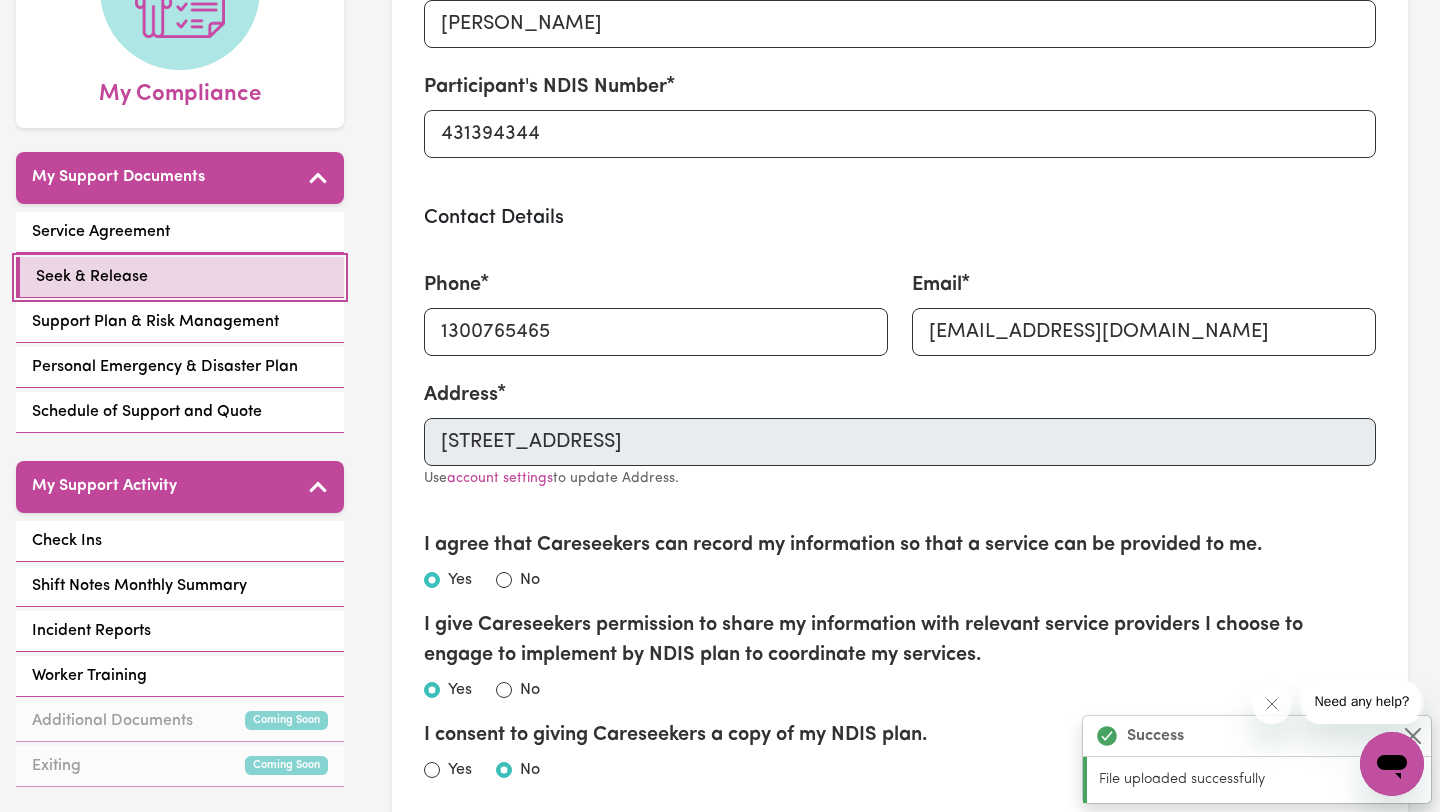 scroll, scrollTop: 337, scrollLeft: 0, axis: vertical 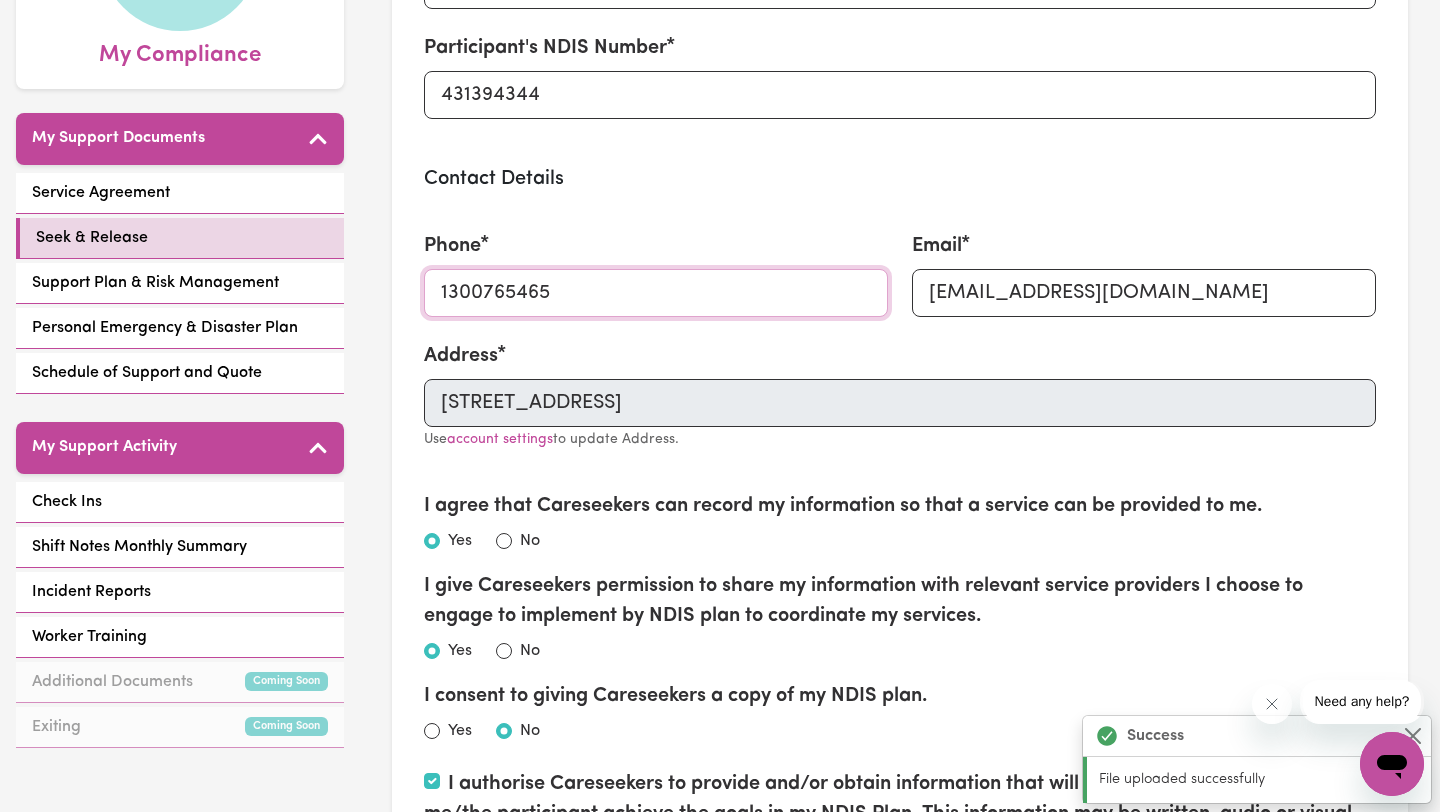 click on "1300765465" at bounding box center (656, 293) 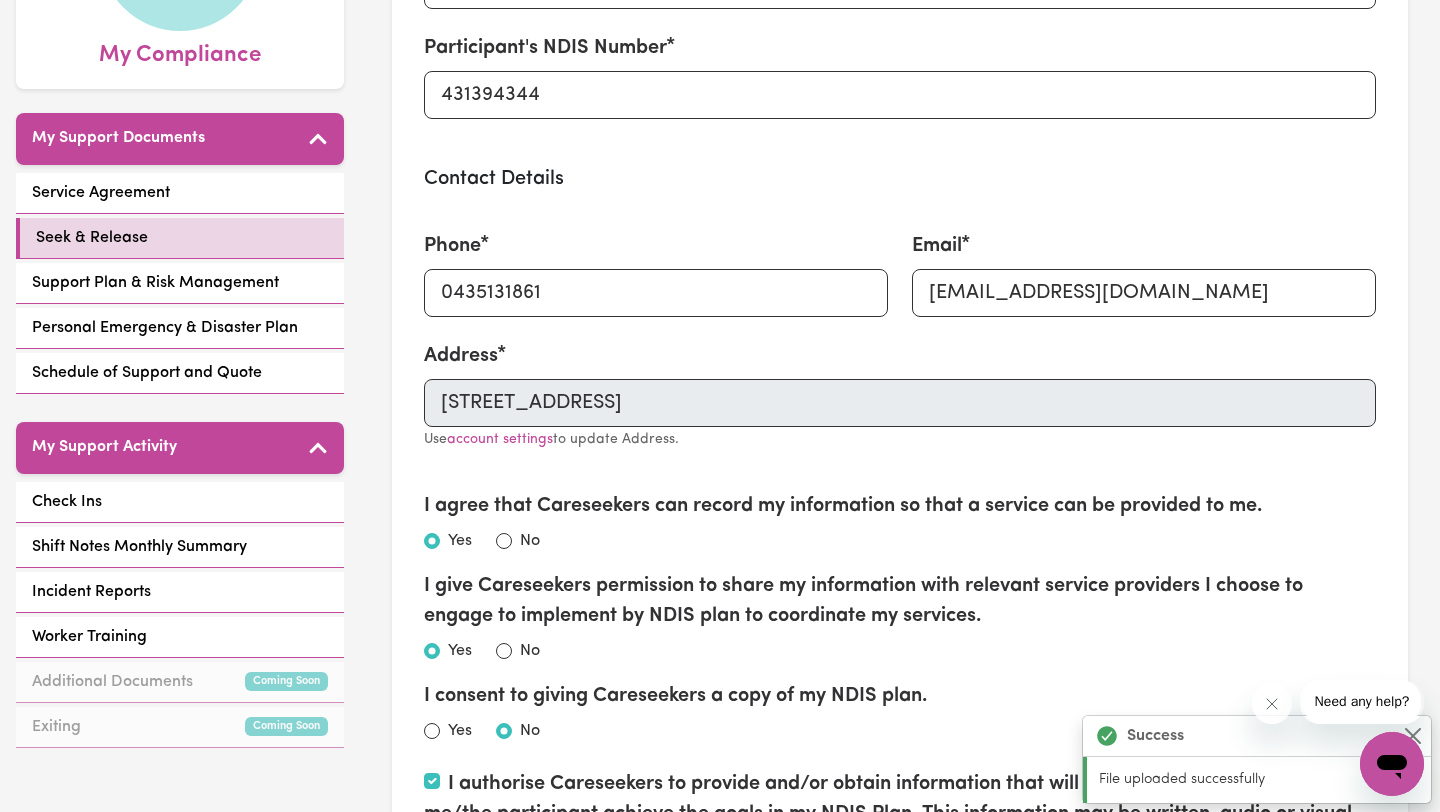 click on "I agree that Careseekers can record my information so that a service can be provided to me." at bounding box center [843, 506] 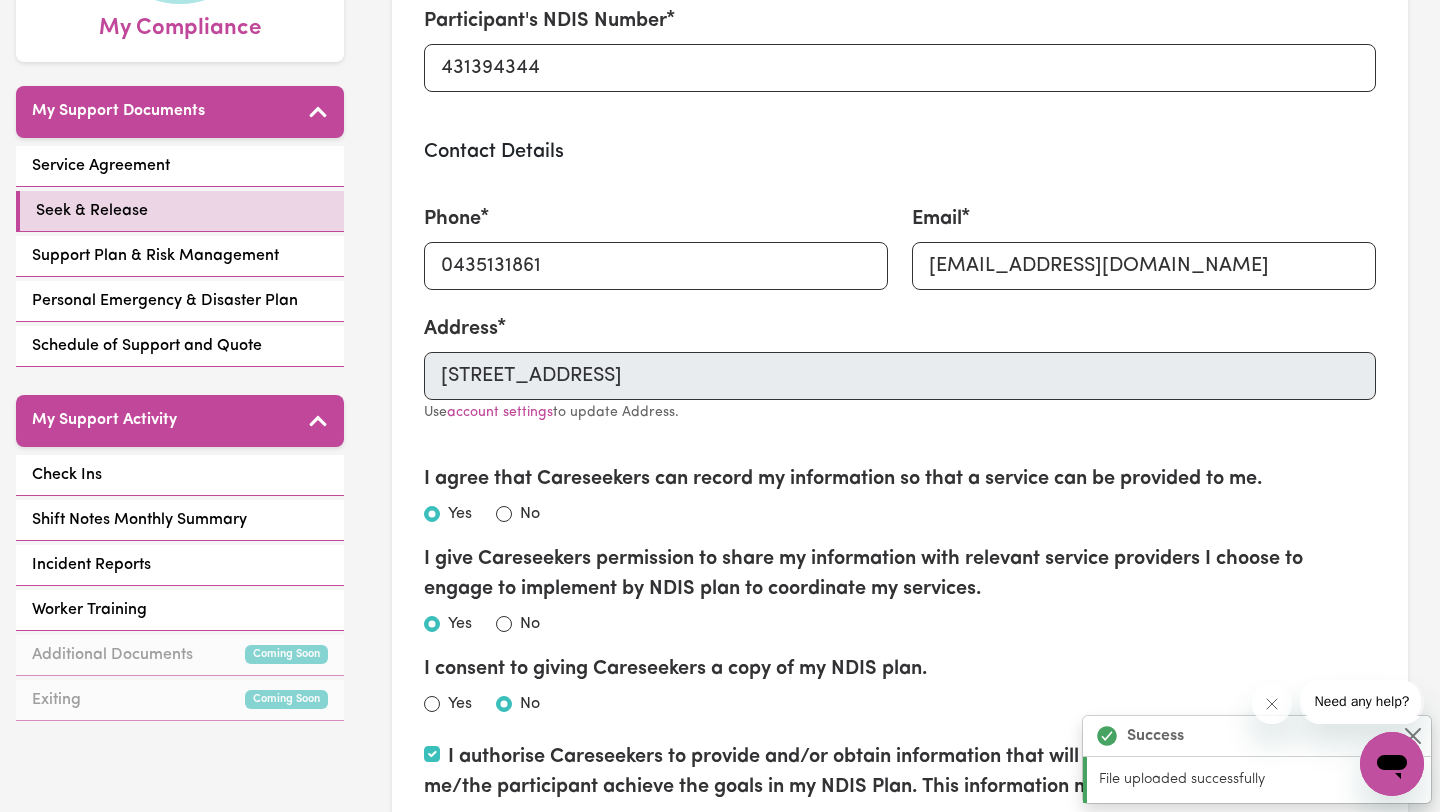 scroll, scrollTop: 369, scrollLeft: 0, axis: vertical 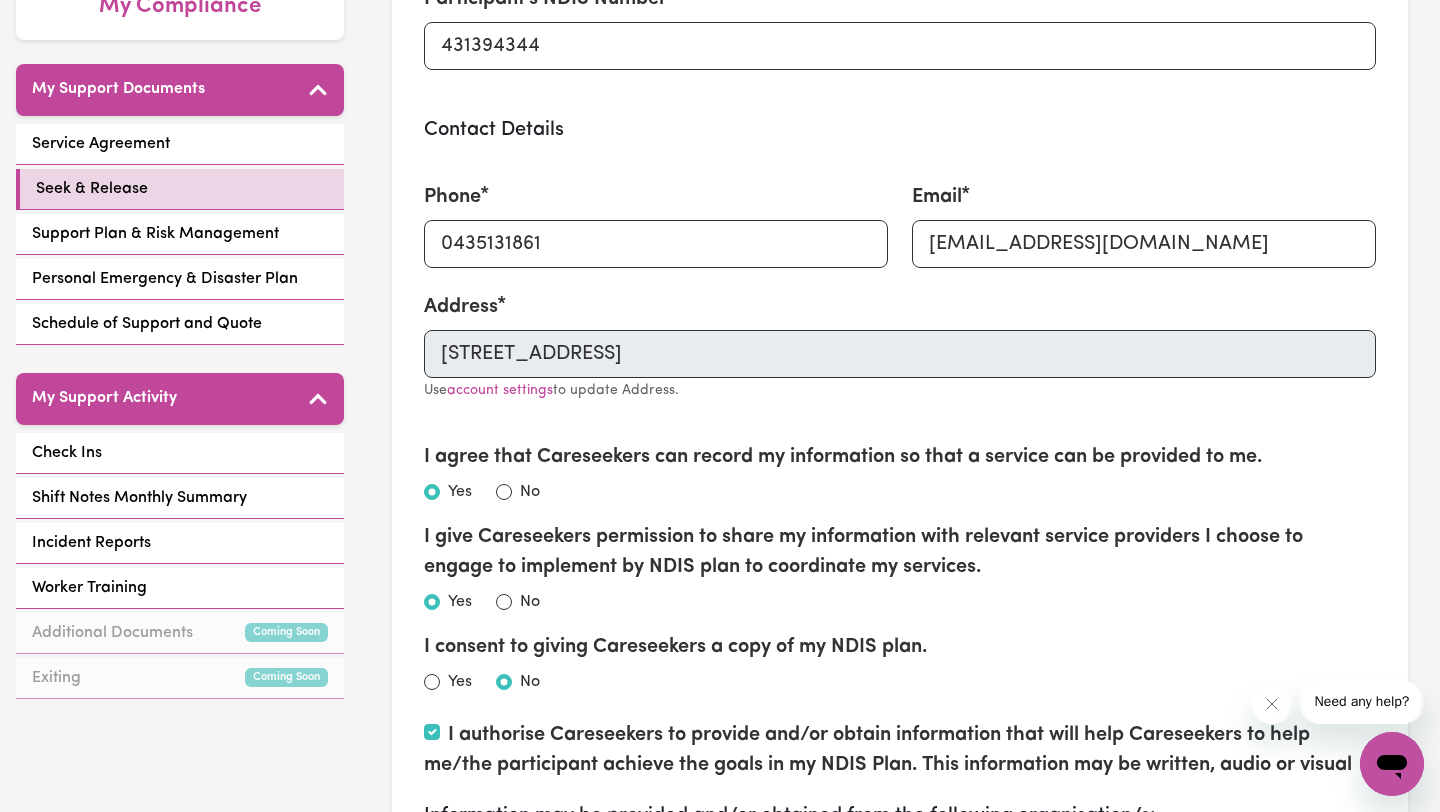 type on "1300765465" 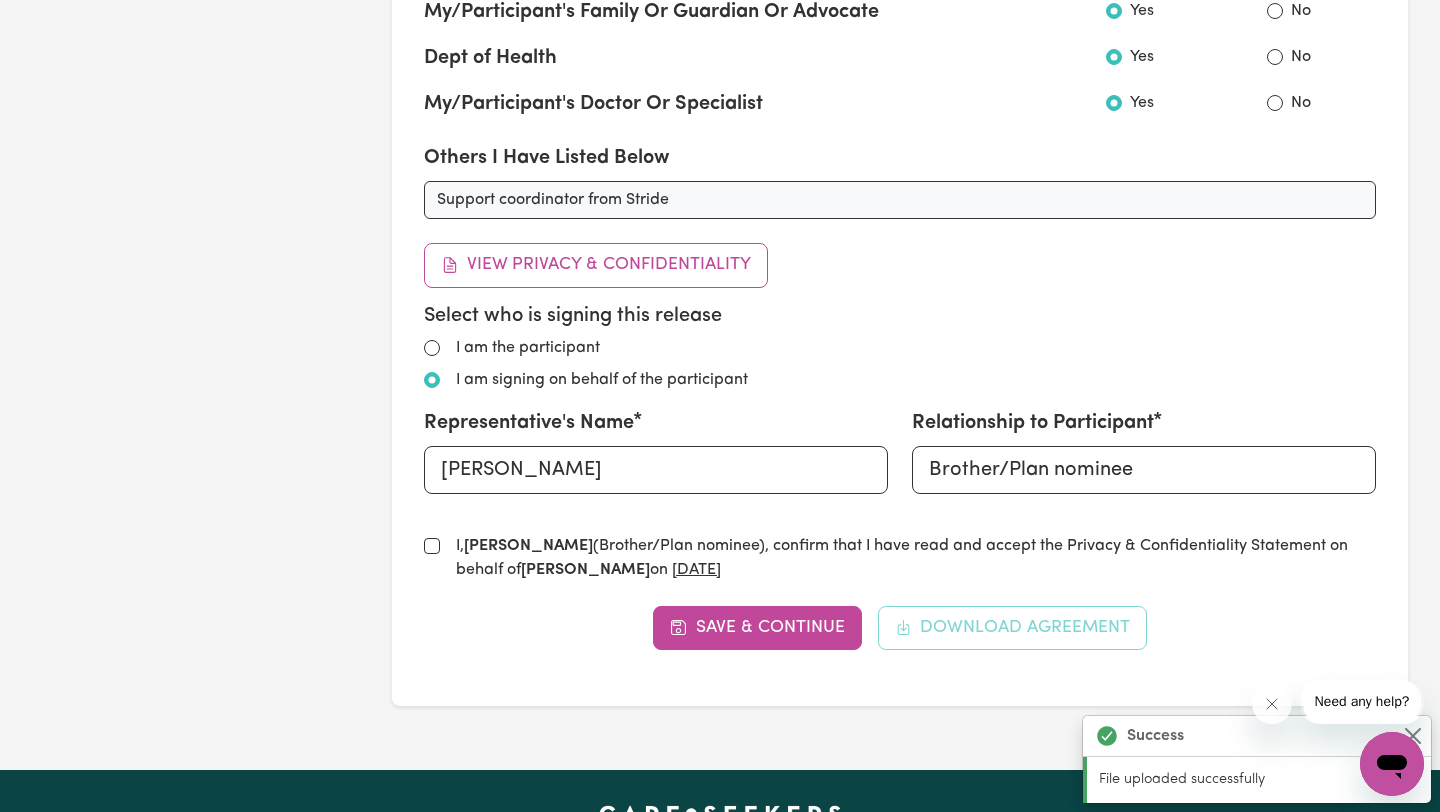 scroll, scrollTop: 1289, scrollLeft: 0, axis: vertical 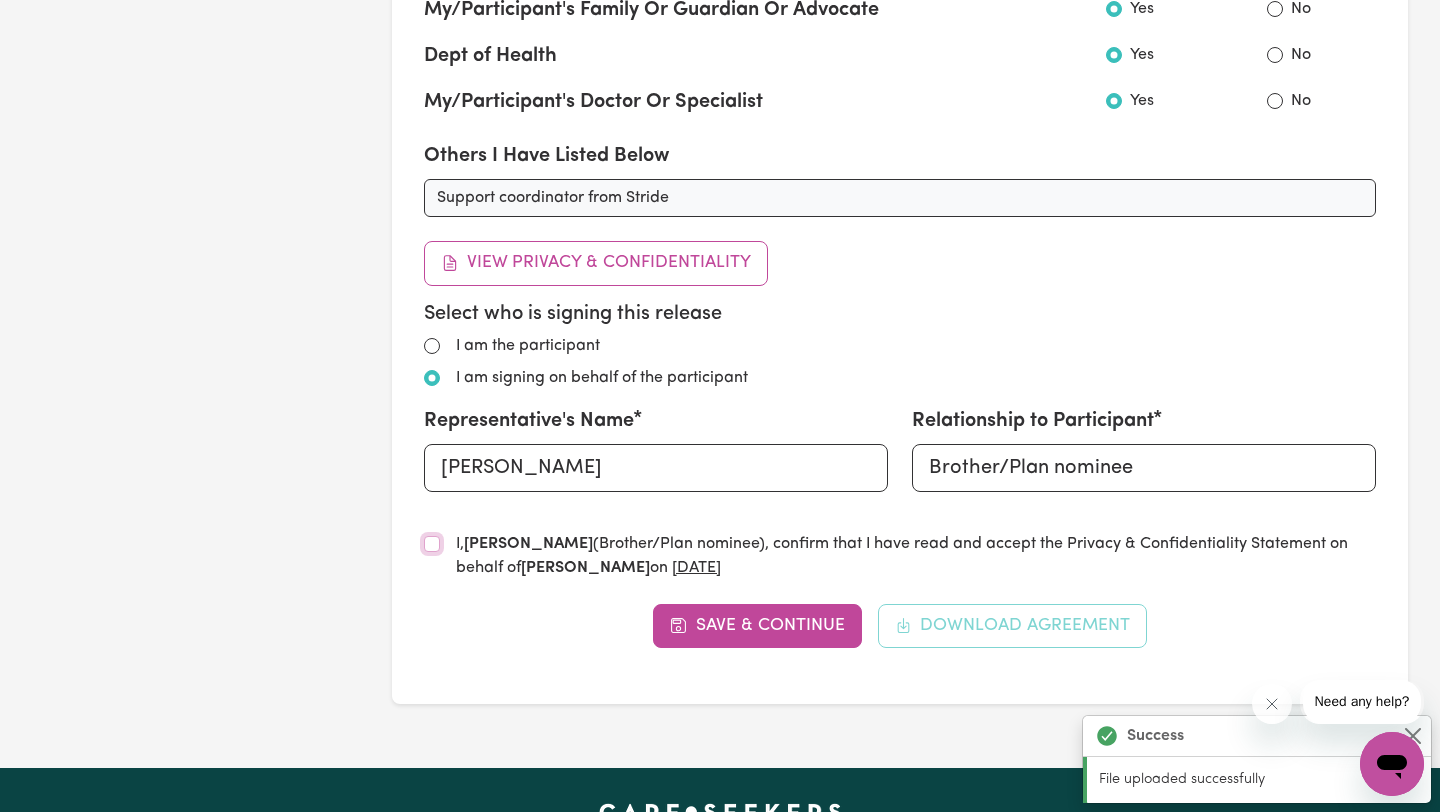 click on "I,  [PERSON_NAME]  (Brother/Plan nominee) , confirm that I have read and accept the Privacy & Confidentiality Statement on behalf of  [PERSON_NAME]  on   [DATE]" at bounding box center [432, 544] 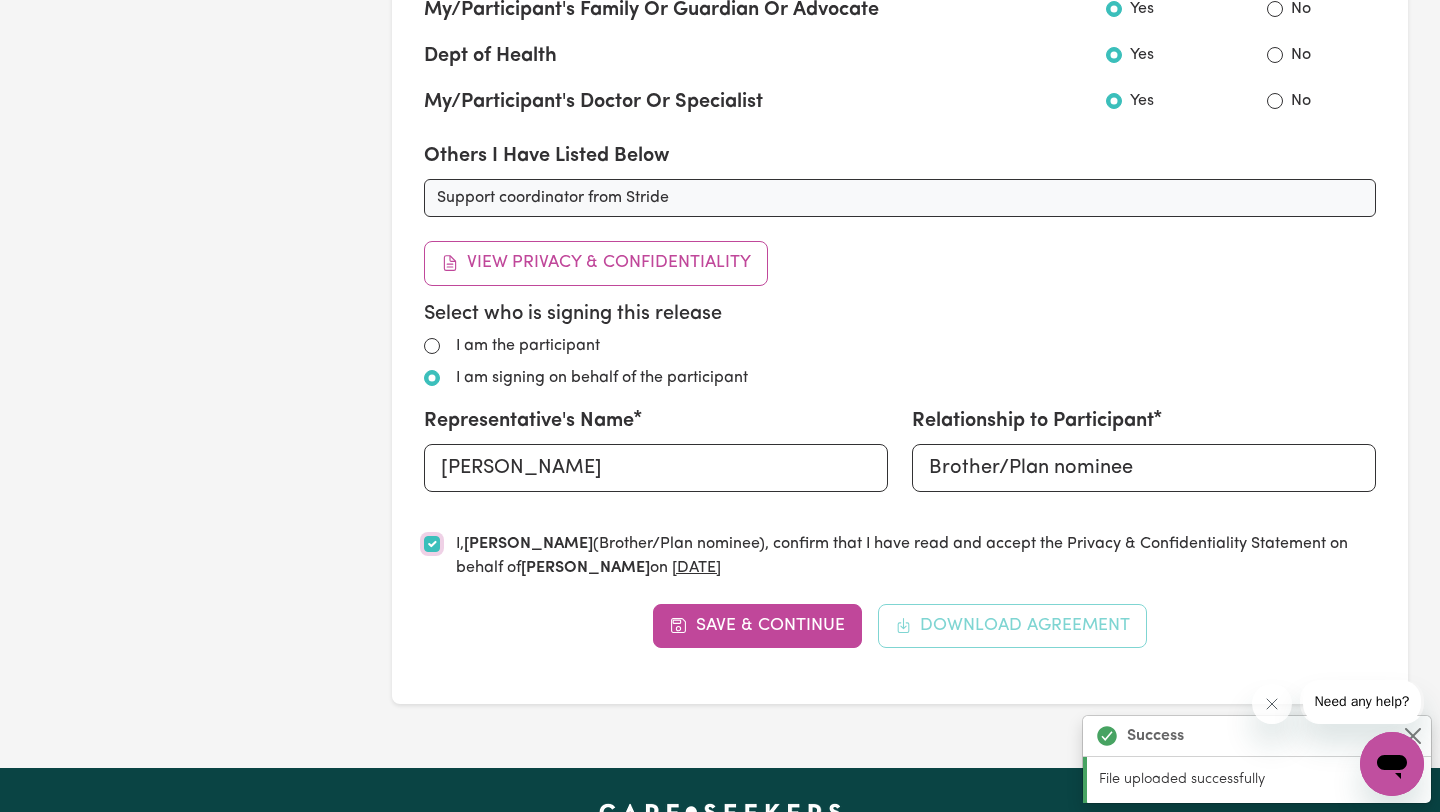 checkbox on "true" 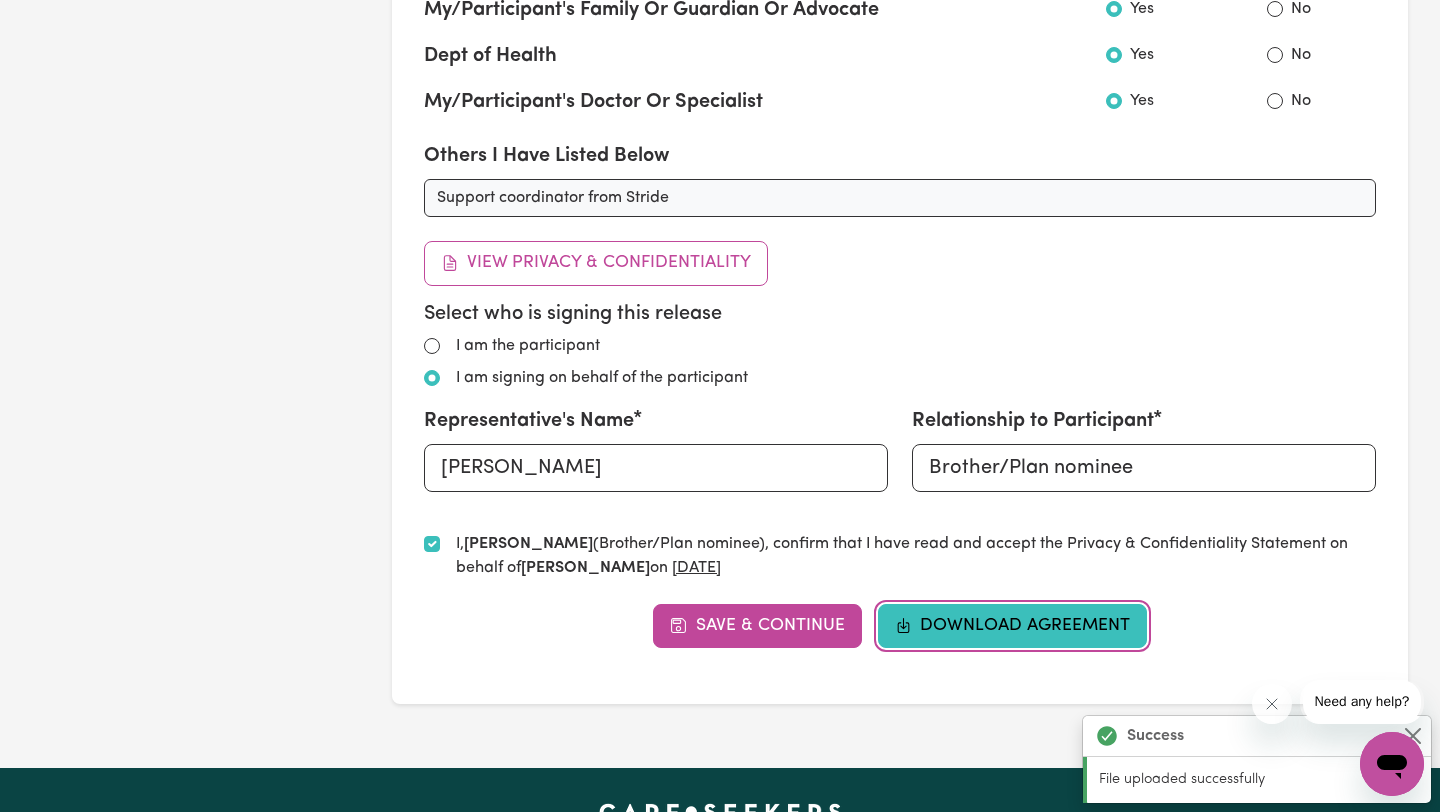 click on "Download Agreement" at bounding box center (1013, 626) 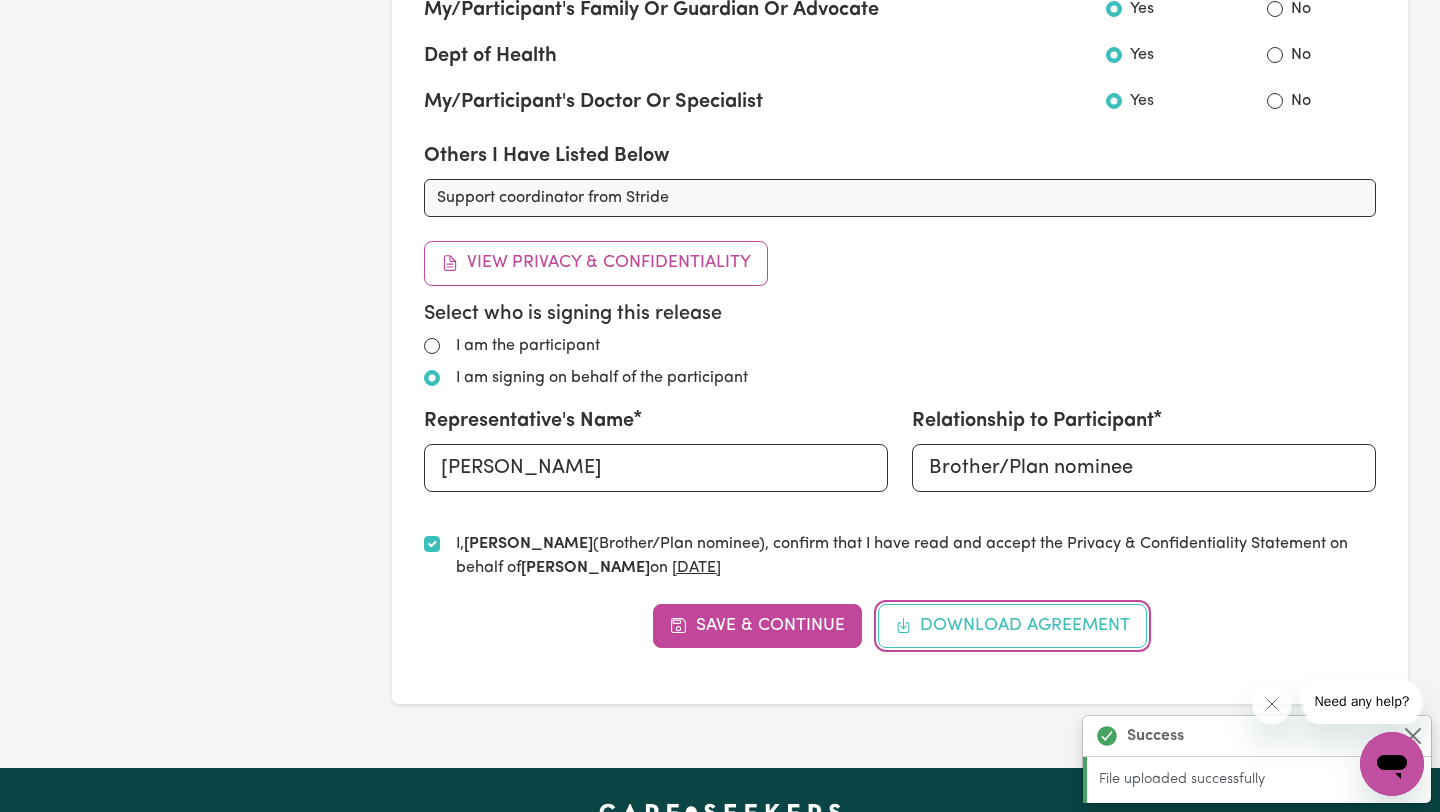 scroll, scrollTop: 0, scrollLeft: 0, axis: both 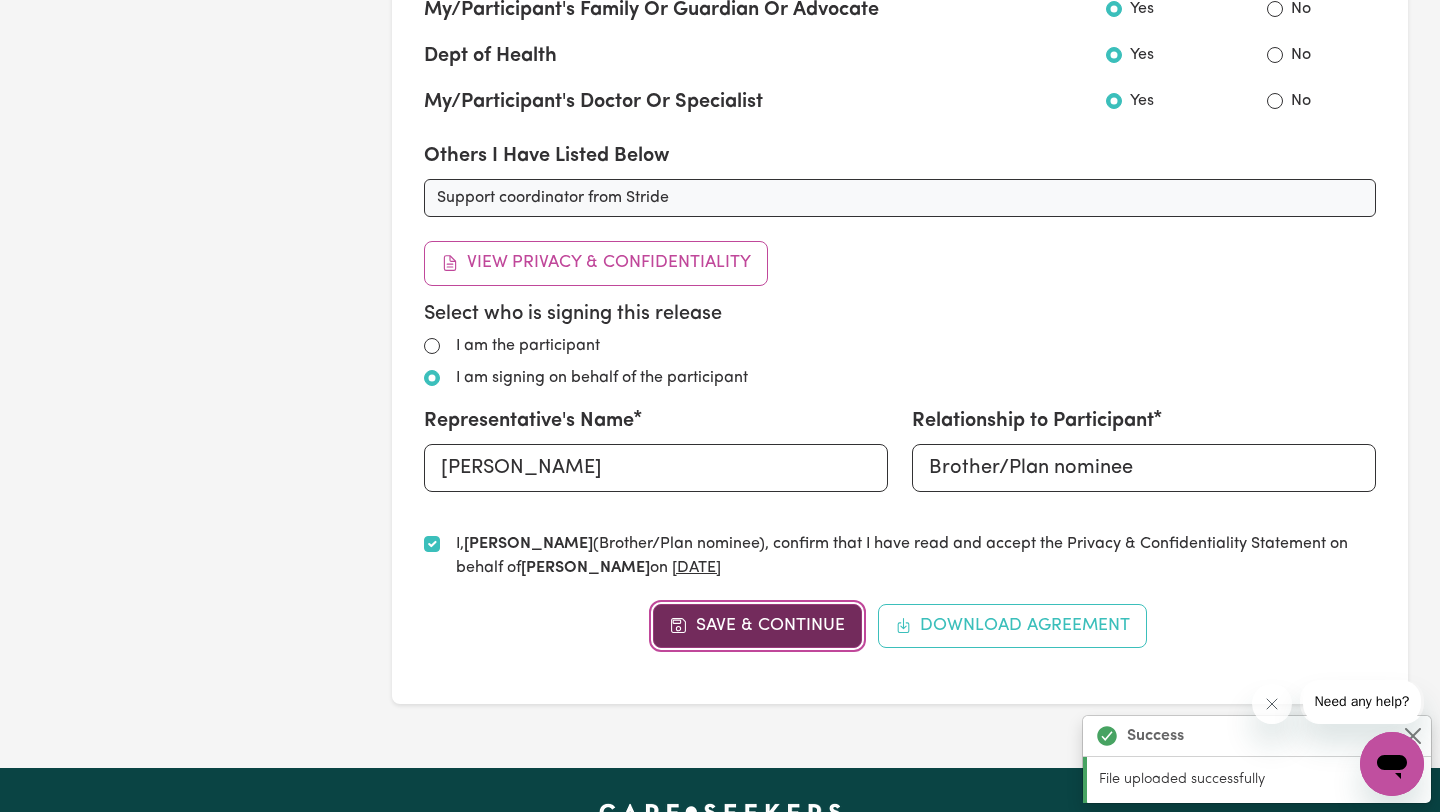 click on "Save & Continue" at bounding box center [757, 626] 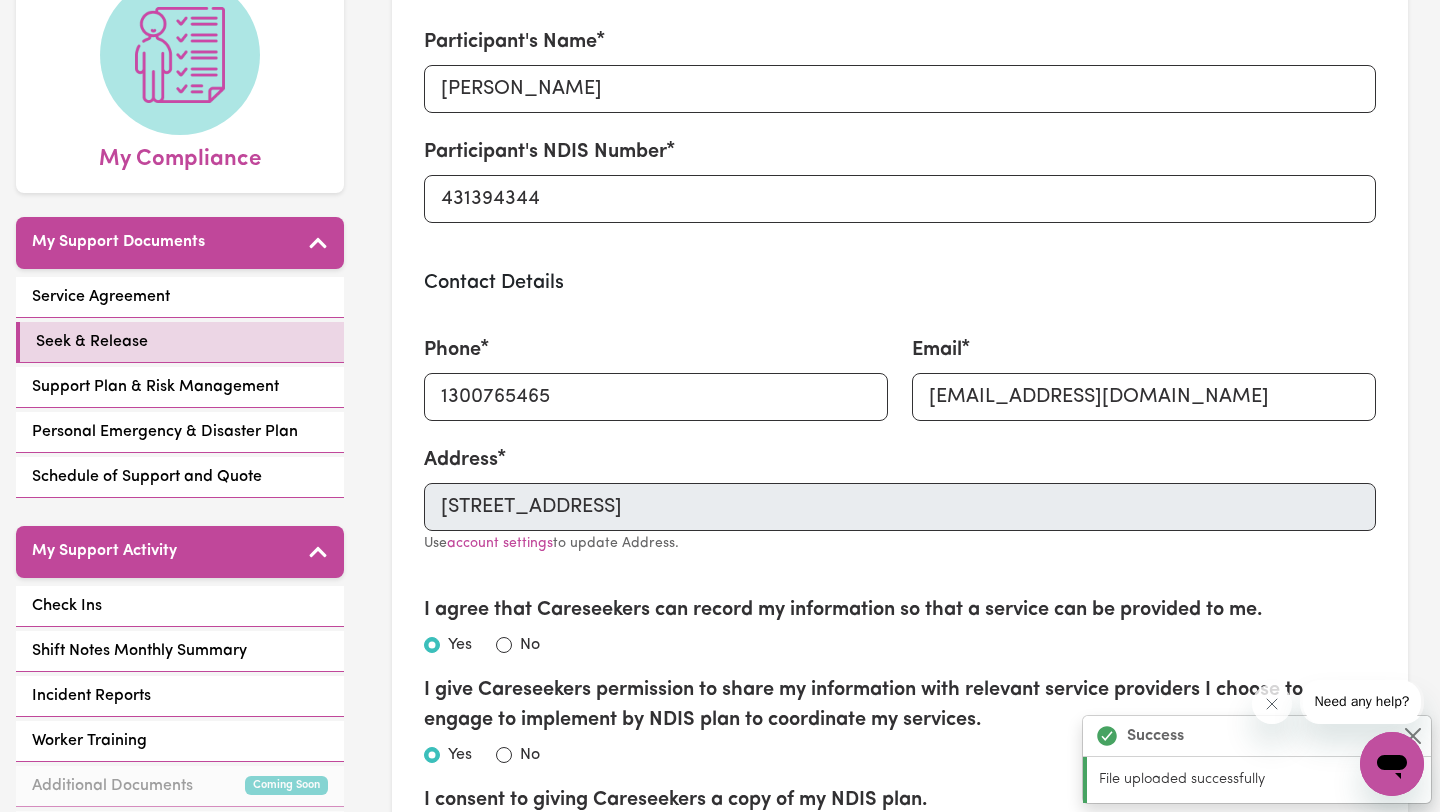 scroll, scrollTop: 234, scrollLeft: 0, axis: vertical 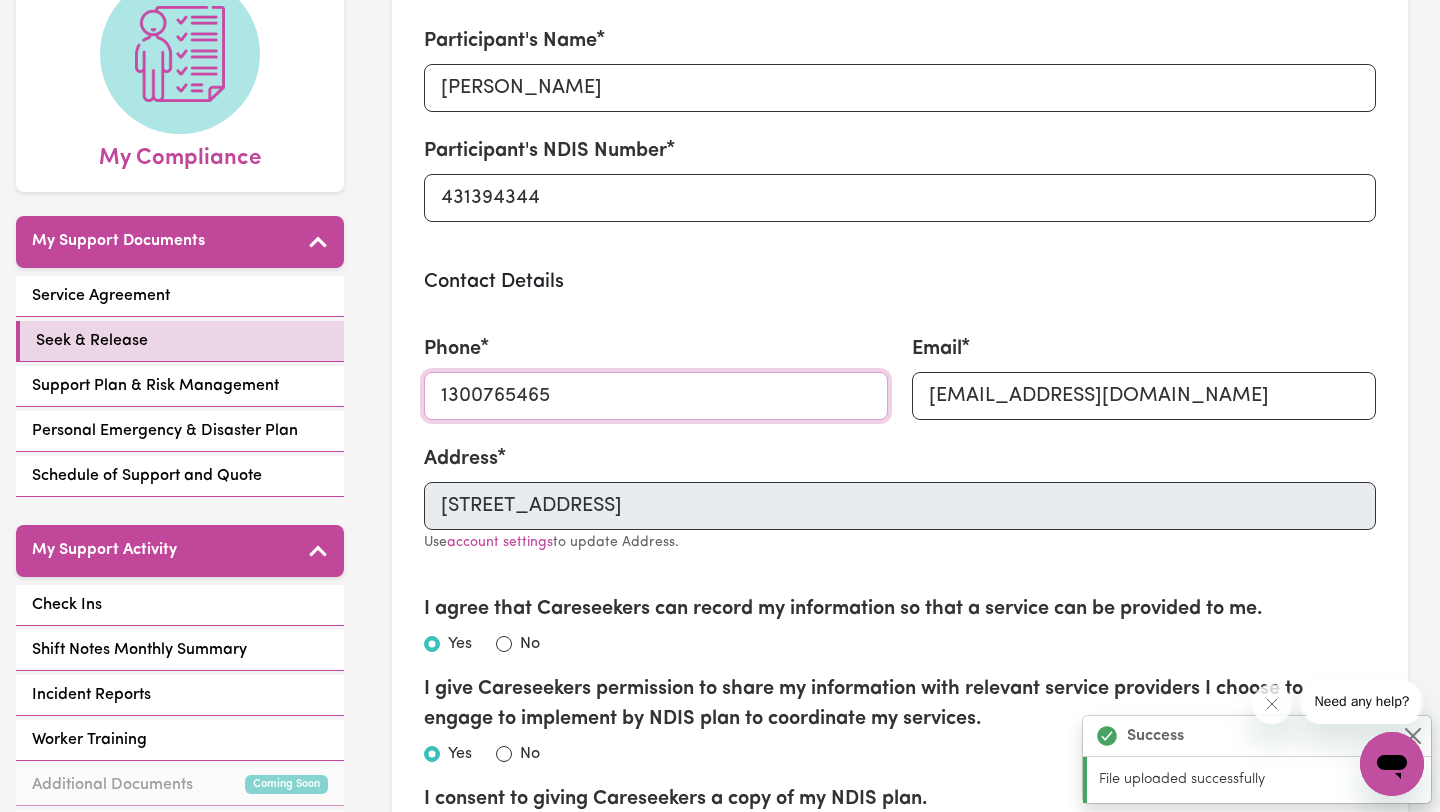 click on "1300765465" at bounding box center [656, 396] 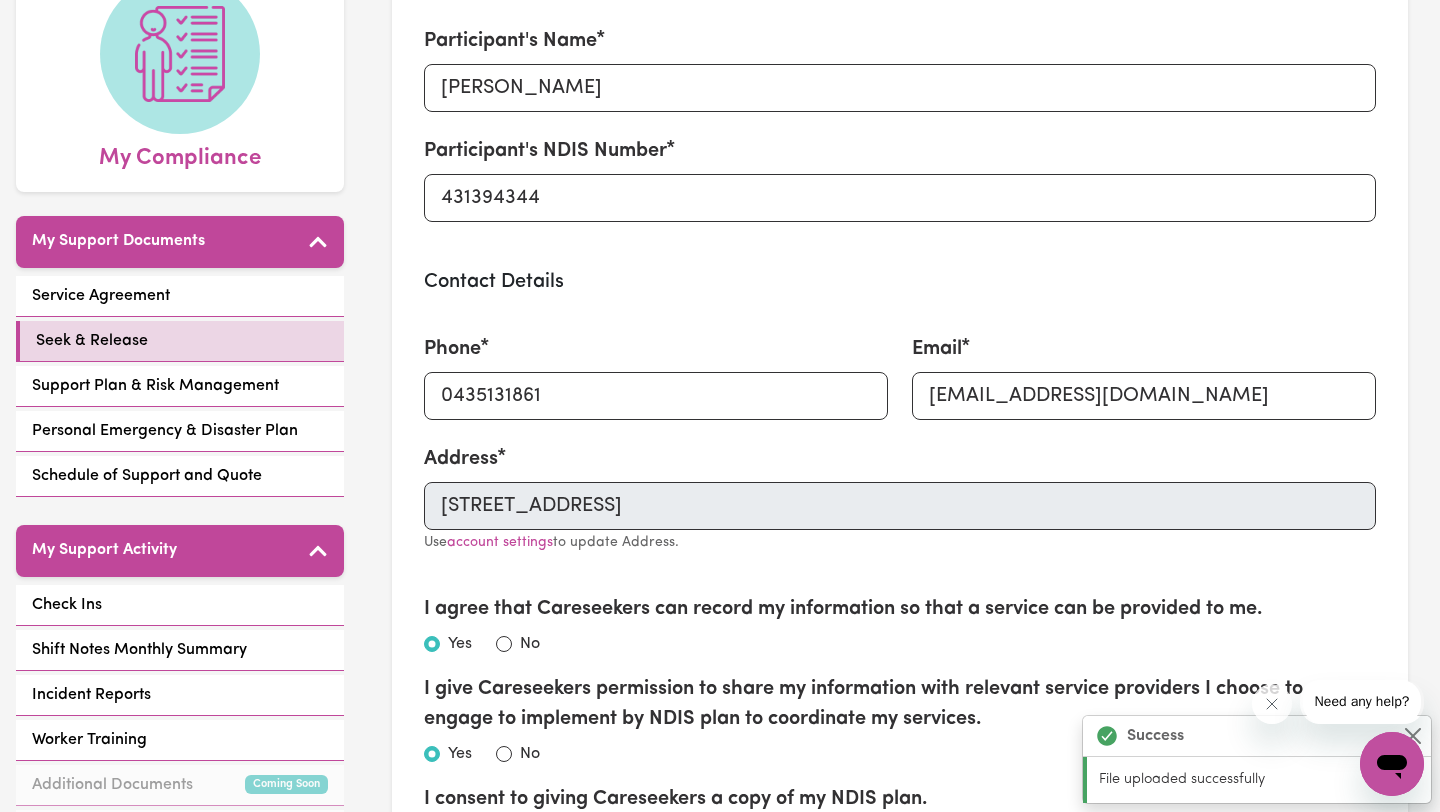 click on "Contact Details Phone [PHONE_NUMBER] Email [EMAIL_ADDRESS][DOMAIN_NAME] Address [STREET_ADDRESS] Use  account settings  to update Address." at bounding box center [900, 424] 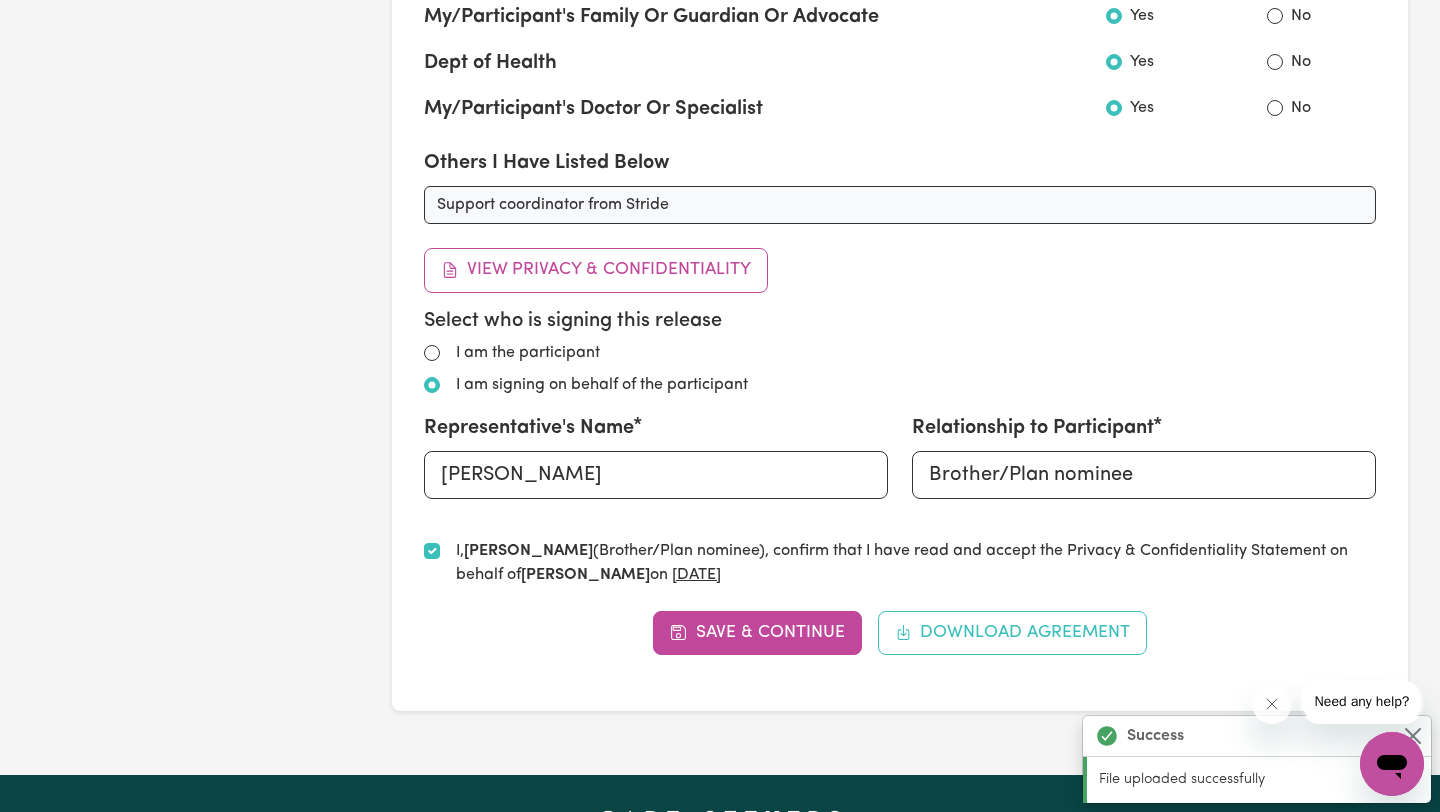 scroll, scrollTop: 1283, scrollLeft: 0, axis: vertical 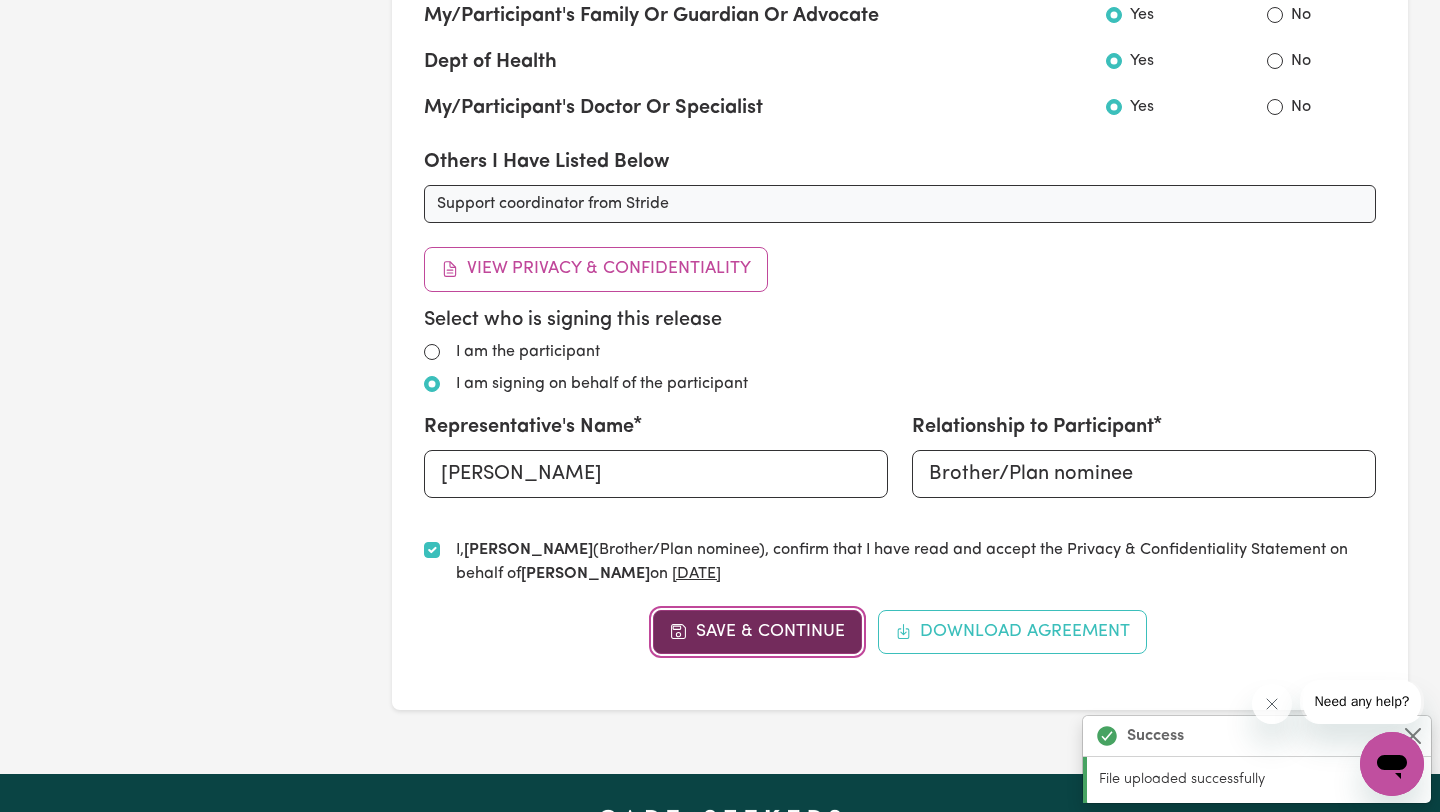 click on "Save & Continue" at bounding box center [757, 632] 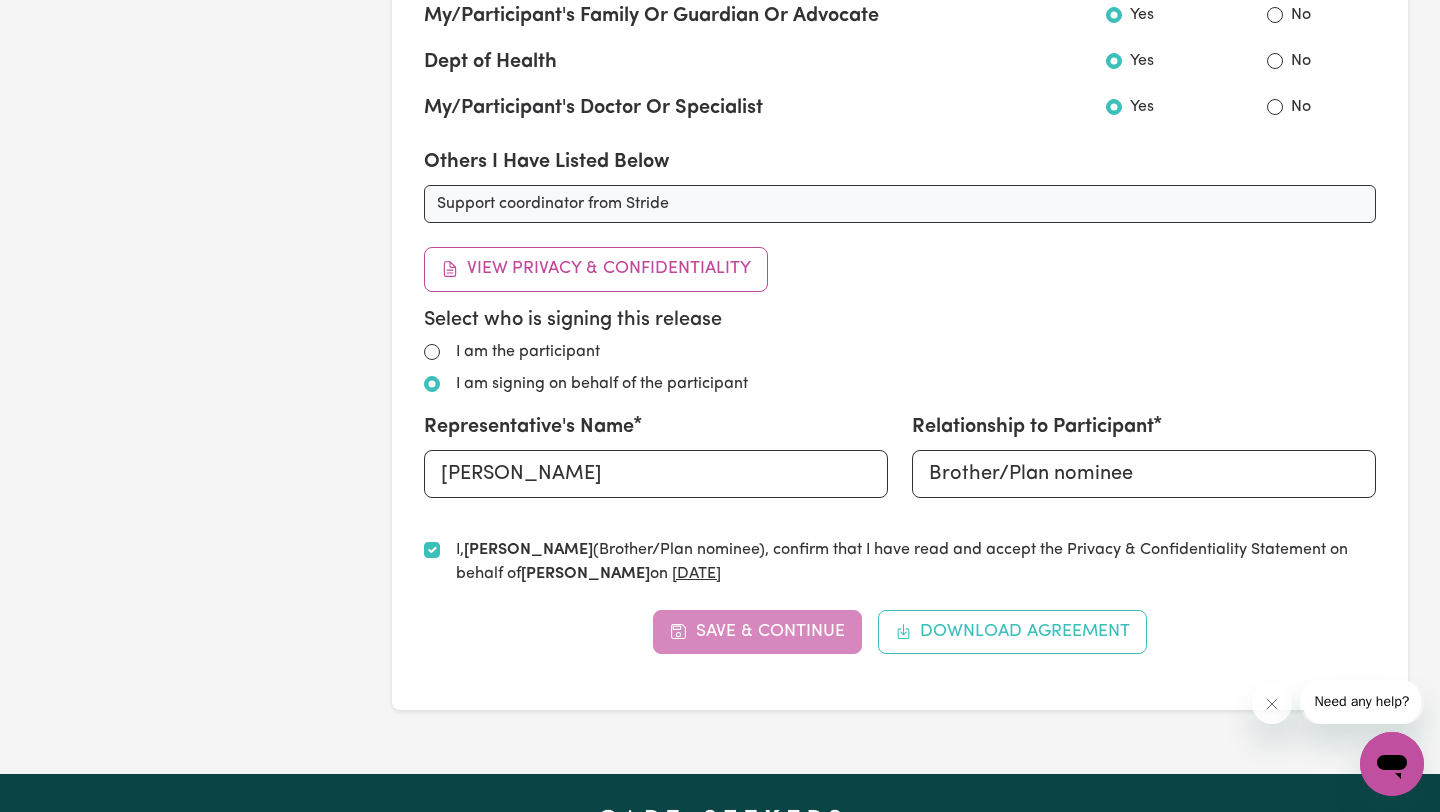 type on "1300765465" 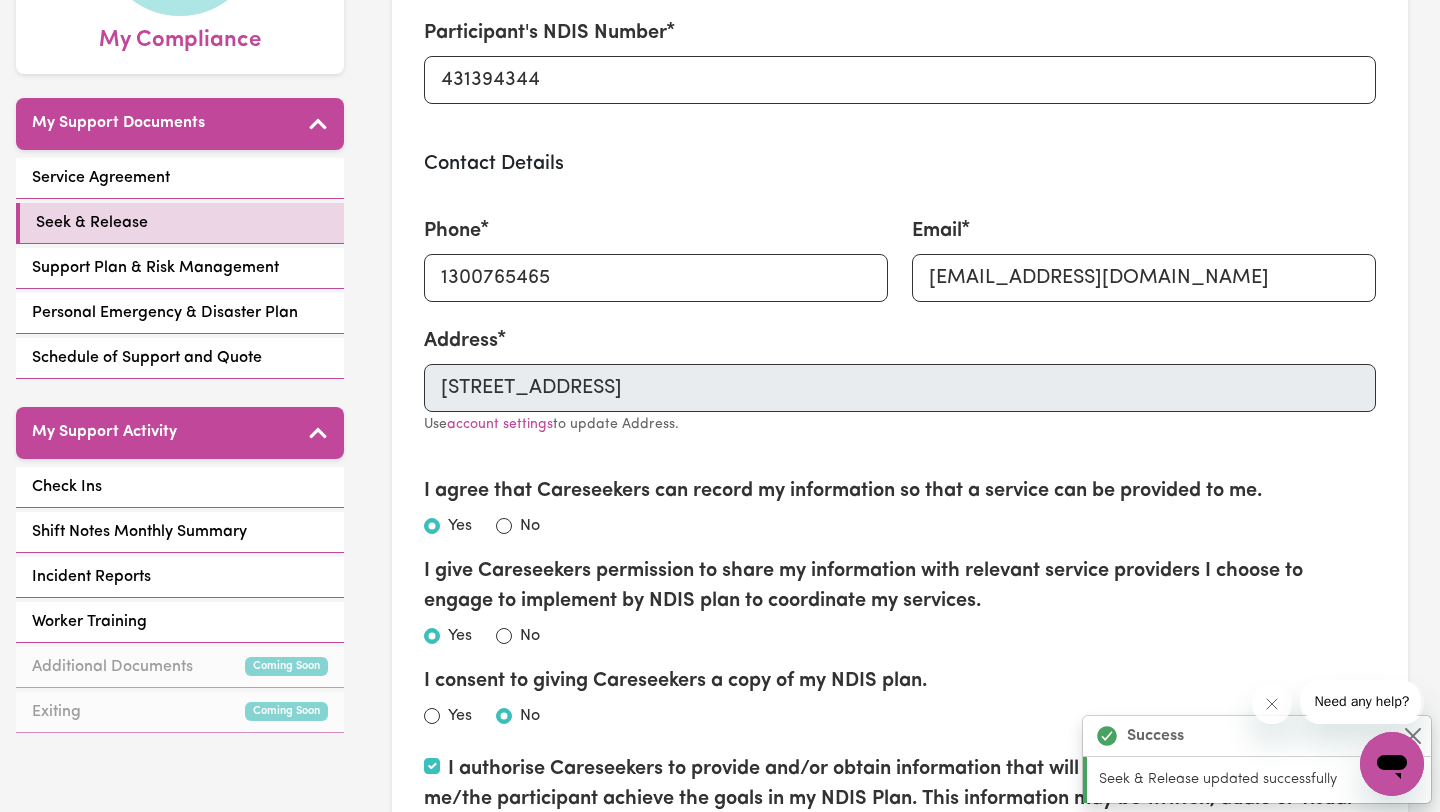 scroll, scrollTop: 0, scrollLeft: 0, axis: both 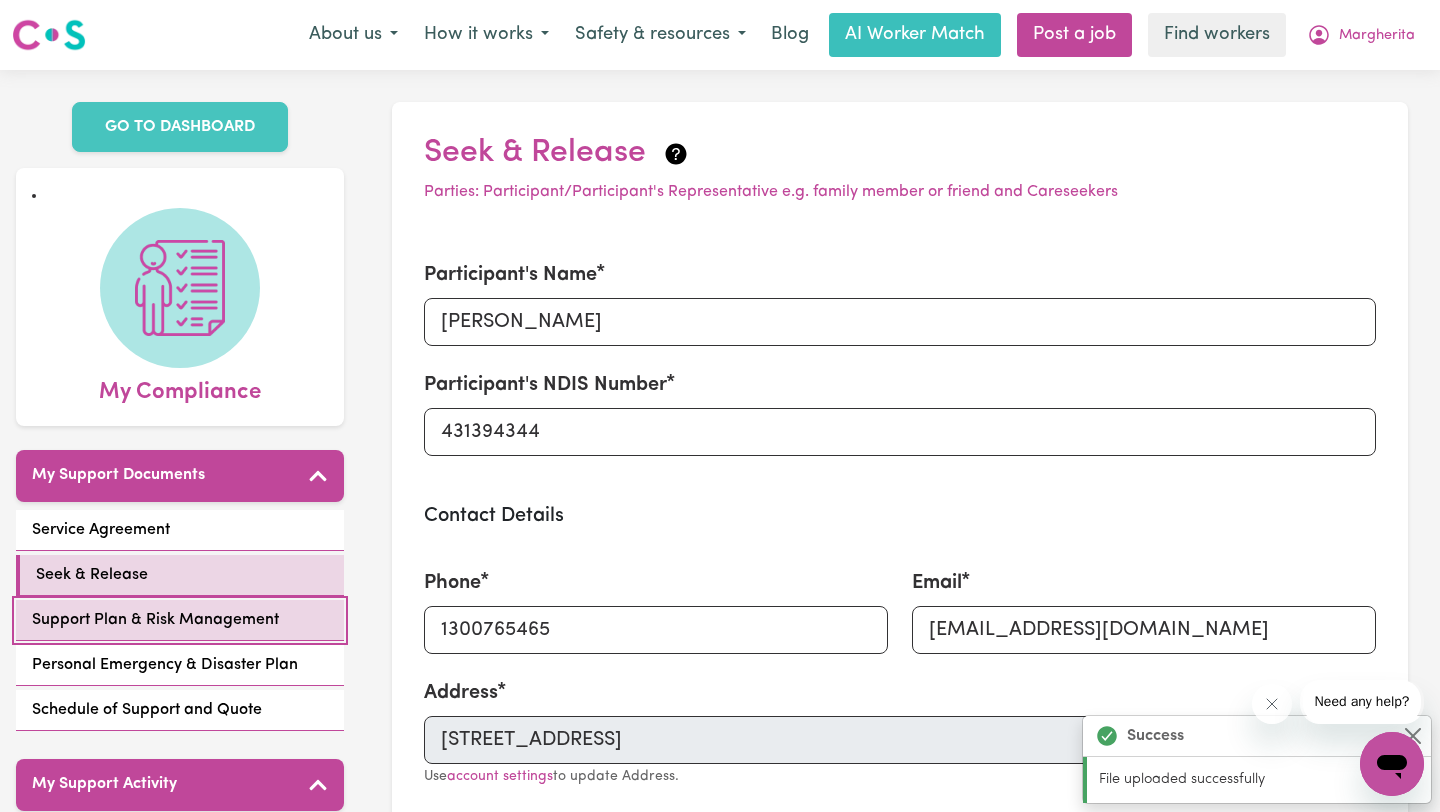 click on "Support Plan & Risk Management" at bounding box center (155, 620) 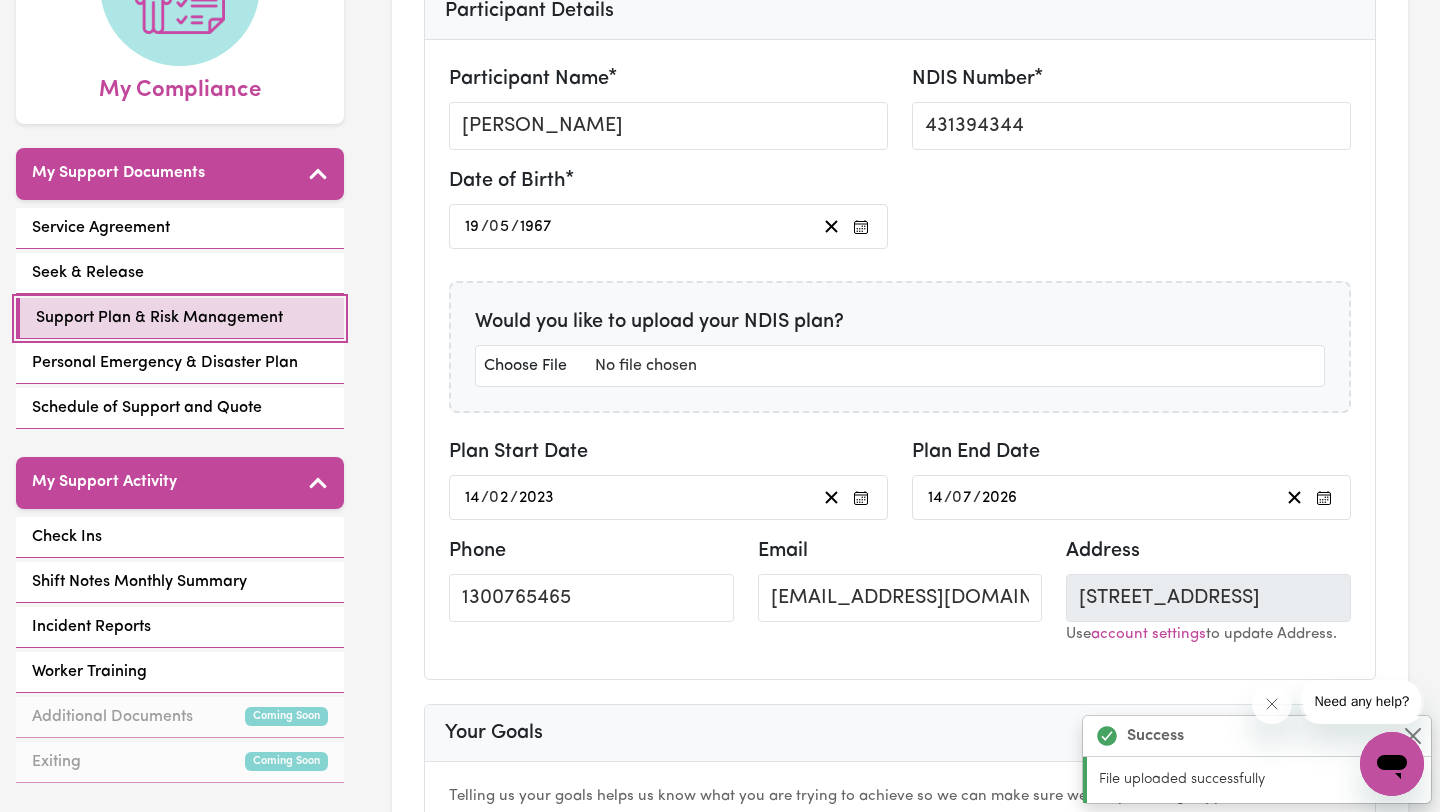 scroll, scrollTop: 304, scrollLeft: 0, axis: vertical 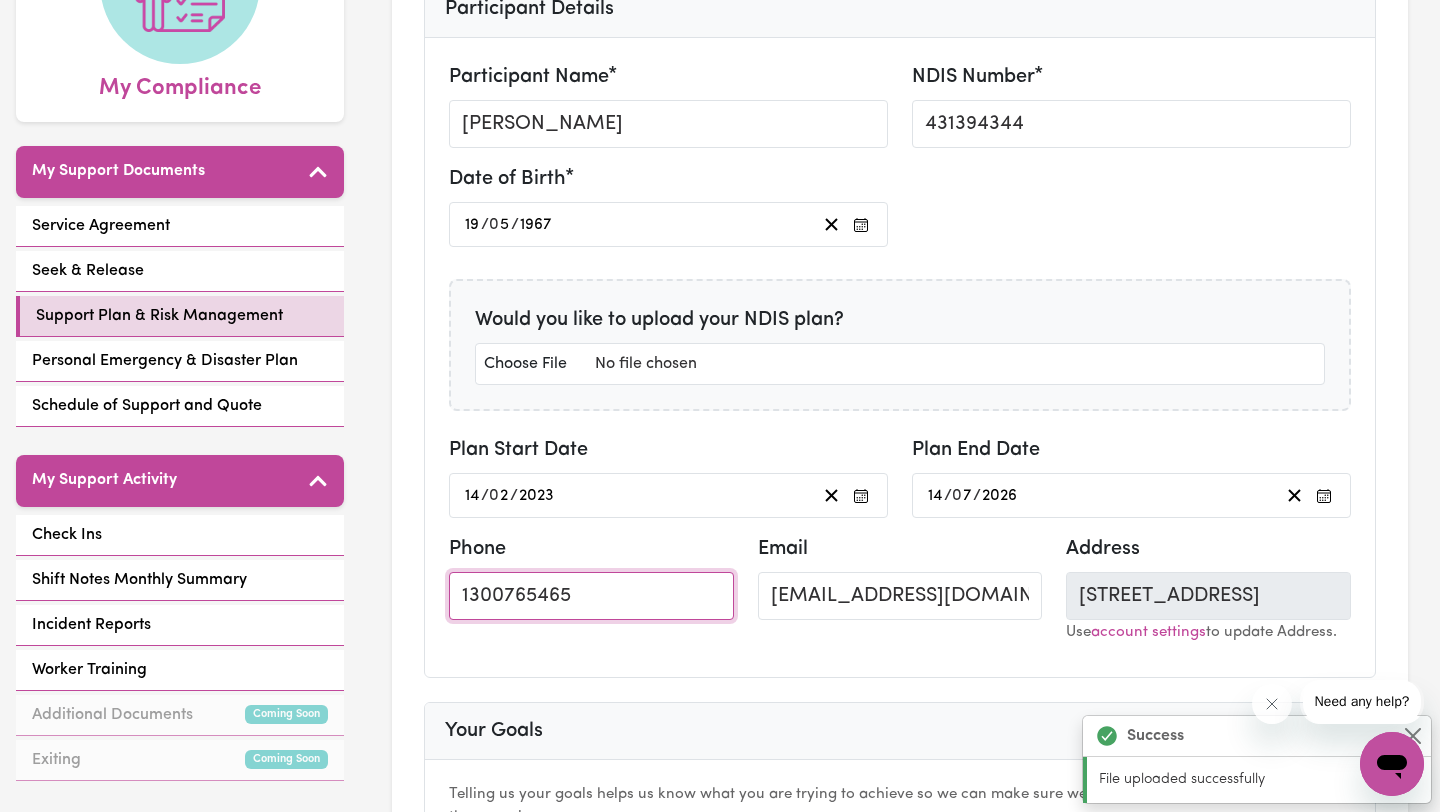 click on "1300765465" at bounding box center (591, 596) 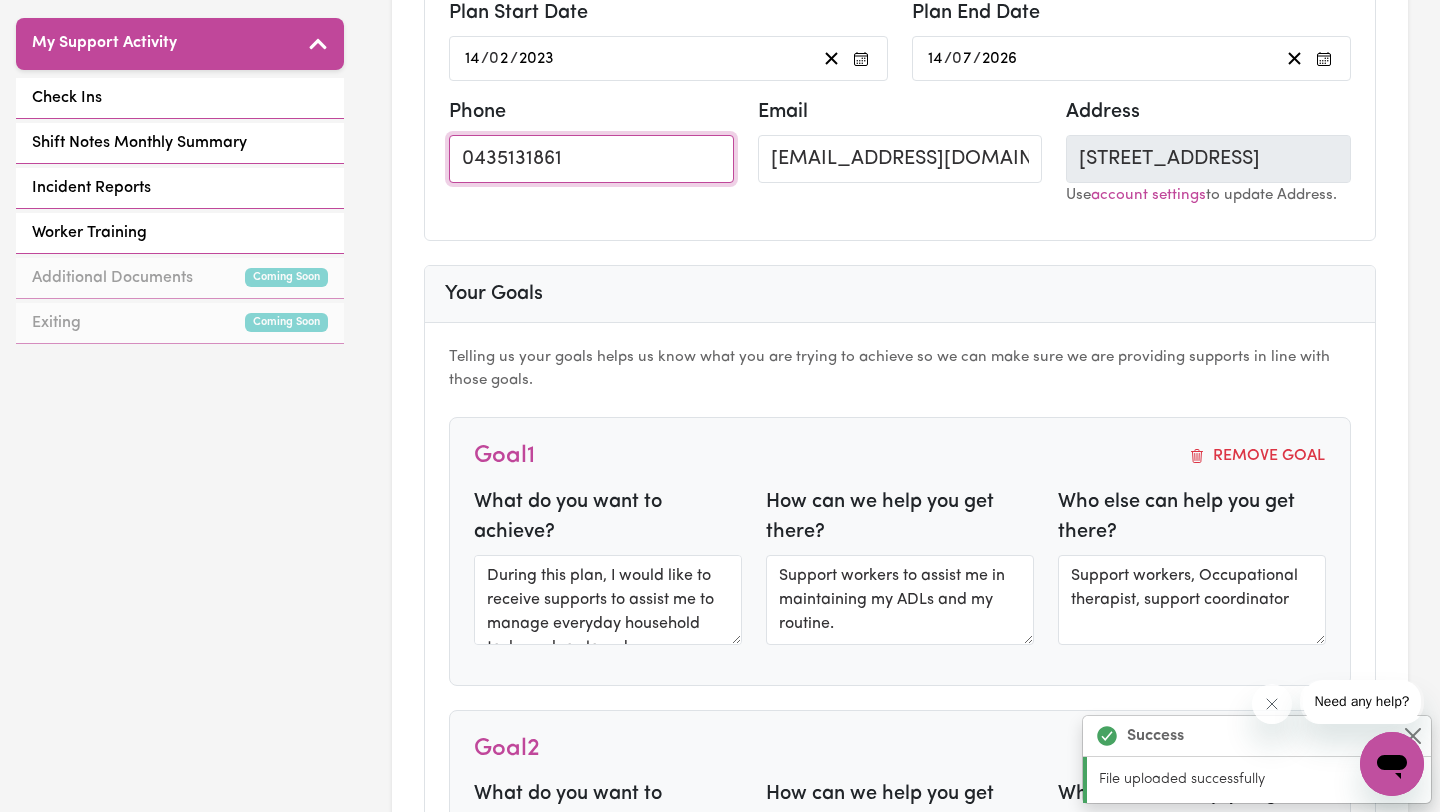 scroll, scrollTop: 746, scrollLeft: 0, axis: vertical 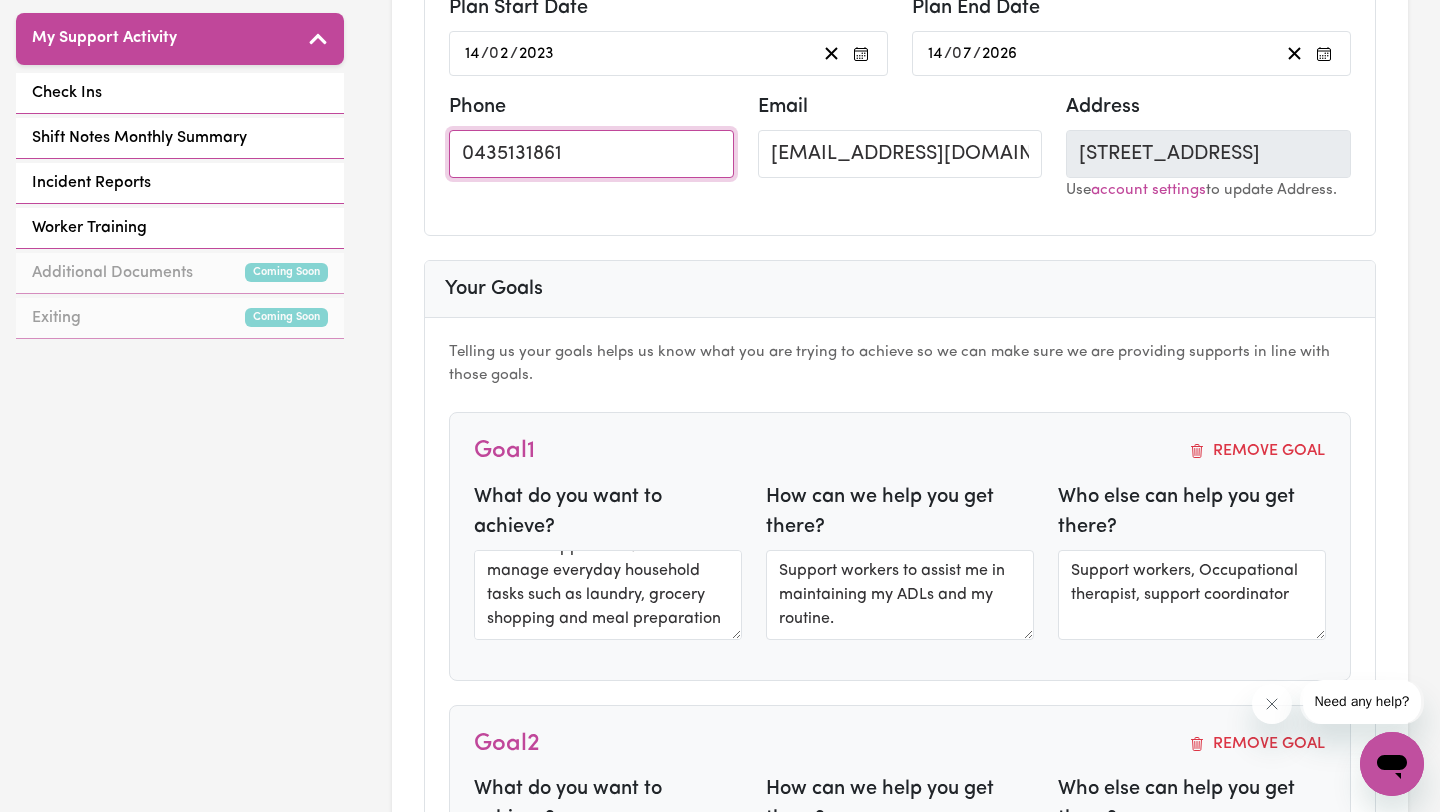 type on "1300765465" 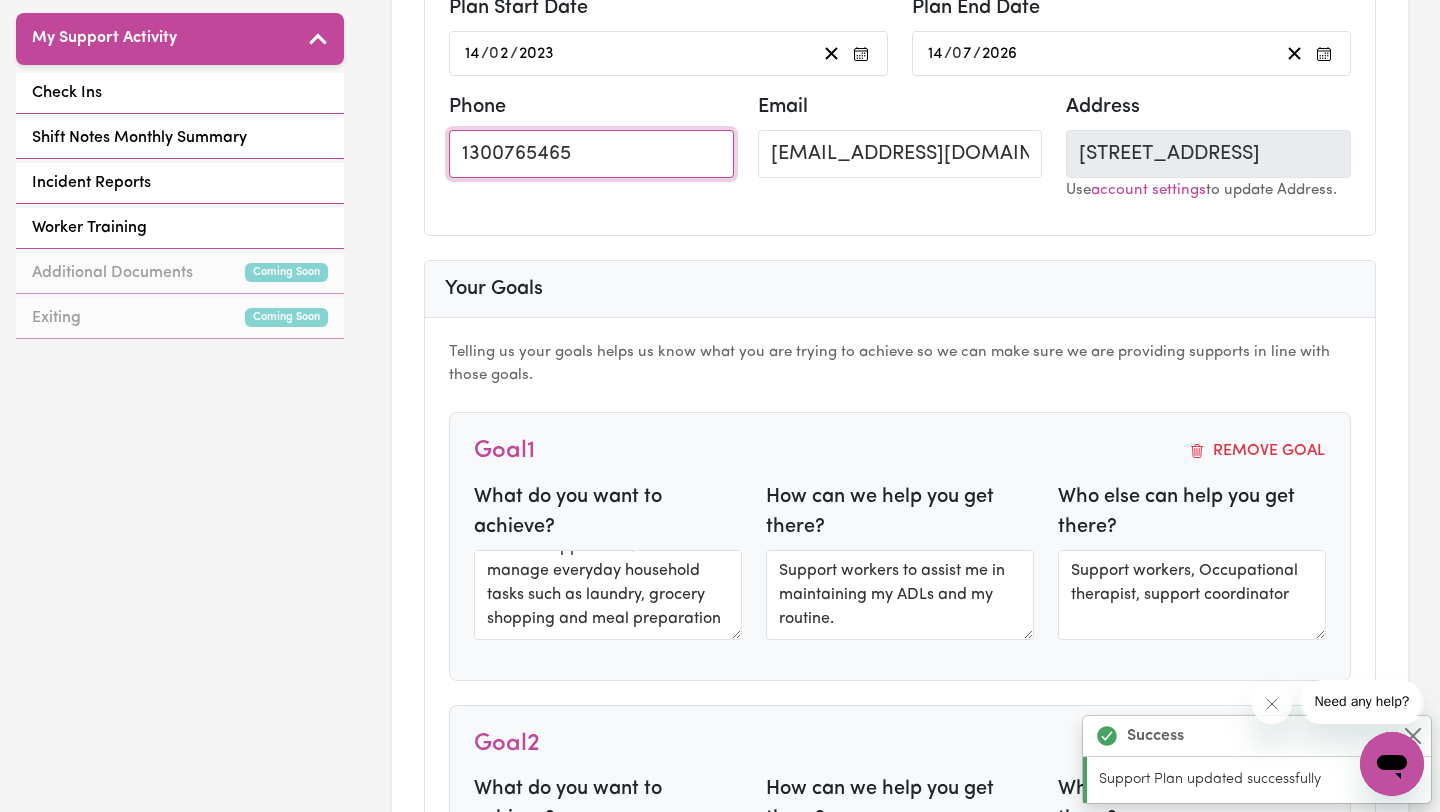 type on "During this plan I would like support to assist me in transitioning home from hospital and supports which assist me to remain home." 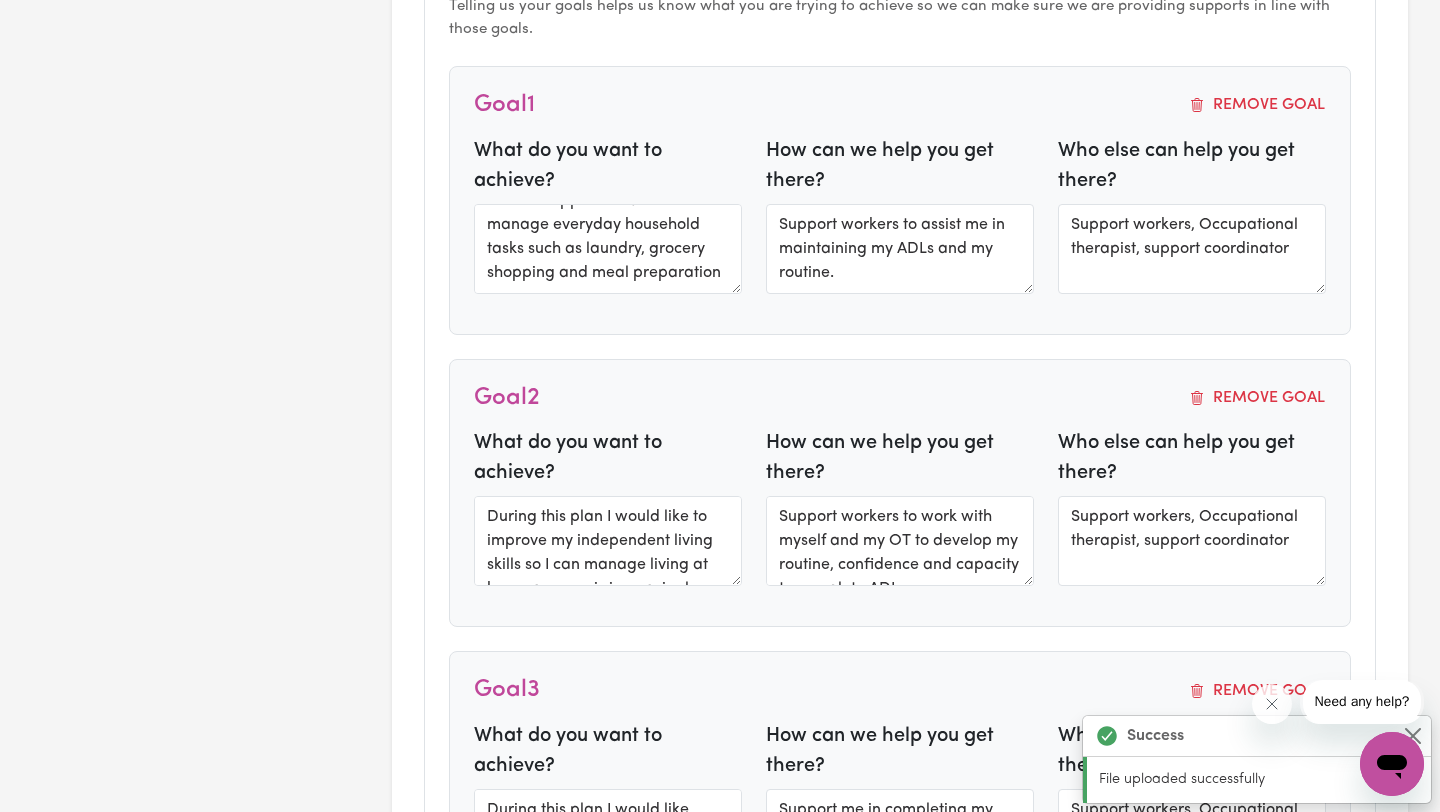 scroll, scrollTop: 1140, scrollLeft: 0, axis: vertical 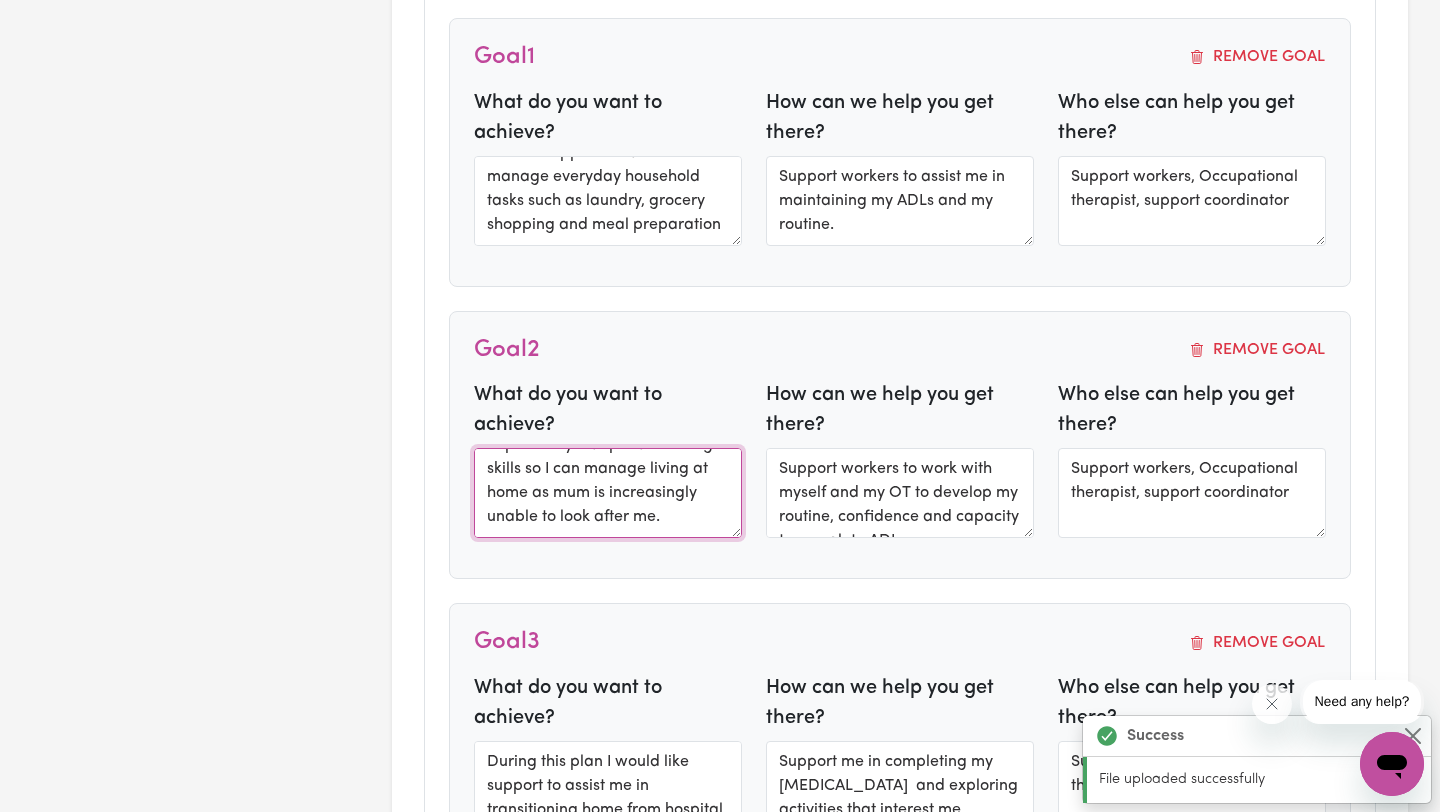 drag, startPoint x: 535, startPoint y: 494, endPoint x: 652, endPoint y: 511, distance: 118.22859 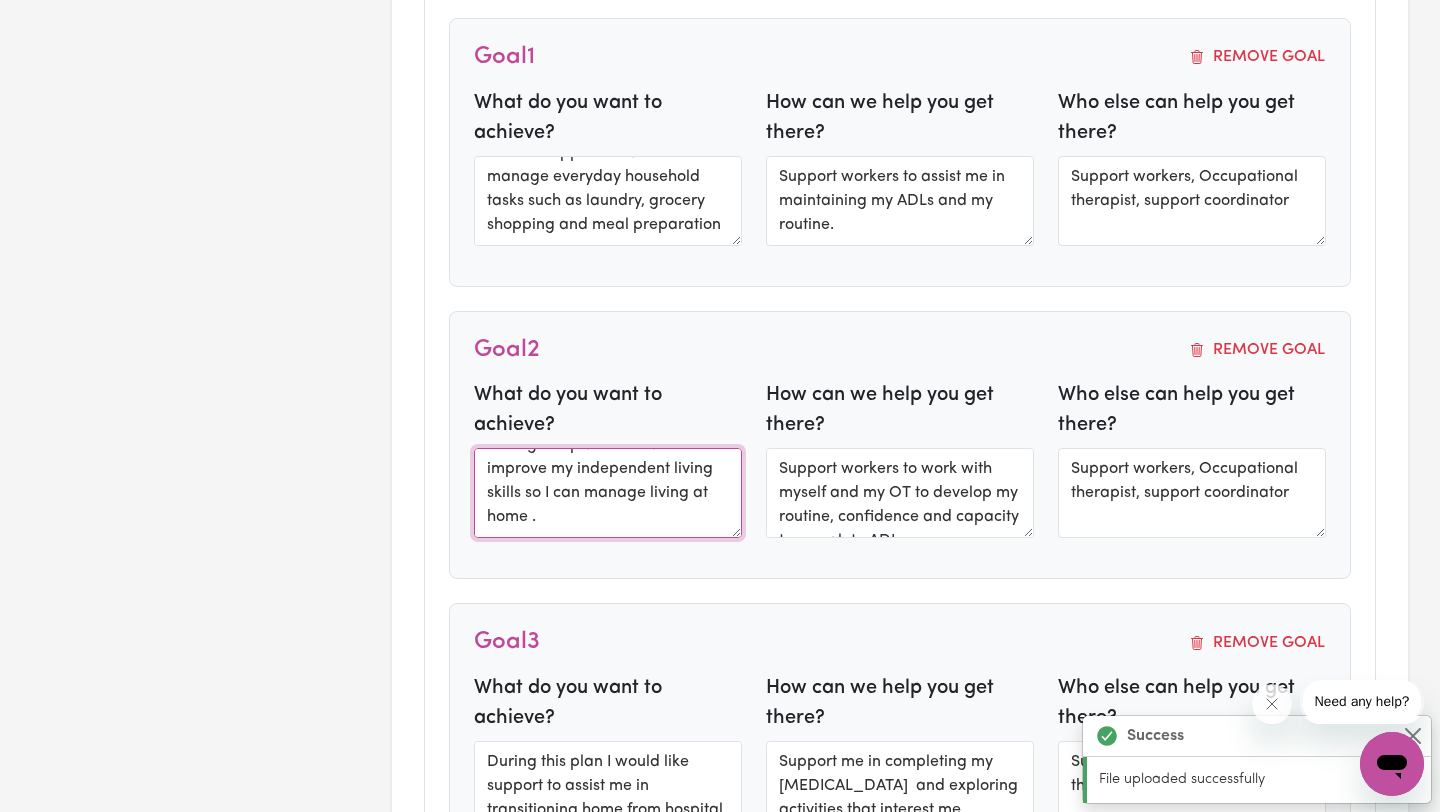 scroll, scrollTop: 24, scrollLeft: 0, axis: vertical 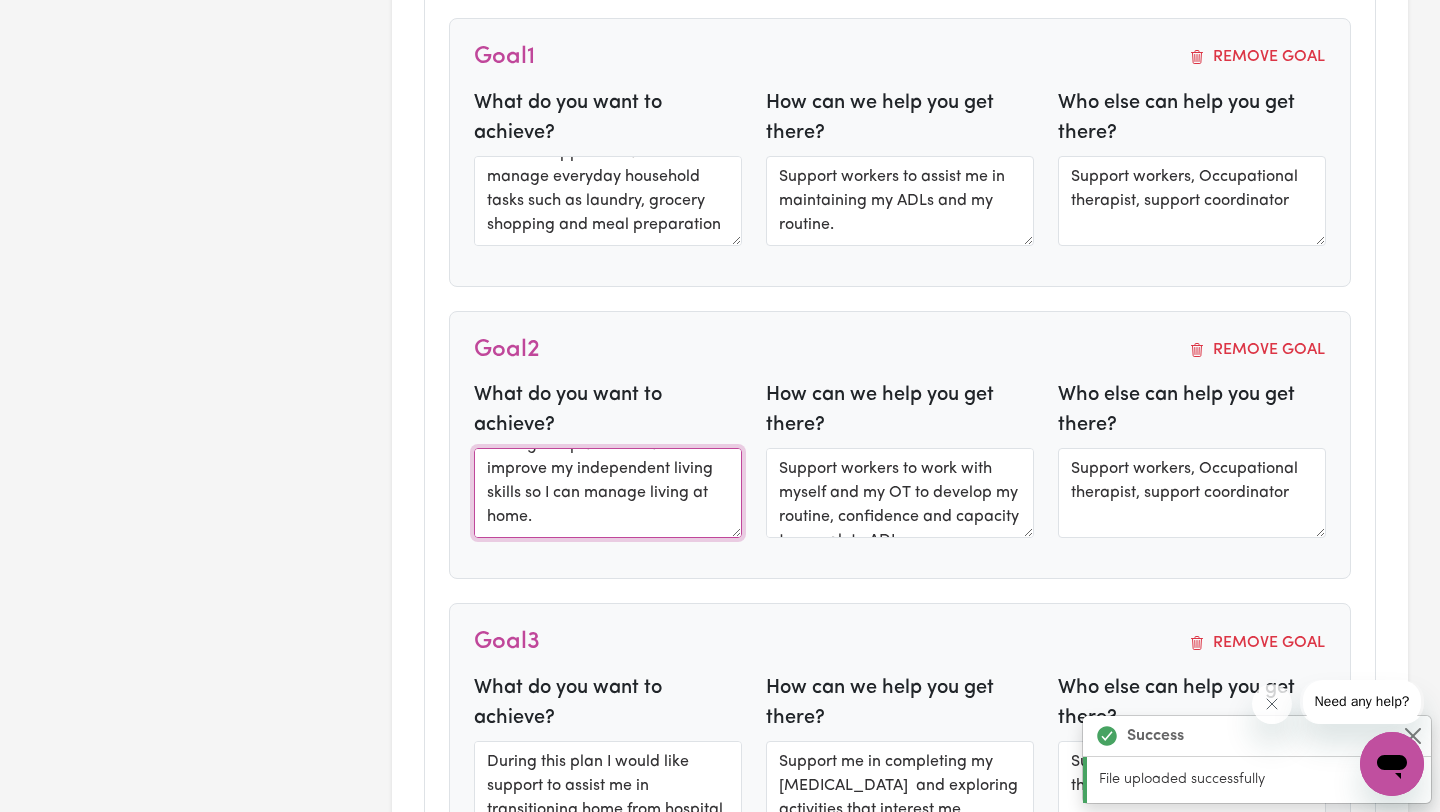 type on "During this plan I would like to improve my independent living skills so I can manage living at home." 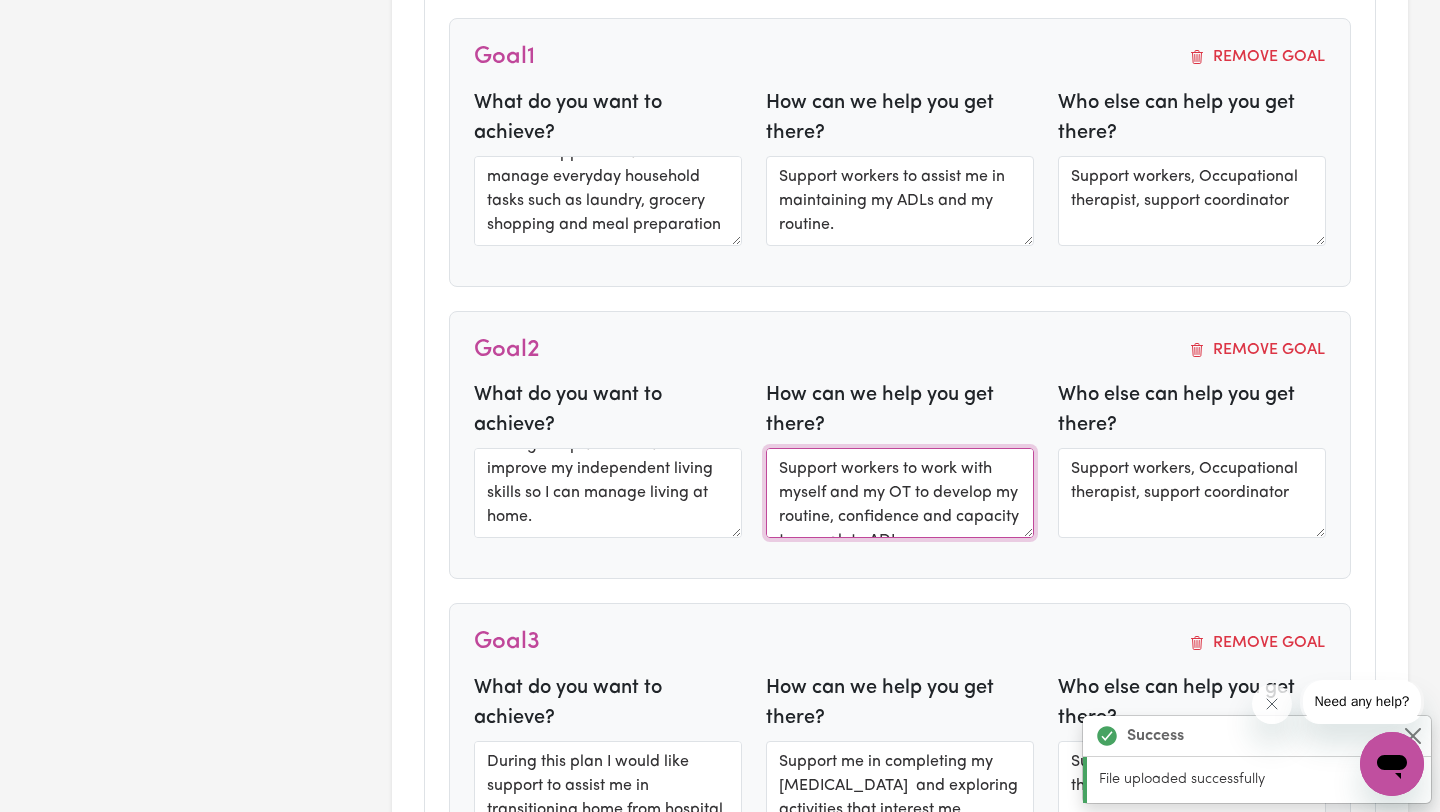 click on "Support workers to work with myself and my OT to develop my routine, confidence and capacity to complete ADLs." at bounding box center [900, 493] 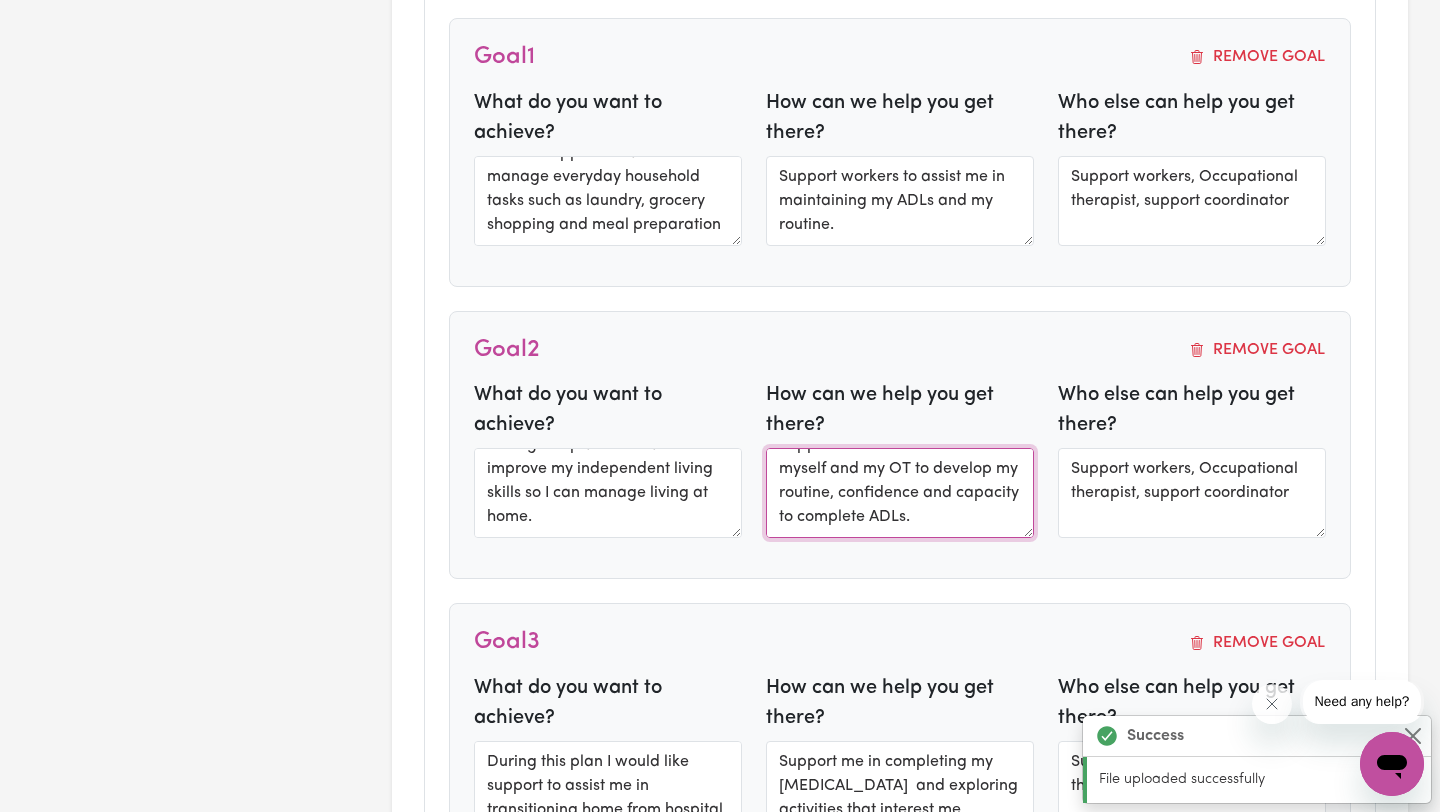 drag, startPoint x: 897, startPoint y: 484, endPoint x: 900, endPoint y: 559, distance: 75.059975 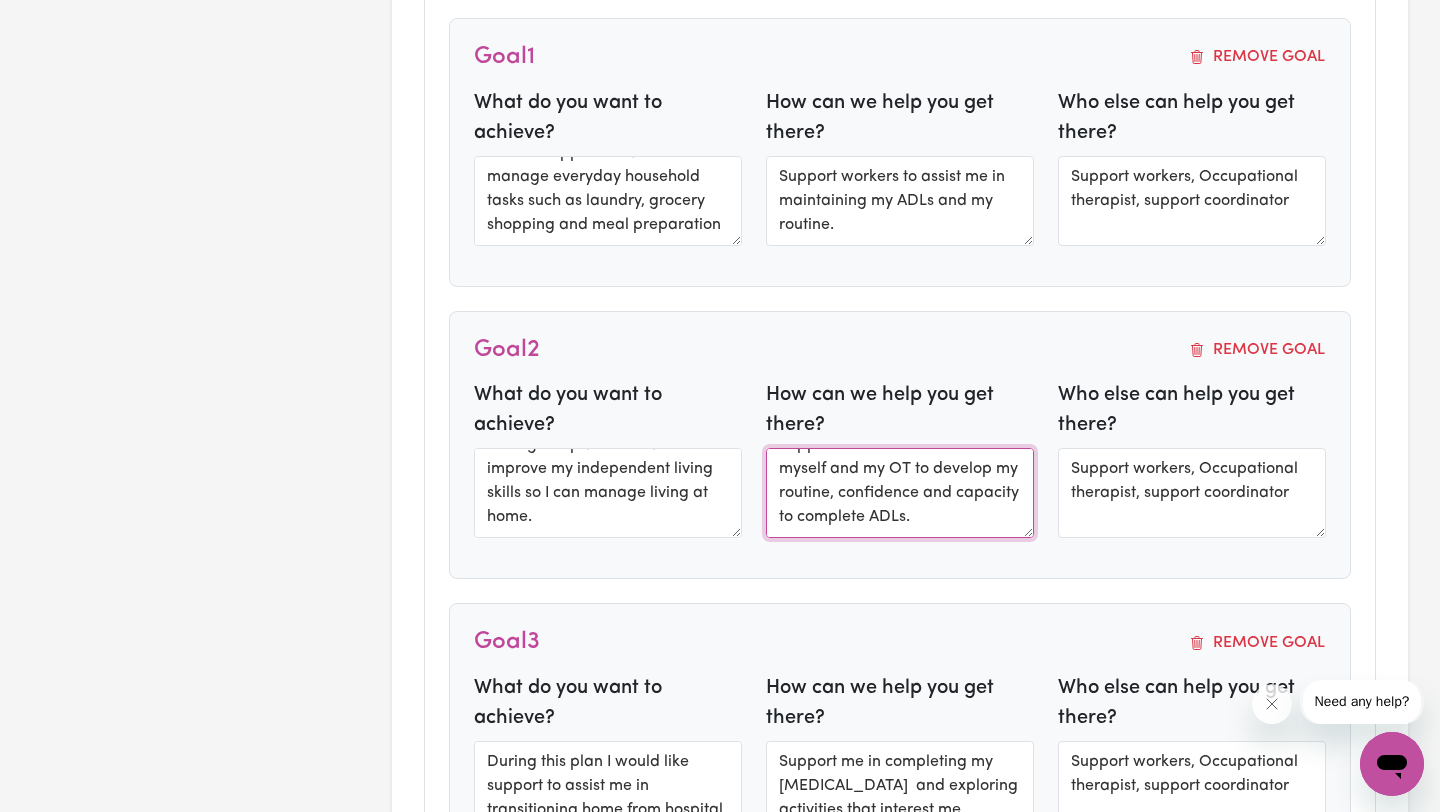 scroll, scrollTop: 1387, scrollLeft: 0, axis: vertical 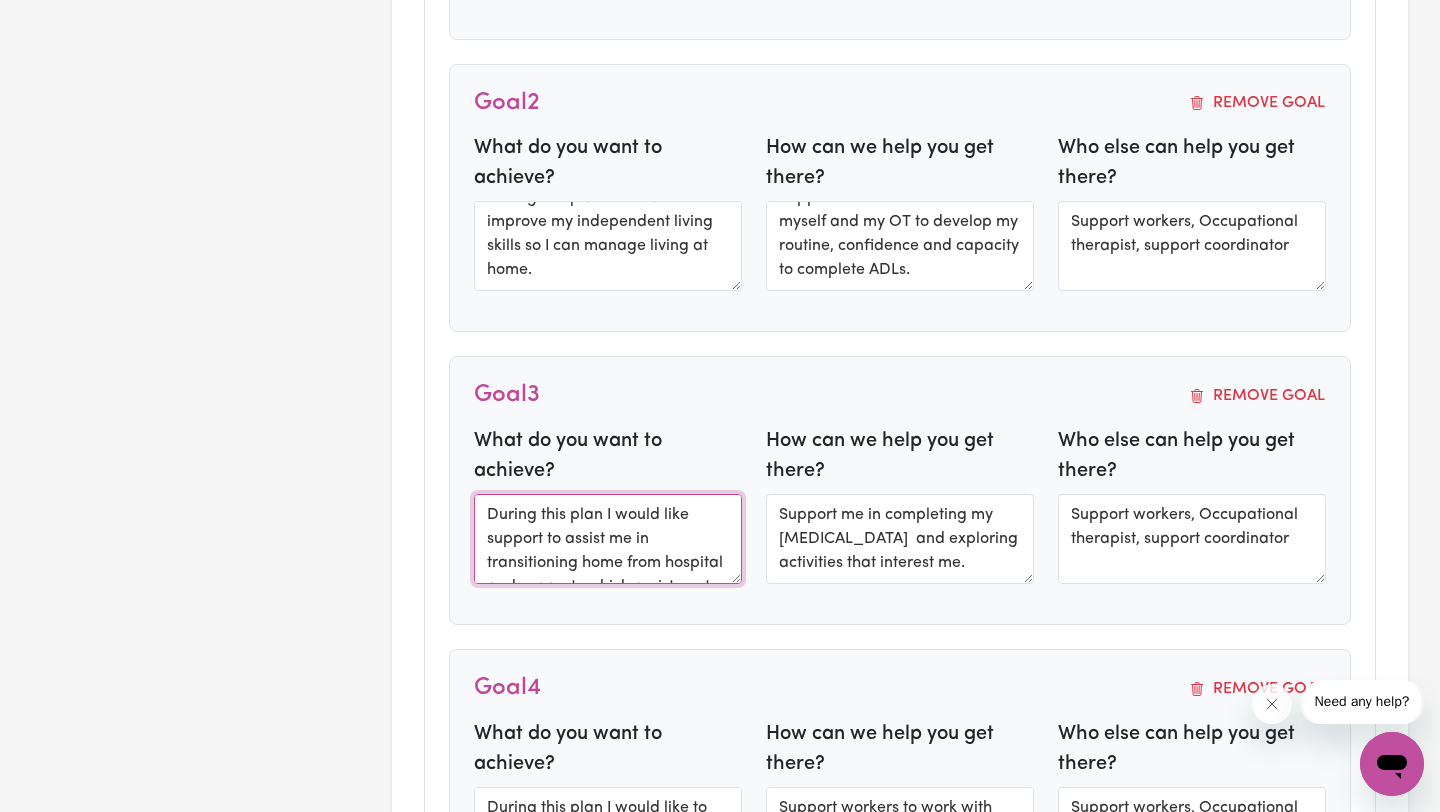 click on "During this plan I would like support to assist me in transitioning home from hospital and supports which assist me to remain home." at bounding box center [608, 539] 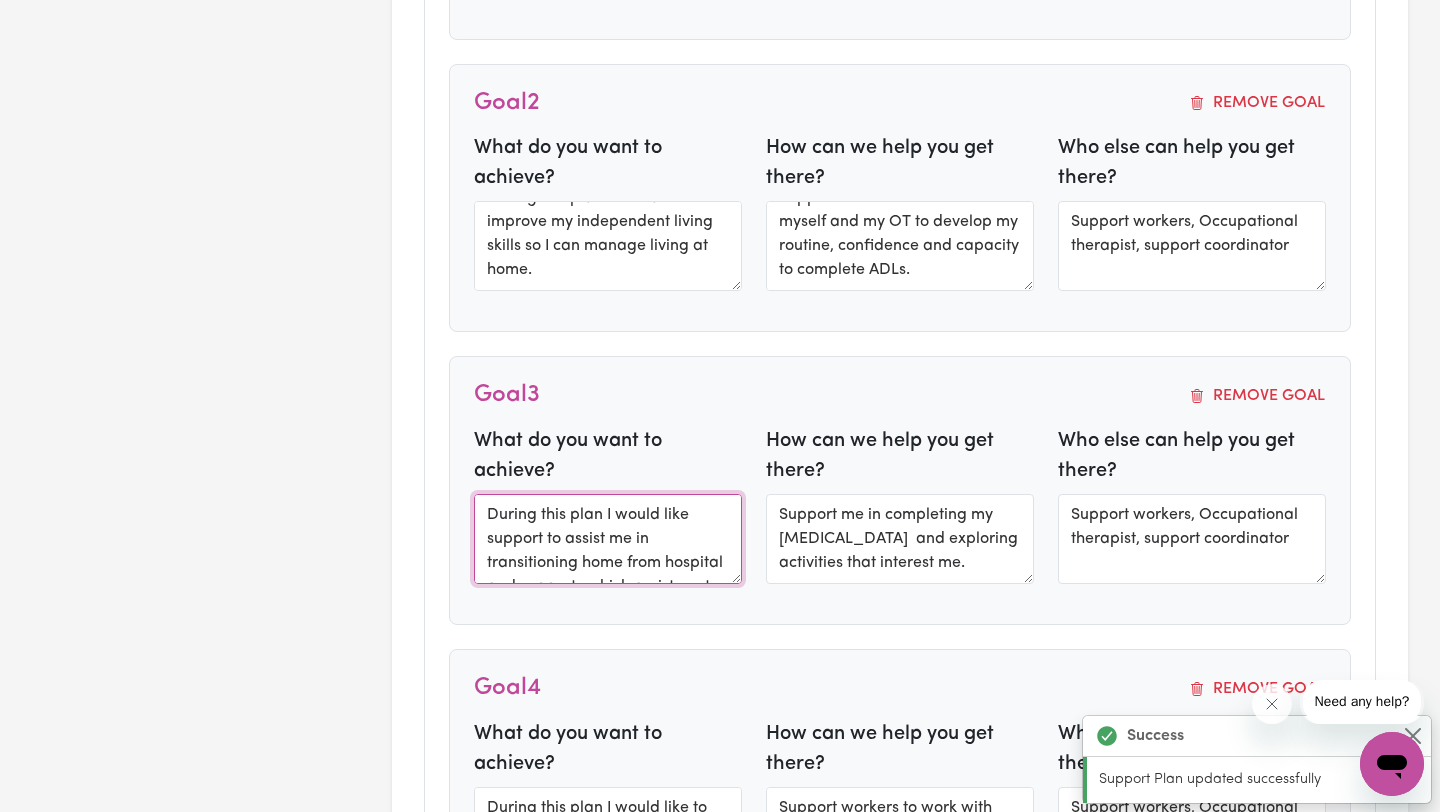 type on "During this plan I would like to increase my social participation so I can feel more included in the community." 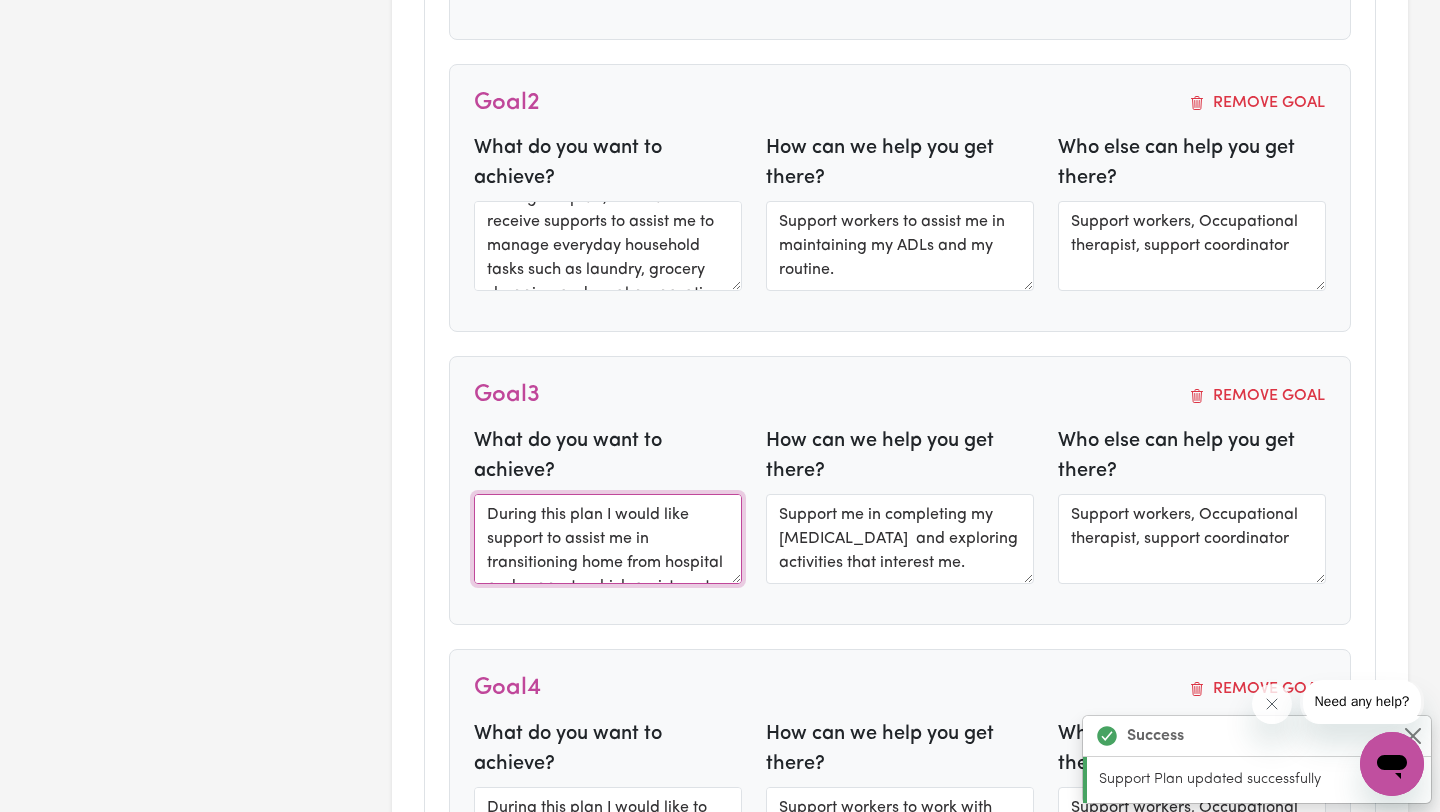 type on "During this plan I would like to improve my independent living skills so I can manage living at home." 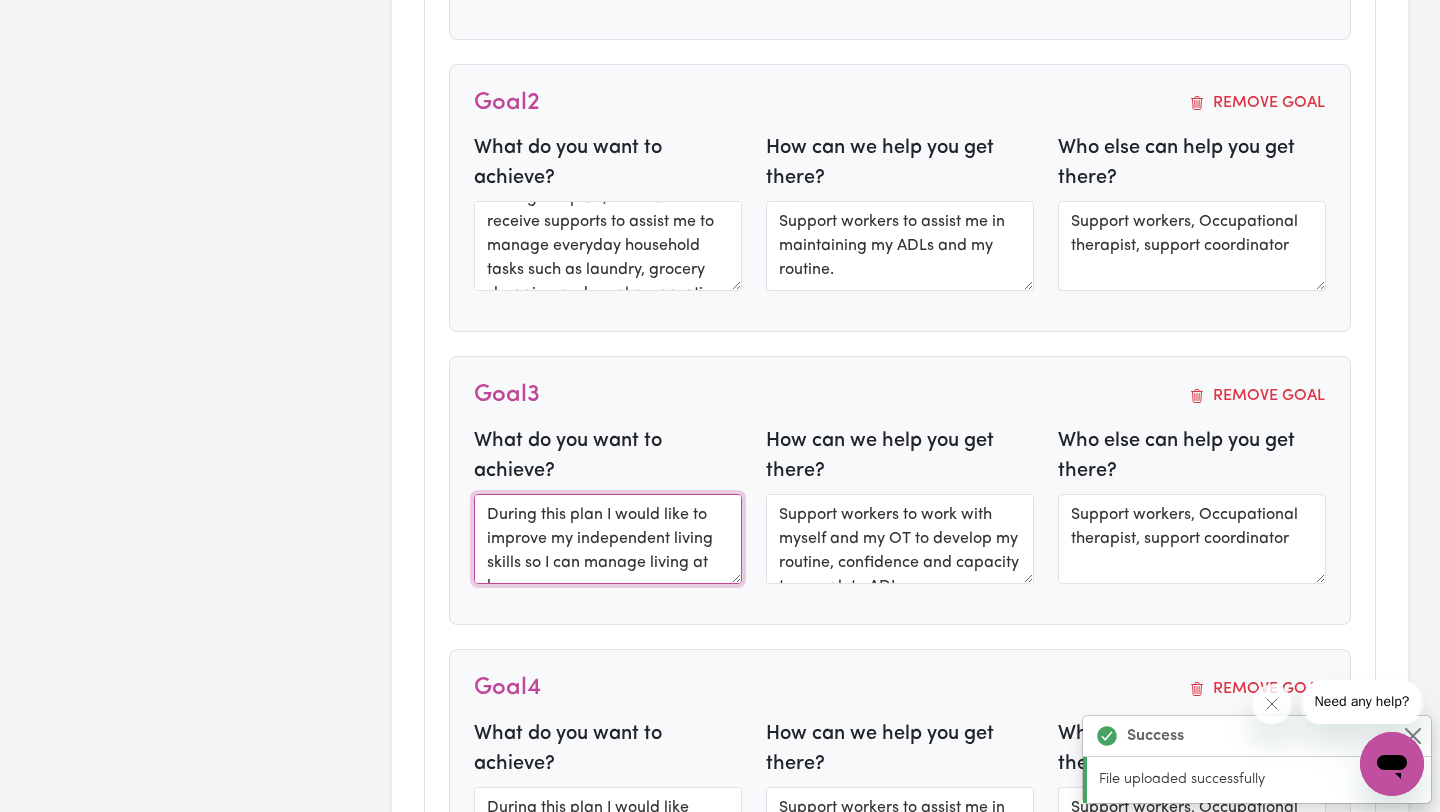 scroll, scrollTop: 24, scrollLeft: 0, axis: vertical 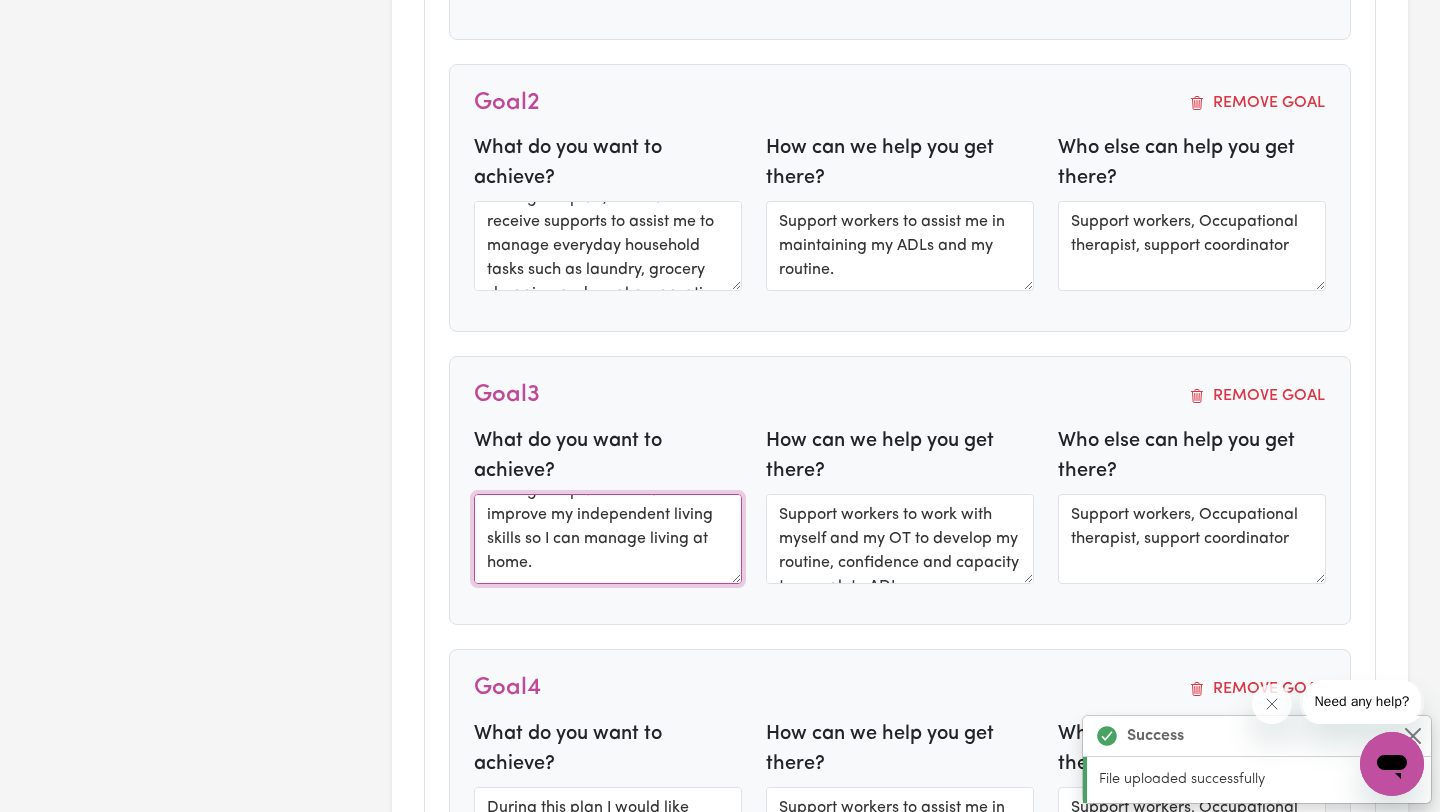 drag, startPoint x: 626, startPoint y: 533, endPoint x: 640, endPoint y: 606, distance: 74.330345 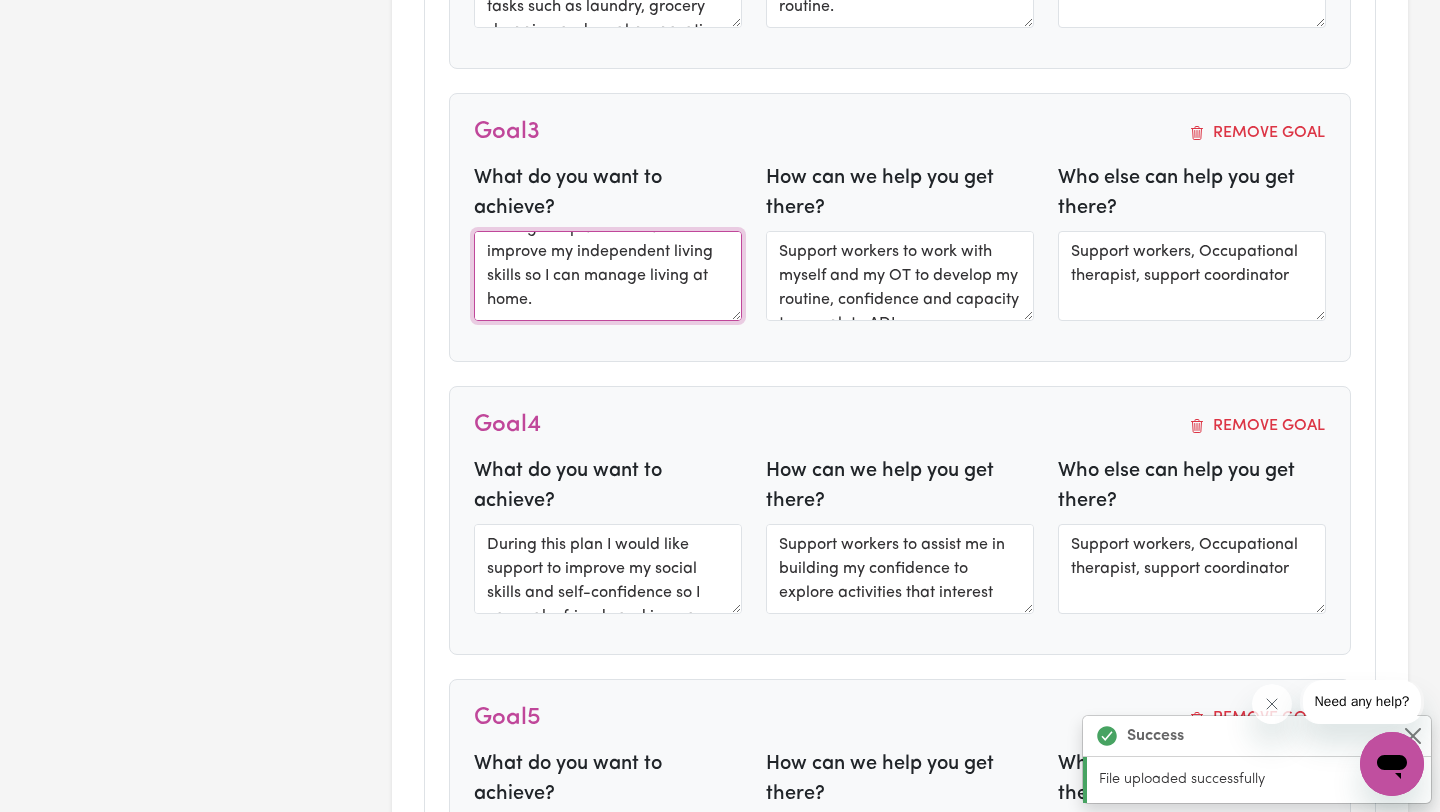 scroll, scrollTop: 1659, scrollLeft: 0, axis: vertical 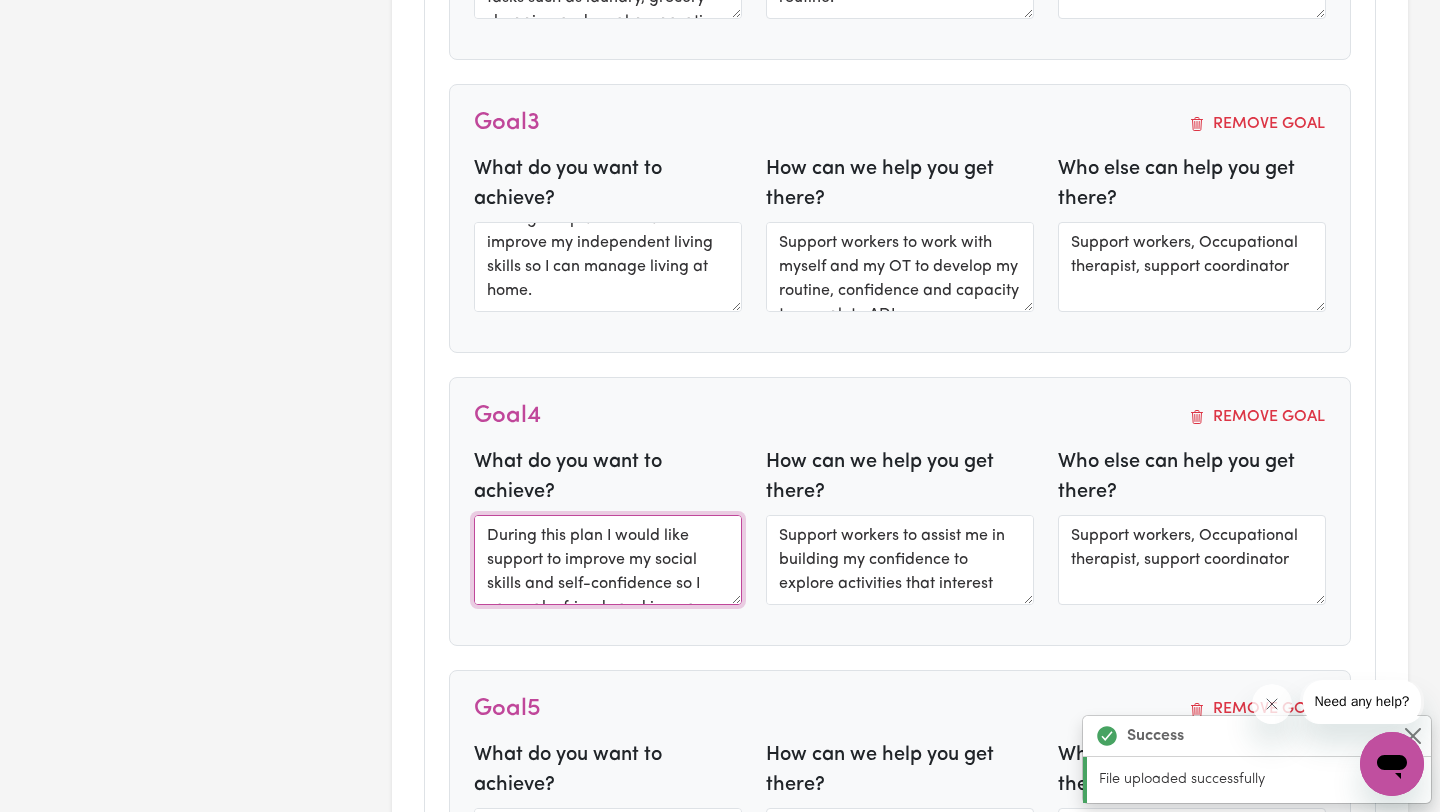 click on "During this plan I would like support to improve my social skills and self-confidence so I can make friends and increase my social outings without requiring the support of my mum or brother" at bounding box center (608, 560) 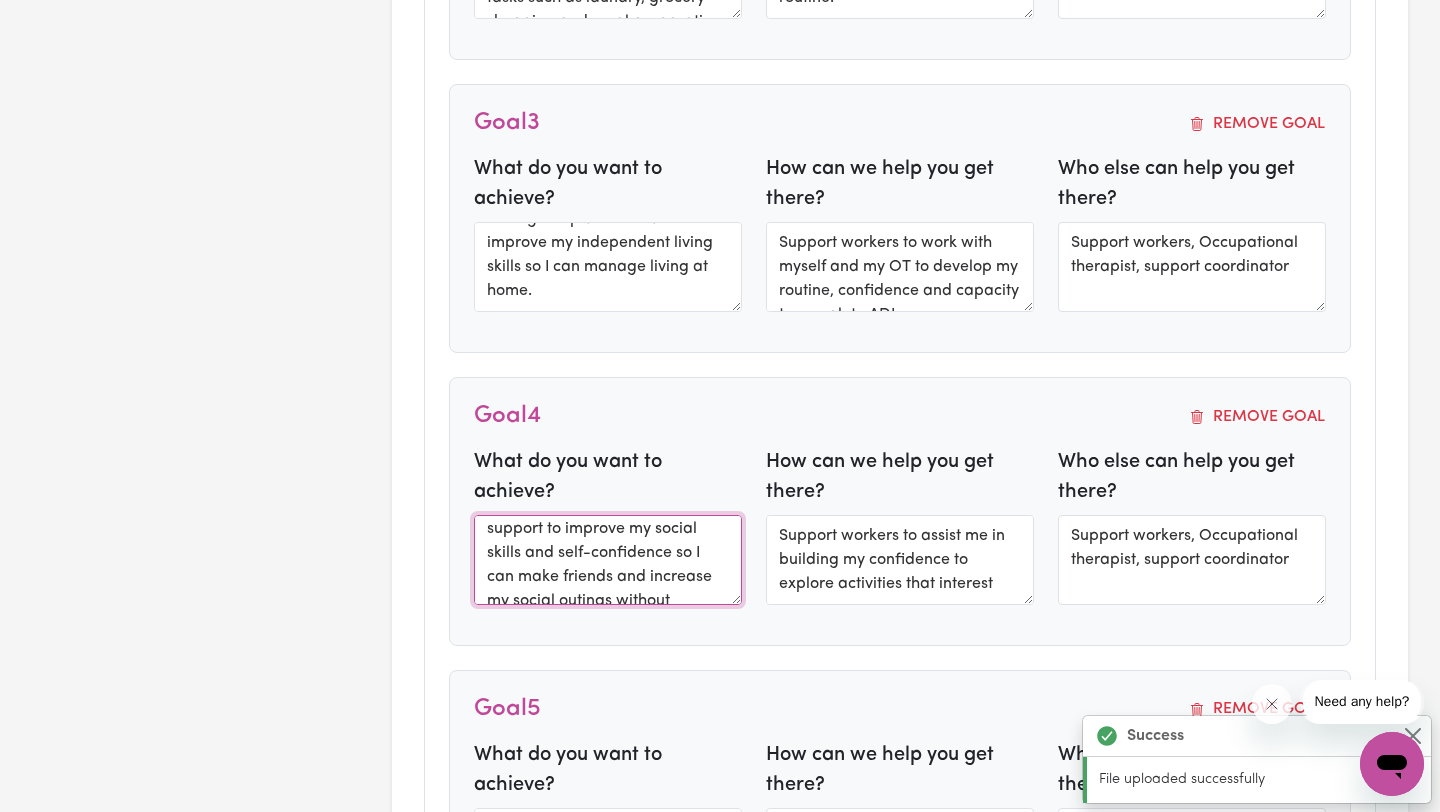 scroll, scrollTop: 96, scrollLeft: 0, axis: vertical 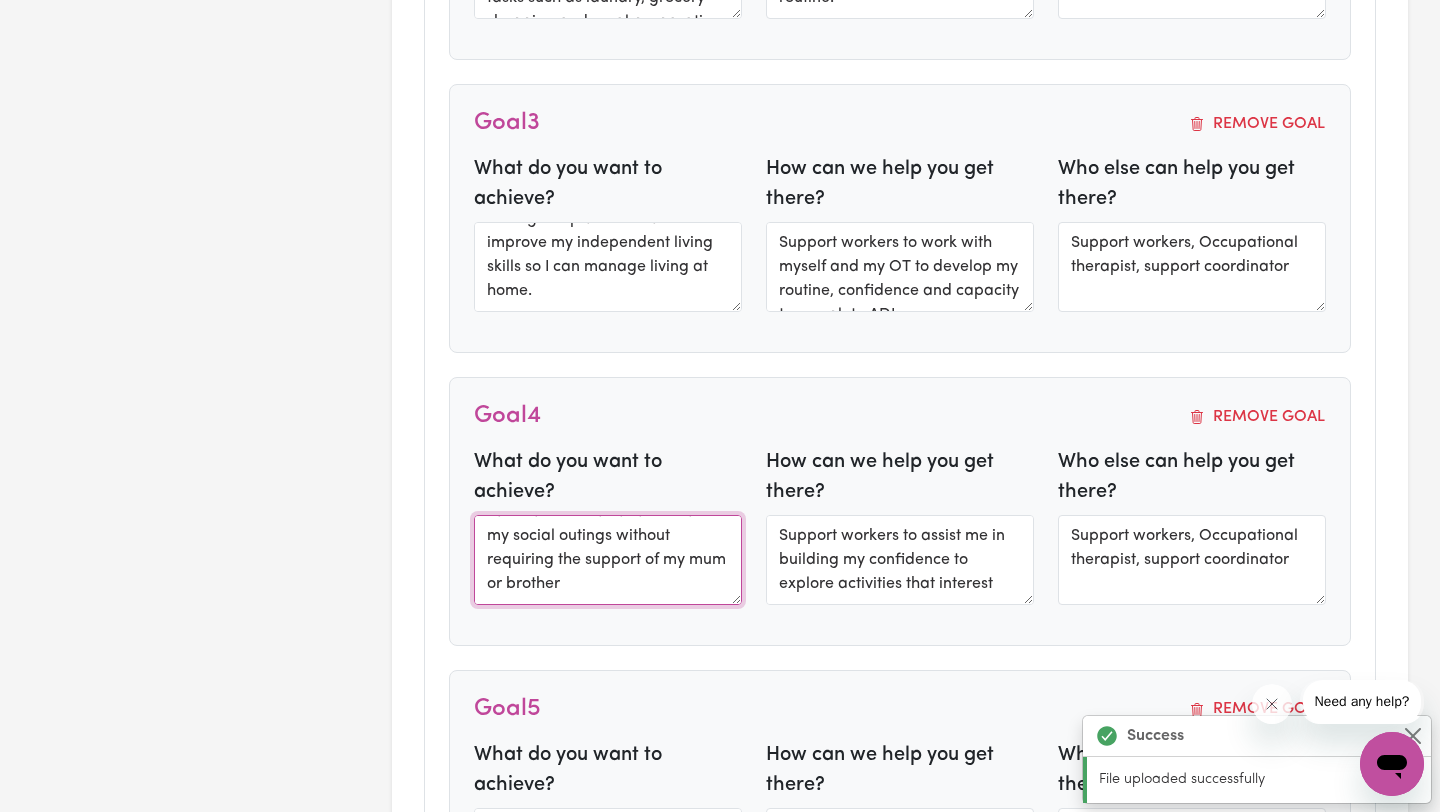 drag, startPoint x: 636, startPoint y: 556, endPoint x: 643, endPoint y: 636, distance: 80.305664 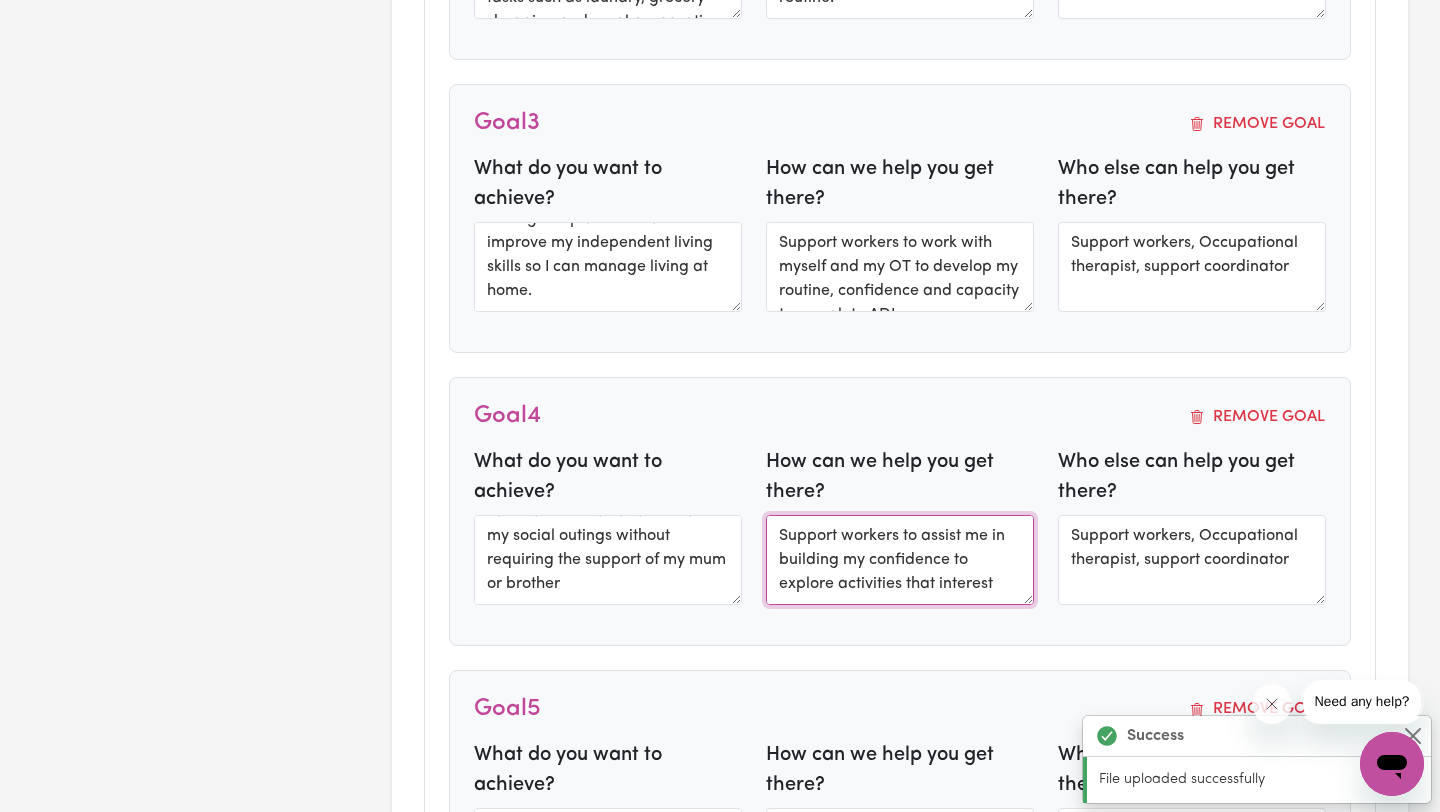click on "Support workers to assist me in building my confidence to explore activities that interest me." at bounding box center (900, 560) 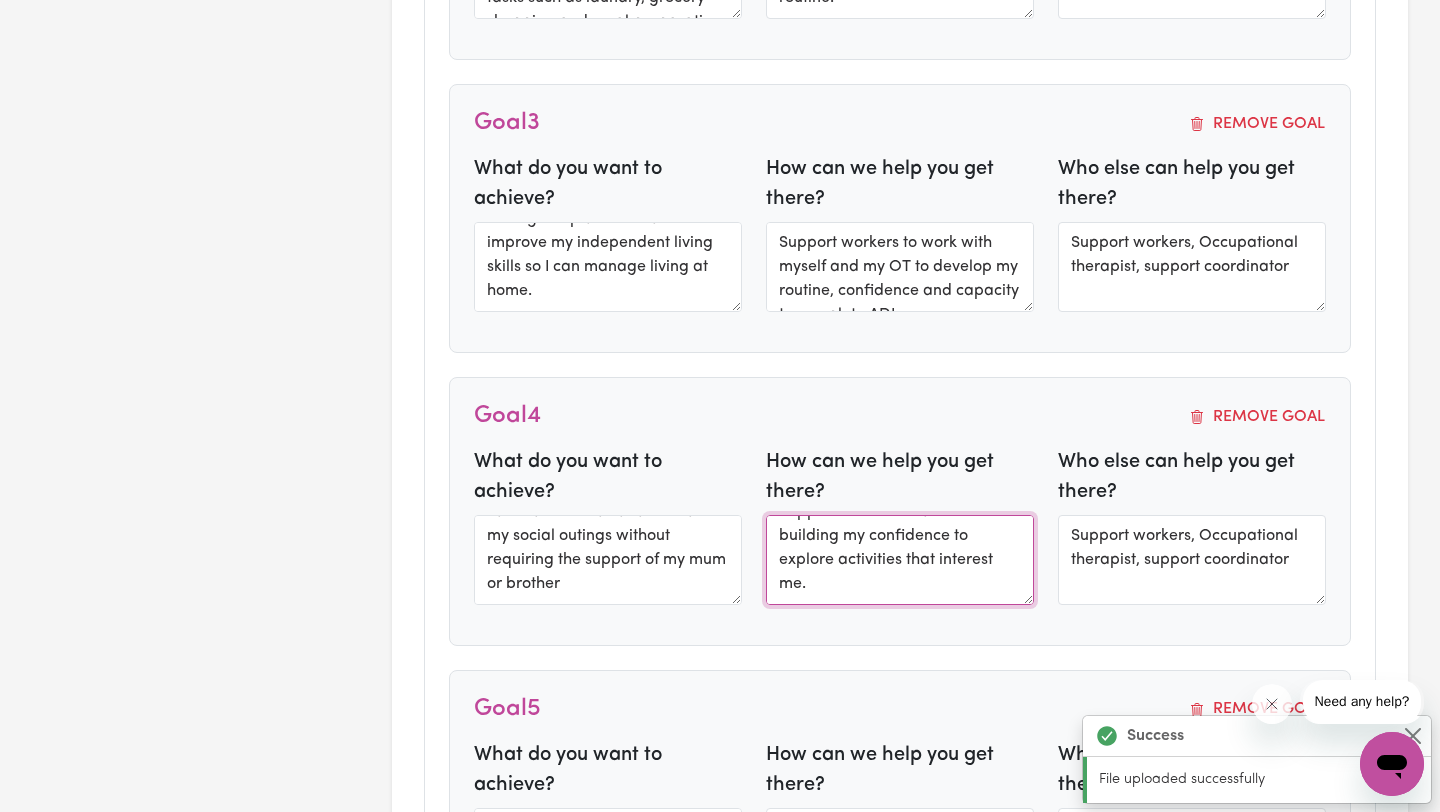 drag, startPoint x: 858, startPoint y: 556, endPoint x: 868, endPoint y: 642, distance: 86.579445 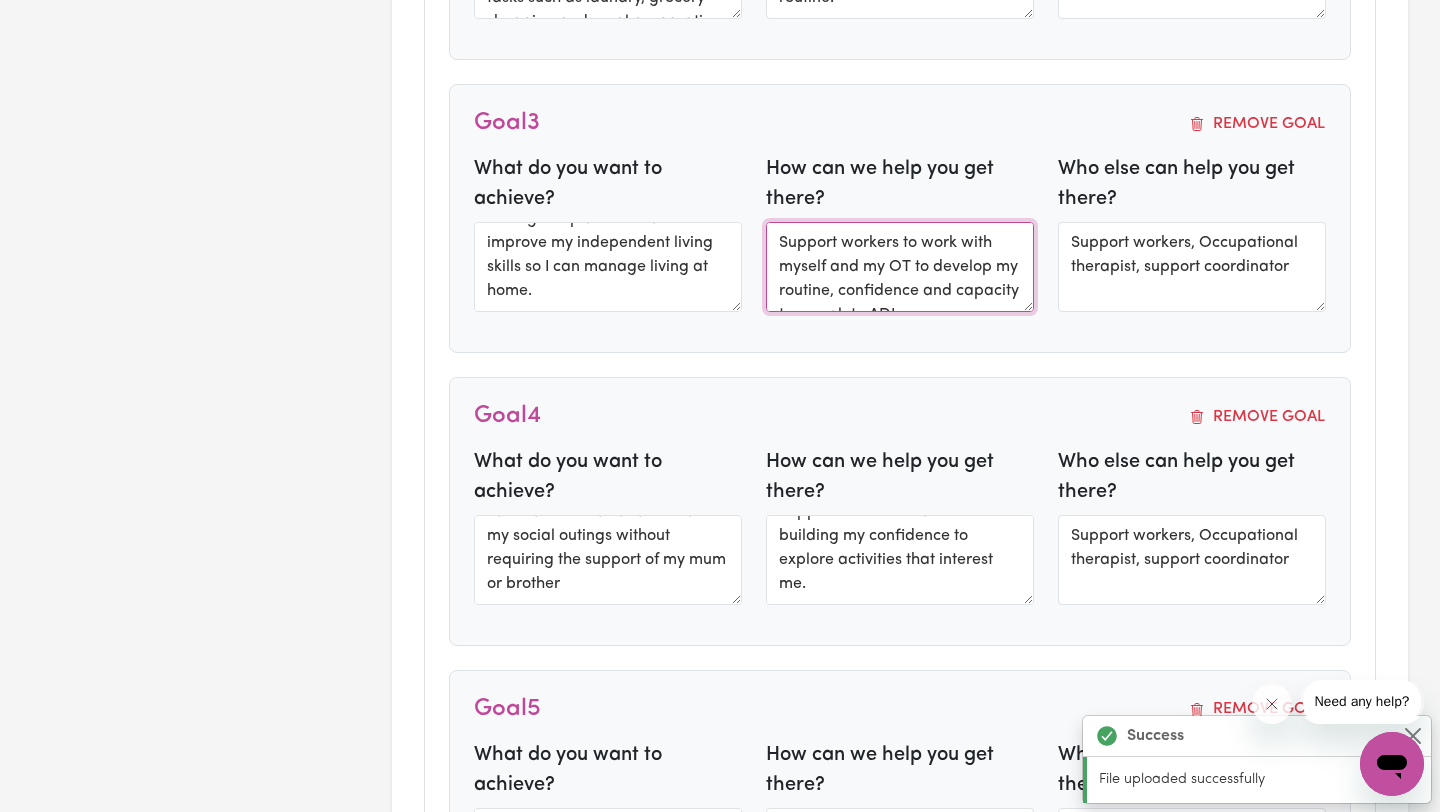 click on "Support workers to work with myself and my OT to develop my routine, confidence and capacity to complete ADLs." at bounding box center [900, 267] 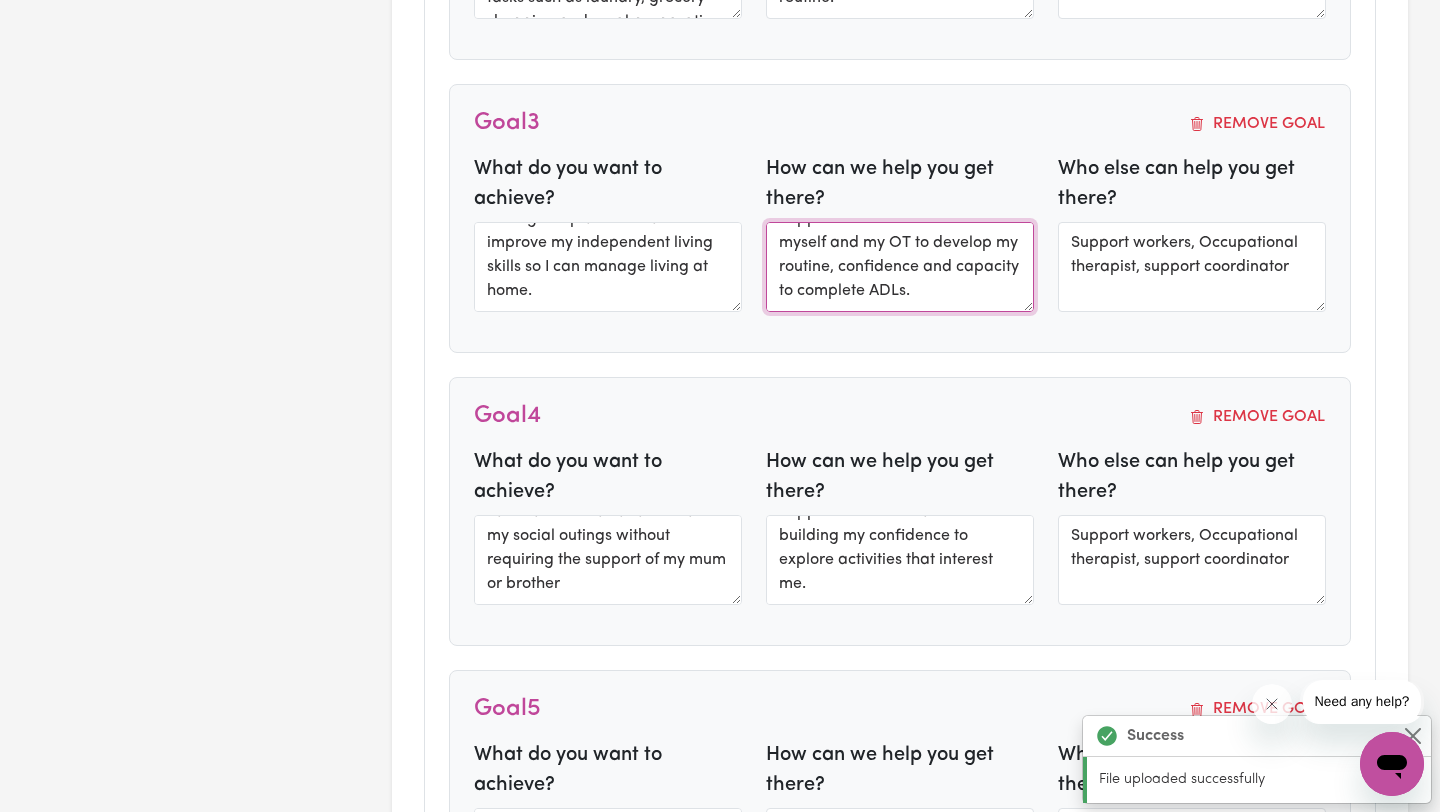 drag, startPoint x: 855, startPoint y: 266, endPoint x: 858, endPoint y: 324, distance: 58.077534 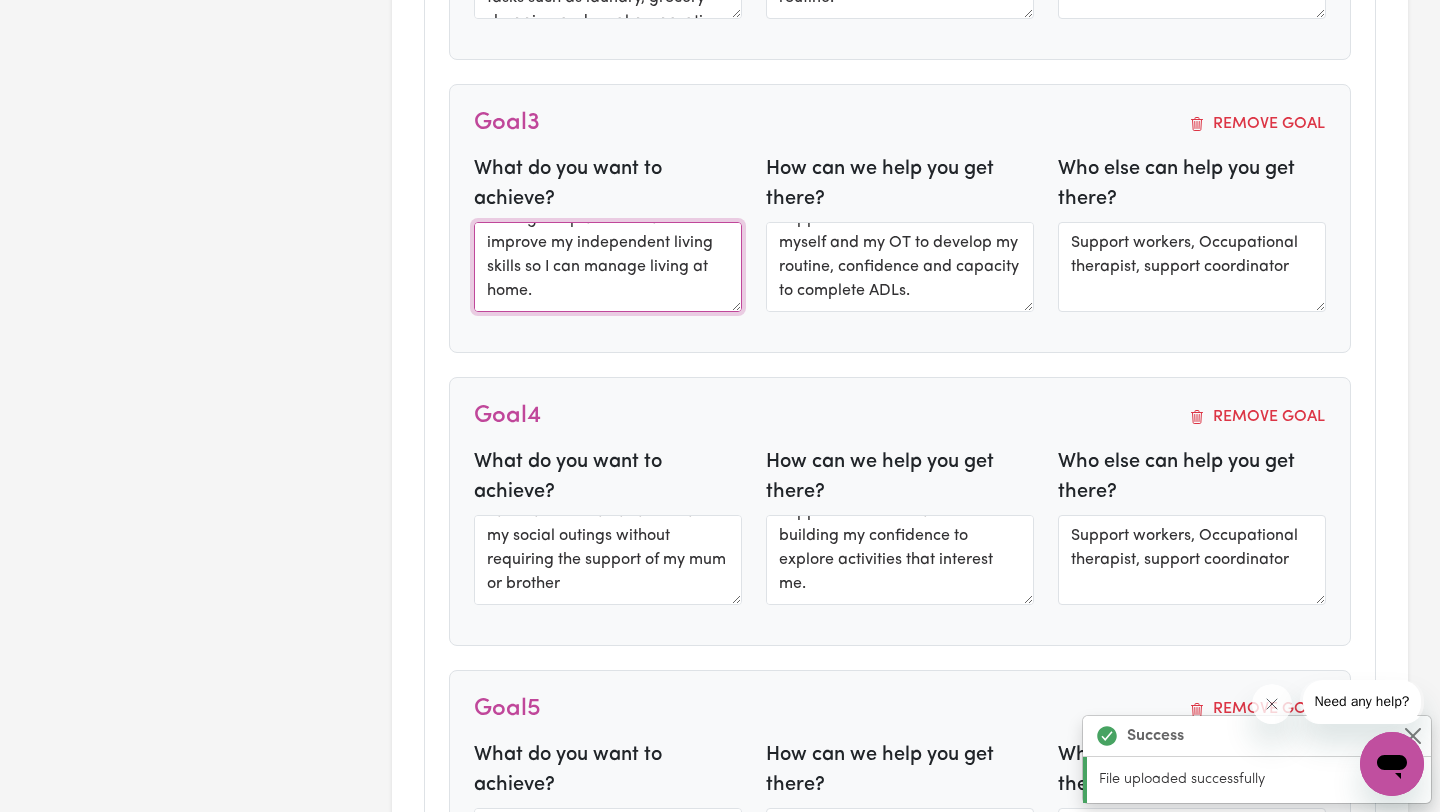 click on "During this plan I would like to improve my independent living skills so I can manage living at home." at bounding box center (608, 267) 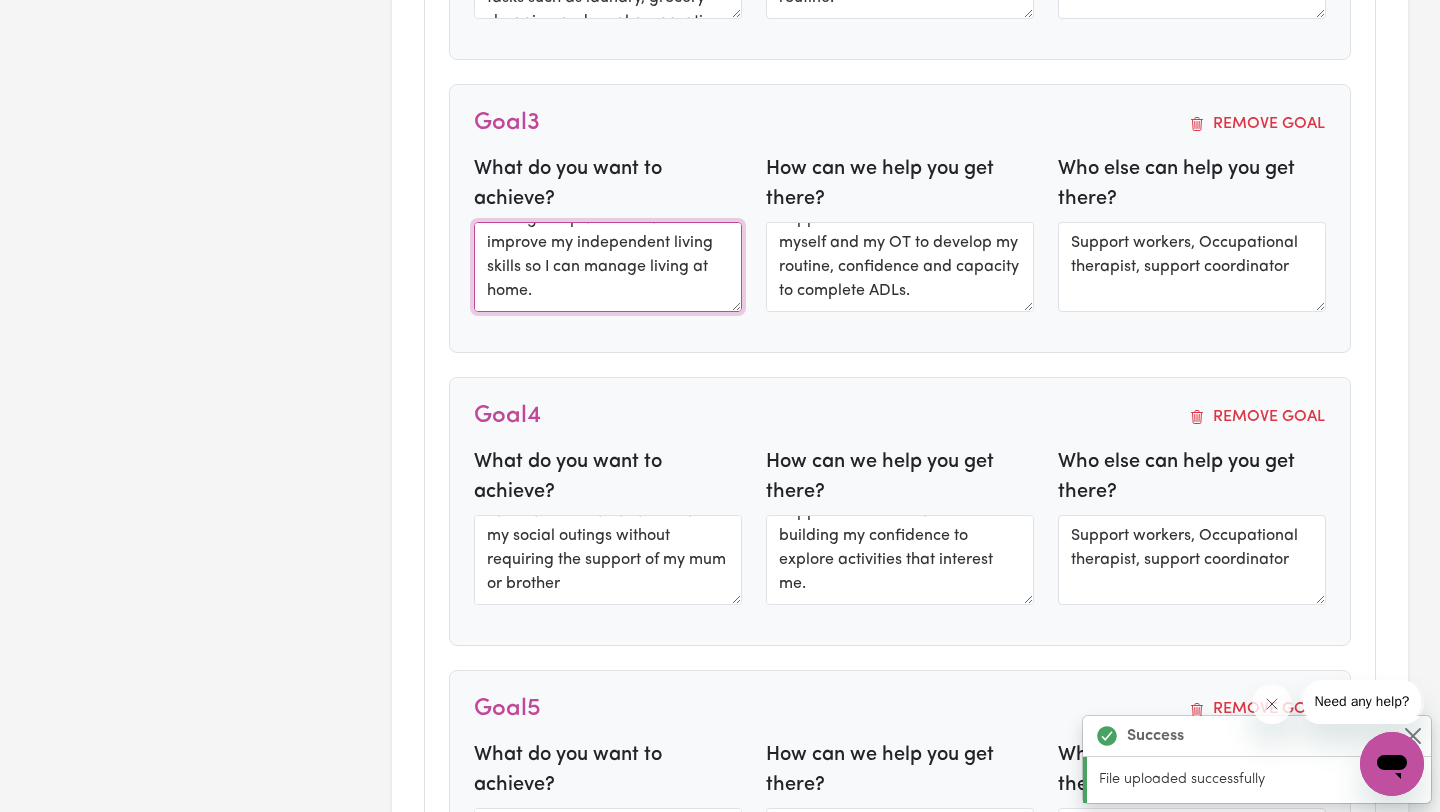 scroll, scrollTop: 0, scrollLeft: 0, axis: both 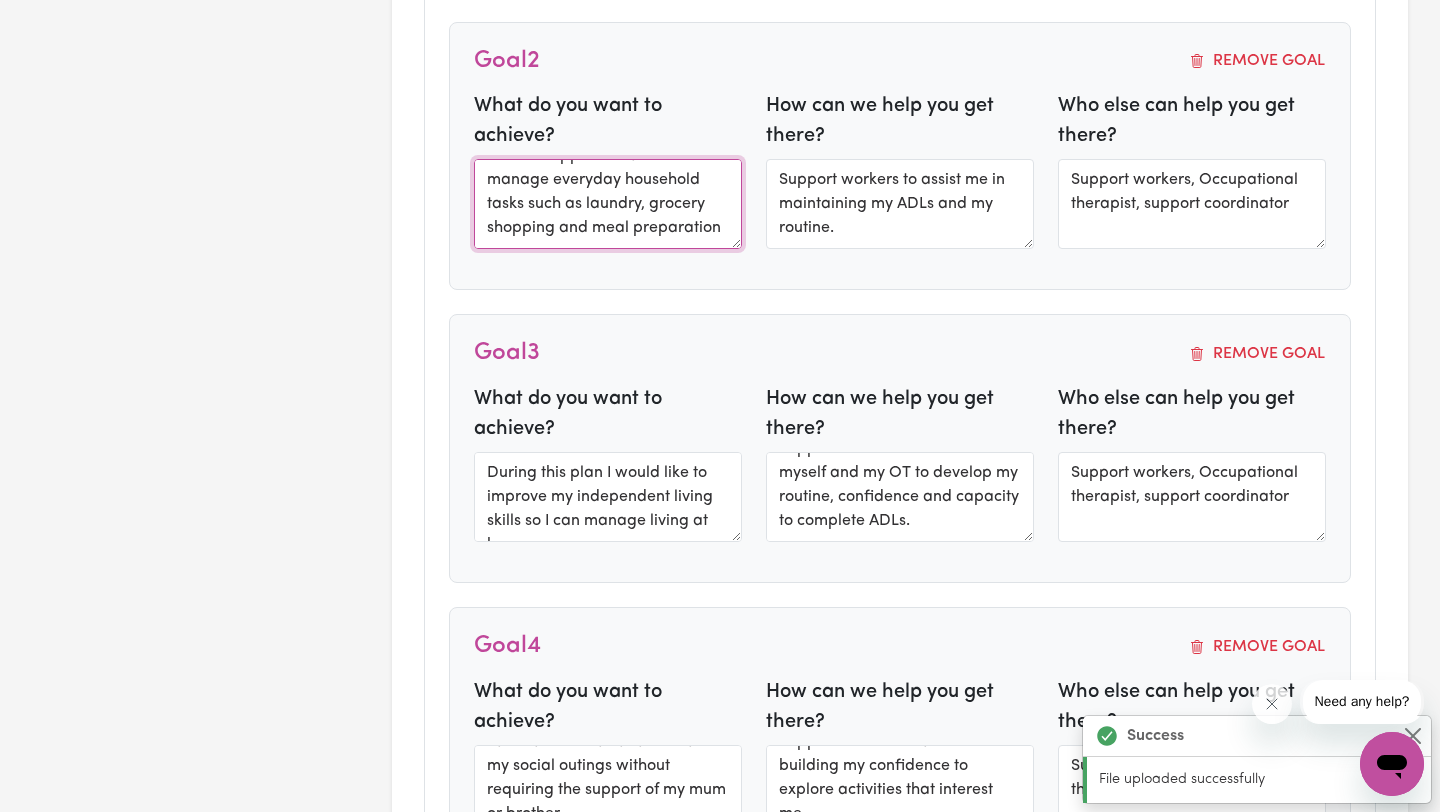 drag, startPoint x: 635, startPoint y: 213, endPoint x: 646, endPoint y: 270, distance: 58.0517 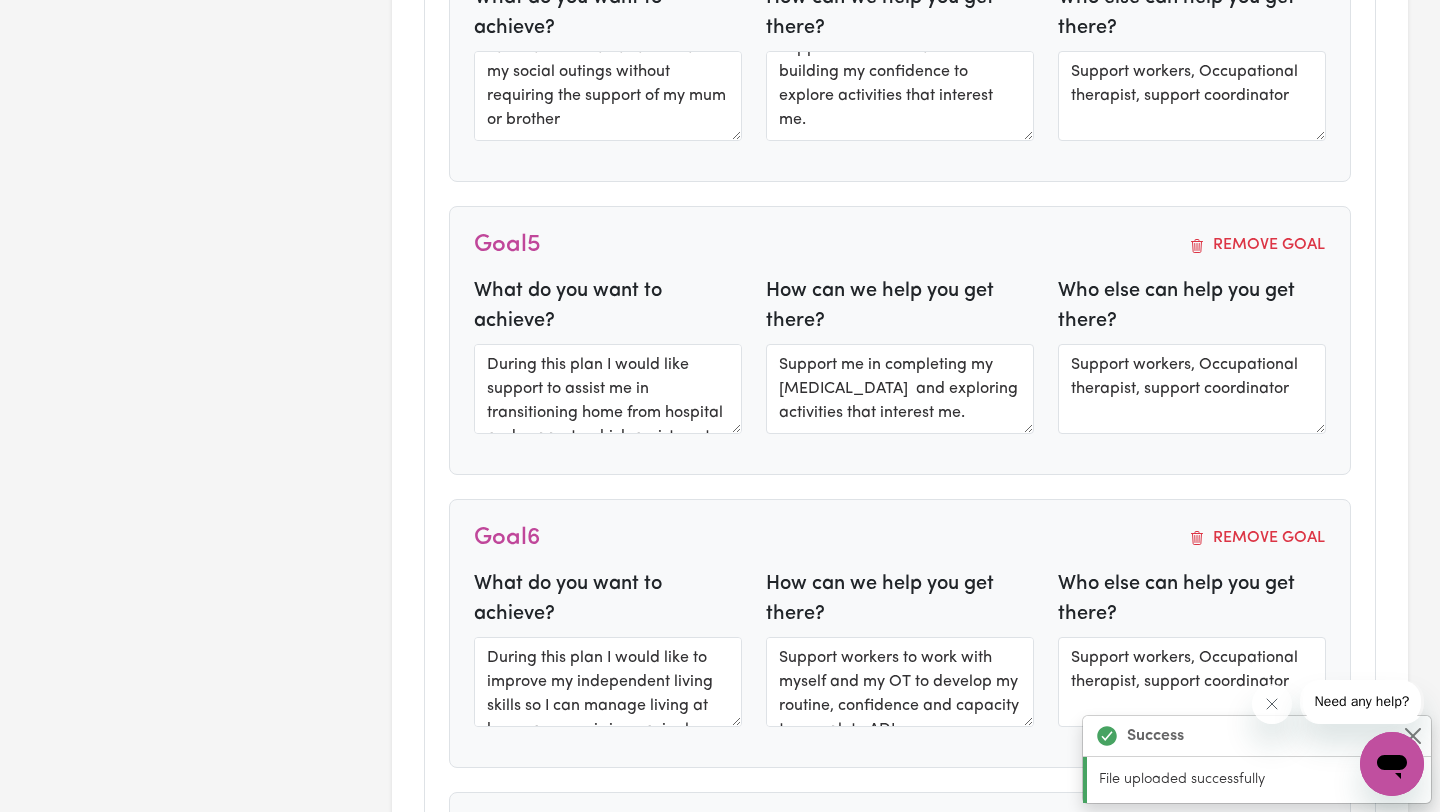 scroll, scrollTop: 2129, scrollLeft: 0, axis: vertical 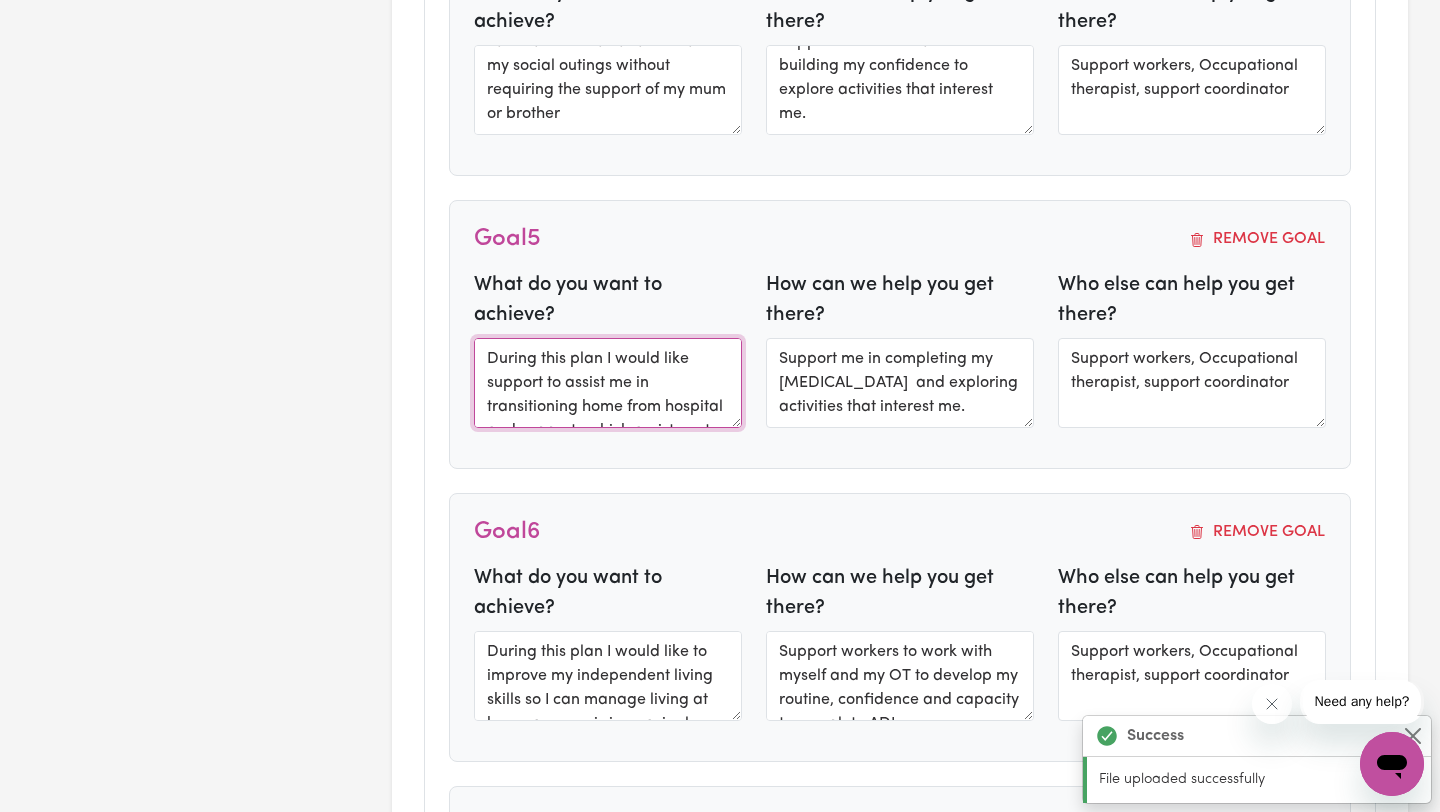 click on "During this plan I would like support to assist me in transitioning home from hospital and supports which assist me to remain home." at bounding box center (608, 383) 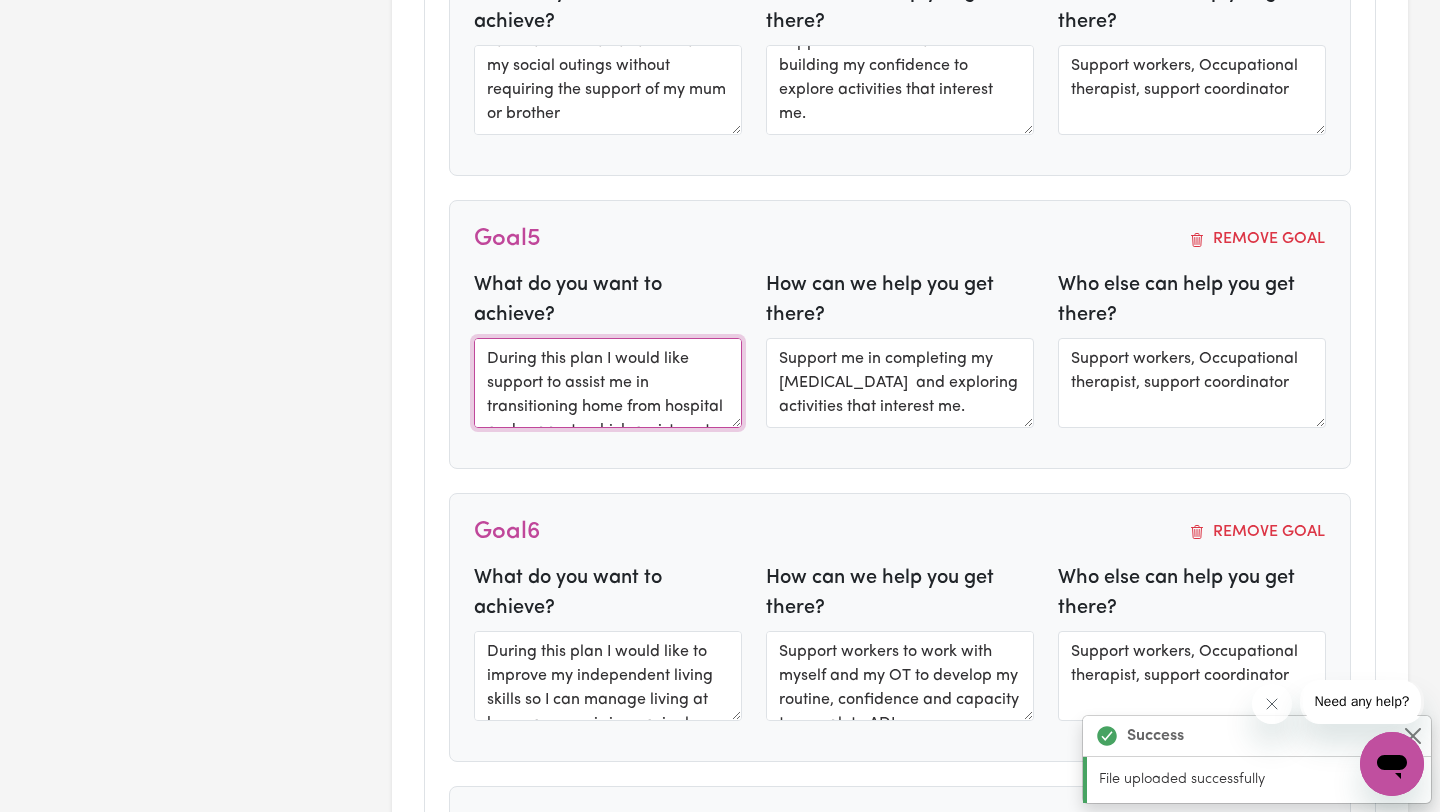scroll, scrollTop: 48, scrollLeft: 0, axis: vertical 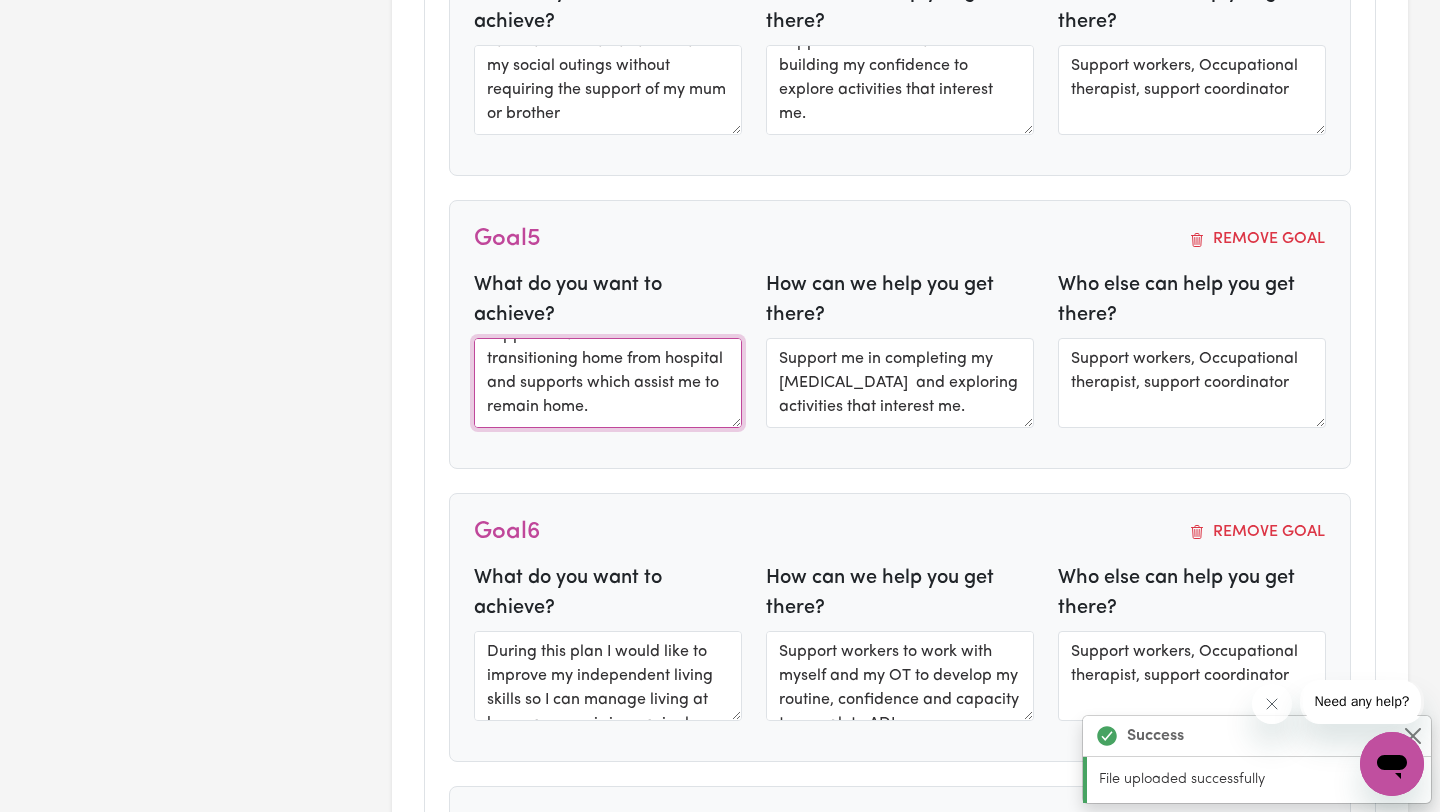 drag, startPoint x: 585, startPoint y: 375, endPoint x: 598, endPoint y: 415, distance: 42.059483 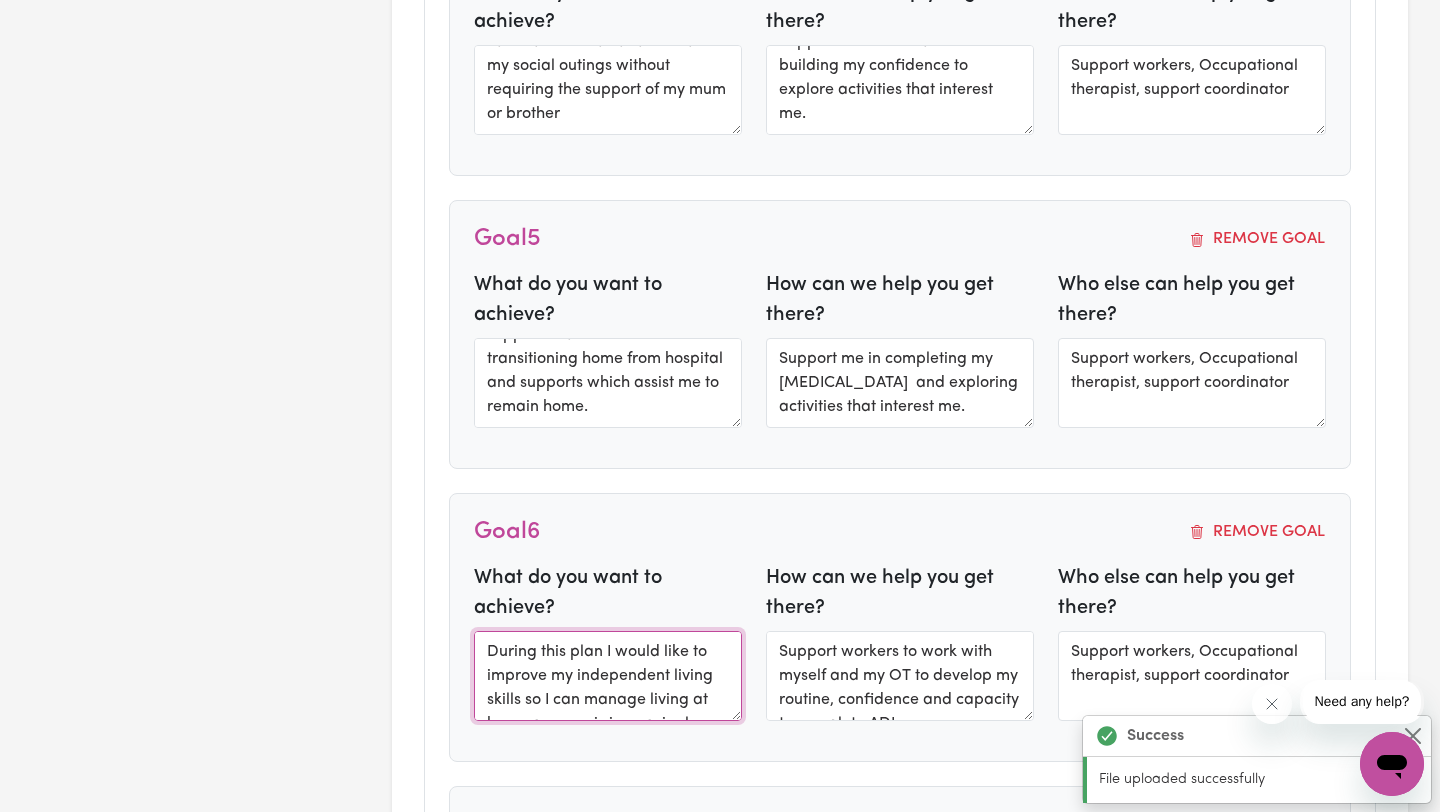 click on "During this plan I would like to improve my independent living skills so I can manage living at home as mum is increasingly unable to look after me." at bounding box center (608, 676) 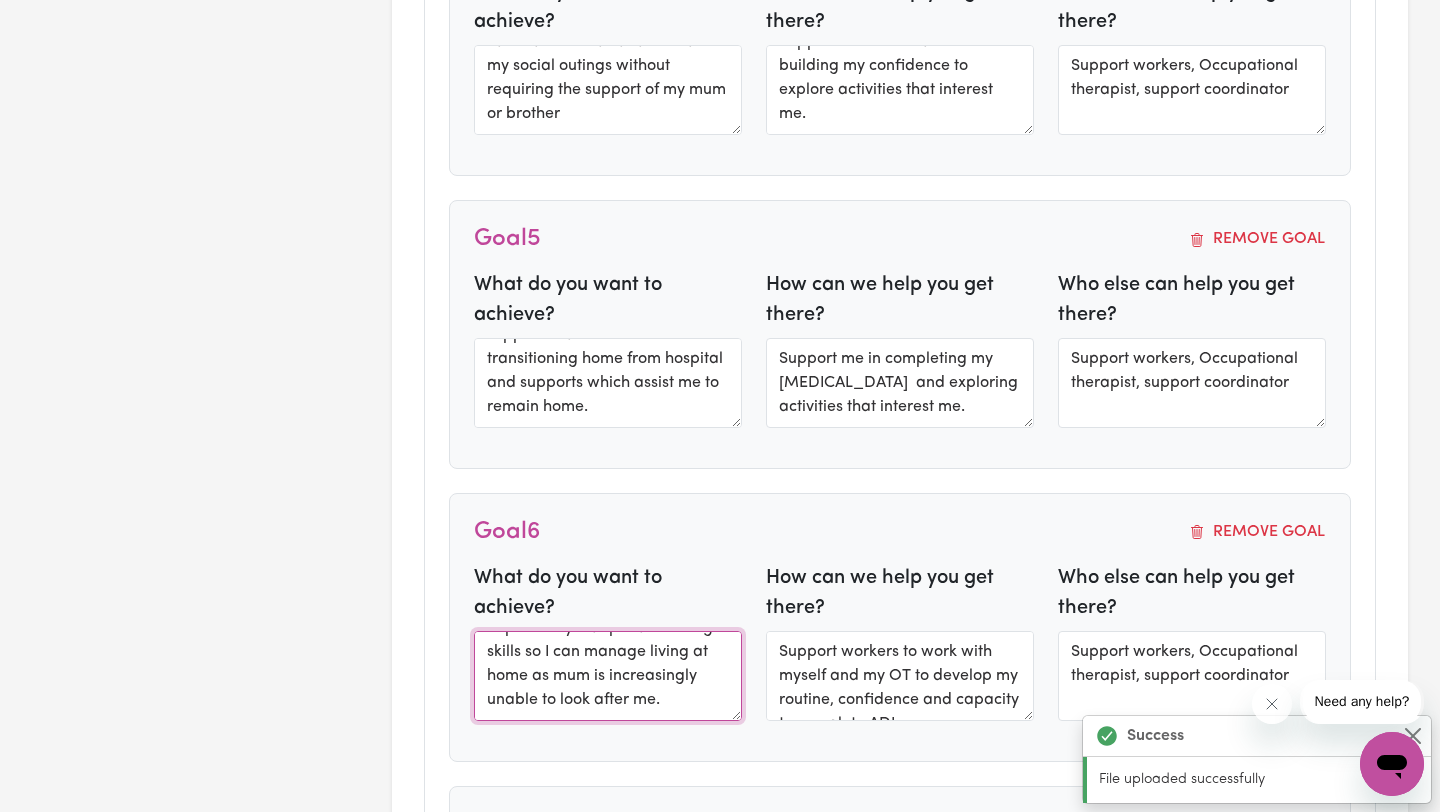 drag, startPoint x: 653, startPoint y: 678, endPoint x: 657, endPoint y: 718, distance: 40.1995 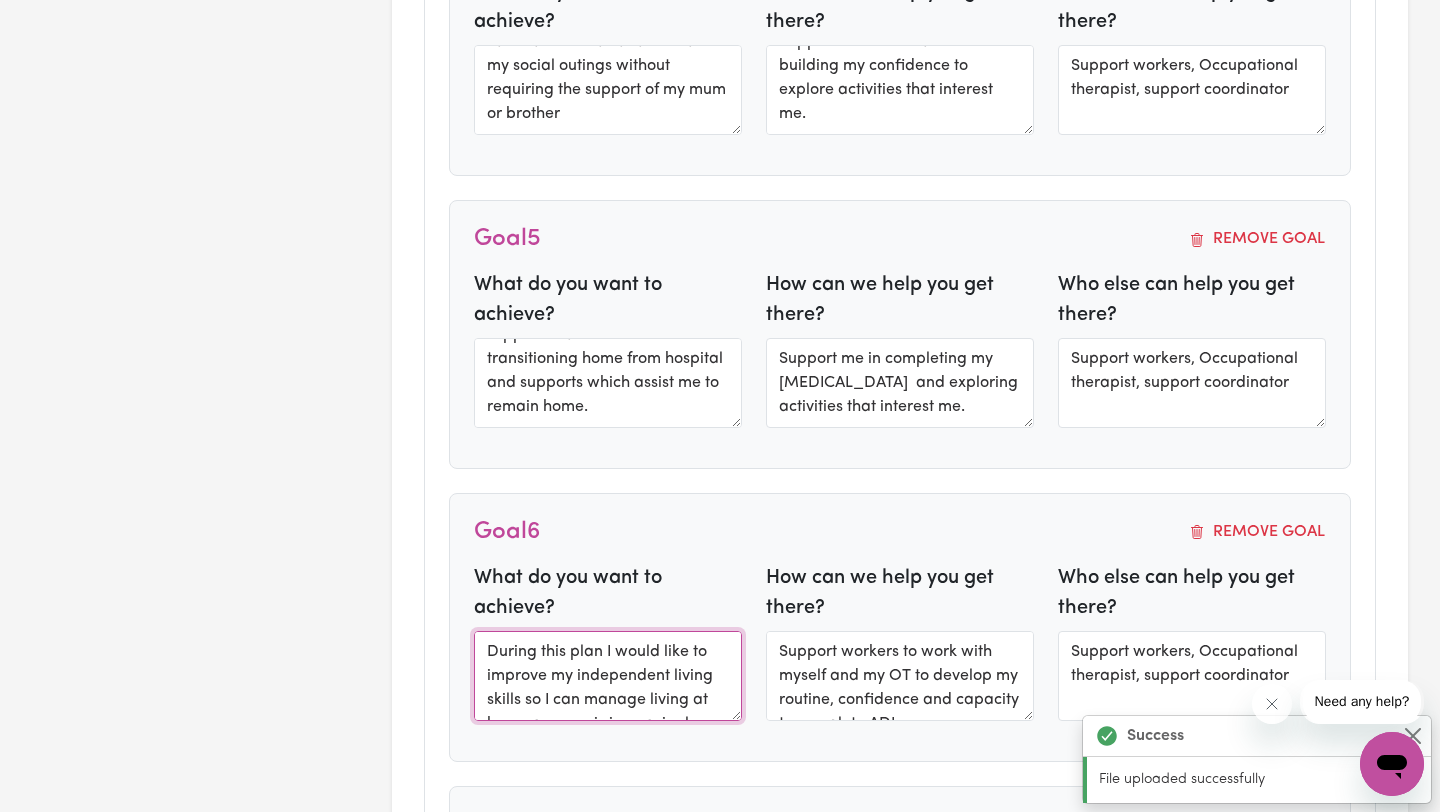 scroll, scrollTop: 48, scrollLeft: 0, axis: vertical 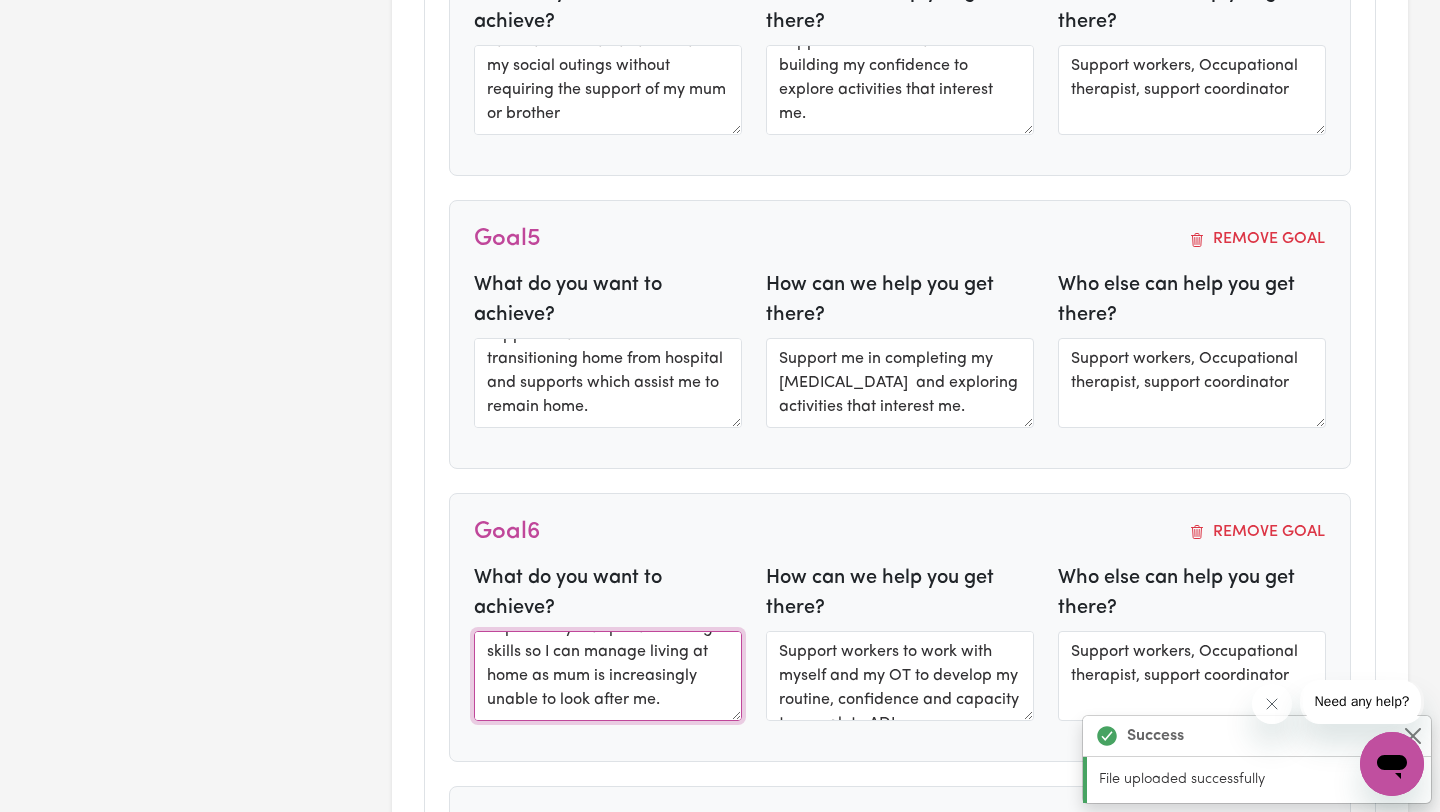 click on "During this plan I would like to improve my independent living skills so I can manage living at home as mum is increasingly unable to look after me." at bounding box center [608, 676] 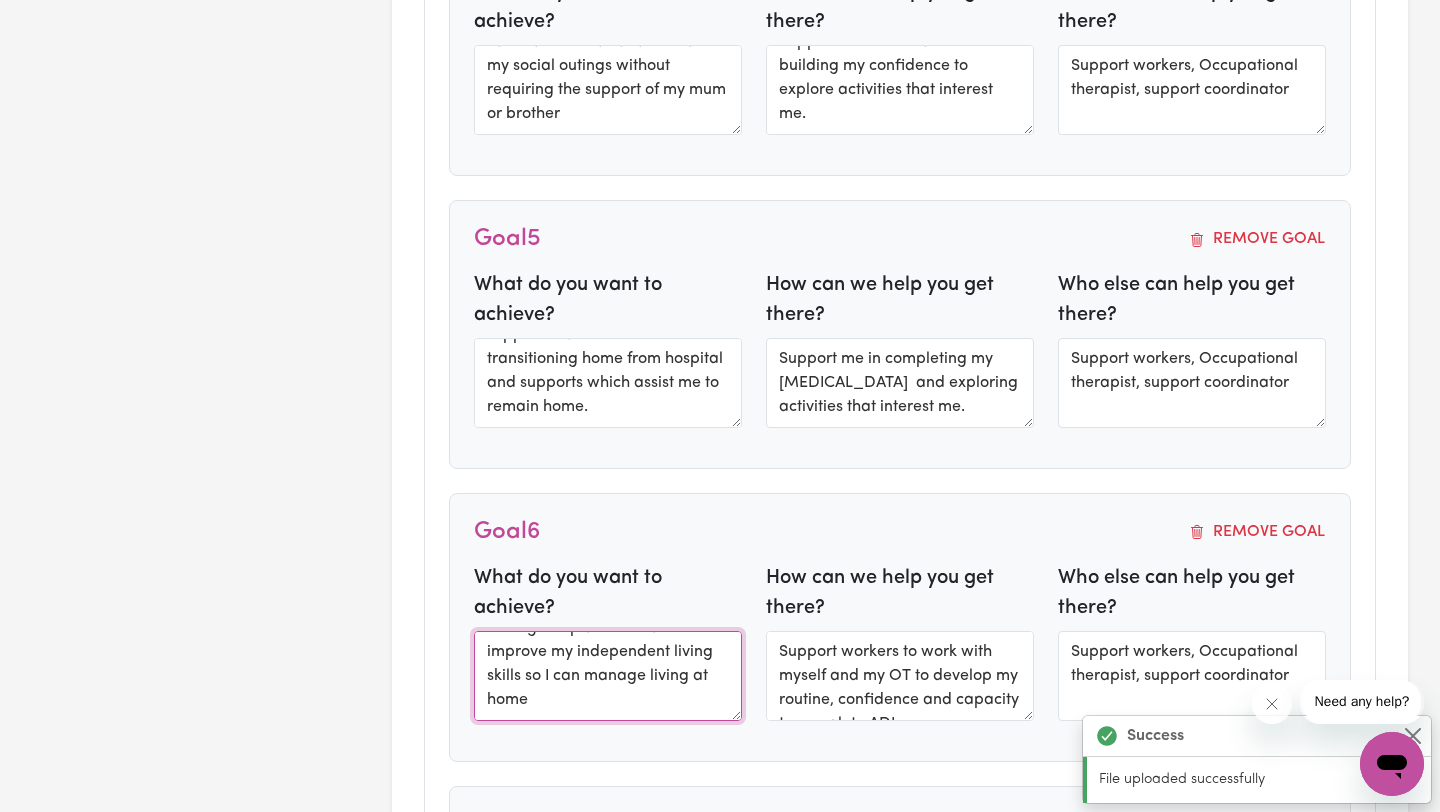 scroll, scrollTop: 24, scrollLeft: 0, axis: vertical 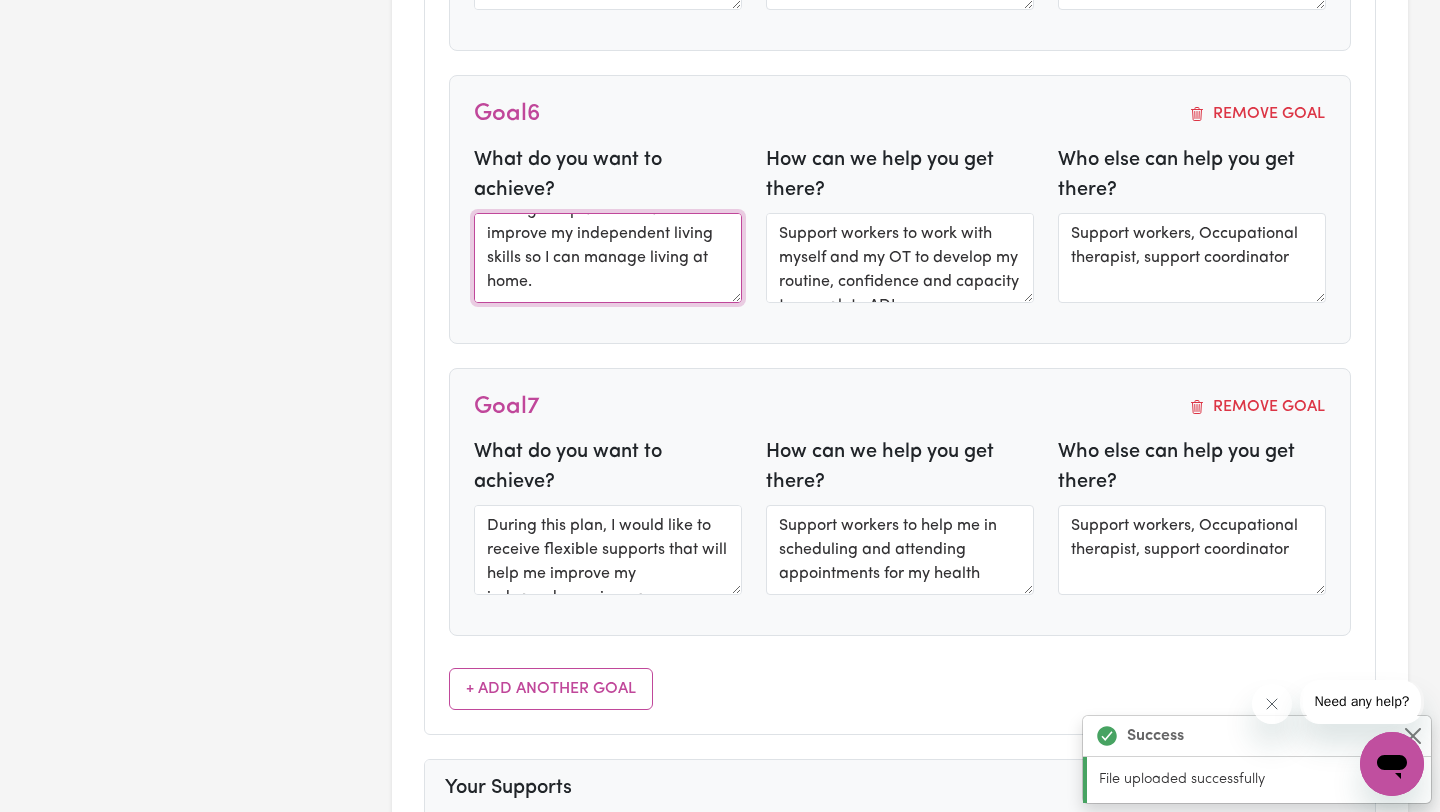 type on "During this plan I would like to improve my independent living skills so I can manage living at home." 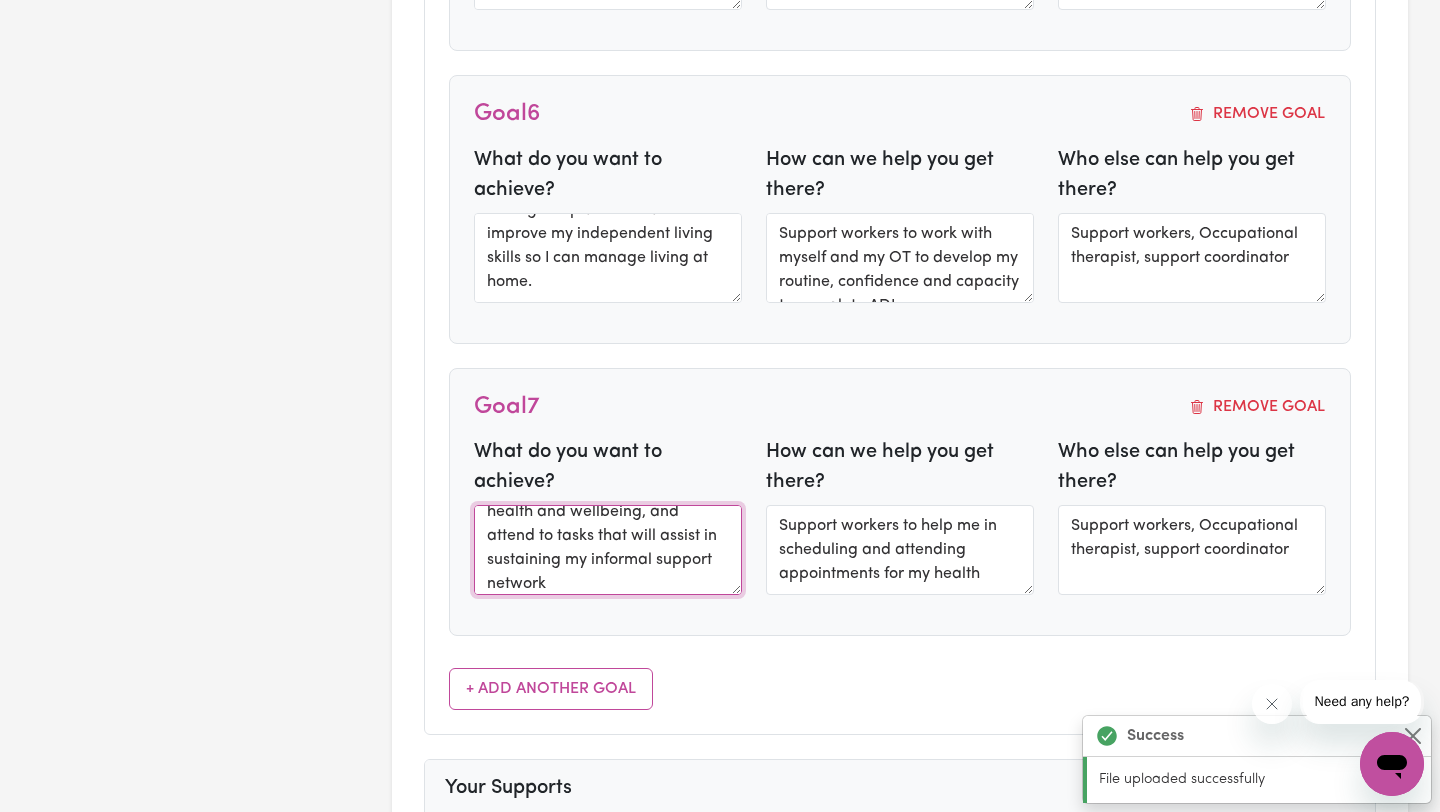 scroll, scrollTop: 120, scrollLeft: 0, axis: vertical 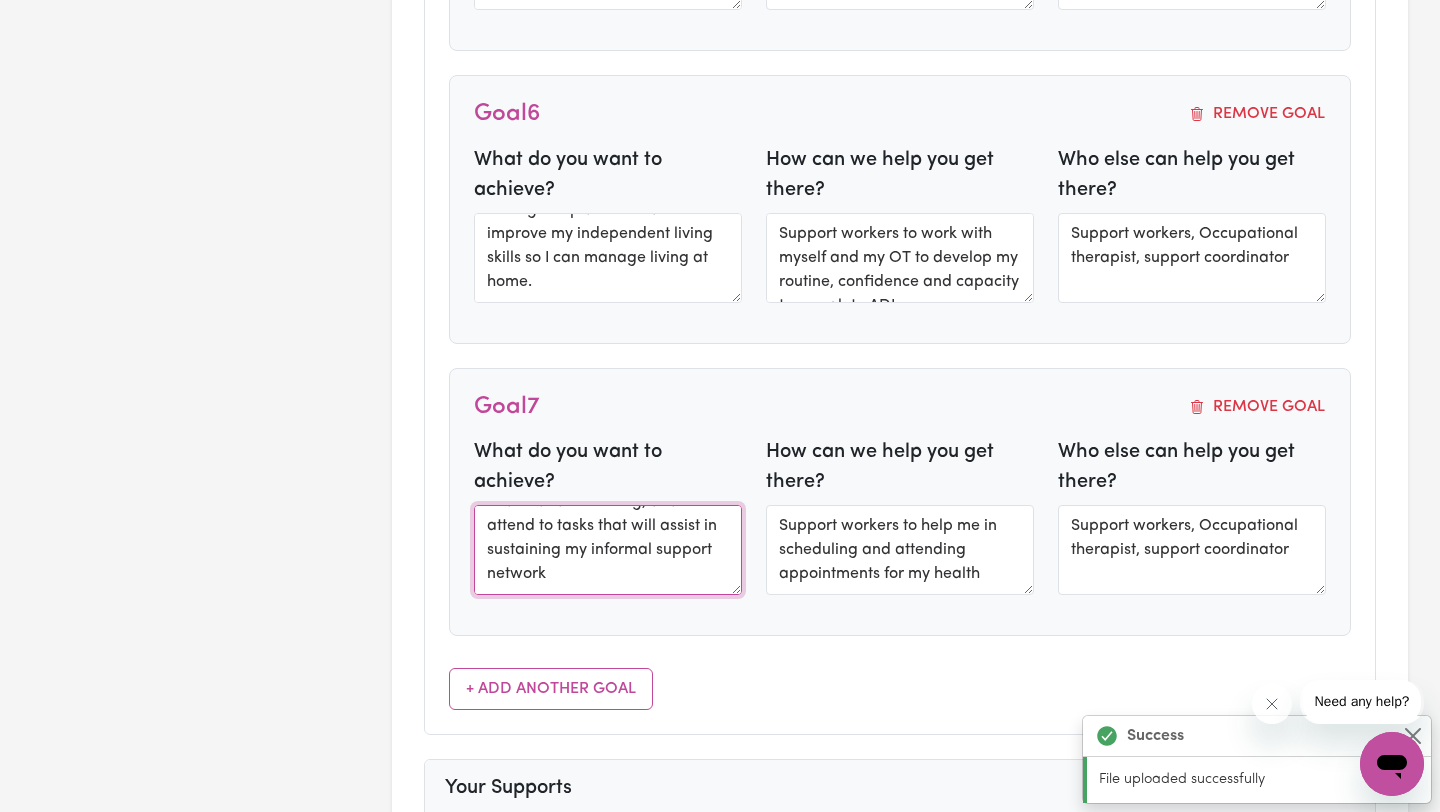 drag, startPoint x: 564, startPoint y: 553, endPoint x: 571, endPoint y: 615, distance: 62.39391 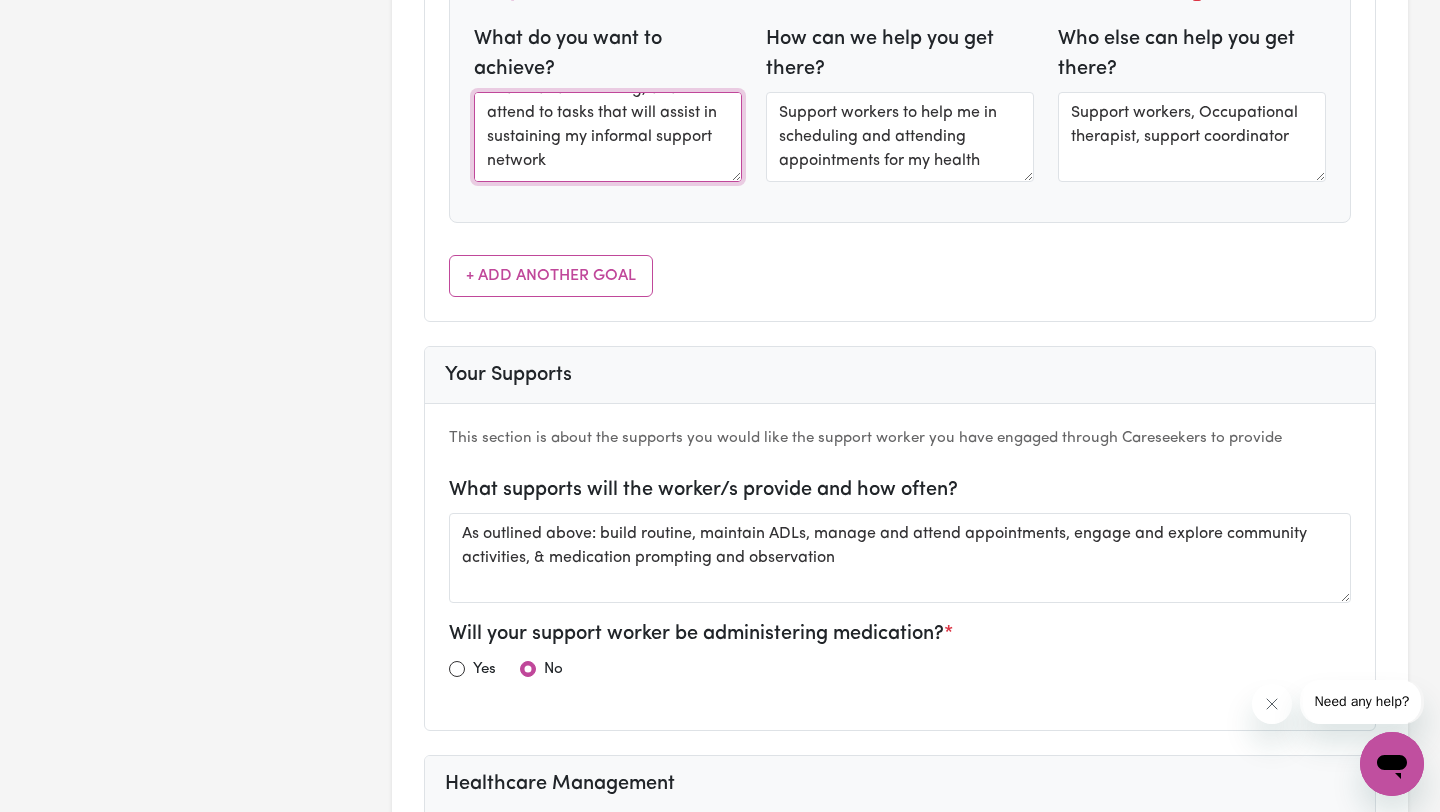 scroll, scrollTop: 2977, scrollLeft: 0, axis: vertical 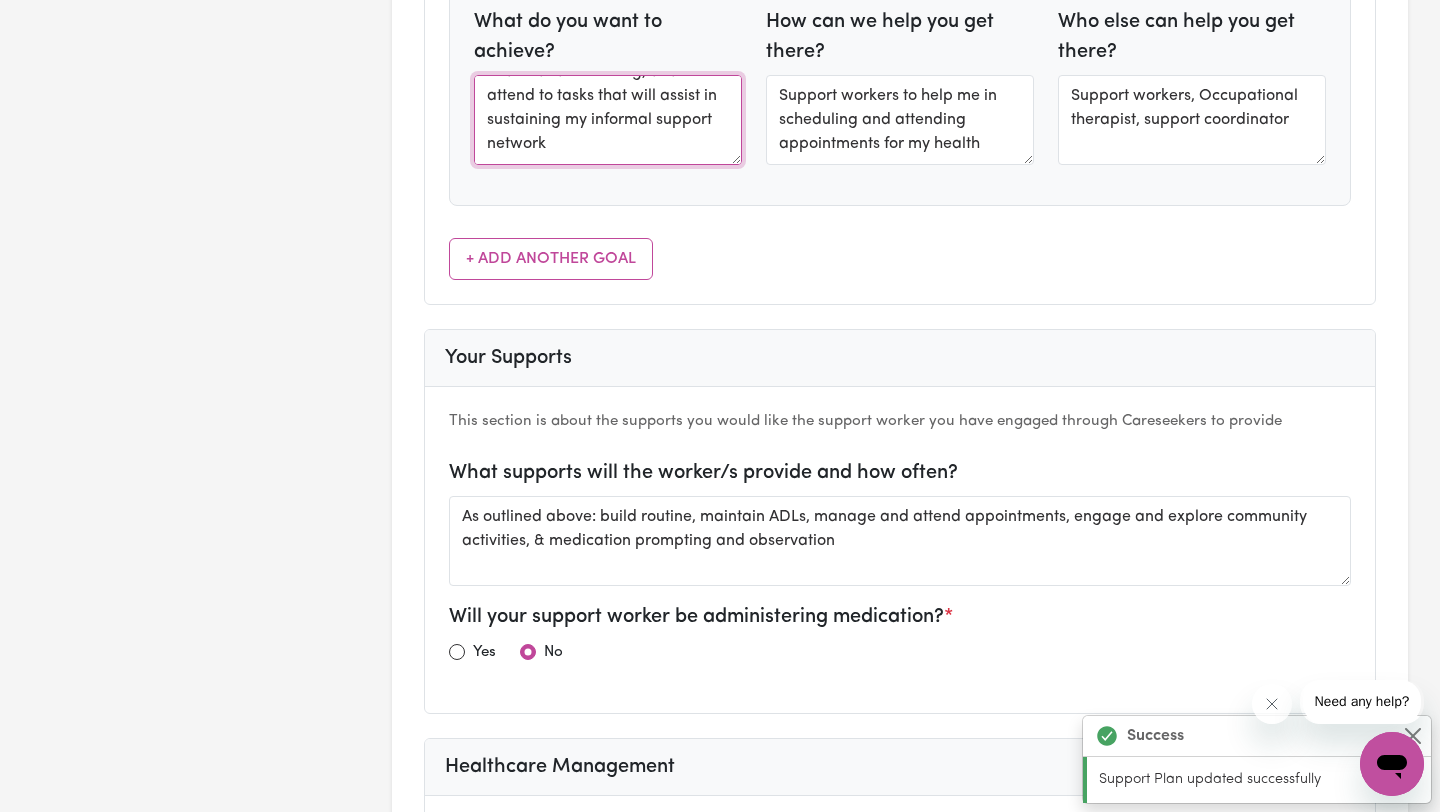 type on "During this plan, I would like to receive flexible supports that will help me improve my independence, increase my health and wellbeing, and attend to tasks that will assist in sustaining my informal support network" 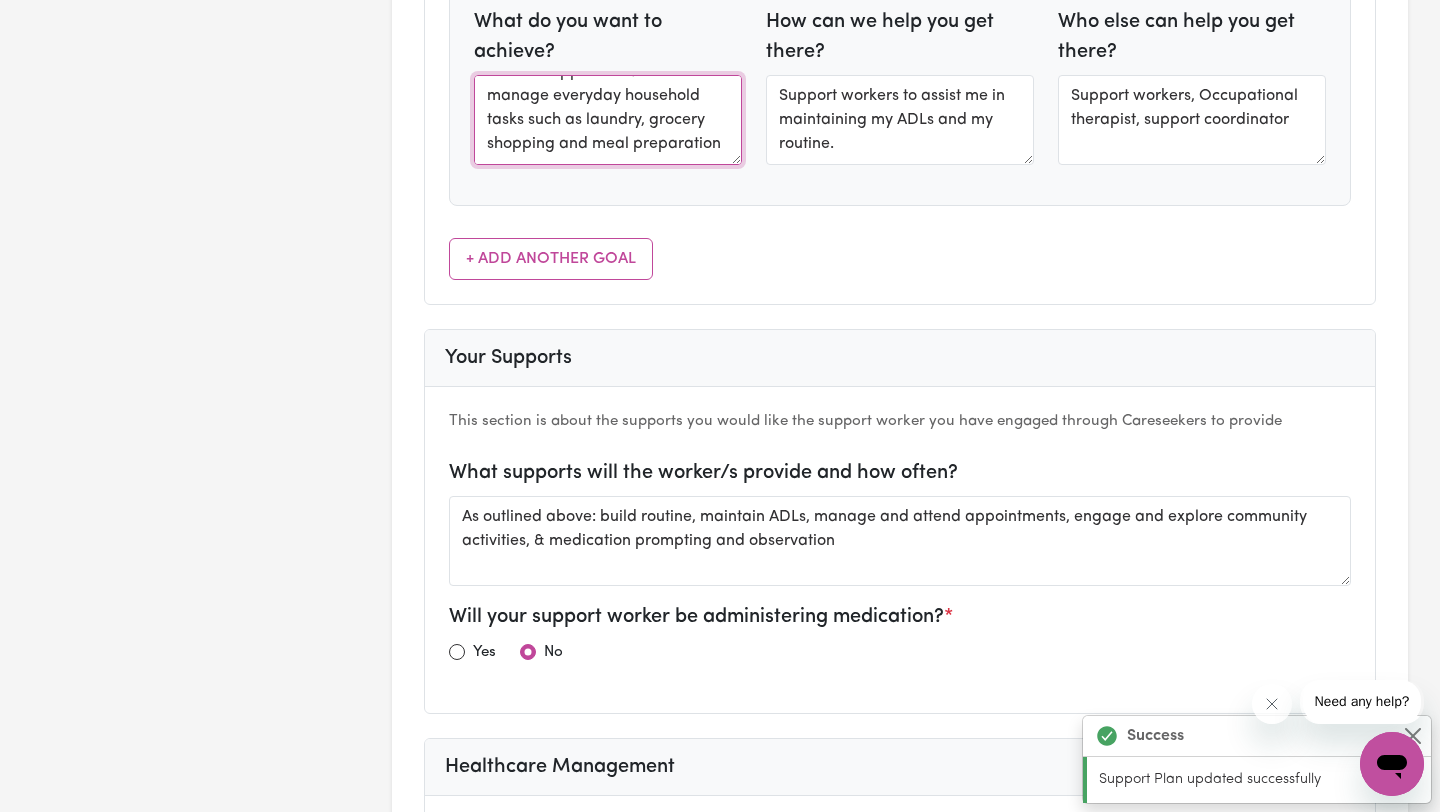 scroll, scrollTop: 24, scrollLeft: 0, axis: vertical 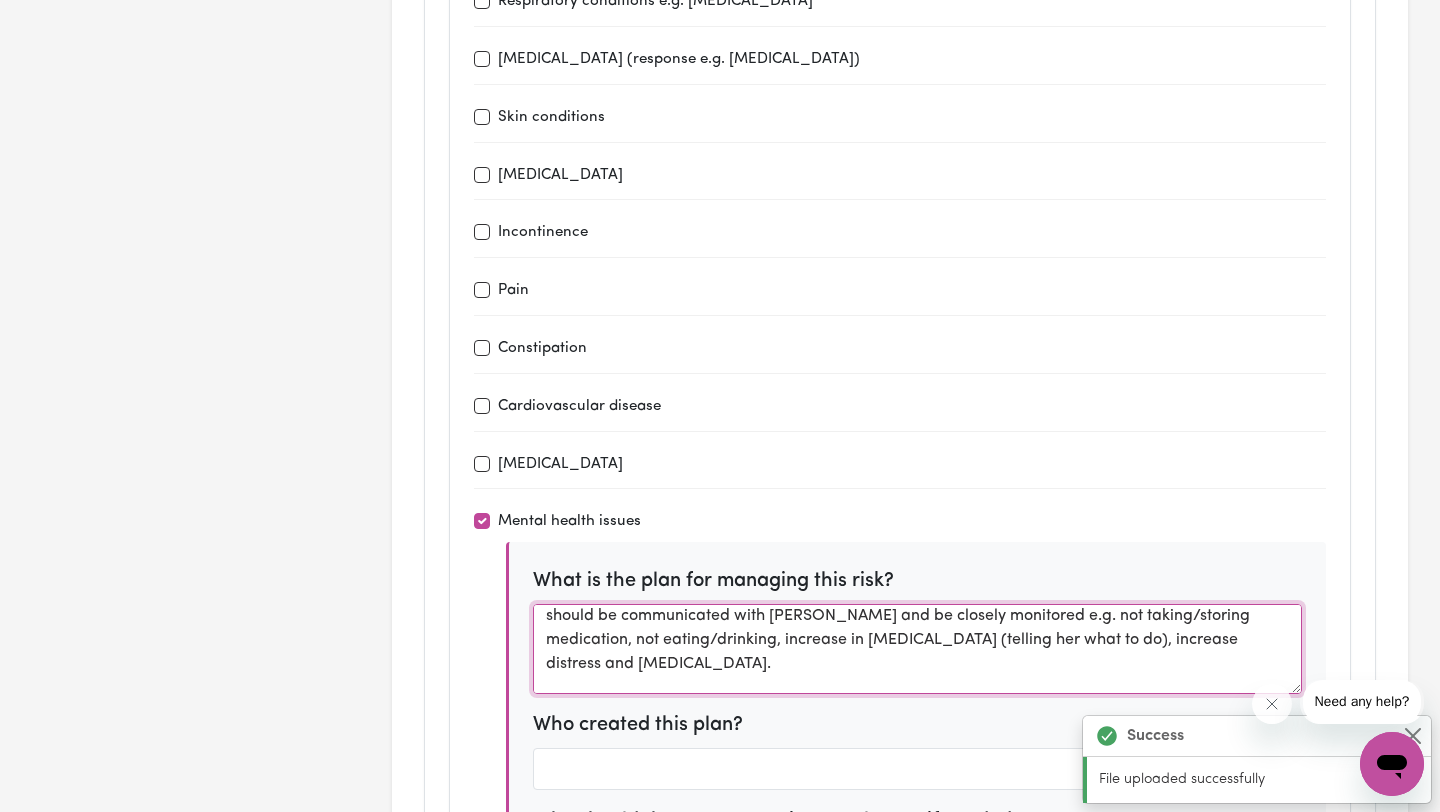 drag, startPoint x: 718, startPoint y: 615, endPoint x: 712, endPoint y: 591, distance: 24.738634 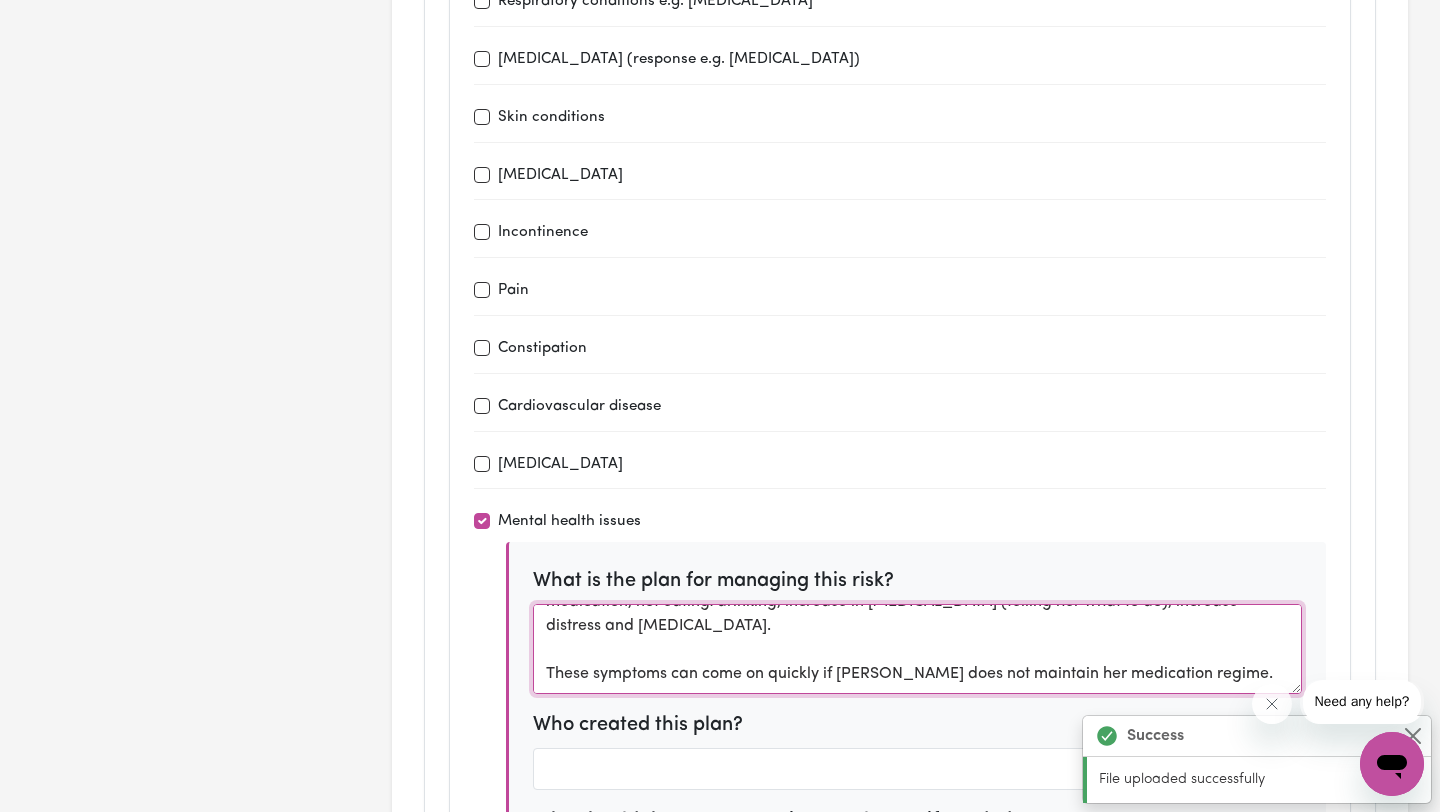 scroll, scrollTop: 96, scrollLeft: 0, axis: vertical 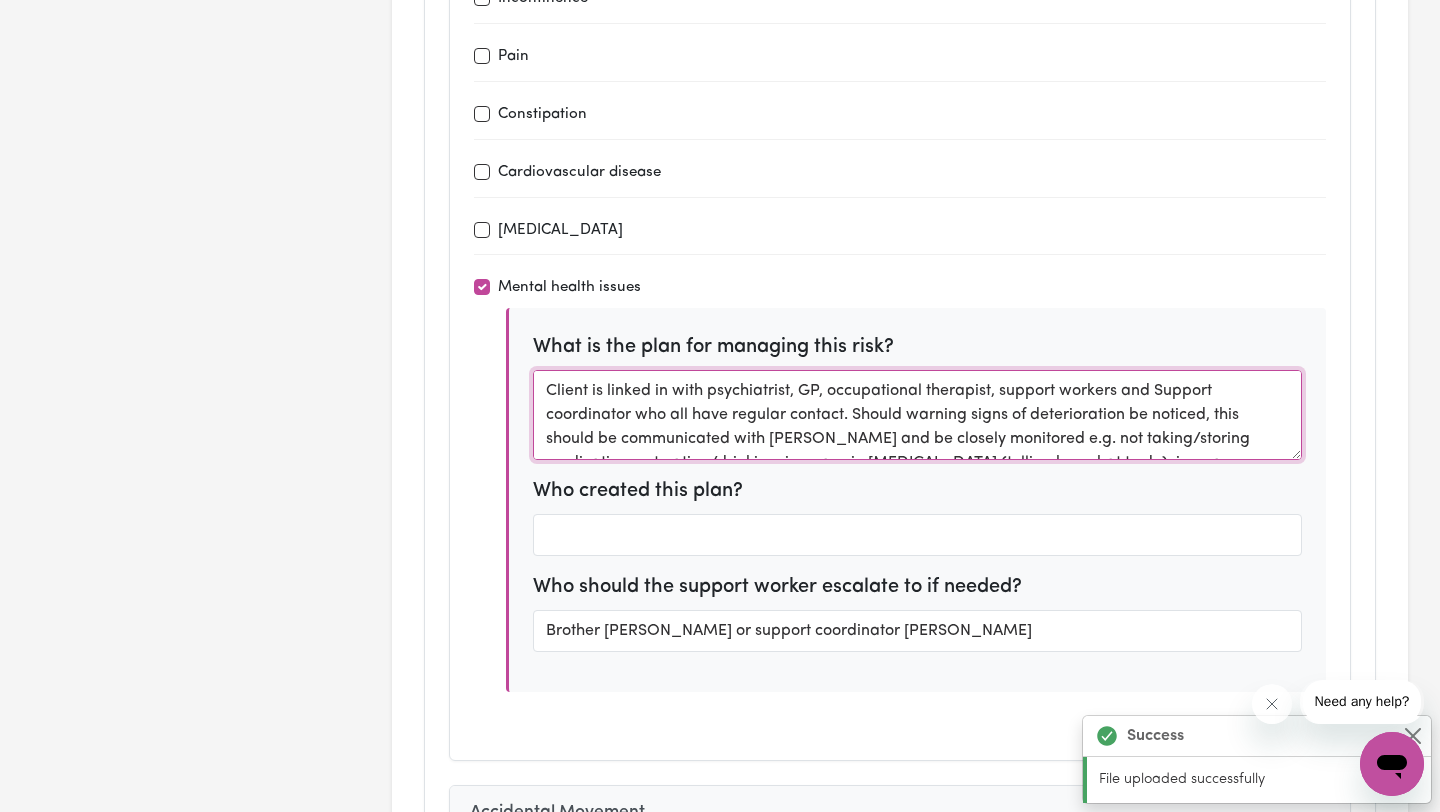 click on "Client is linked in with psychiatrist, GP, occupational therapist, support workers and Support coordinator who all have regular contact. Should warning signs of deterioration be noticed, this should be communicated with [PERSON_NAME] and be closely monitored e.g. not taking/storing medication, not eating/drinking, increase in [MEDICAL_DATA] (telling her what to do), increase distress and [MEDICAL_DATA].
These symptoms can come on quickly if [PERSON_NAME] does not maintain her medication regime." at bounding box center (917, 415) 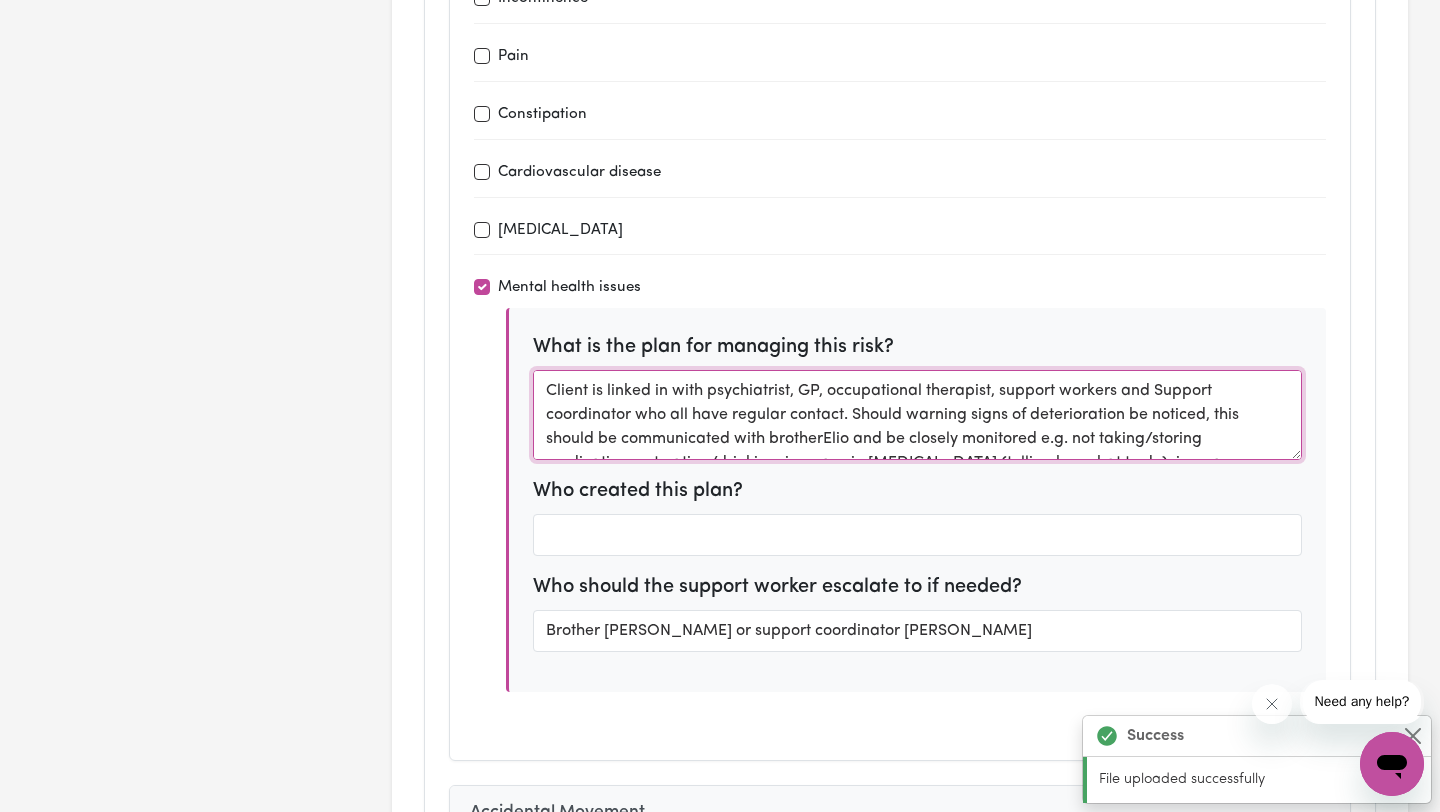 type on "Client is linked in with psychiatrist, GP, occupational therapist, support workers and Support coordinator who all have regular contact. Should warning signs of deterioration be noticed, this should be communicated with brother [PERSON_NAME] and be closely monitored e.g. not taking/storing medication, not eating/drinking, increase in [MEDICAL_DATA] (telling her what to do), increase distress and [MEDICAL_DATA].
These symptoms can come on quickly if [PERSON_NAME] does not maintain her medication regime." 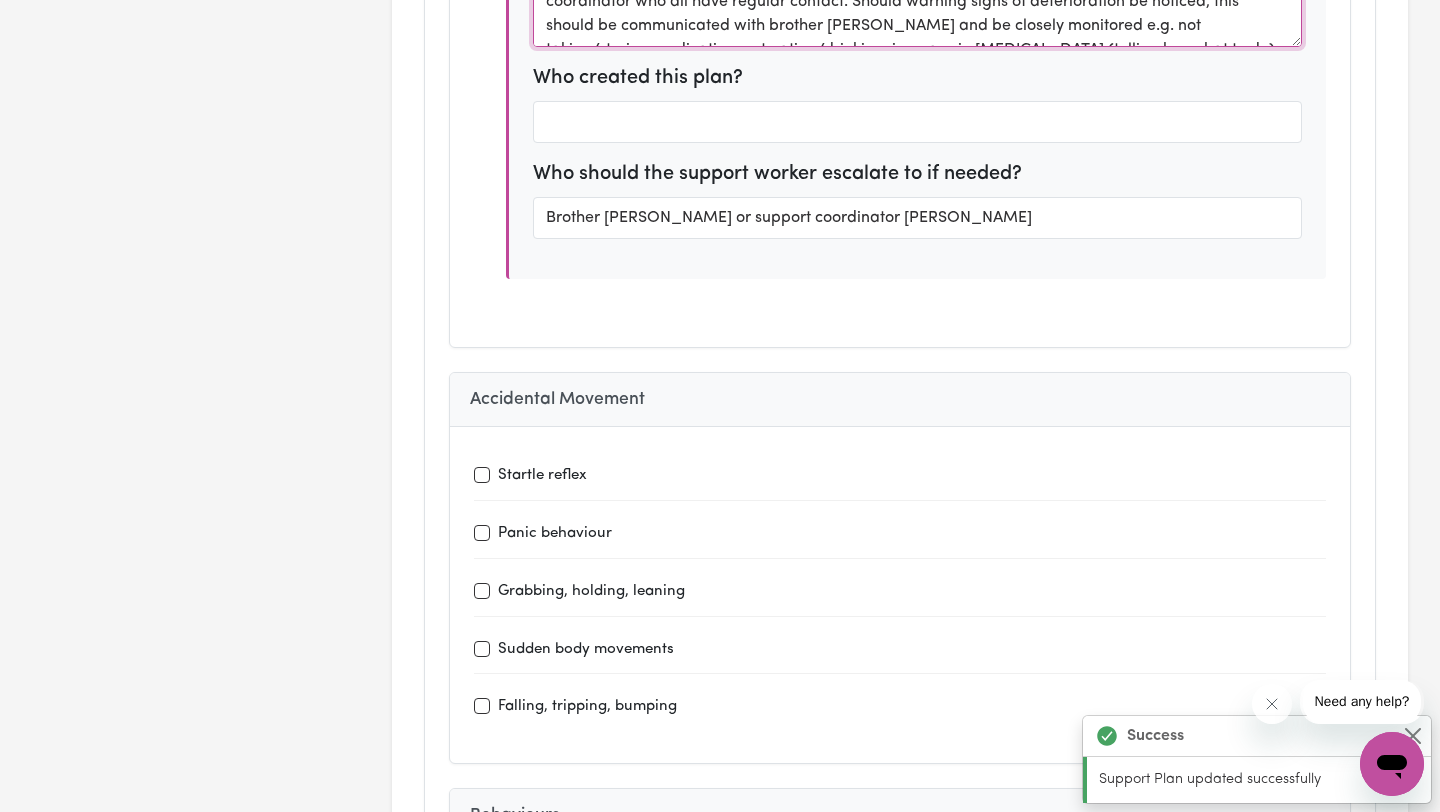type on "During this plan I would like support to improve my social skills and self-confidence so I can make friends and increase my social outings without requiring the support of my mum or brother" 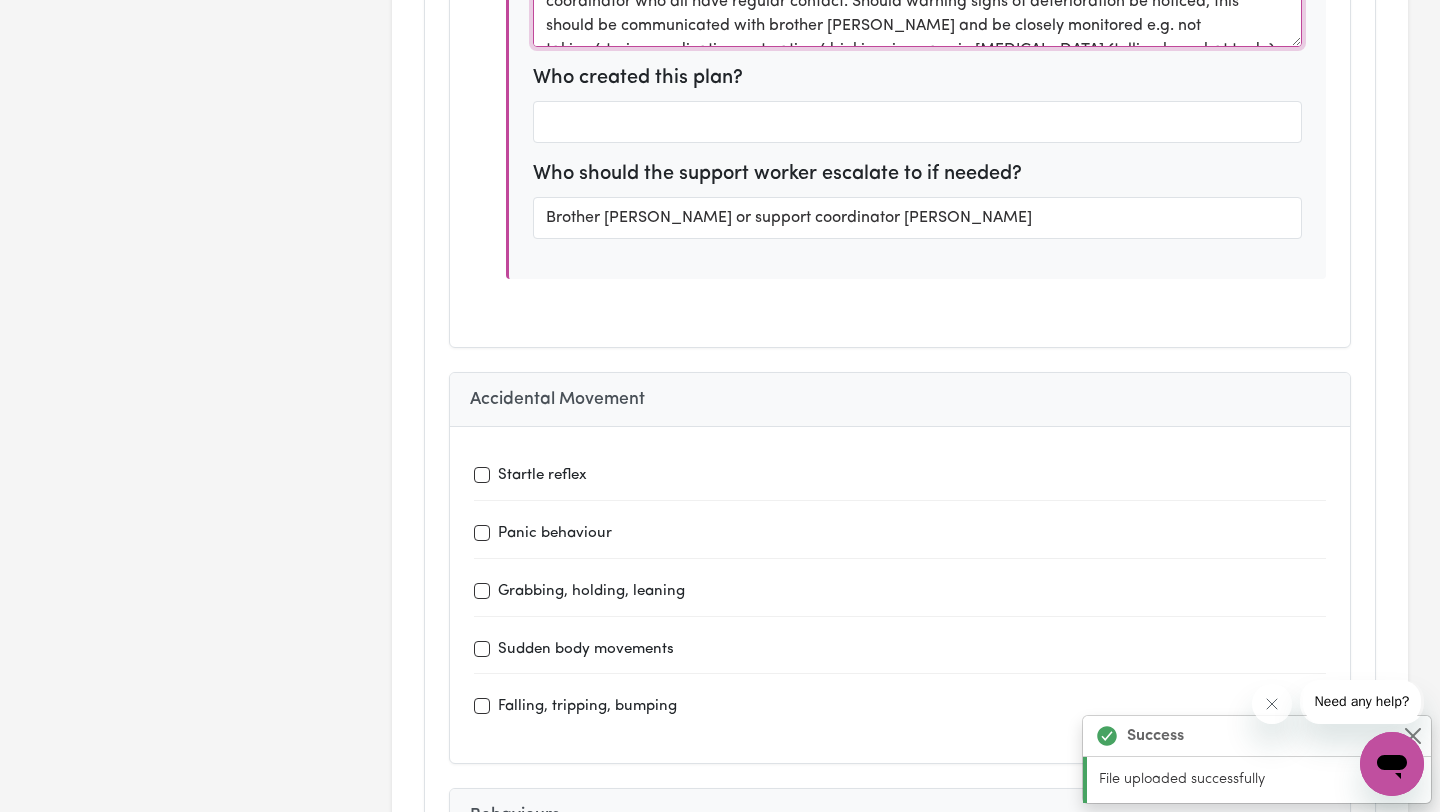 scroll, scrollTop: 6092, scrollLeft: 0, axis: vertical 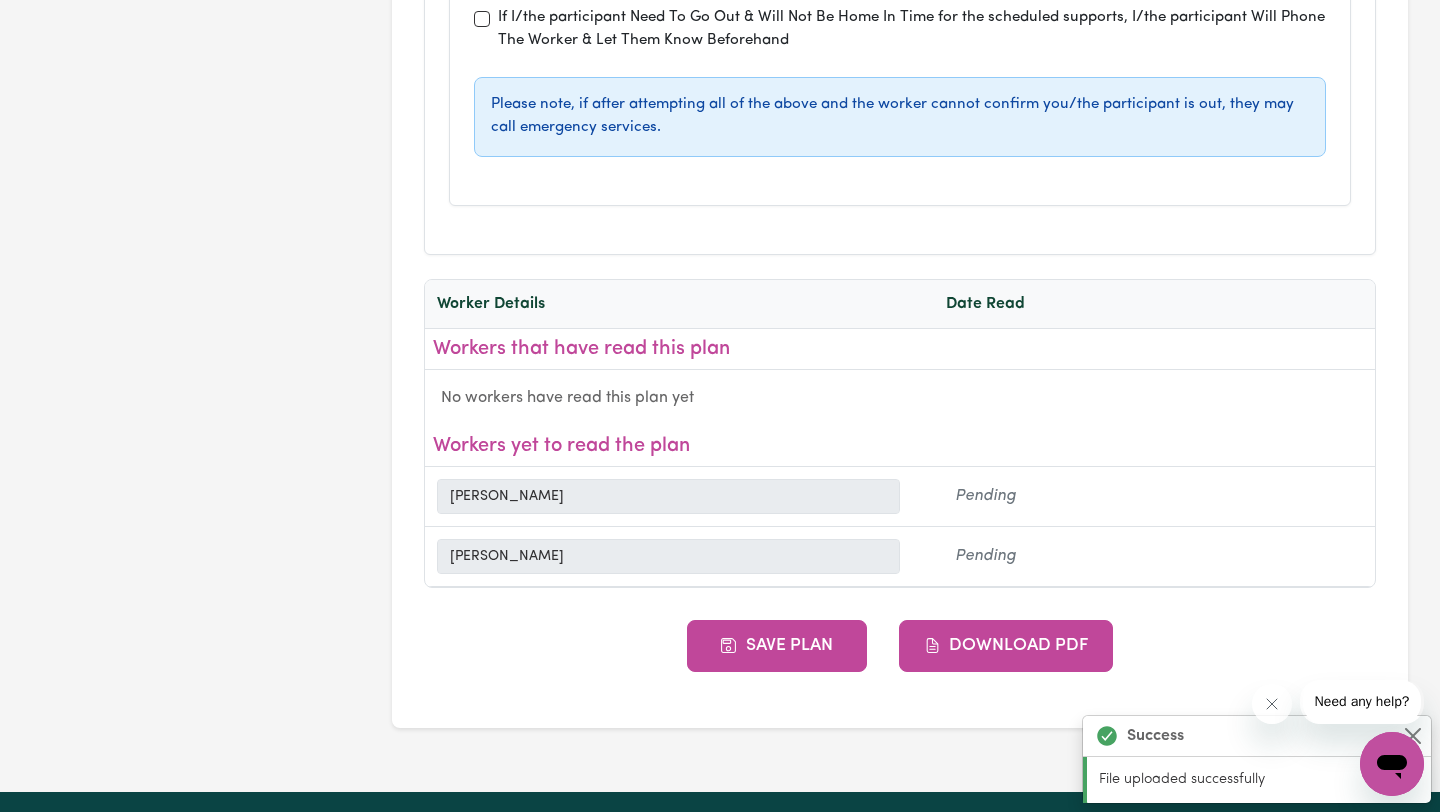 type on "Client is linked in with psychiatrist, GP, occupational therapist, support workers and Support coordinator who all have regular contact. Should warning signs of deterioration be noticed, this should be communicated with brother [PERSON_NAME] and be closely monitored e.g. not taking/storing medication, not eating/drinking, increase in [MEDICAL_DATA] (telling her what to do), increase distress and [MEDICAL_DATA].
These symptoms can come on quickly if [PERSON_NAME] does not maintain her medication regime." 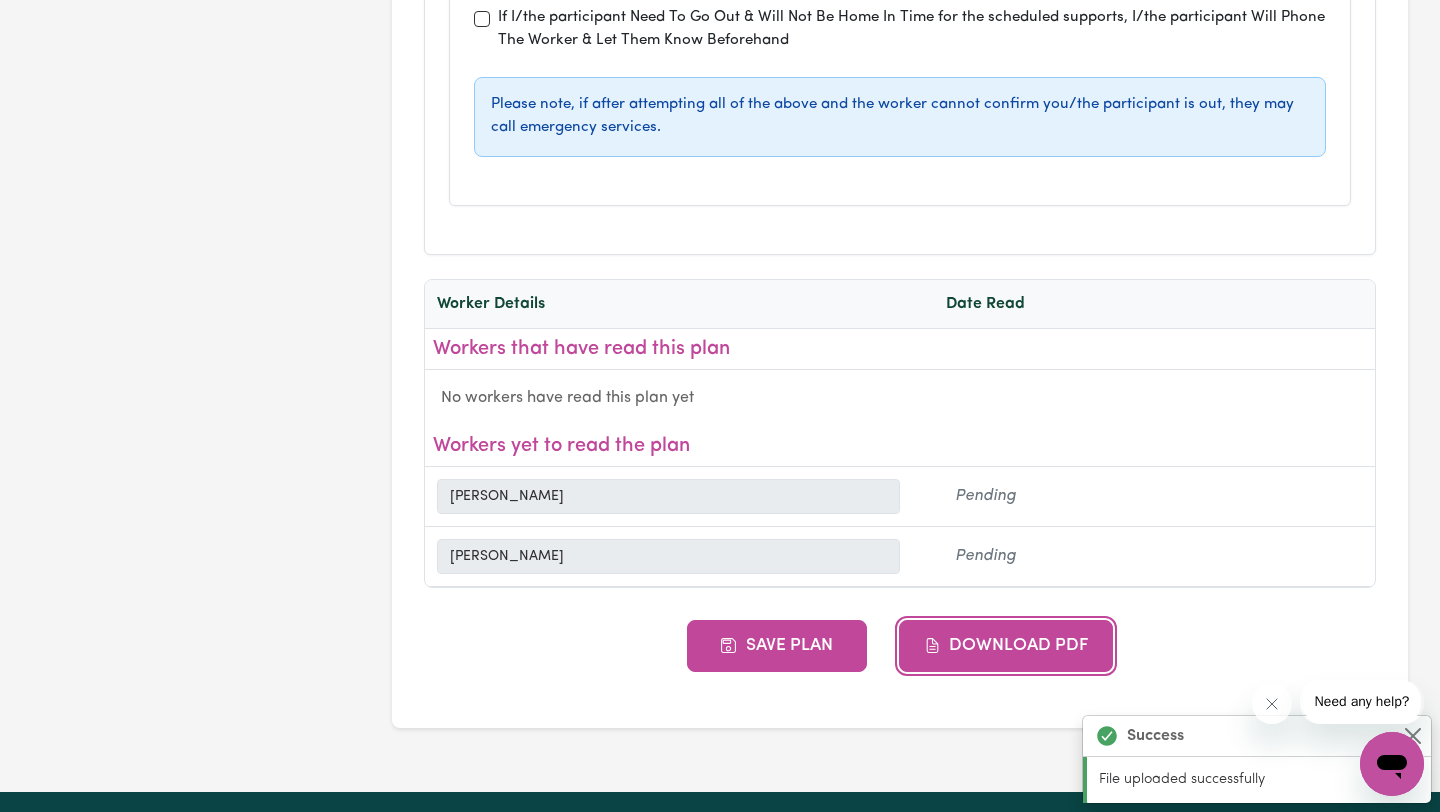 click on "Download PDF" at bounding box center [1006, 646] 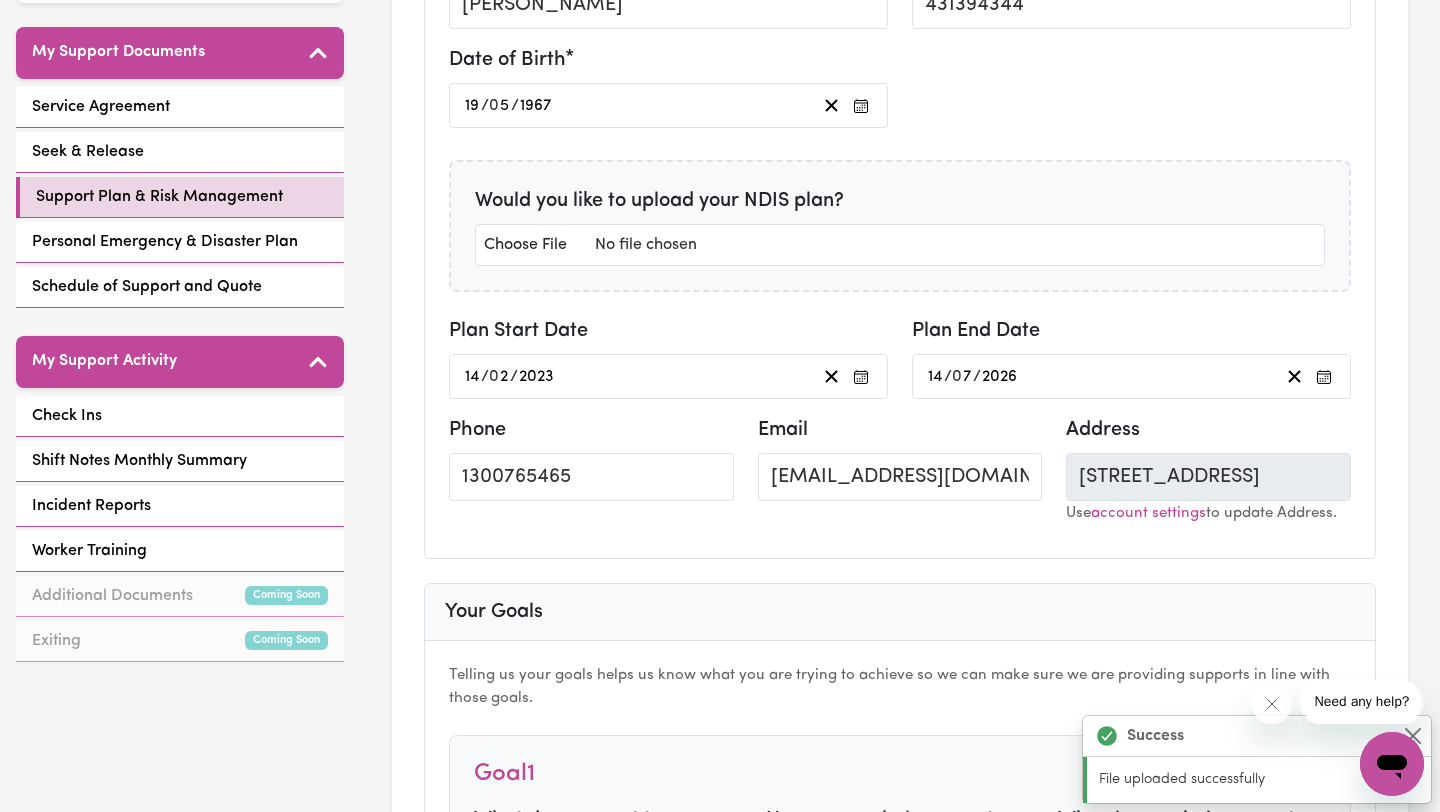 scroll, scrollTop: 435, scrollLeft: 0, axis: vertical 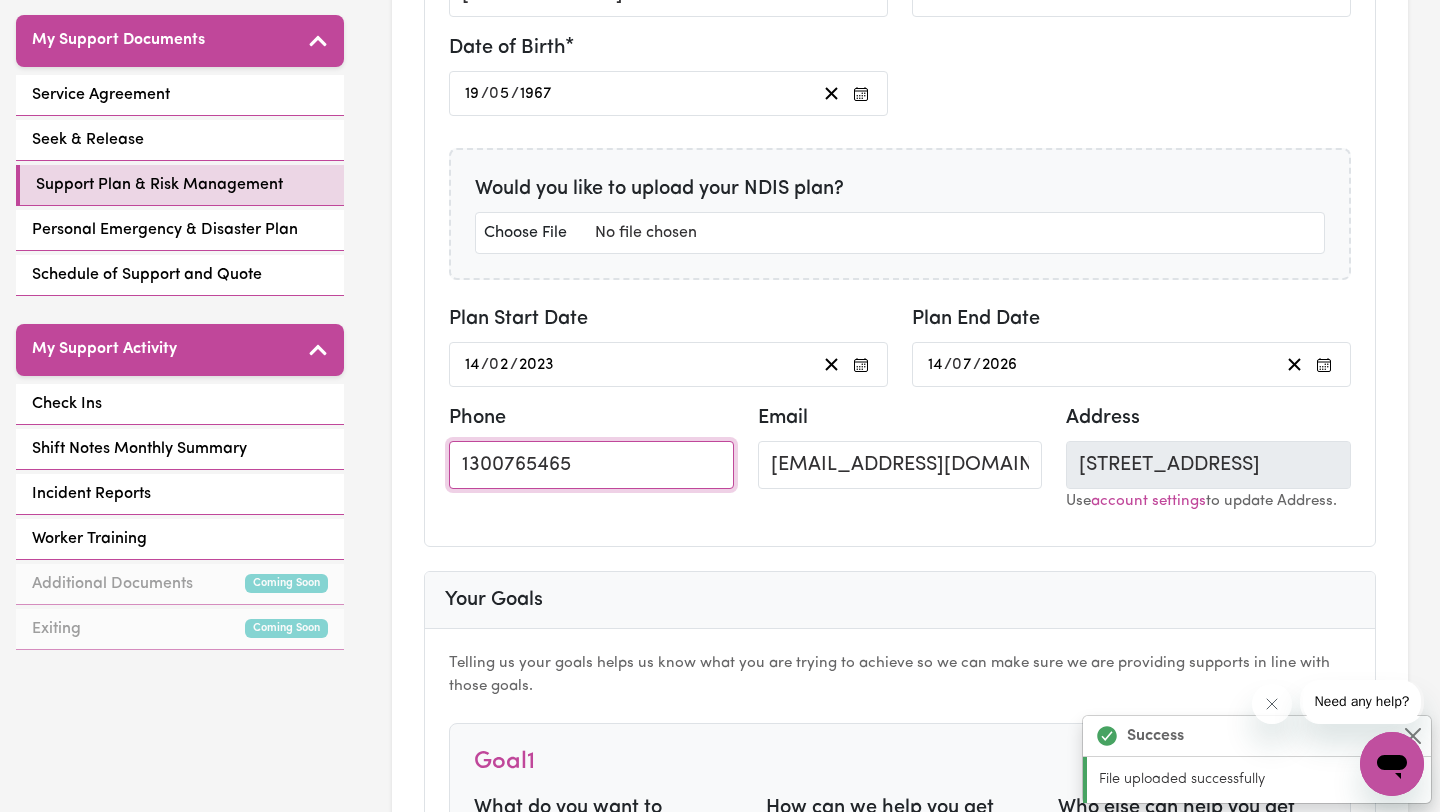 click on "1300765465" at bounding box center [591, 465] 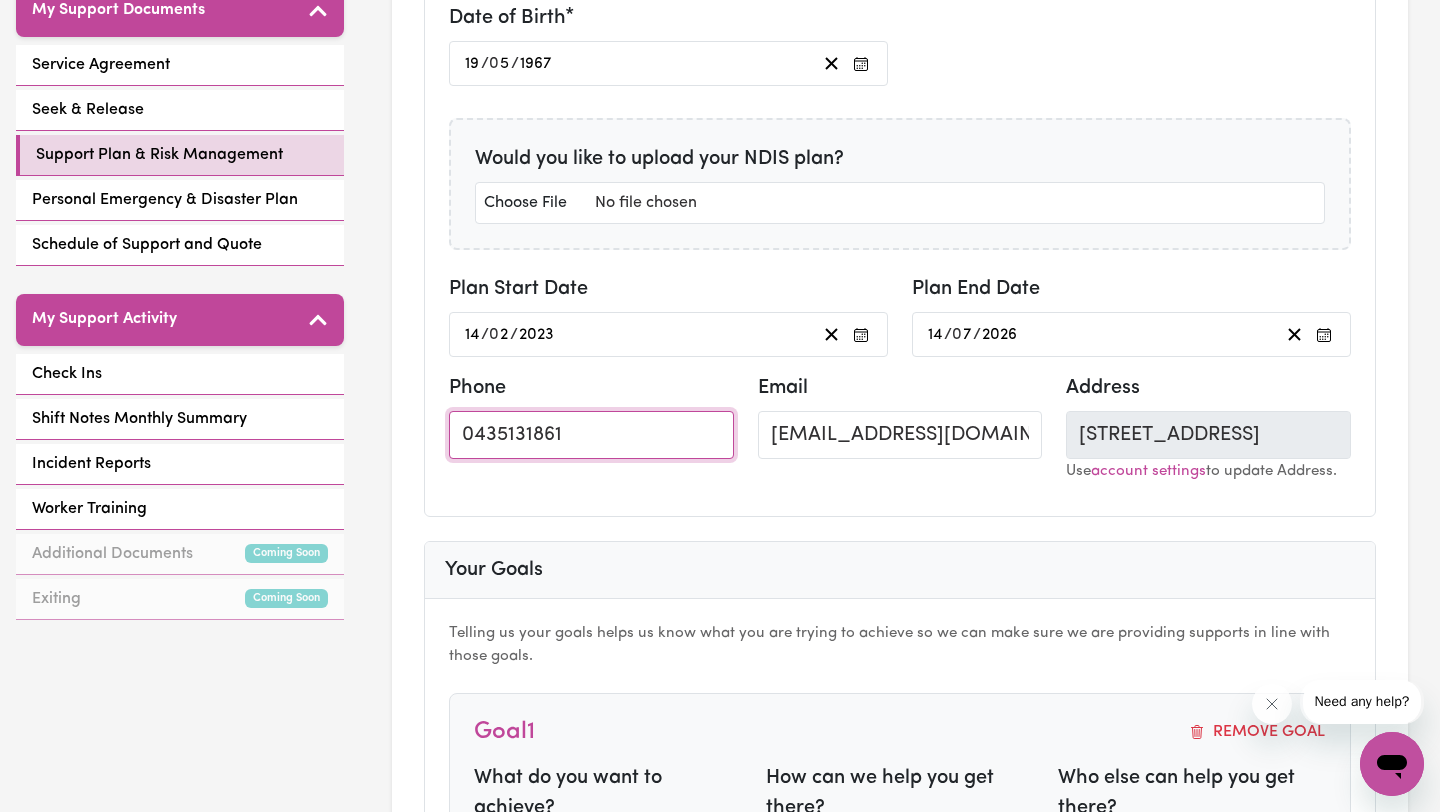 scroll, scrollTop: 474, scrollLeft: 0, axis: vertical 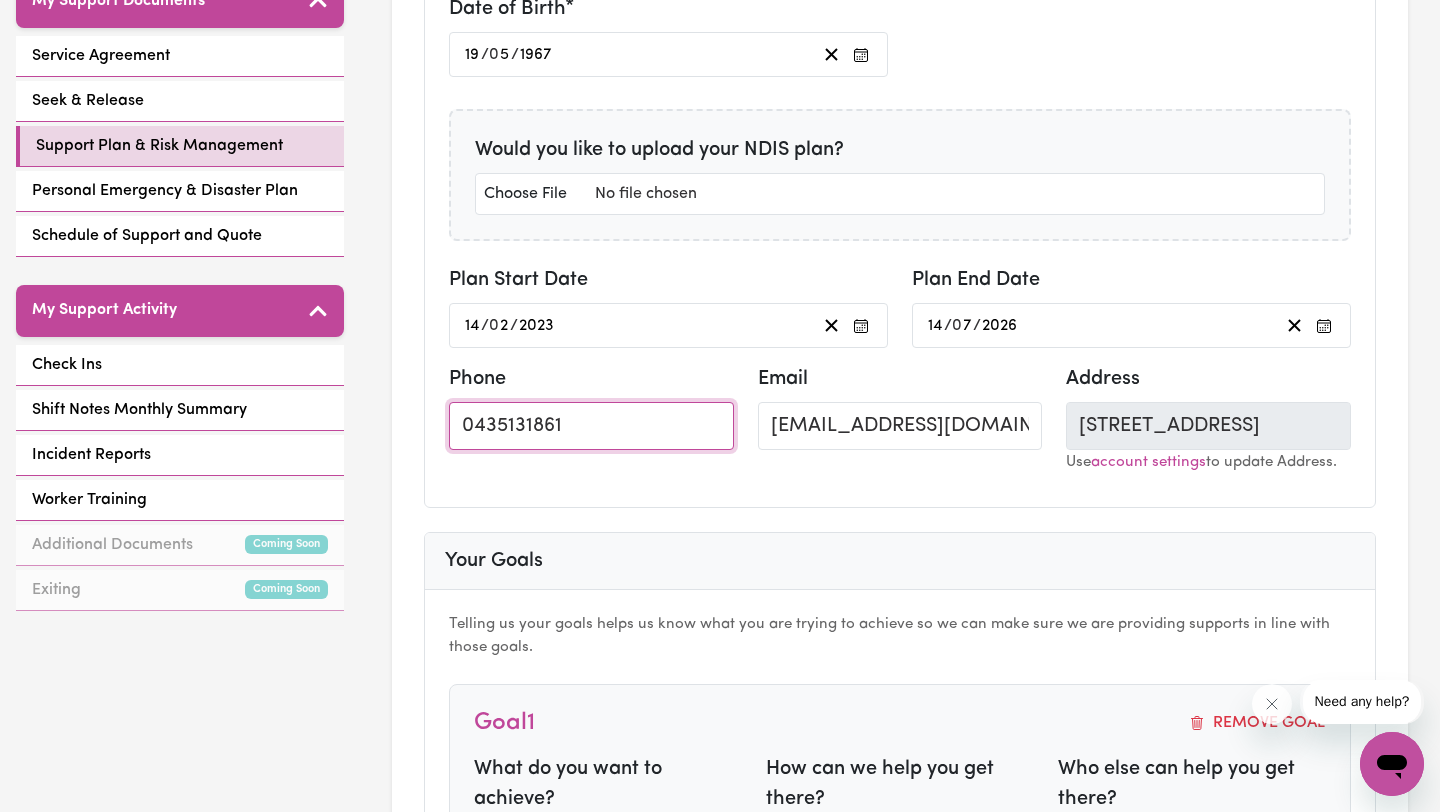 type on "1300765465" 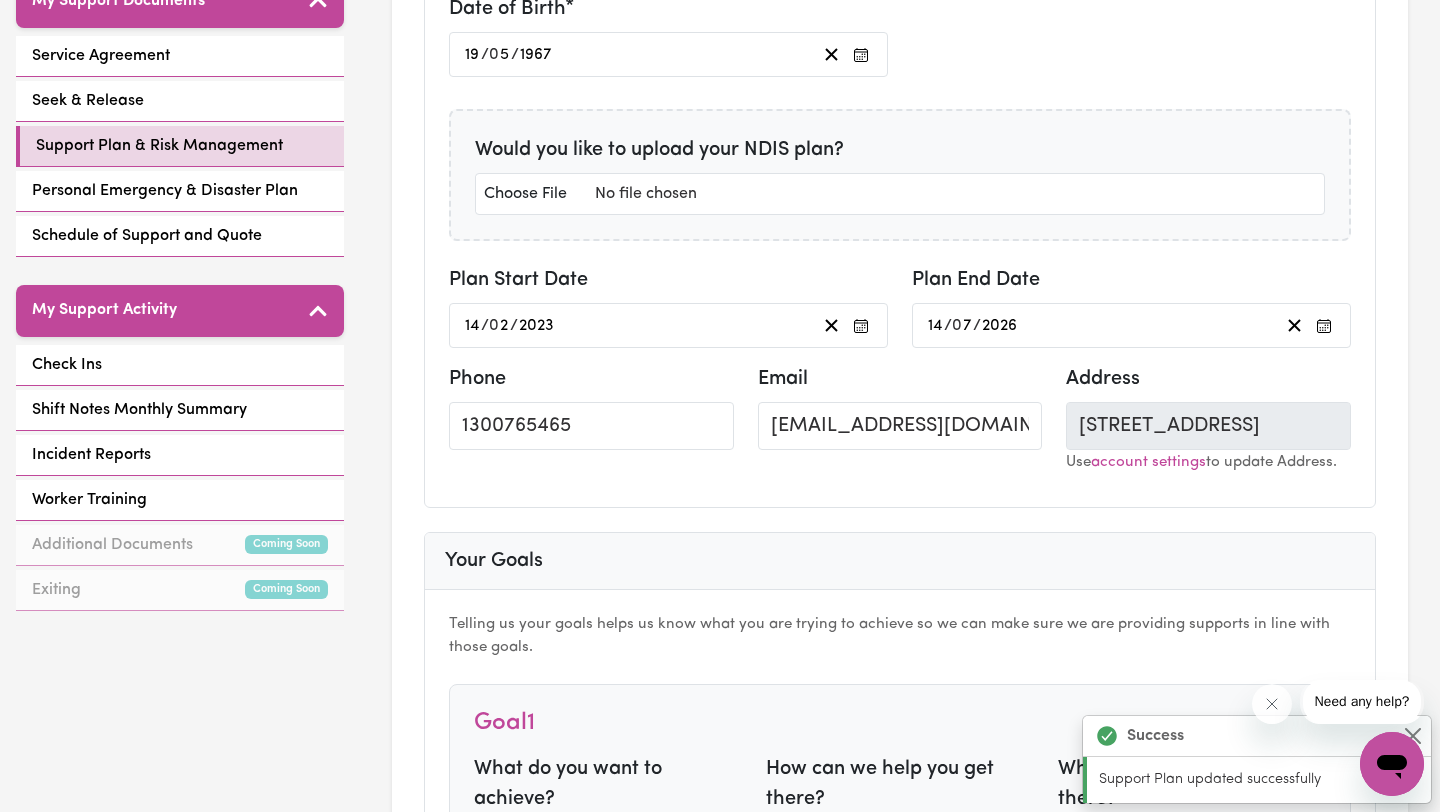 click on "Participant Name [PERSON_NAME] NDIS Number 431394344 Date of Birth [DEMOGRAPHIC_DATA] 19 / 0 5 / [DEMOGRAPHIC_DATA] Would you like to upload your NDIS plan? Plan Start Date [DATE] 14 / 0 2 / 2023 Plan End Date [DATE] 14 / 0 7 / 2026 Phone [PHONE_NUMBER] Email [EMAIL_ADDRESS][DOMAIN_NAME] Address [STREET_ADDRESS] Use  account settings  to update Address." at bounding box center (900, 187) 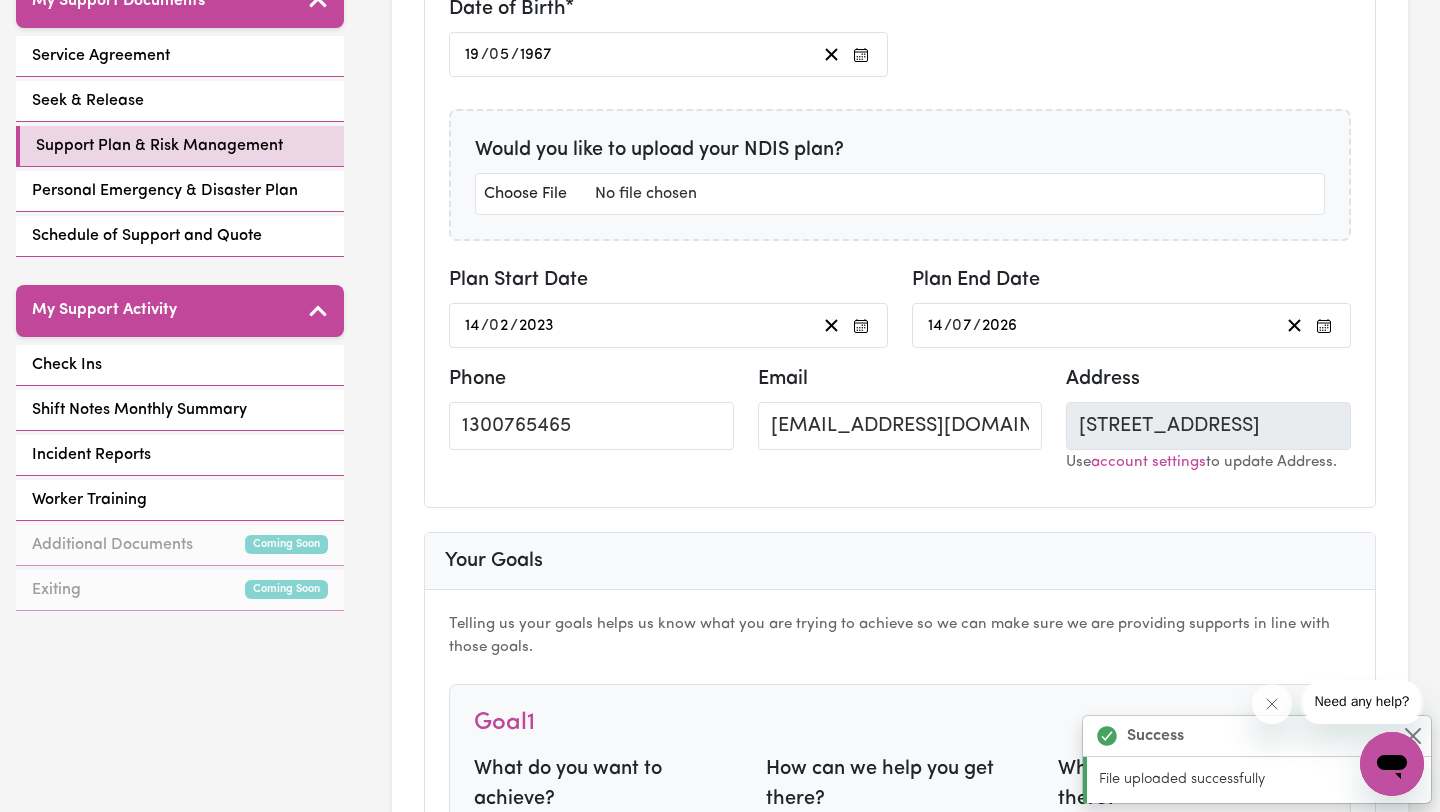 scroll, scrollTop: 24, scrollLeft: 0, axis: vertical 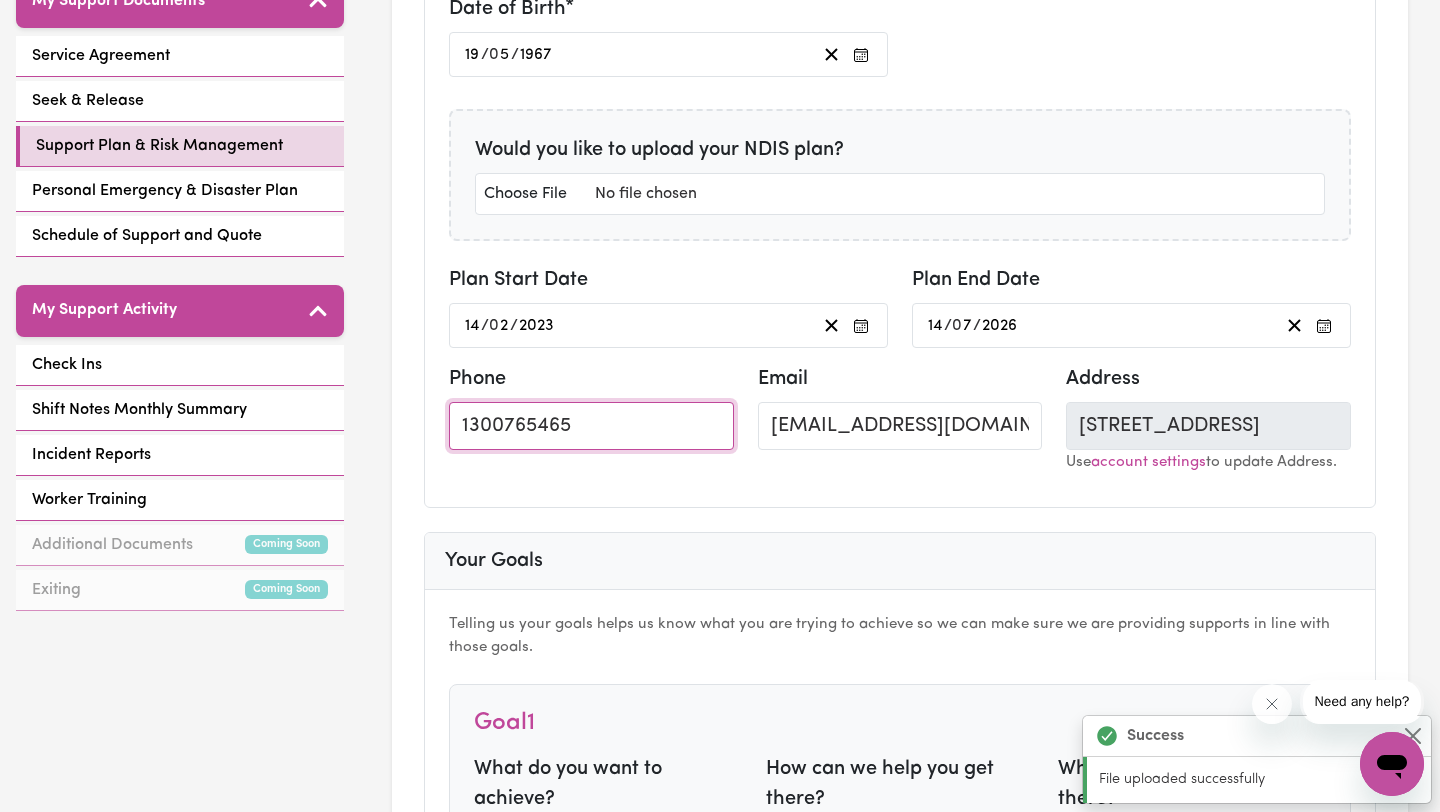 click on "1300765465" at bounding box center (591, 426) 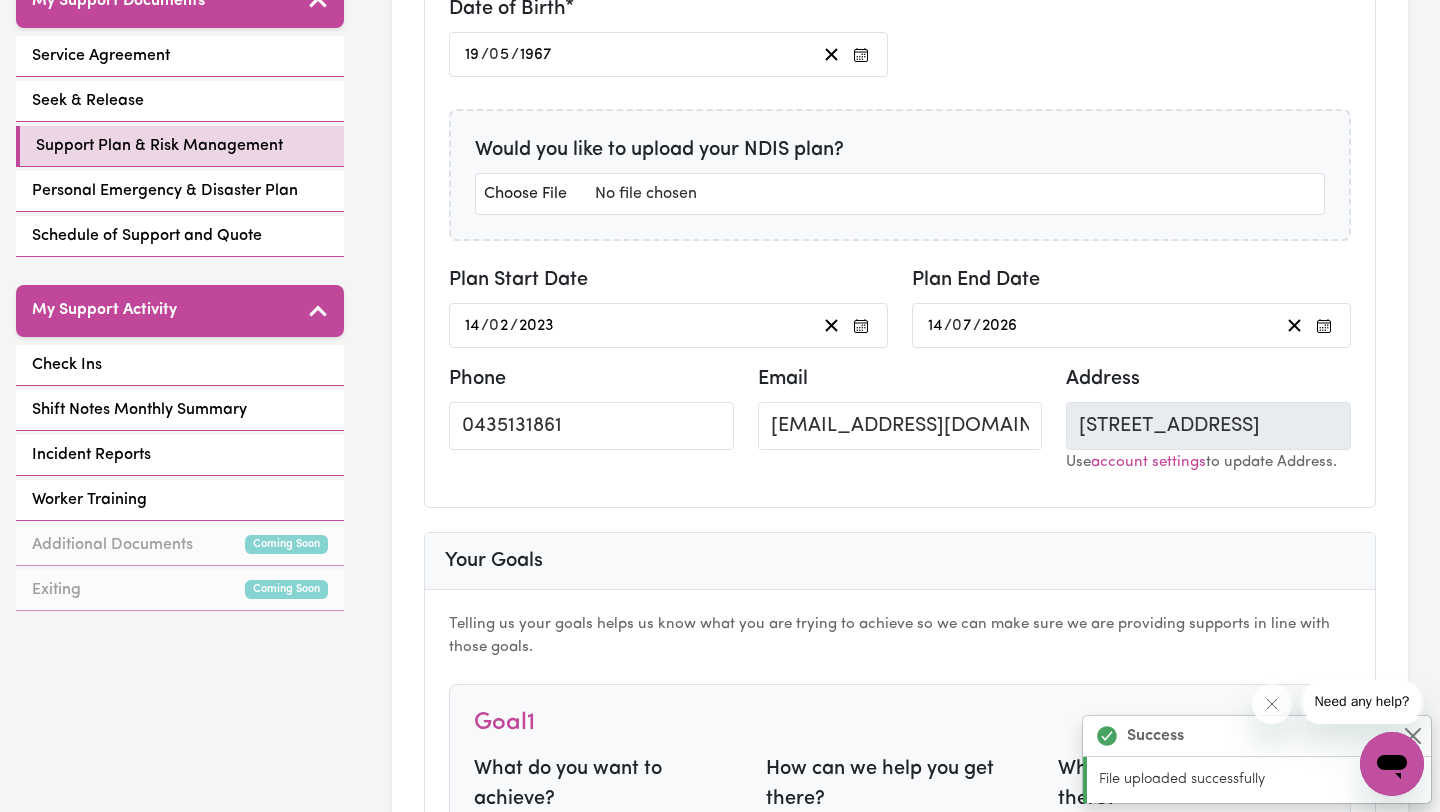 click on "Your Goals" at bounding box center (900, 561) 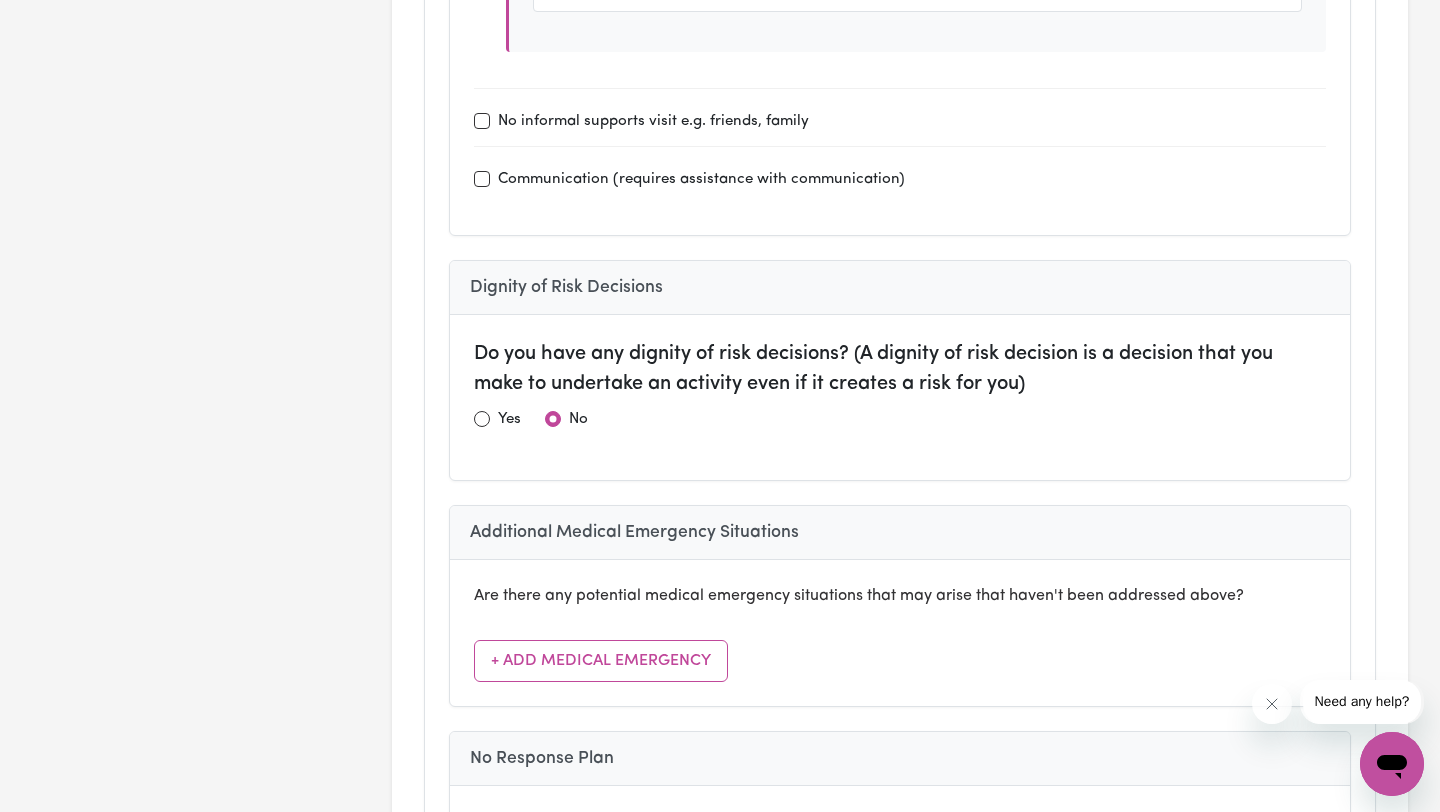 type on "1300765465" 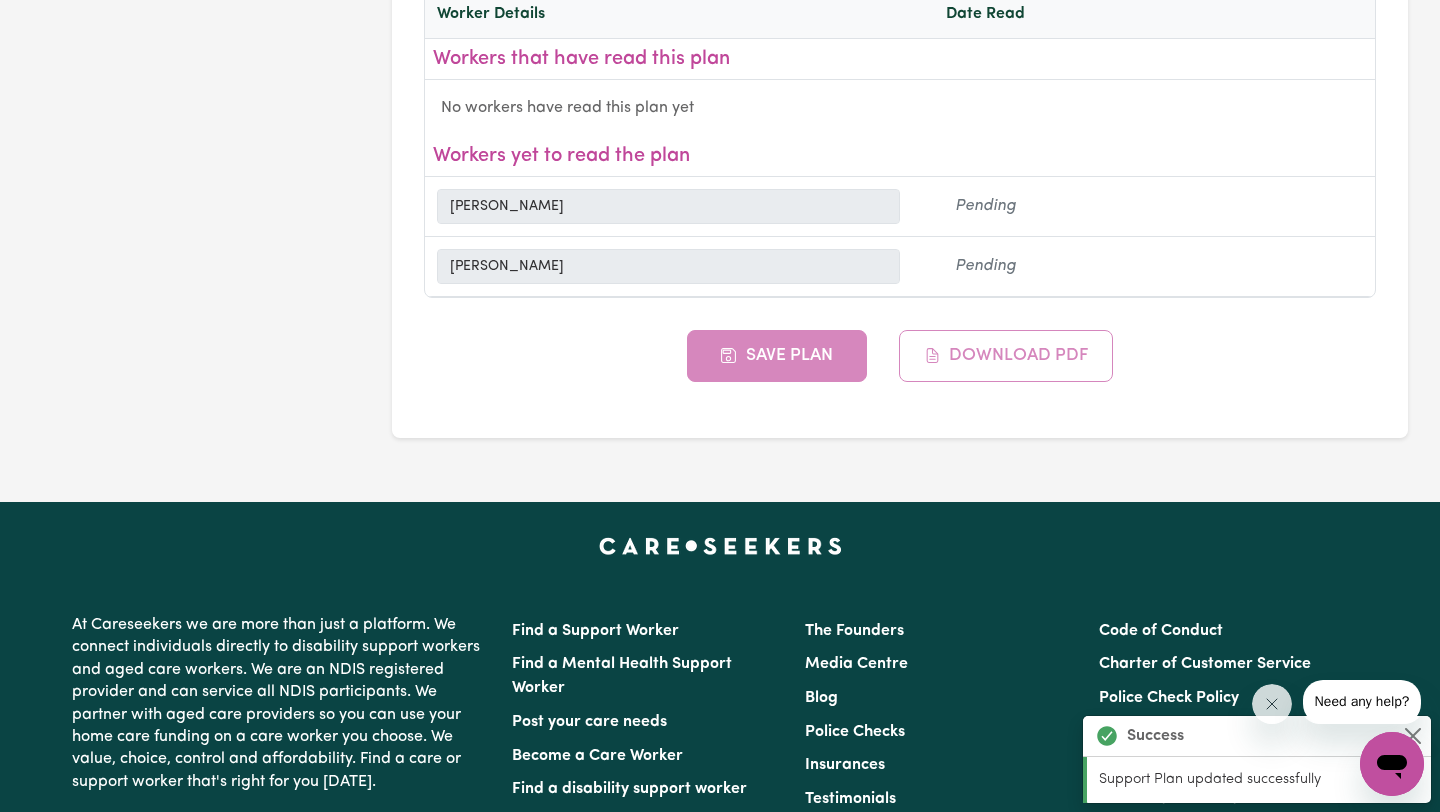 scroll, scrollTop: 10411, scrollLeft: 0, axis: vertical 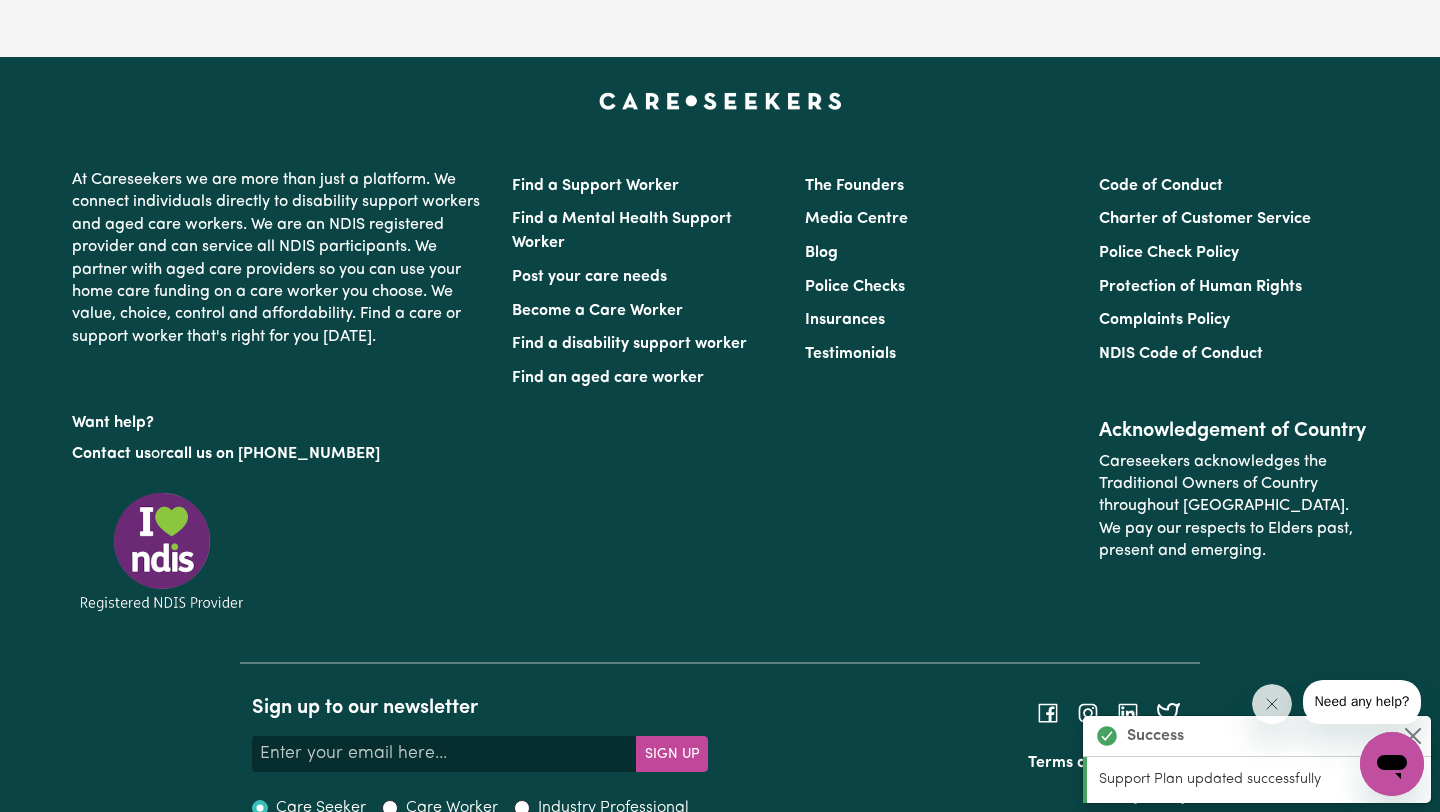 type on "During this plan I would like to increase my social participation so I can feel more included in the community." 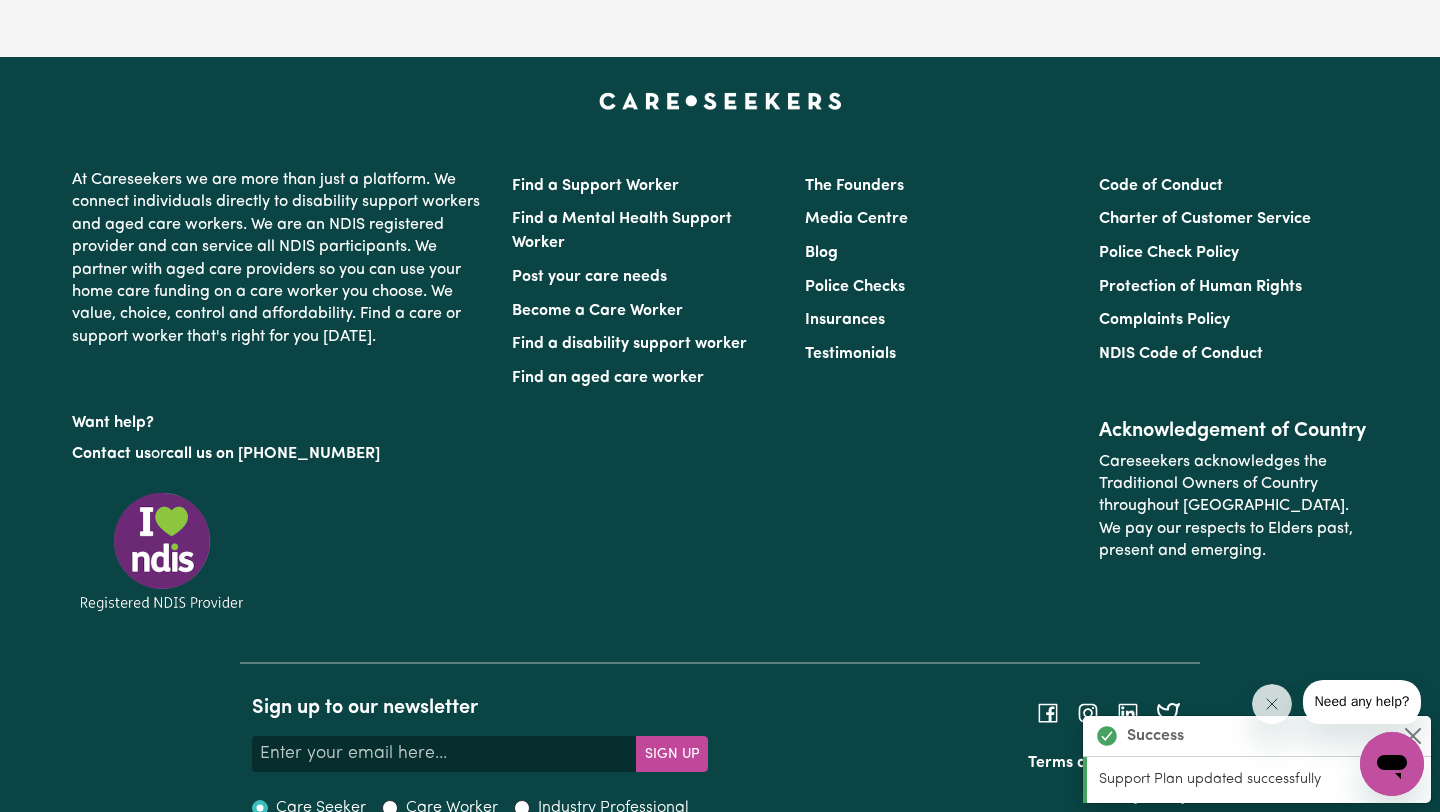 type on "I will engage with my supports to learn and develop social skills, strategies and techniques from therapists to help me improve my social skills." 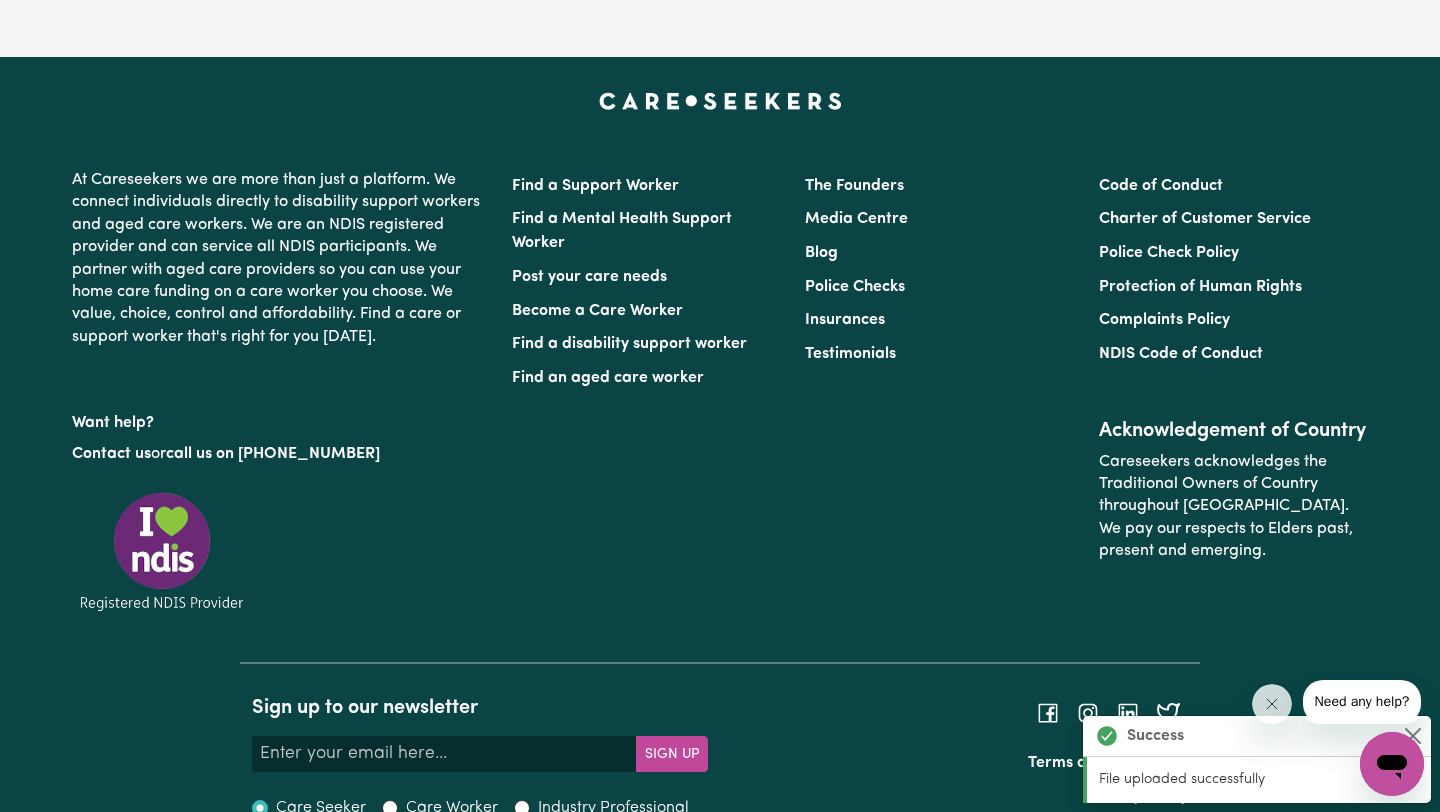scroll, scrollTop: 24, scrollLeft: 0, axis: vertical 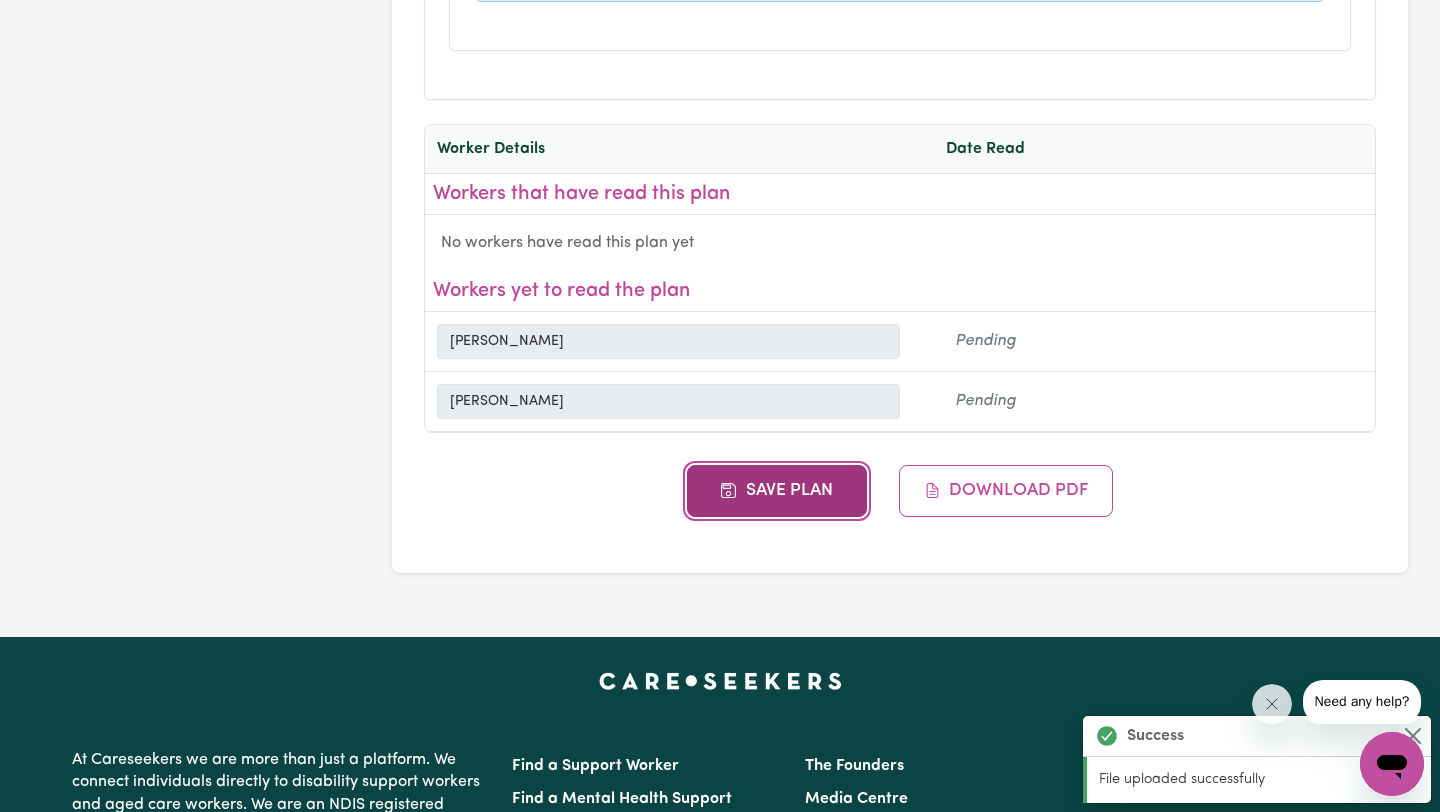 click on "Save Plan" at bounding box center (777, 491) 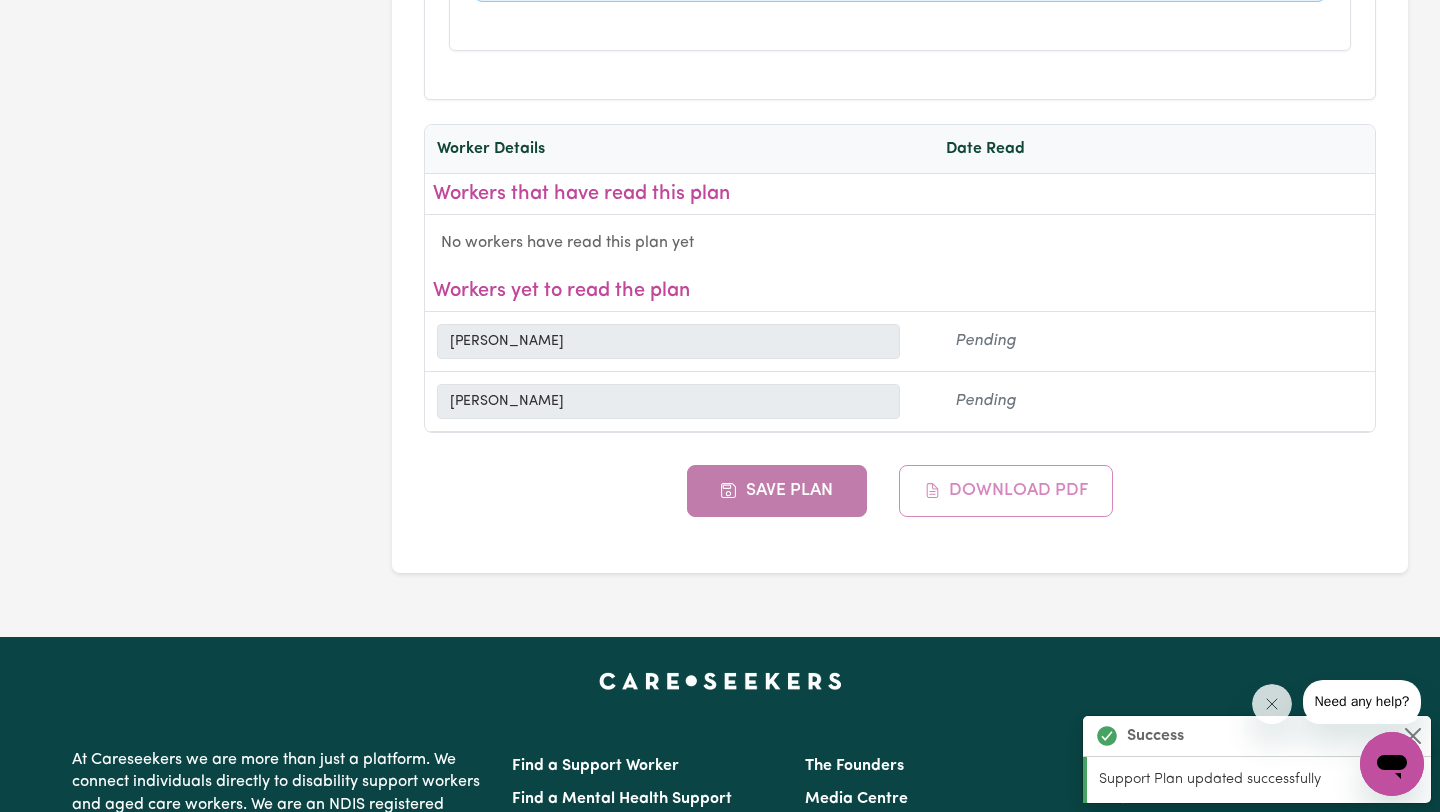 type on "During this plan I would like support to assist me in transitioning home from hospital and supports which assist me to remain home." 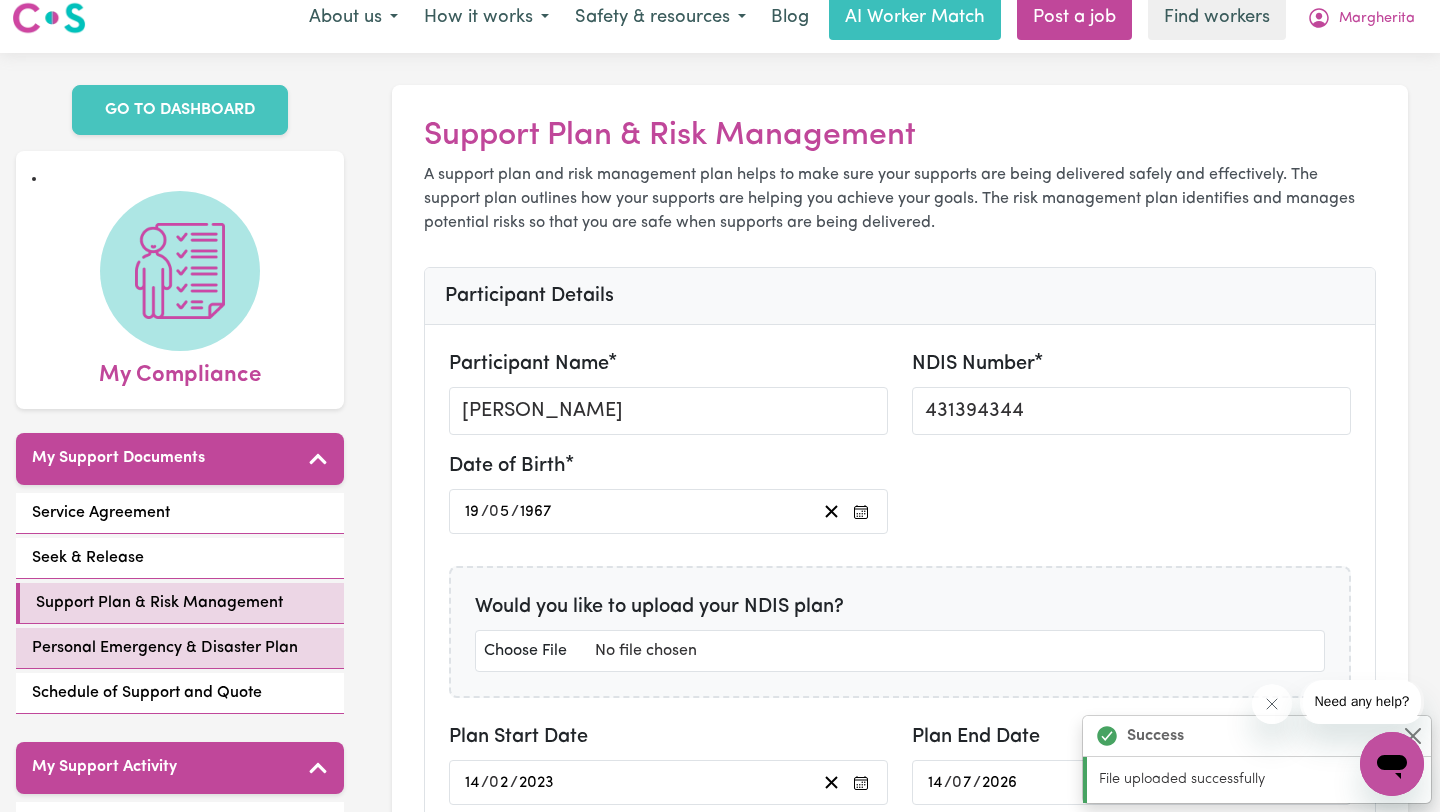 scroll, scrollTop: 0, scrollLeft: 0, axis: both 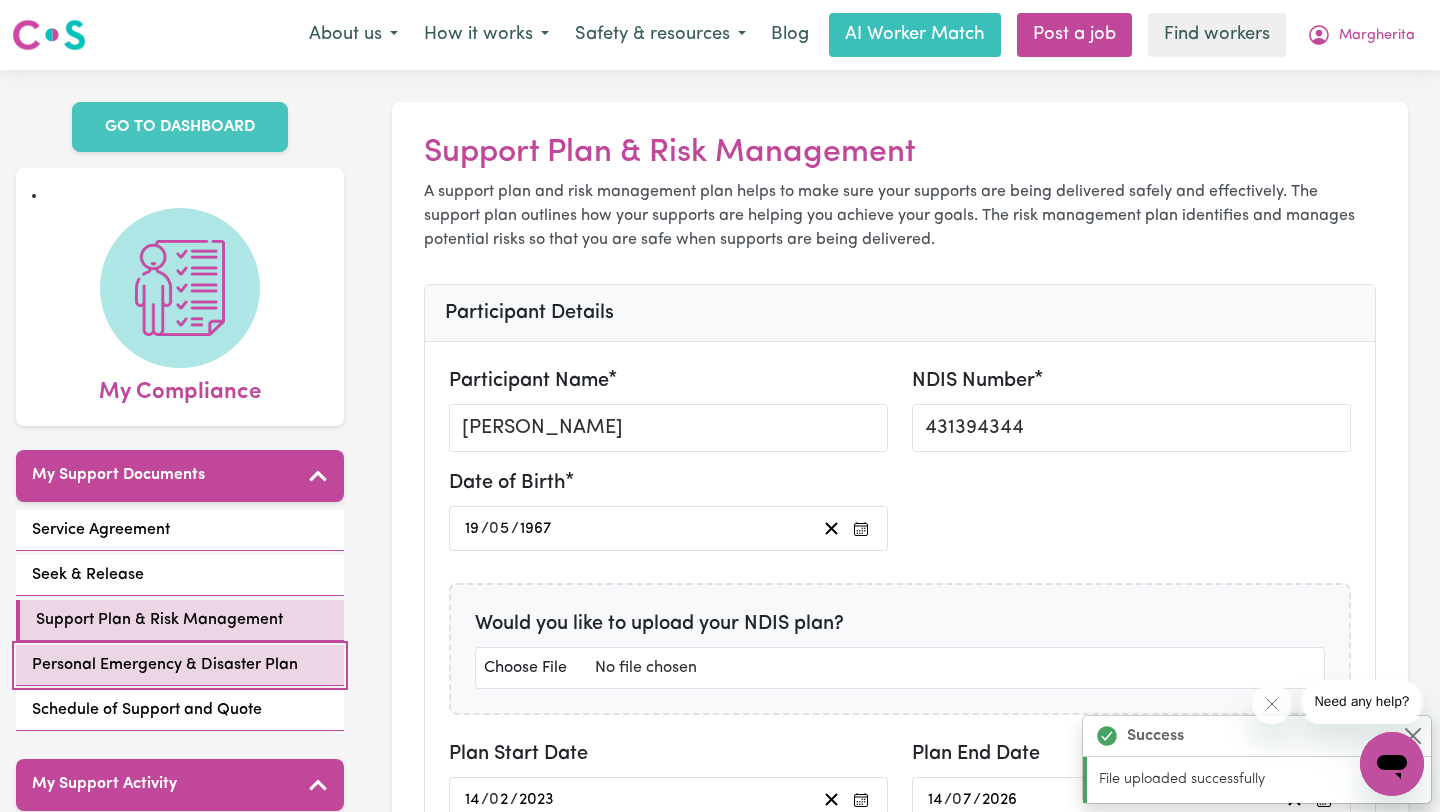 click on "Personal Emergency & Disaster Plan" at bounding box center (165, 665) 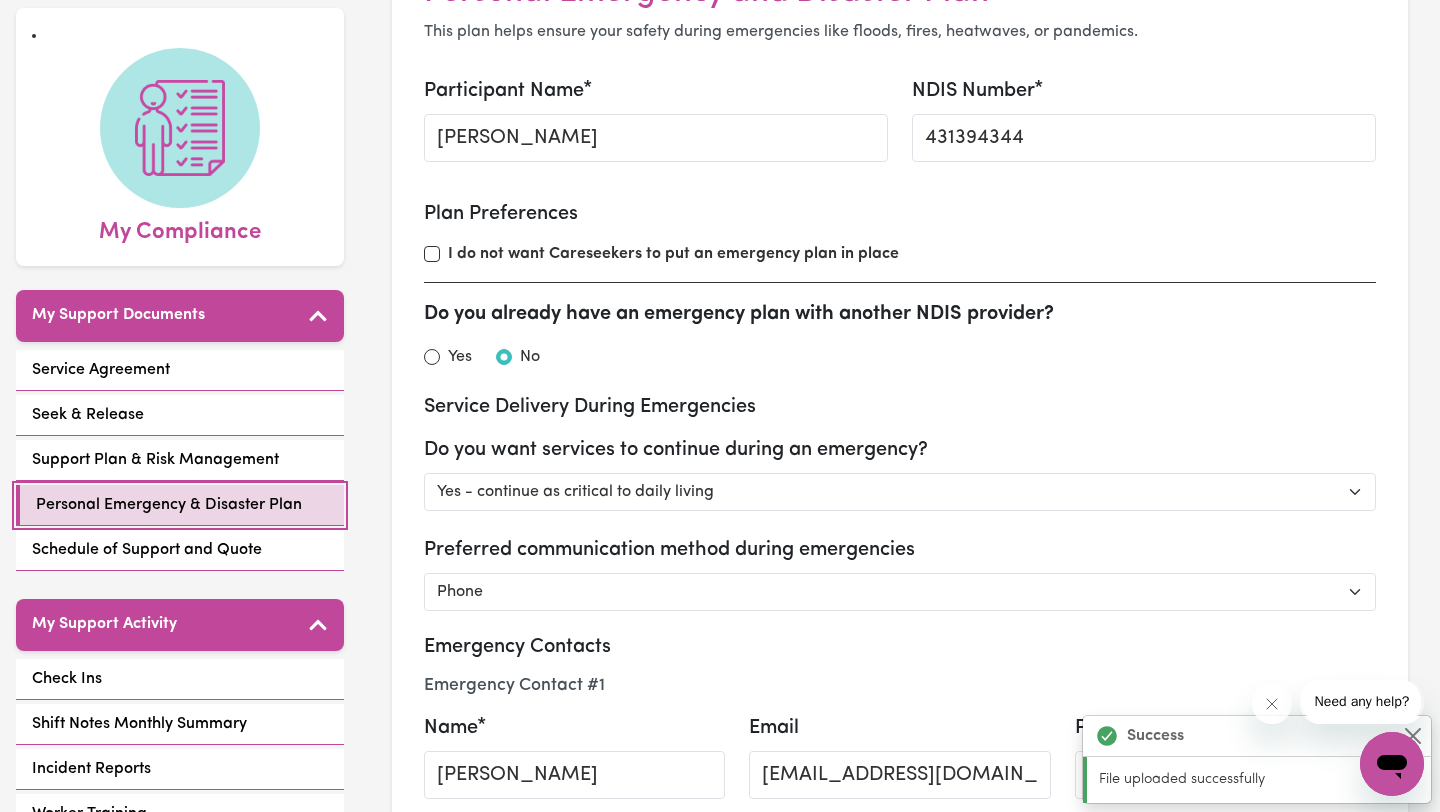 scroll, scrollTop: 163, scrollLeft: 0, axis: vertical 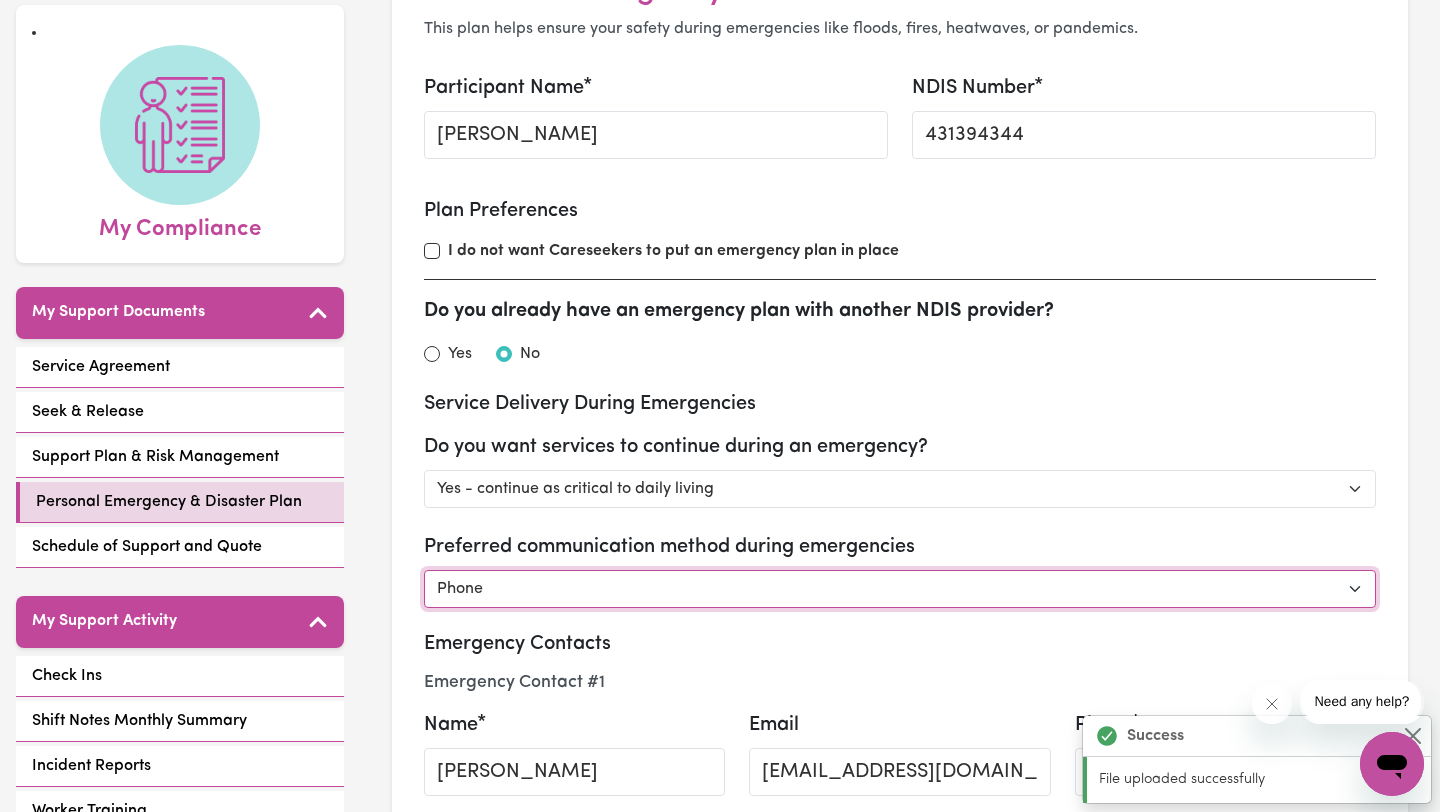 click on "Select method Phone Email Other" at bounding box center (900, 589) 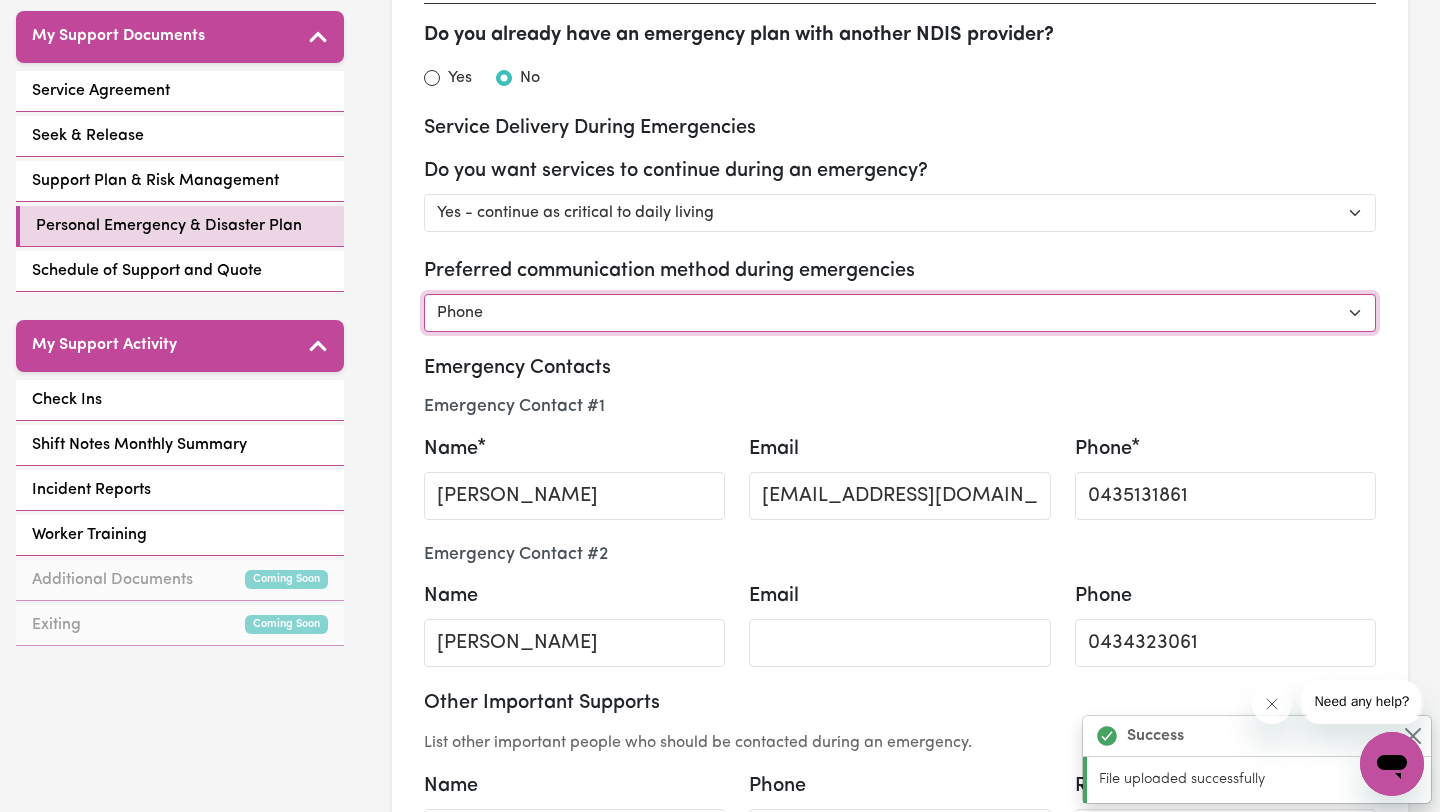 scroll, scrollTop: 444, scrollLeft: 0, axis: vertical 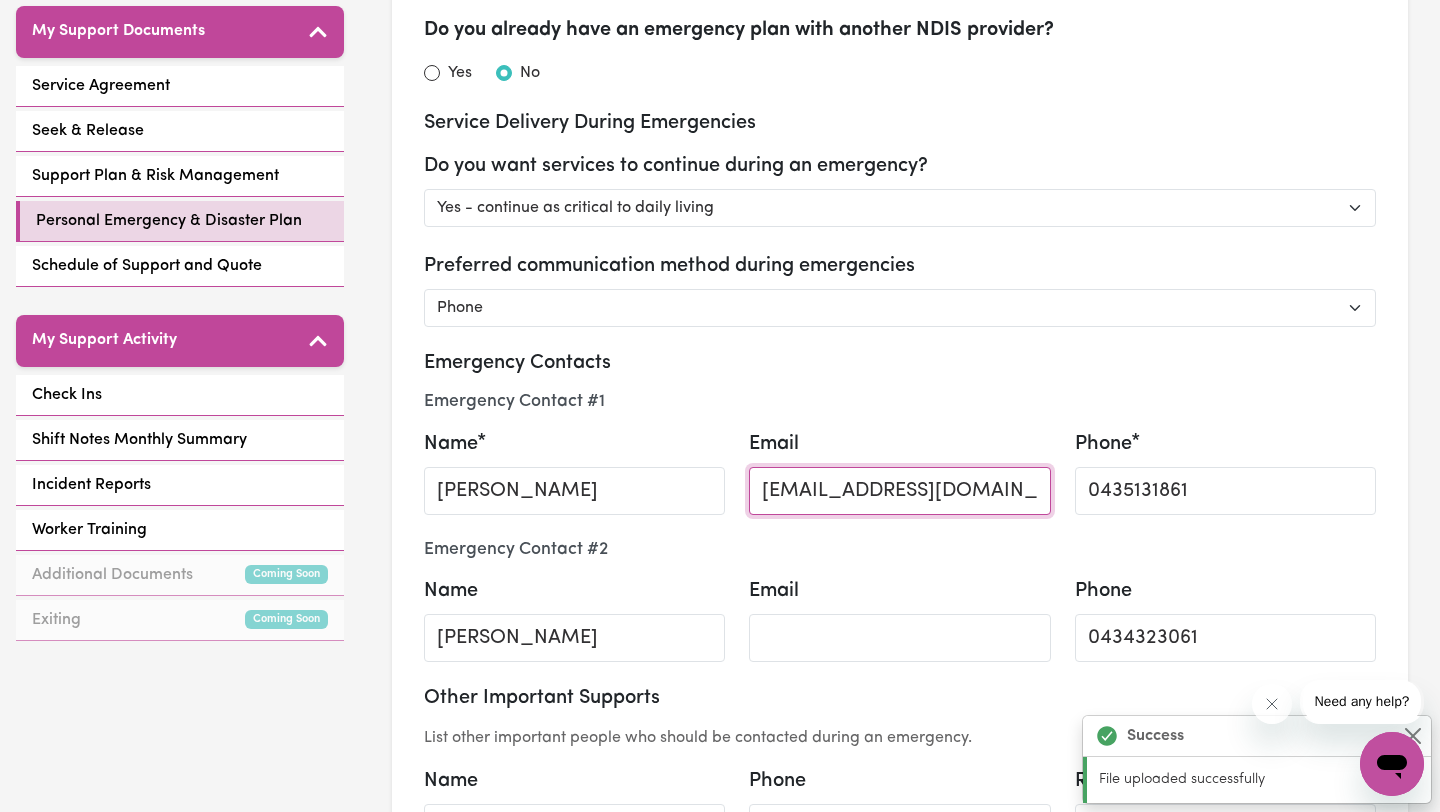 click on "[EMAIL_ADDRESS][DOMAIN_NAME]" at bounding box center [899, 491] 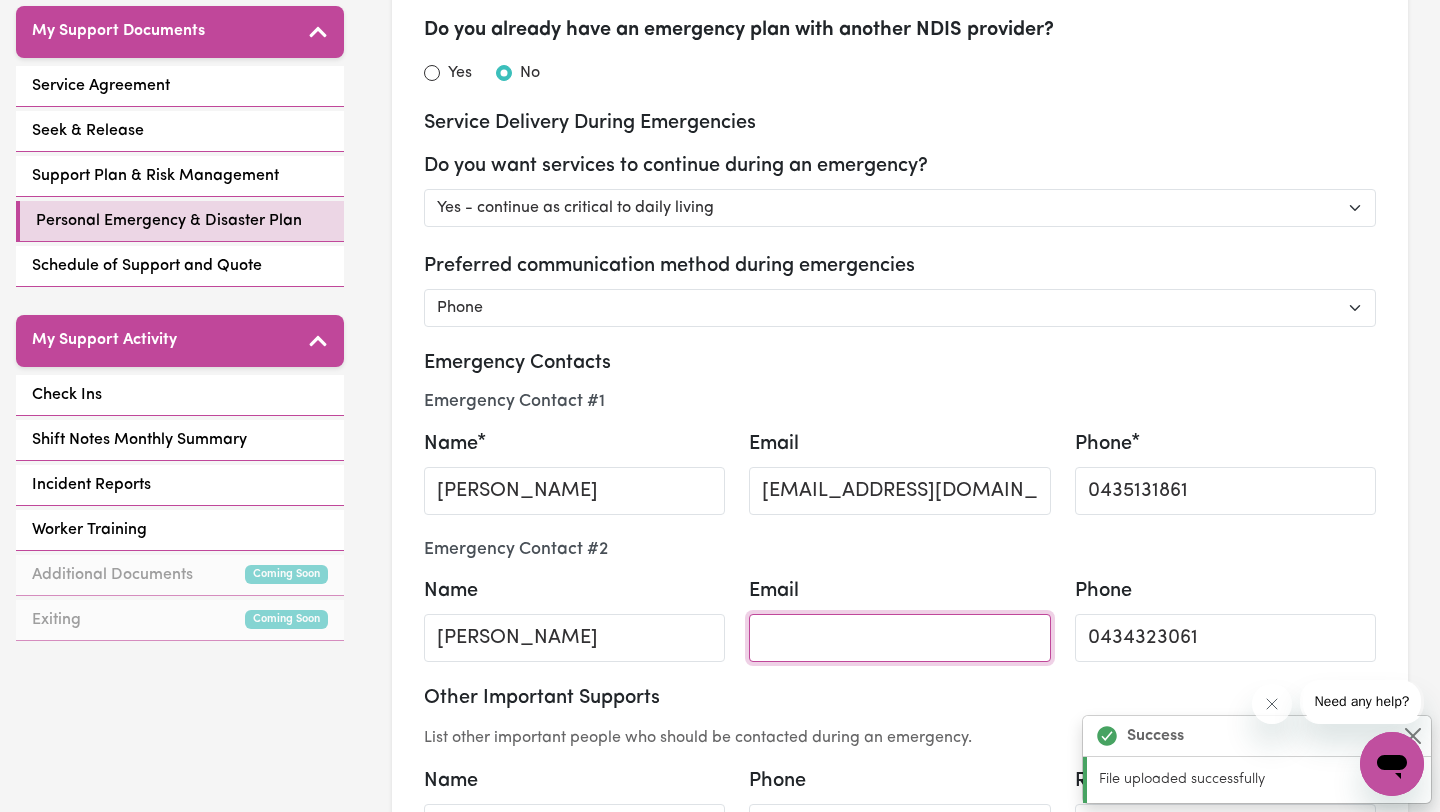 click on "Email" at bounding box center [899, 638] 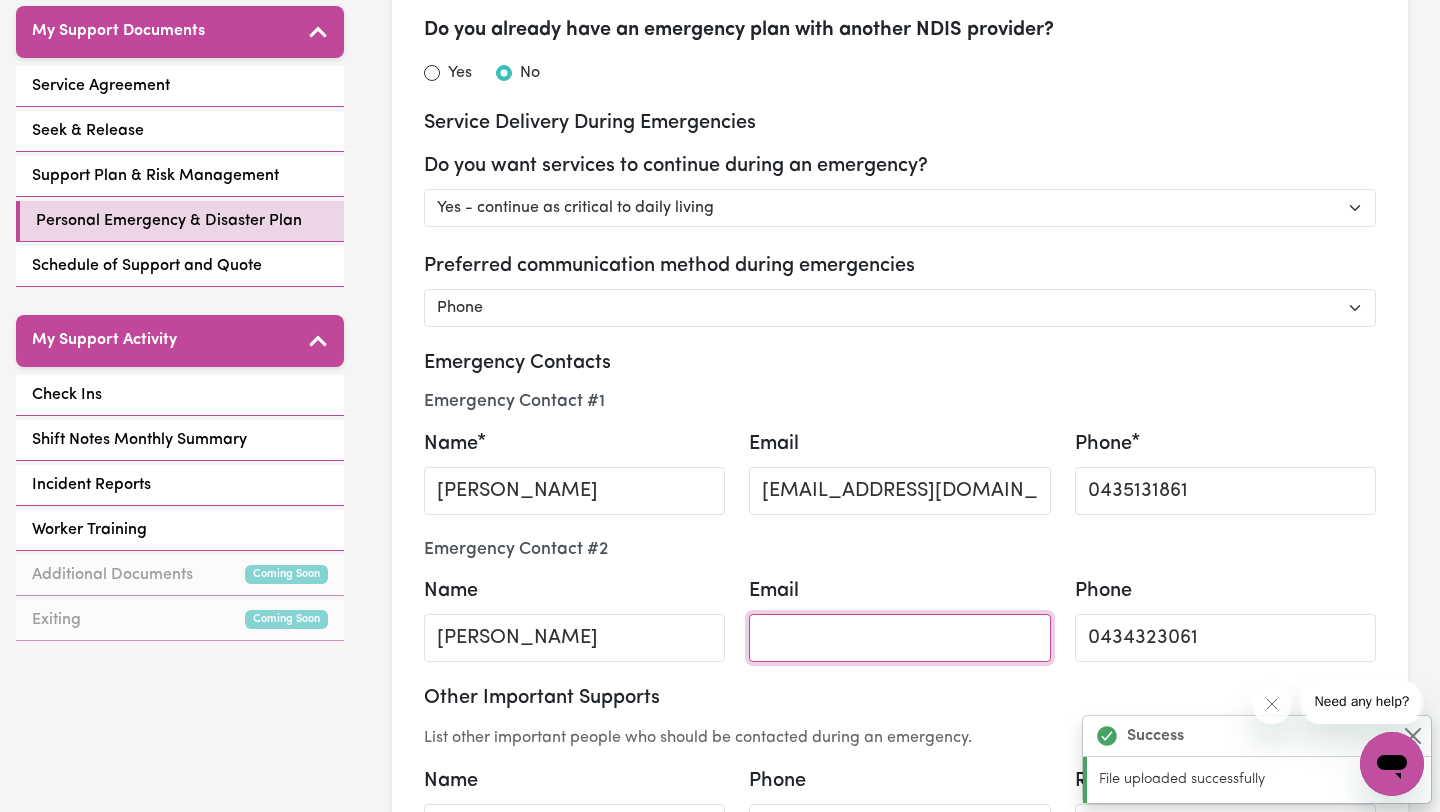 paste on "[EMAIL_ADDRESS][DOMAIN_NAME]" 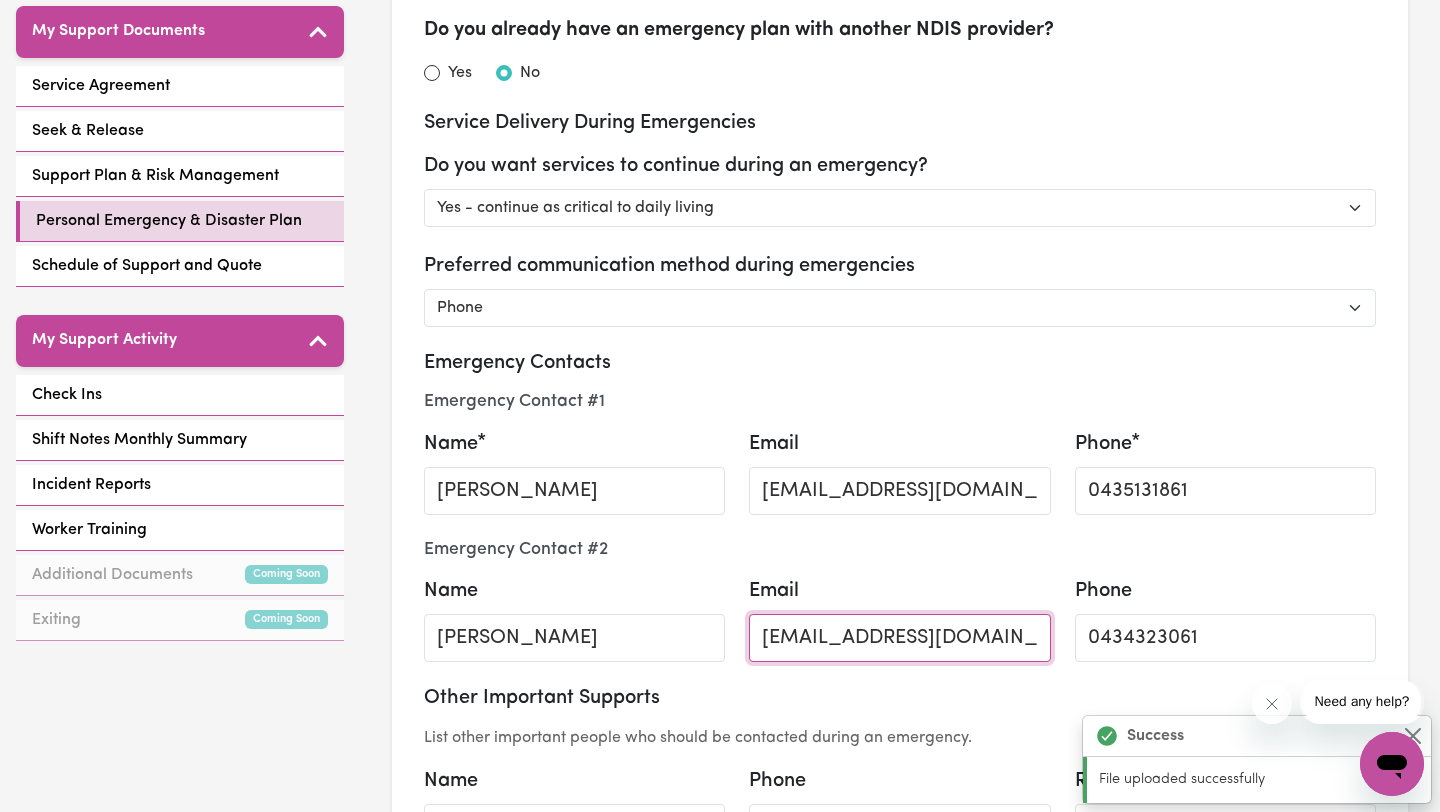 type on "[EMAIL_ADDRESS][DOMAIN_NAME]" 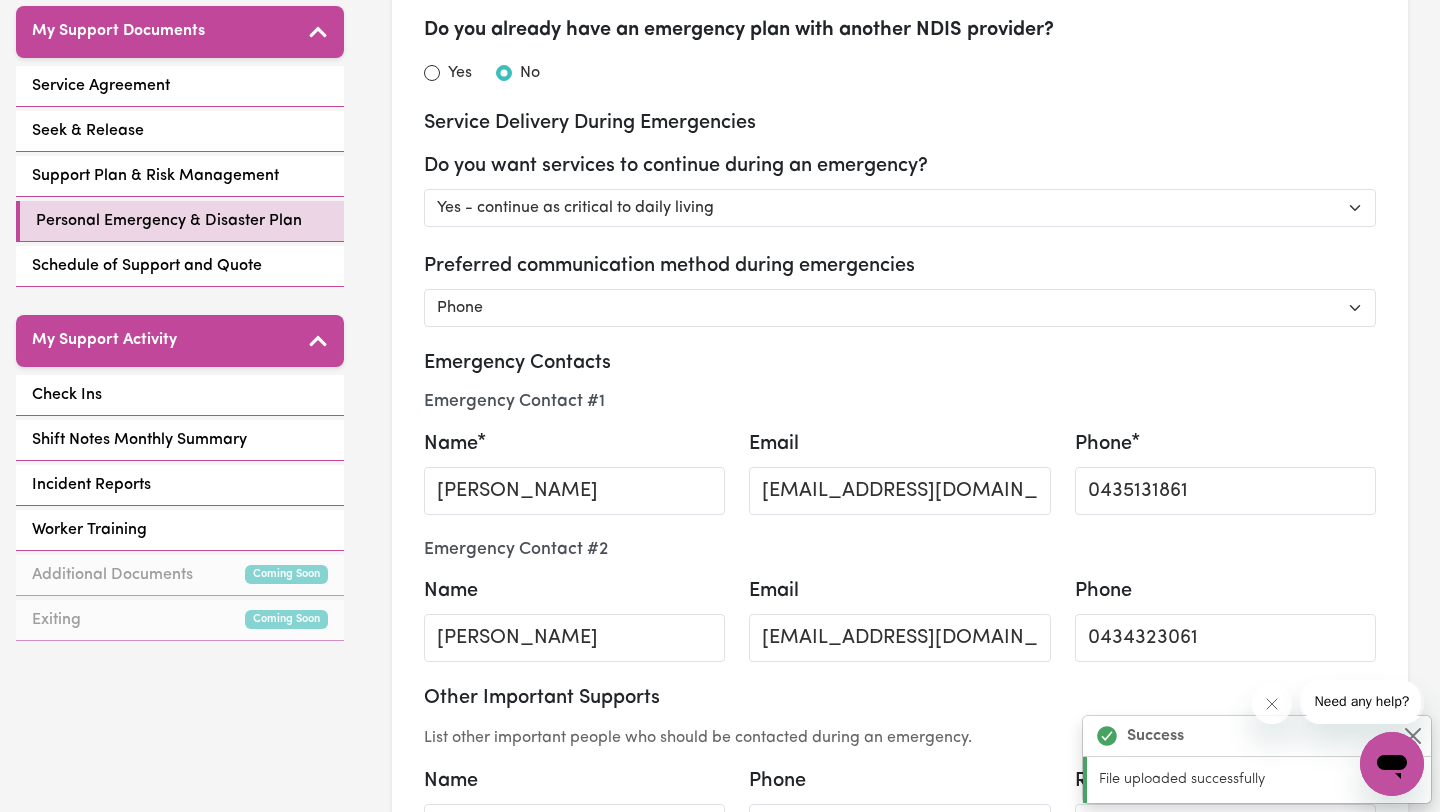click on "Emergency Contact # 2" at bounding box center [900, 557] 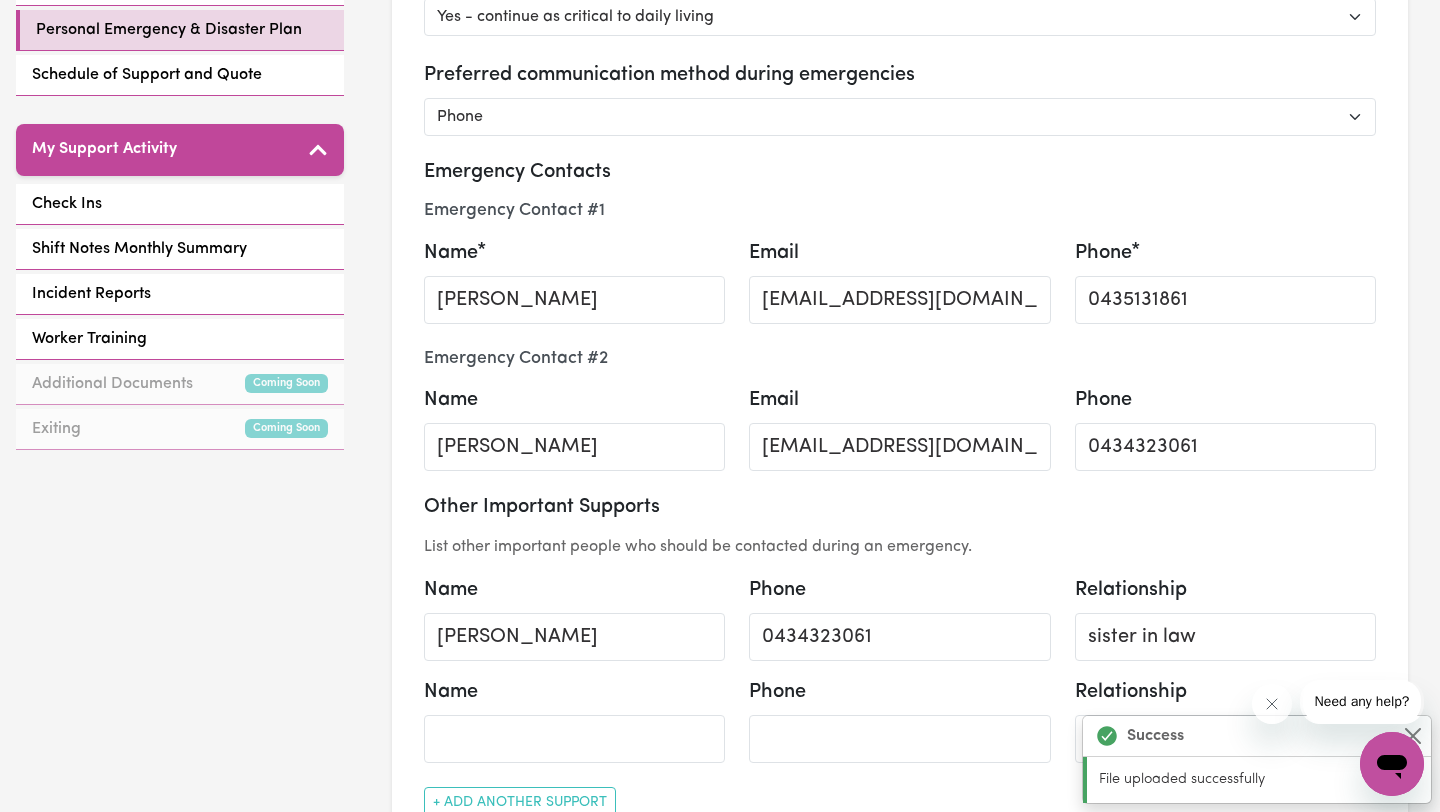 scroll, scrollTop: 674, scrollLeft: 0, axis: vertical 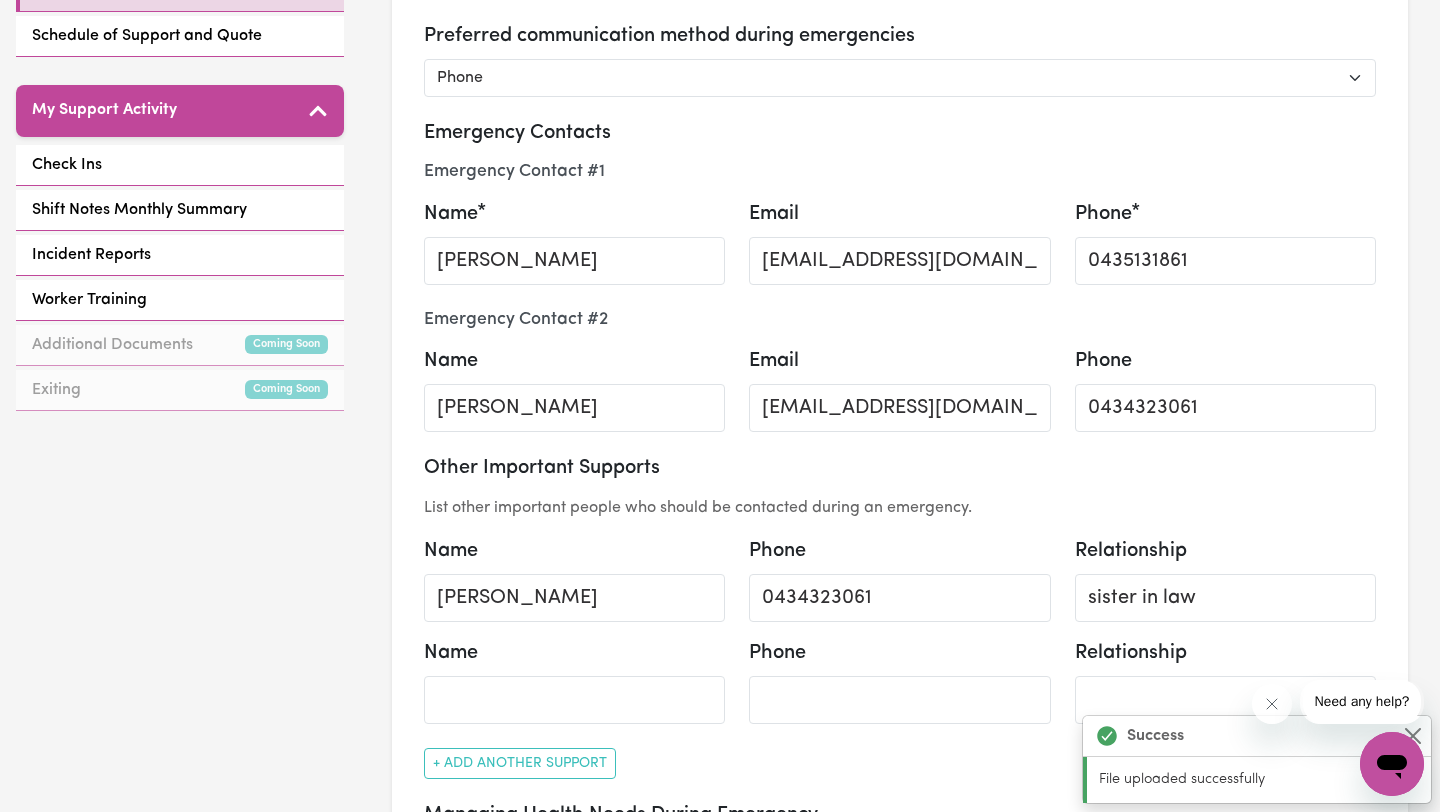 select on "continue" 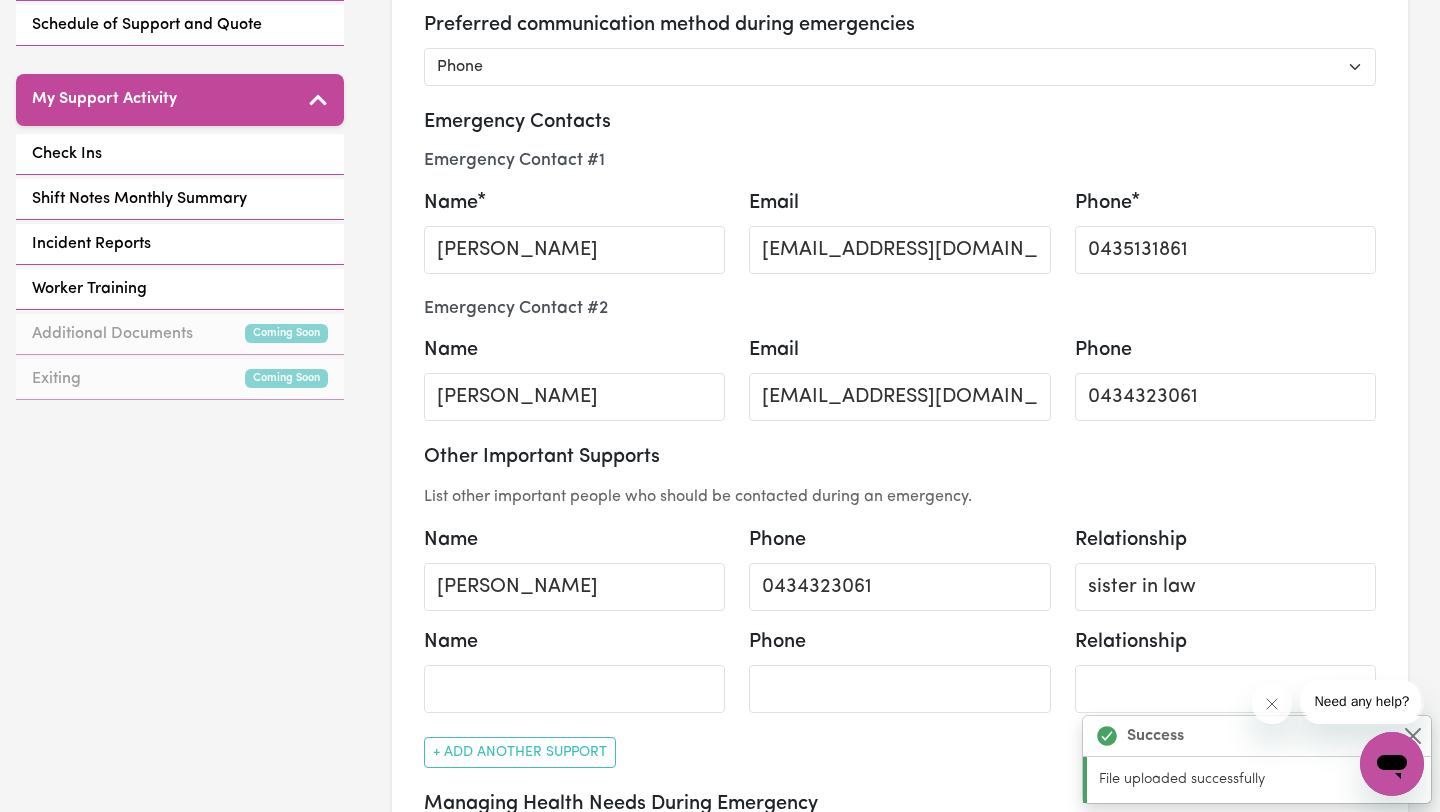 scroll, scrollTop: 686, scrollLeft: 0, axis: vertical 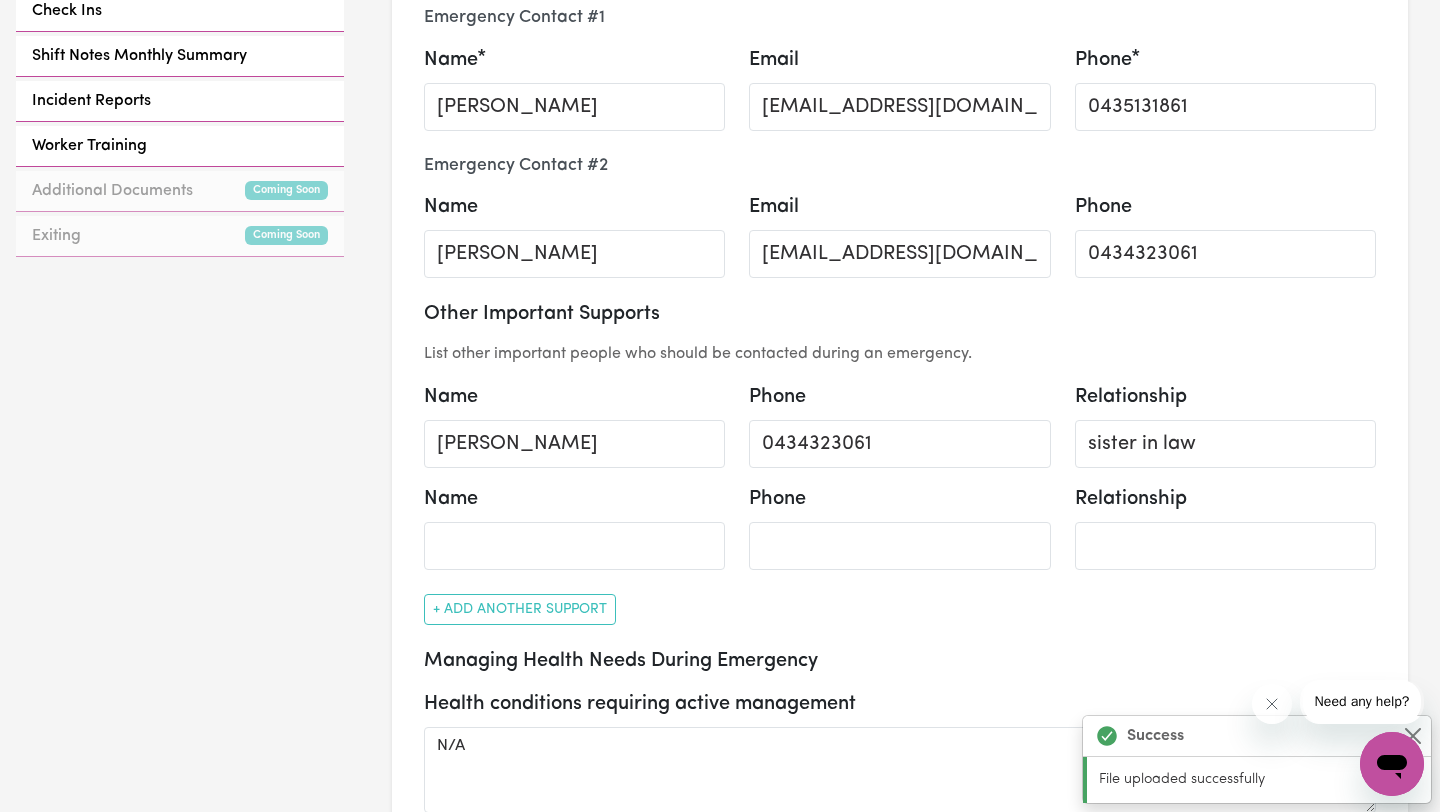 click on "Other Important Supports List other important people who should be contacted during an emergency. Name [PERSON_NAME] Phone [PHONE_NUMBER] Relationship sister in law Name Phone Relationship + Add Another Support" at bounding box center (900, 463) 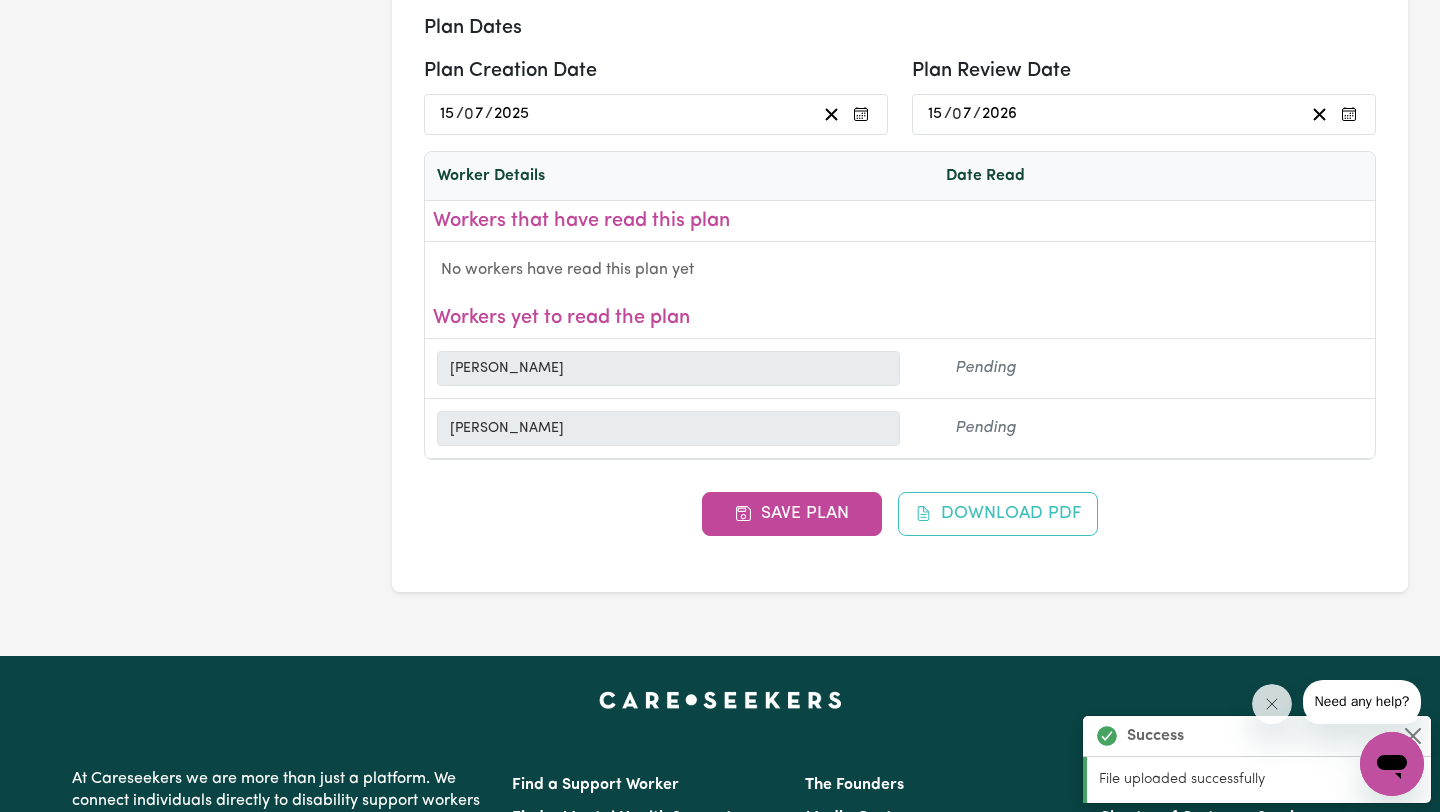 scroll, scrollTop: 2933, scrollLeft: 0, axis: vertical 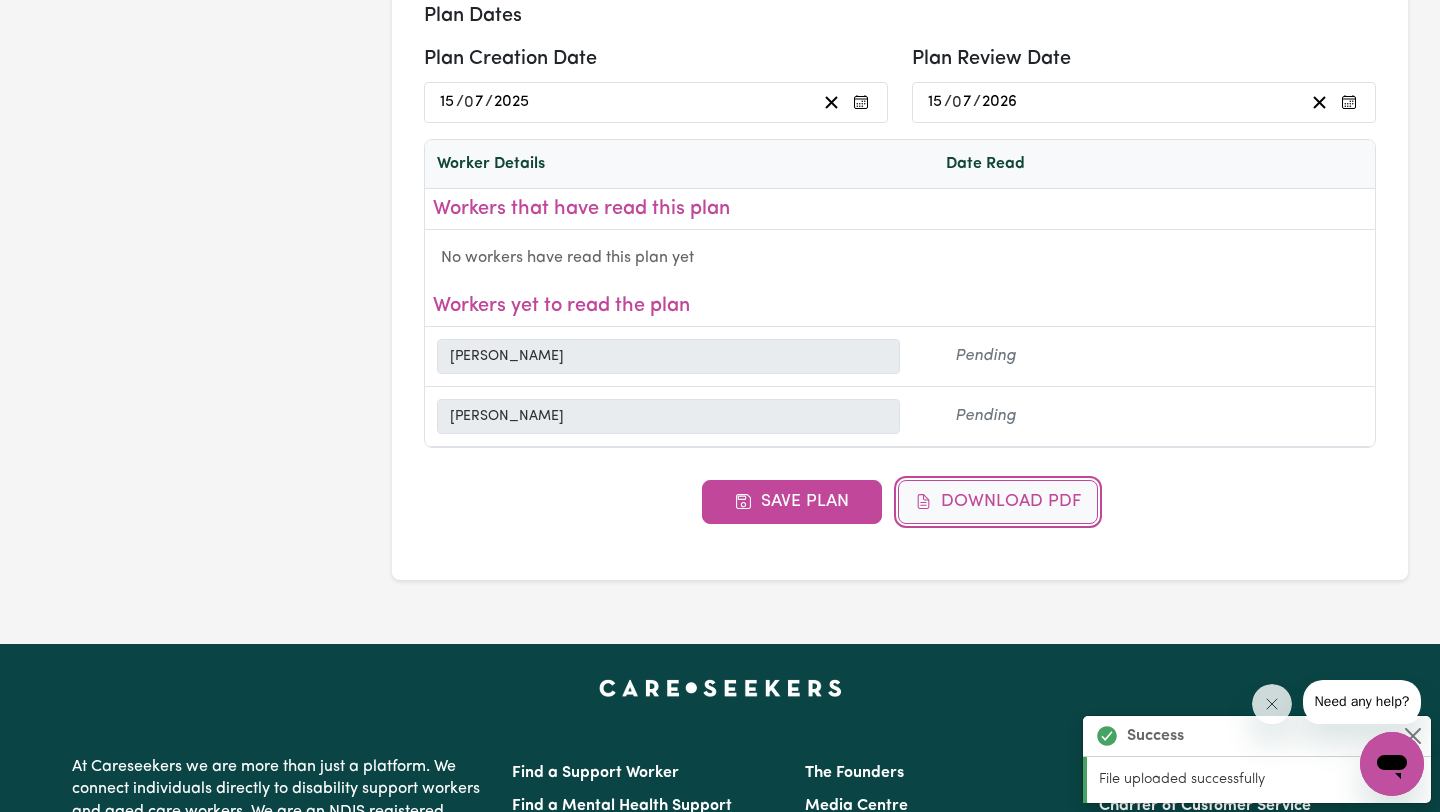 click on "Download PDF" at bounding box center (998, 502) 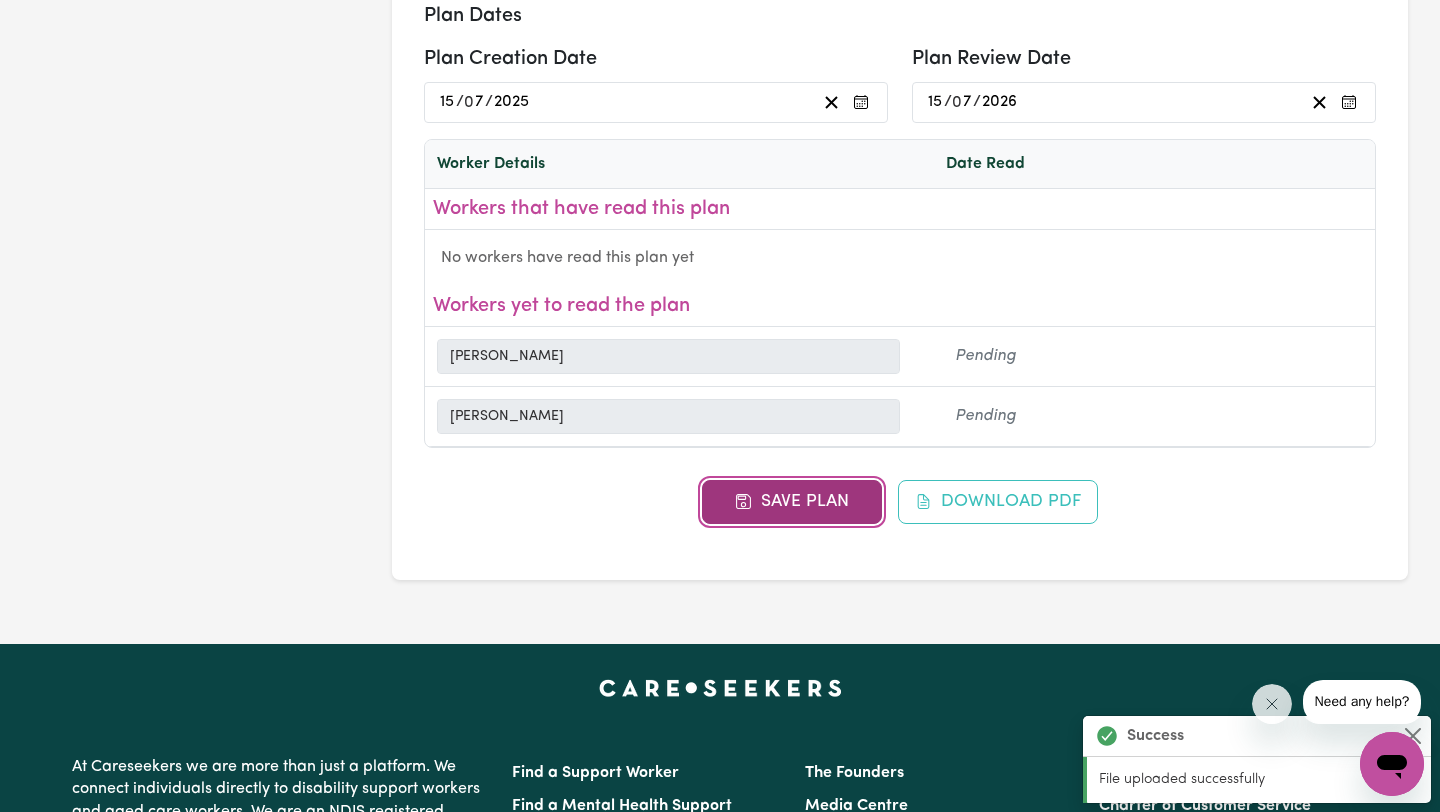 click on "Save Plan" at bounding box center [792, 502] 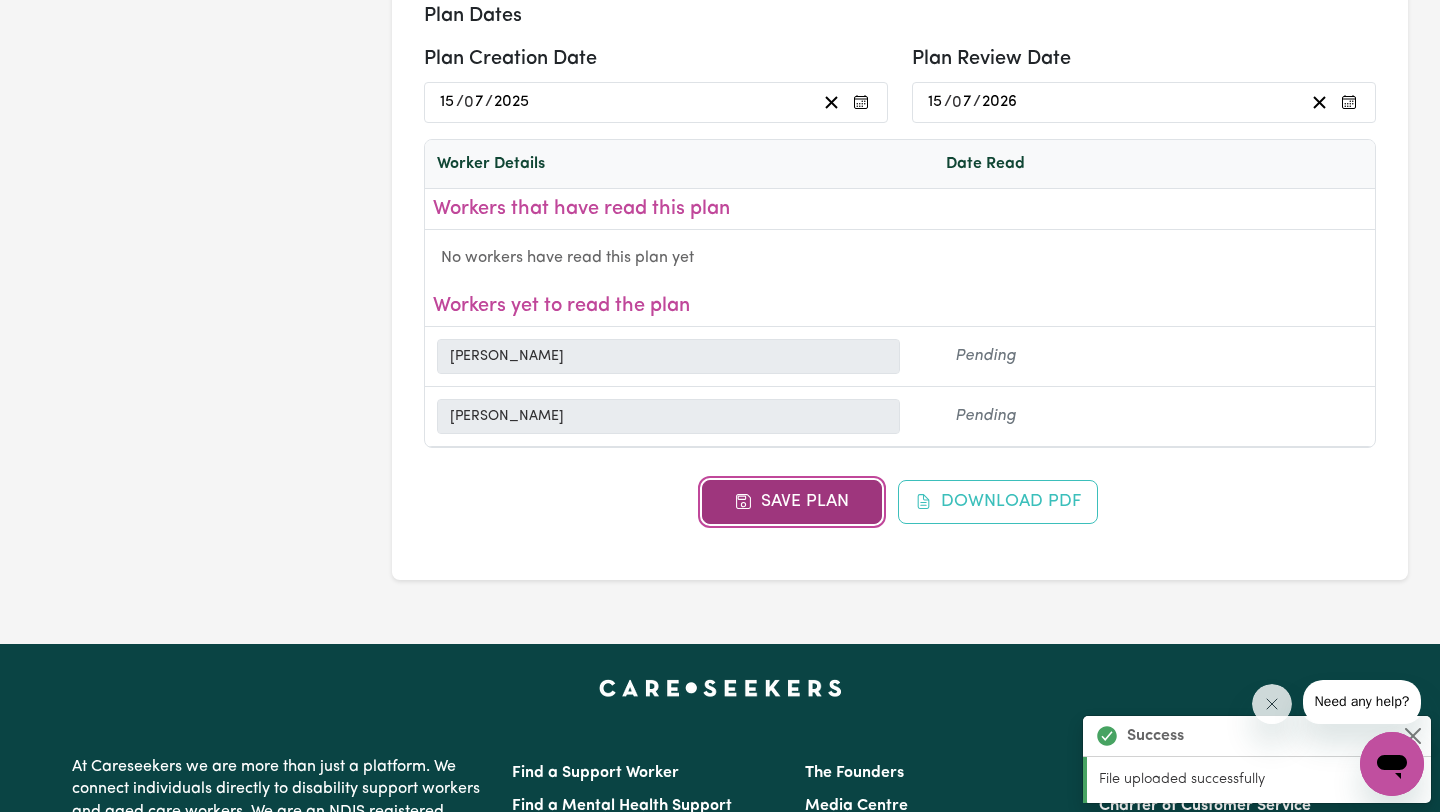 select on "continue" 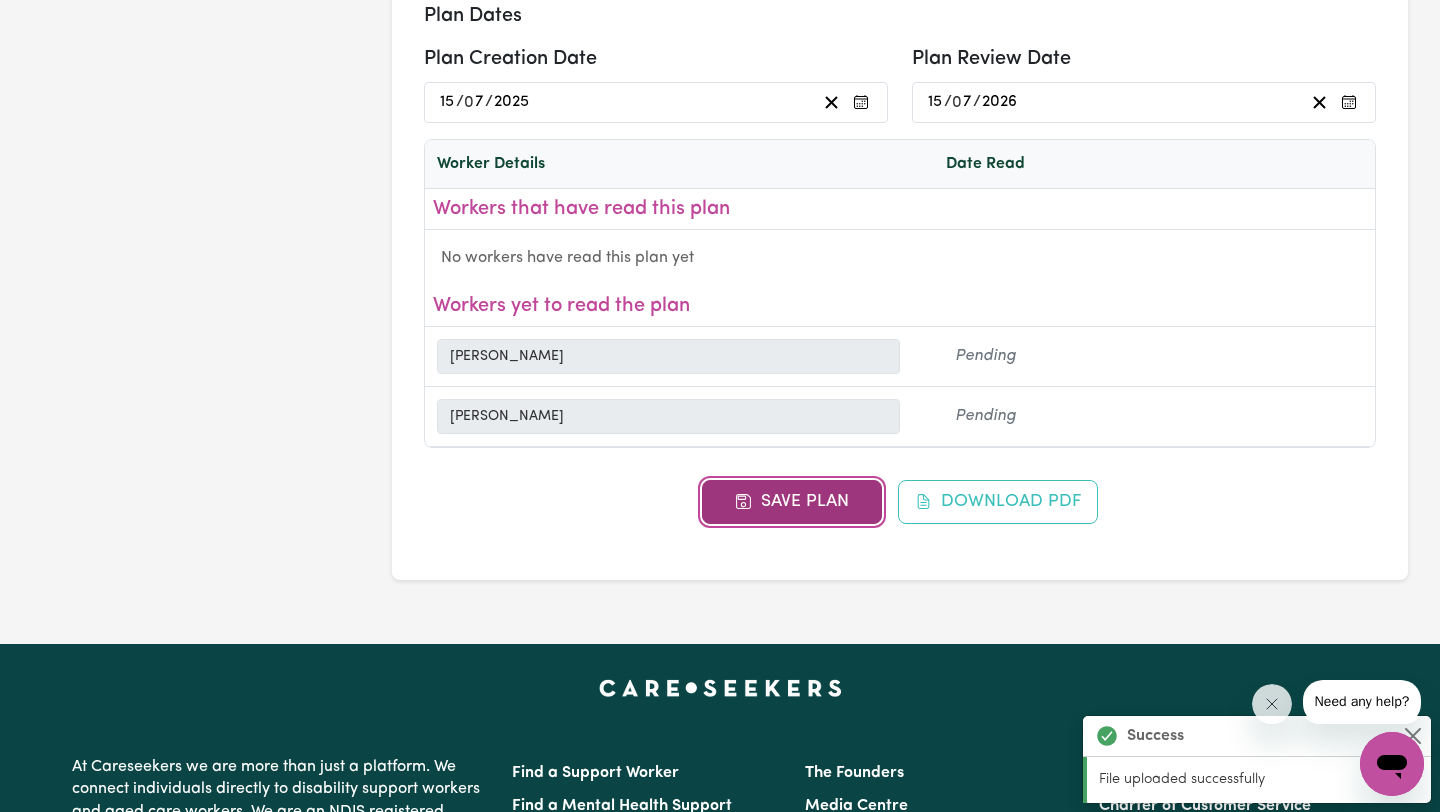 select on "phone" 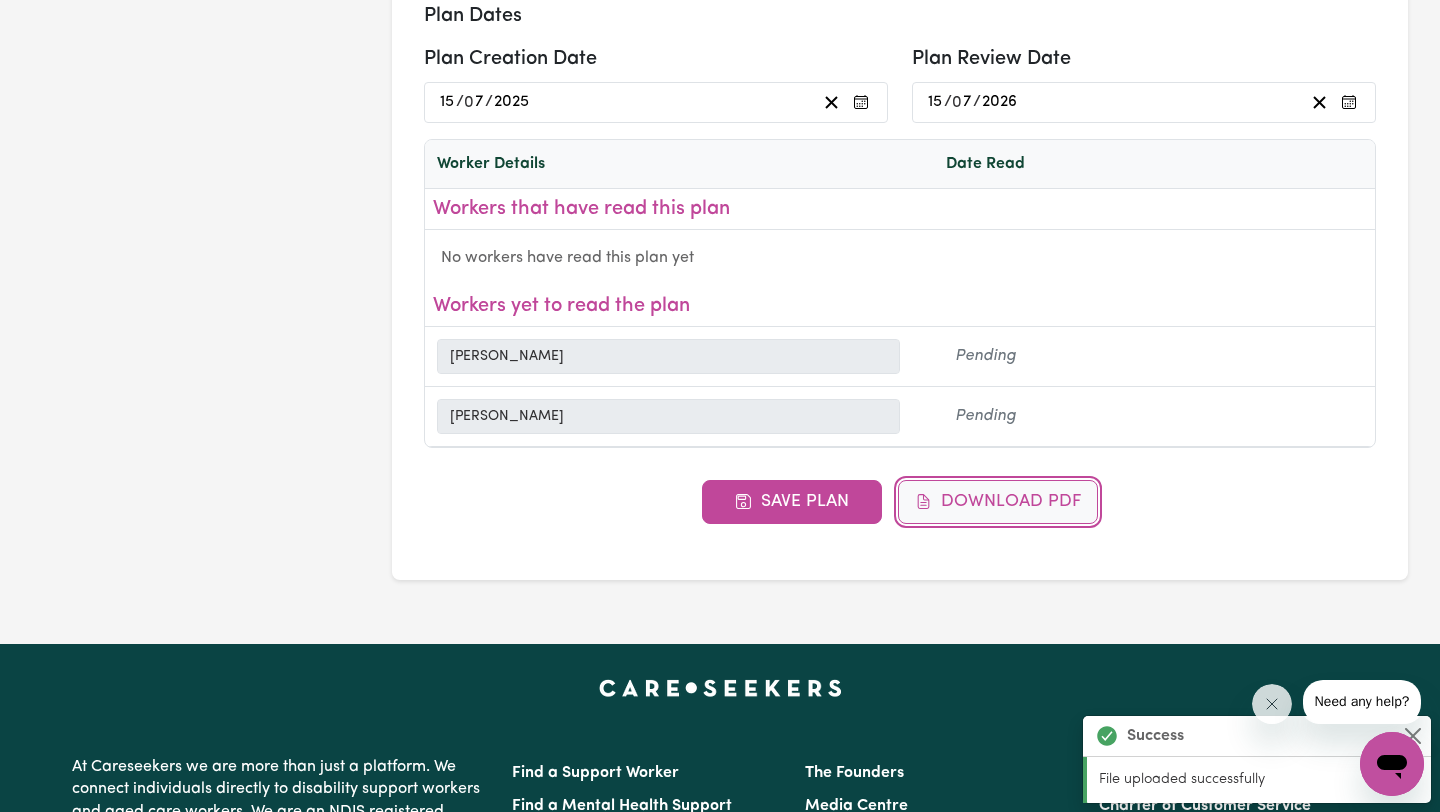 click on "Download PDF" at bounding box center [998, 502] 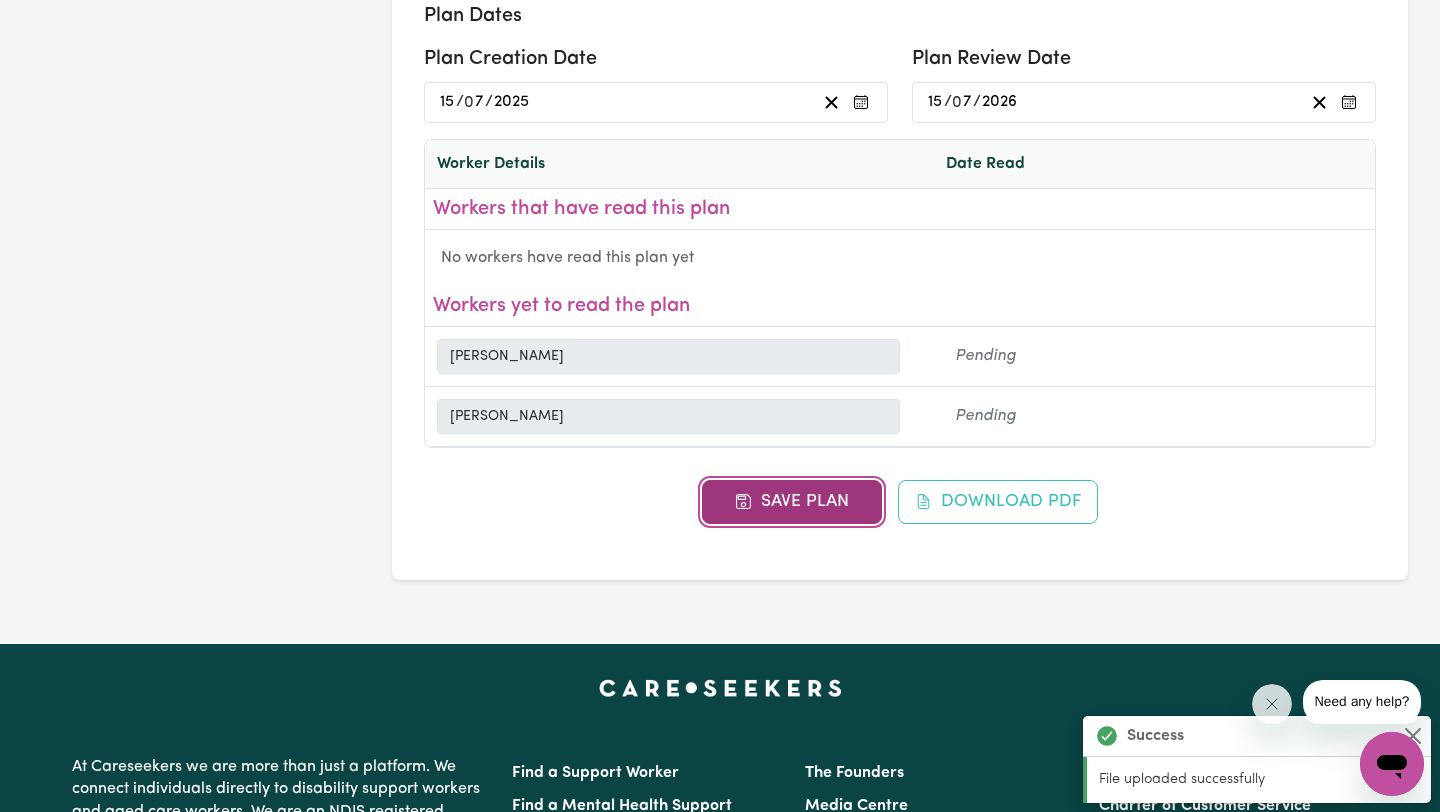 click 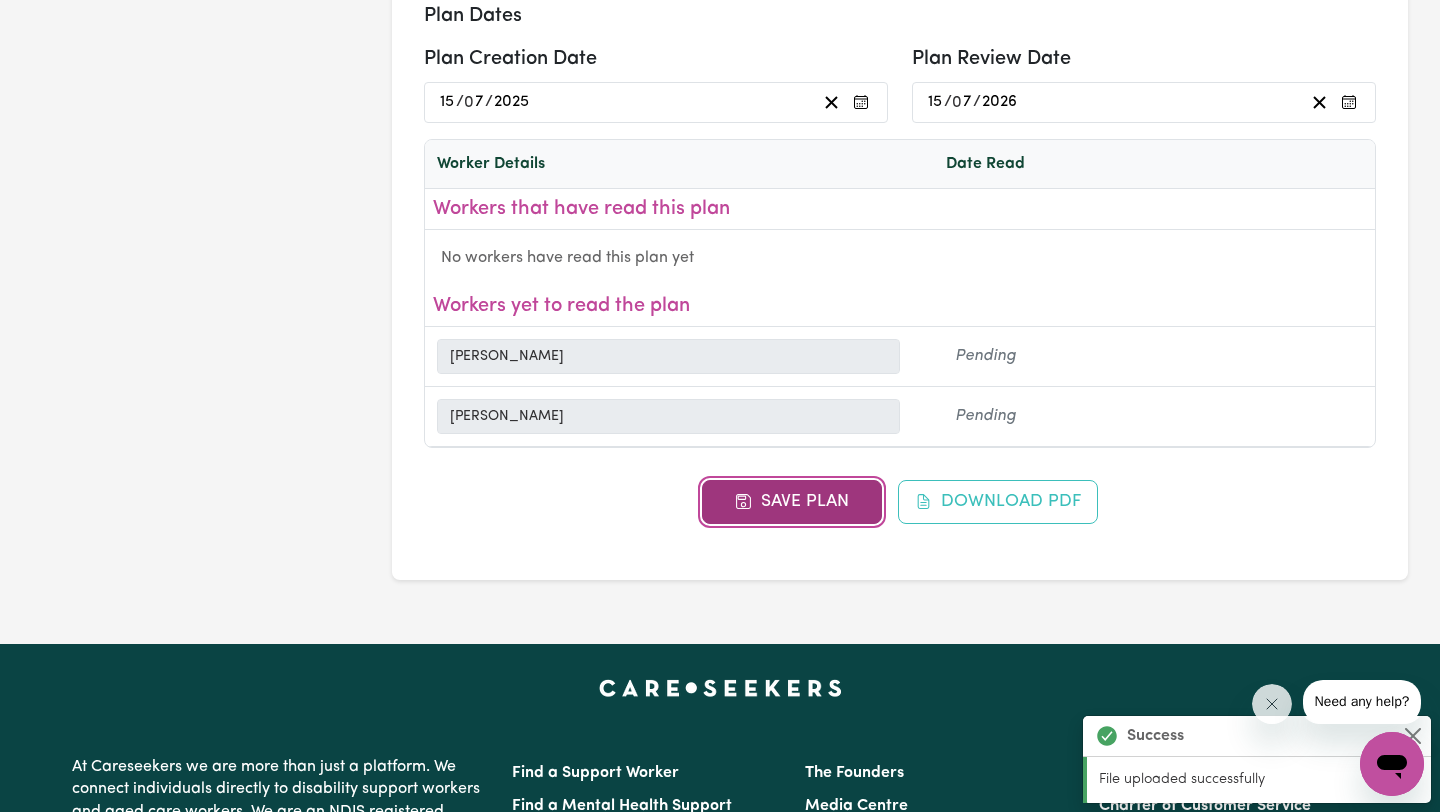 select on "continue" 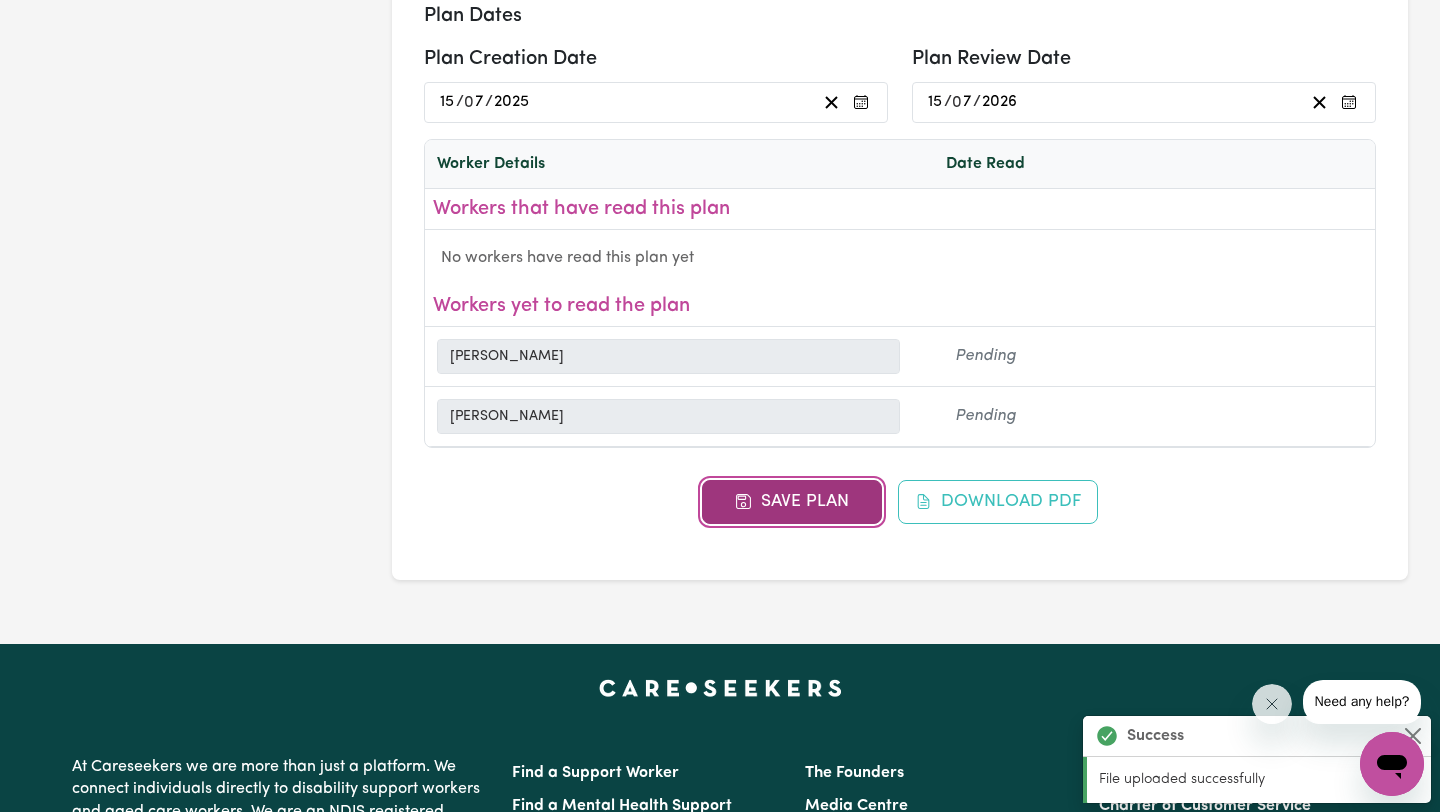 select on "phone" 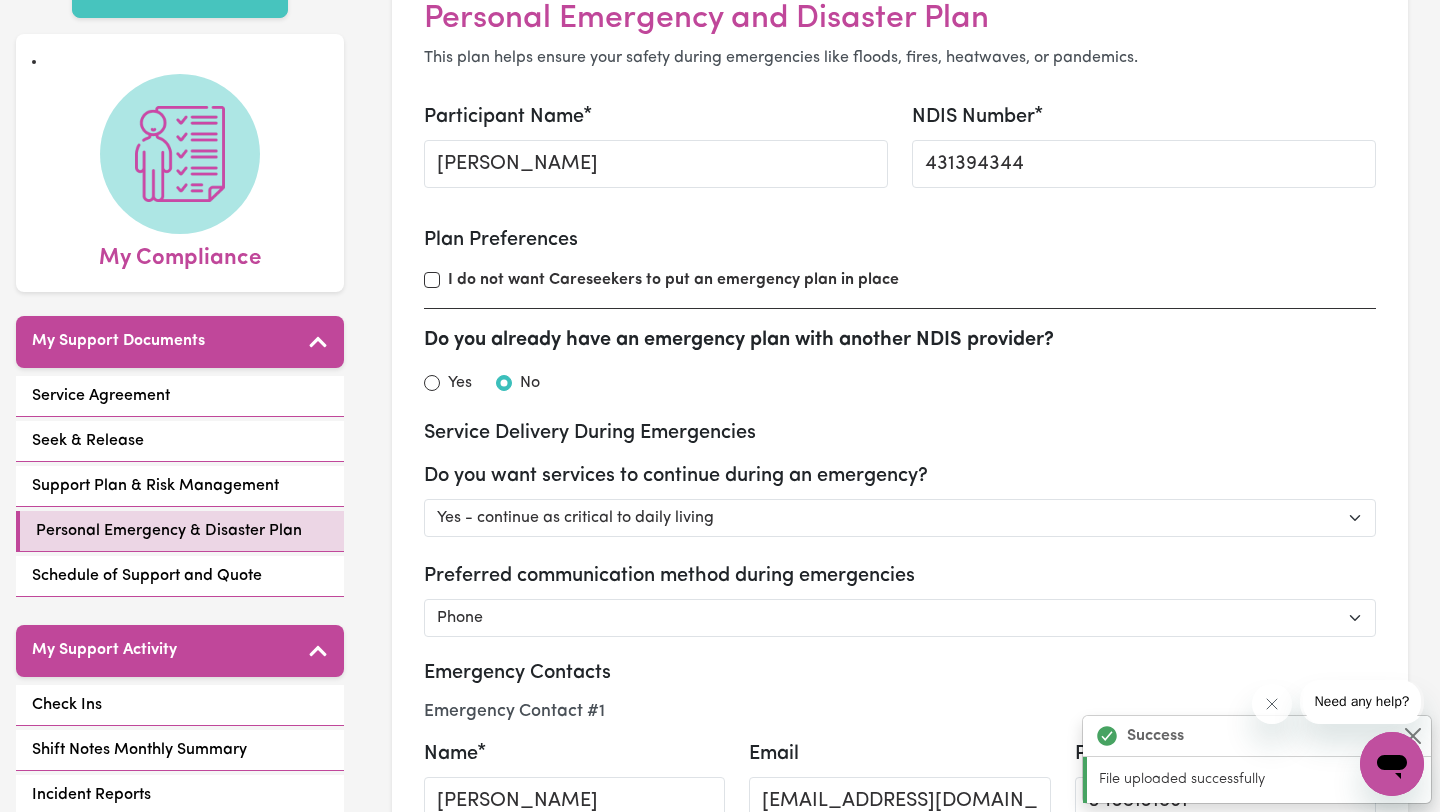 scroll, scrollTop: 140, scrollLeft: 0, axis: vertical 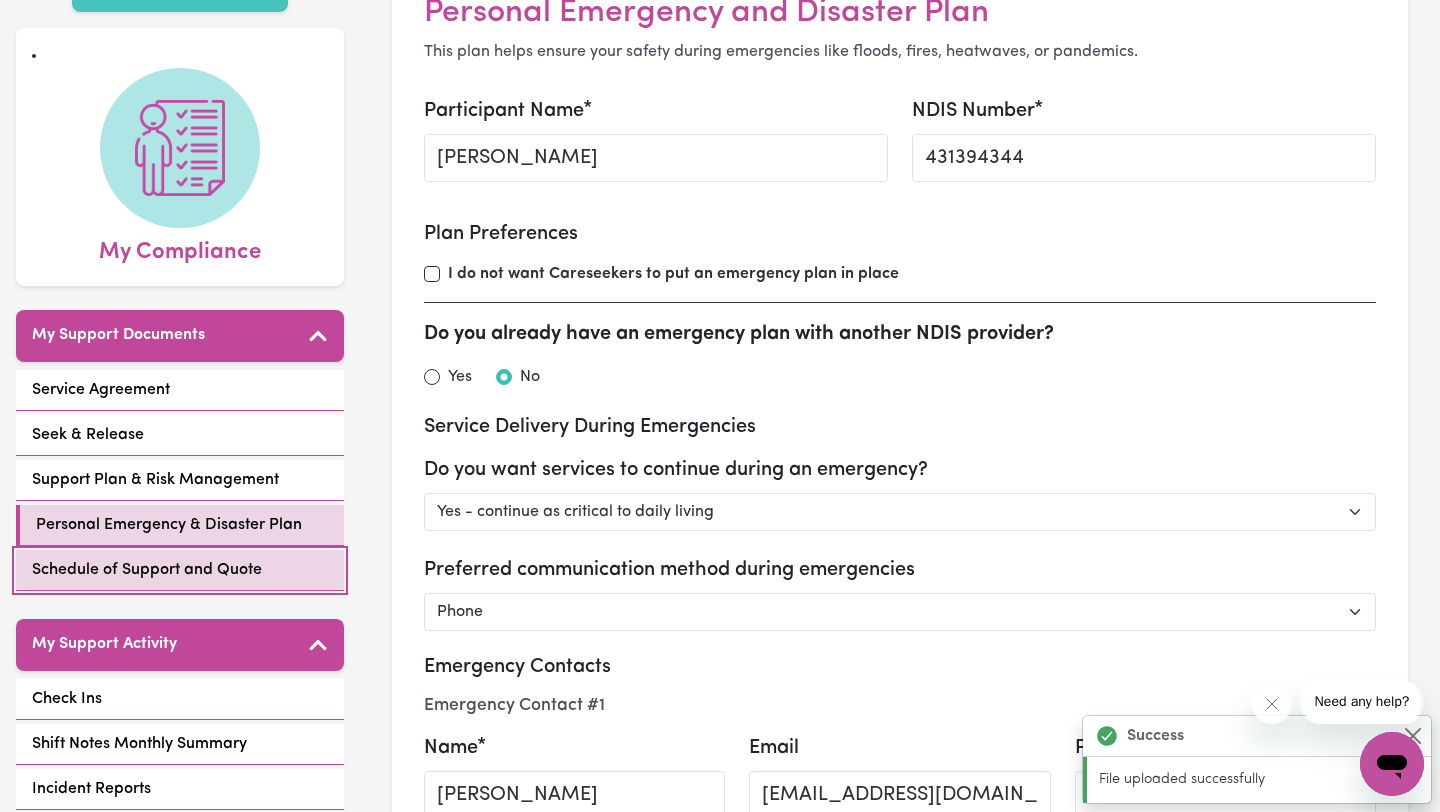 click on "Schedule of Support and Quote" at bounding box center [147, 570] 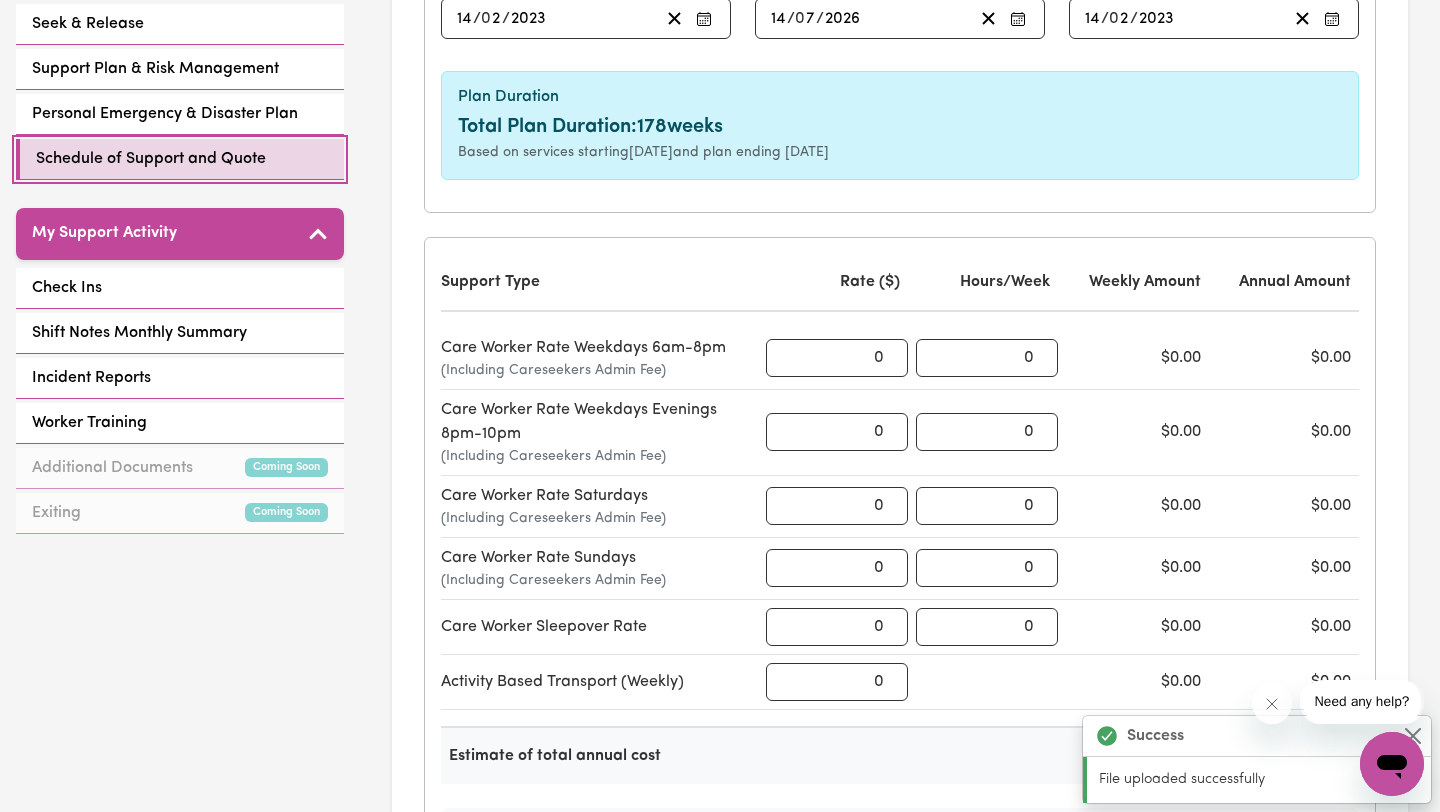 scroll, scrollTop: 0, scrollLeft: 0, axis: both 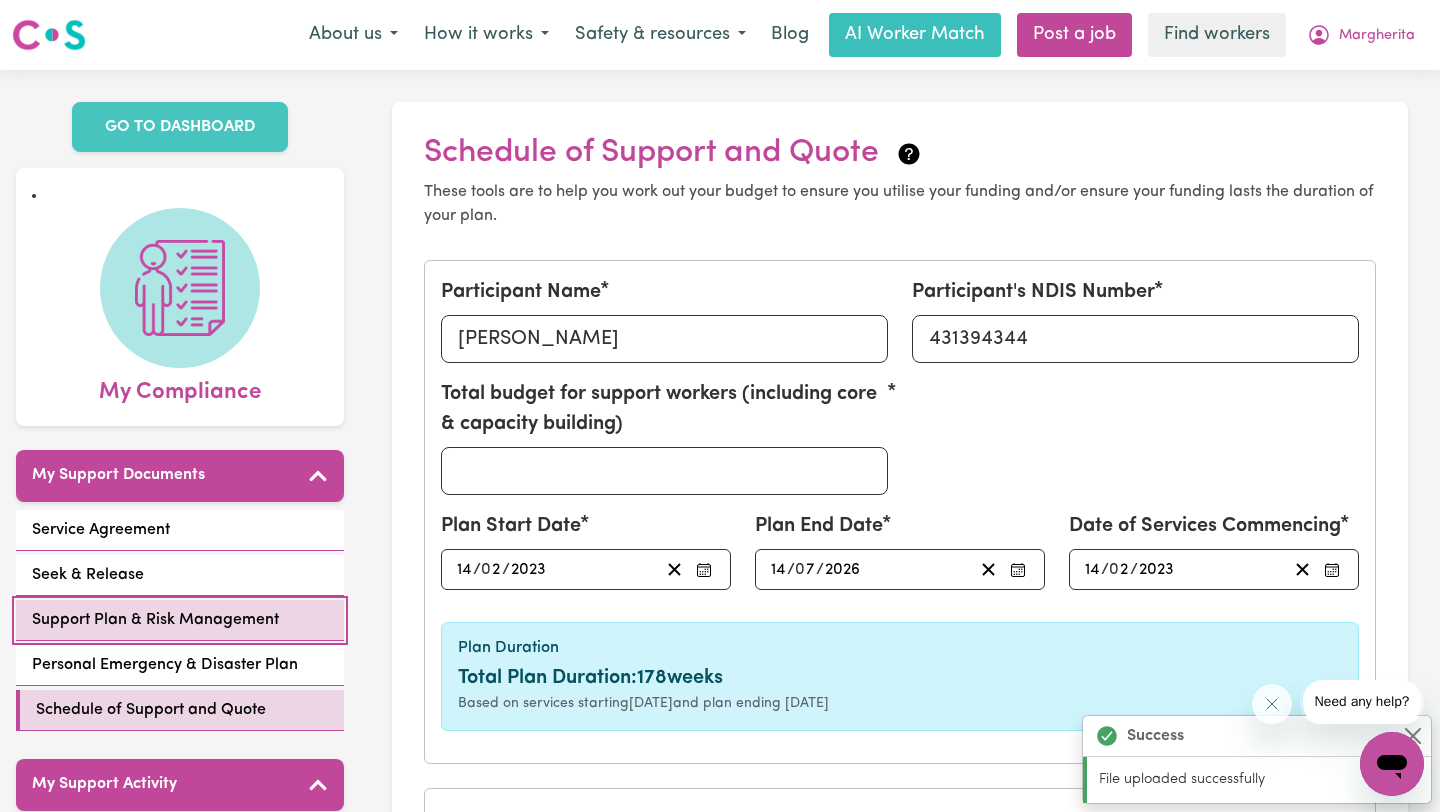 click on "Support Plan & Risk Management" at bounding box center [155, 620] 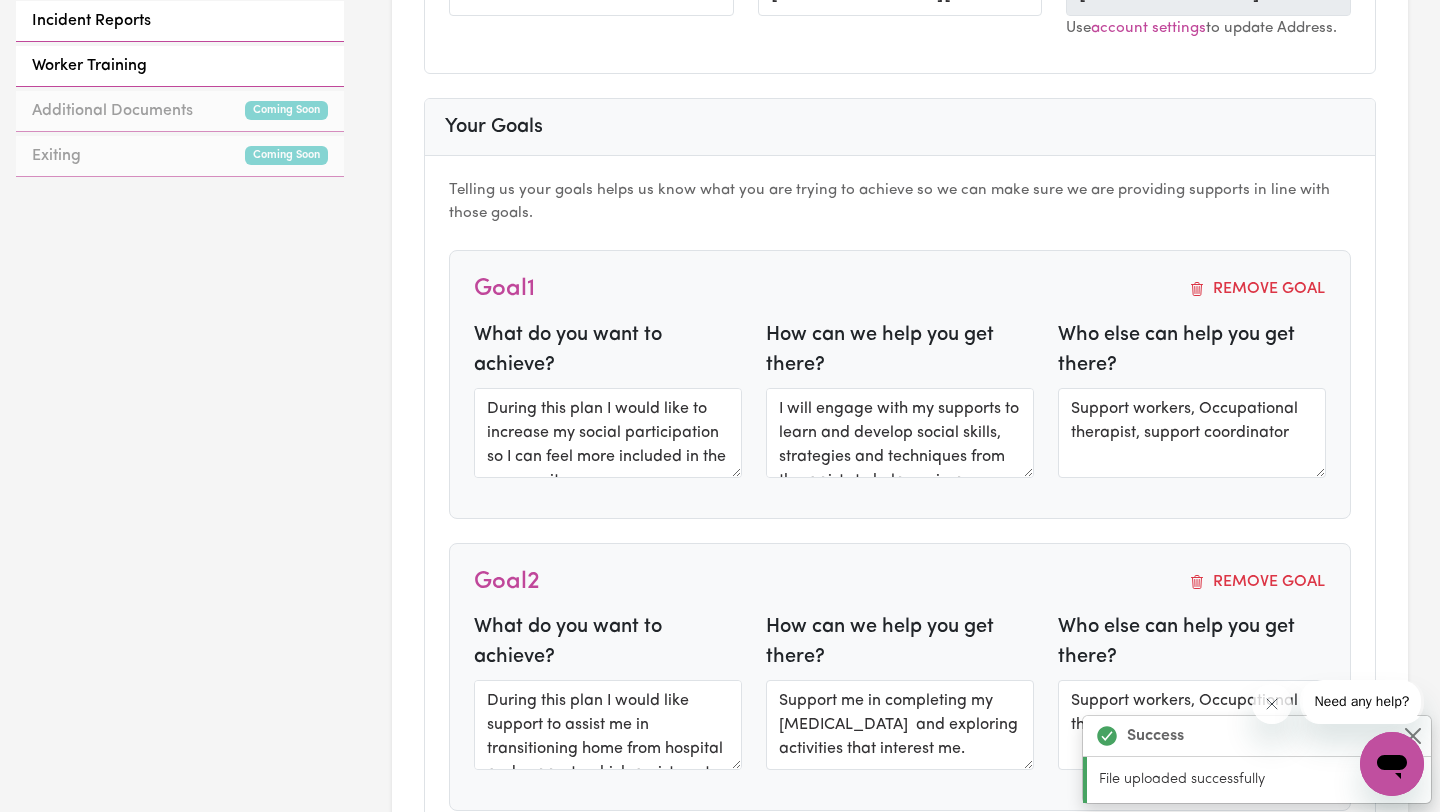 scroll, scrollTop: 1000, scrollLeft: 0, axis: vertical 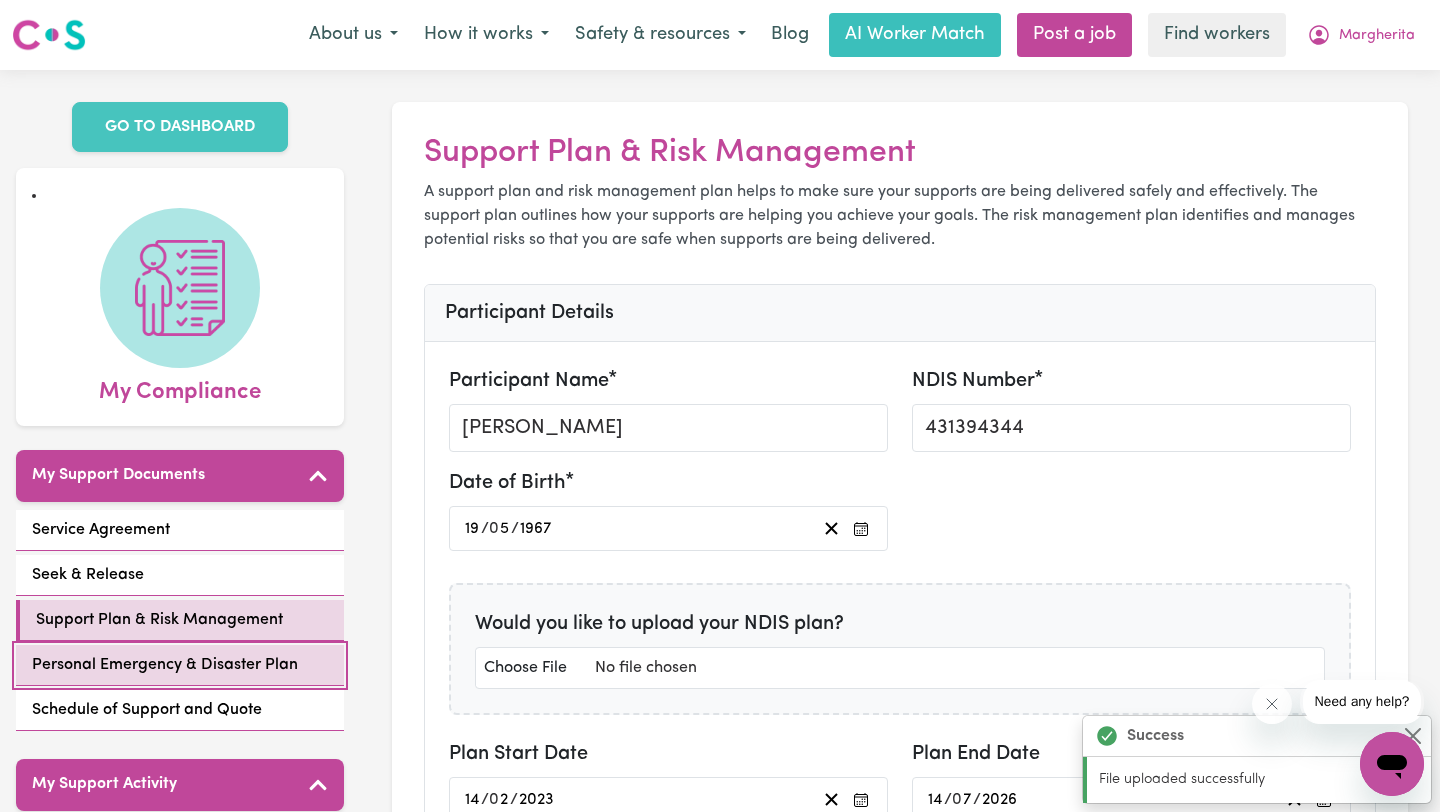 click on "Personal Emergency & Disaster Plan" at bounding box center (165, 665) 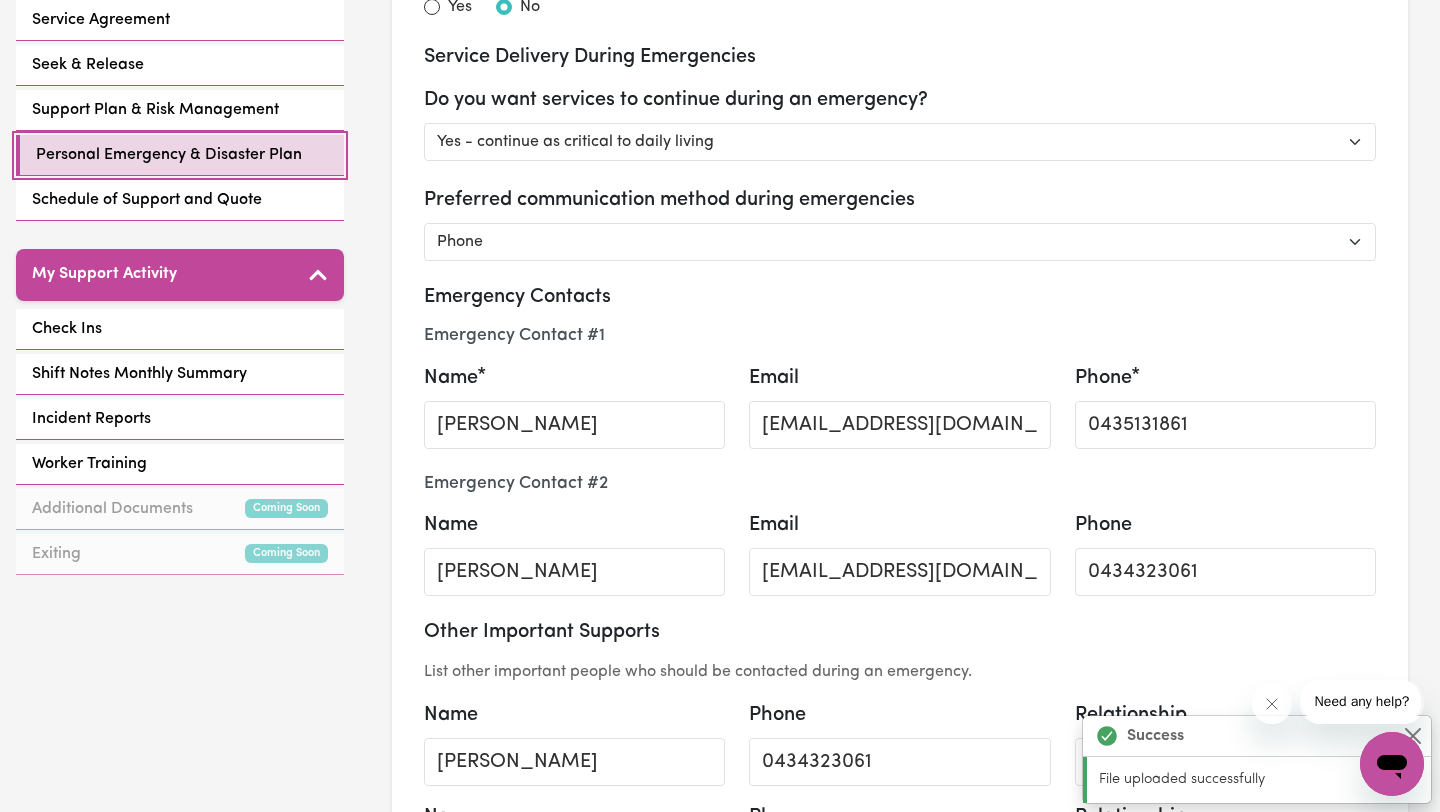 scroll, scrollTop: 0, scrollLeft: 0, axis: both 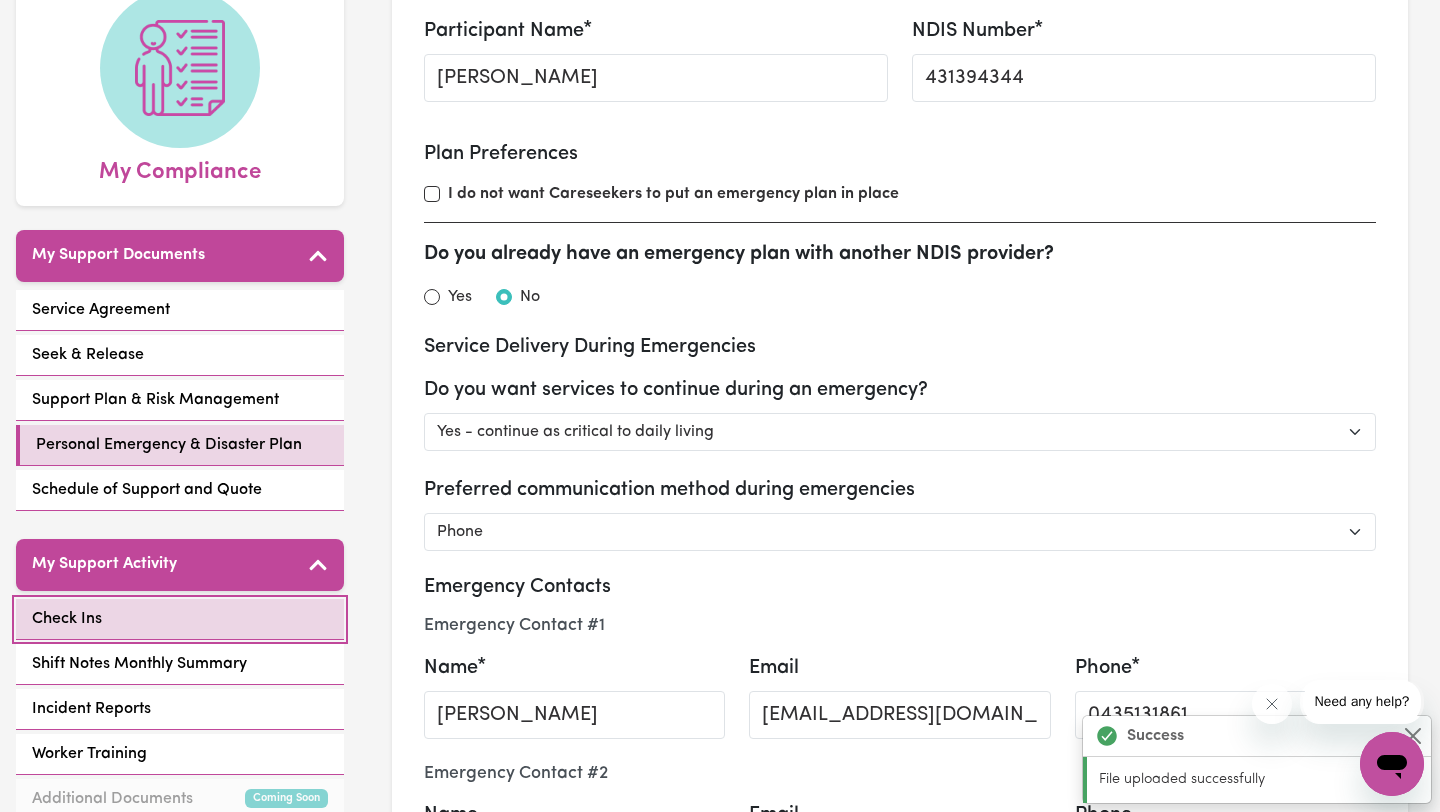 click on "Check Ins" at bounding box center (67, 619) 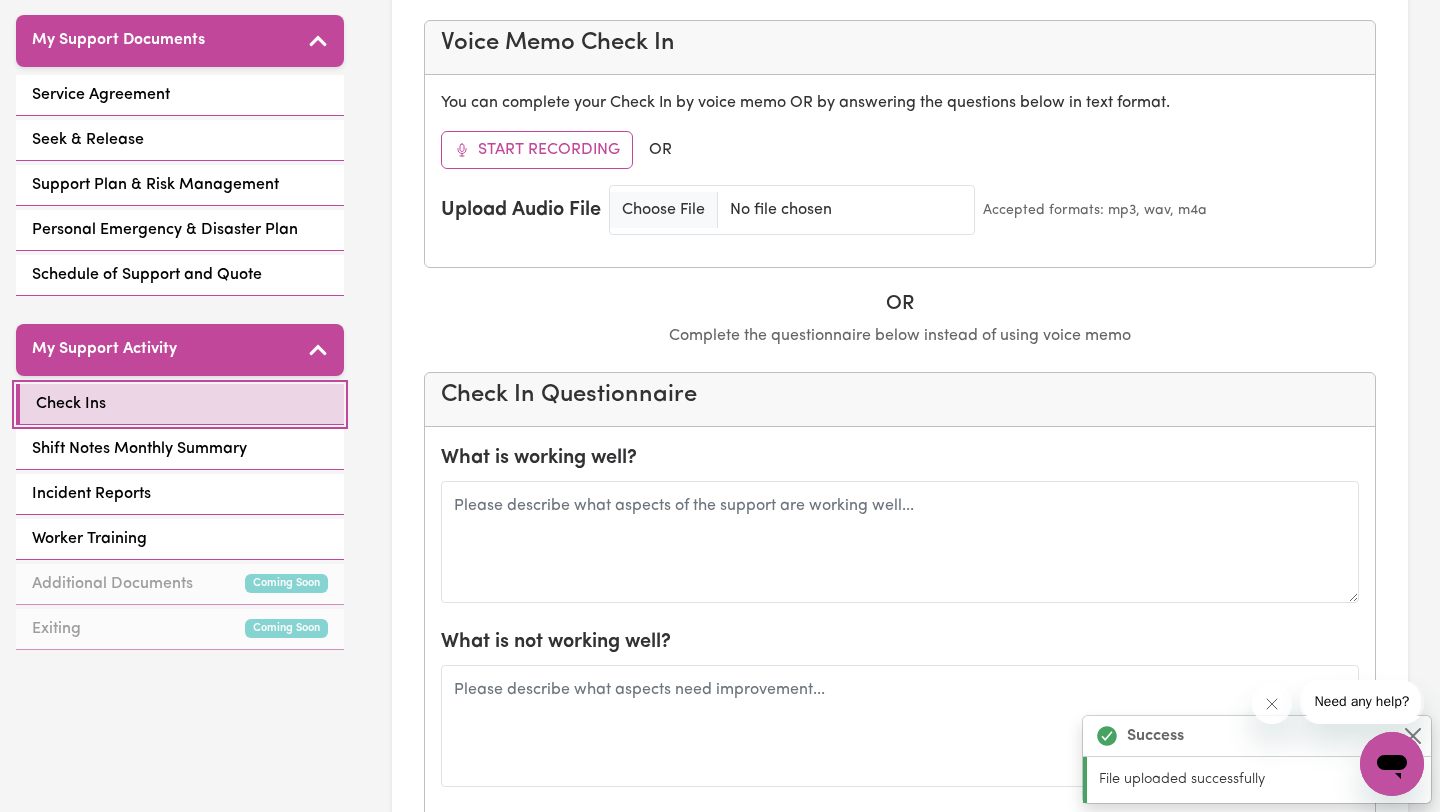 scroll, scrollTop: 436, scrollLeft: 0, axis: vertical 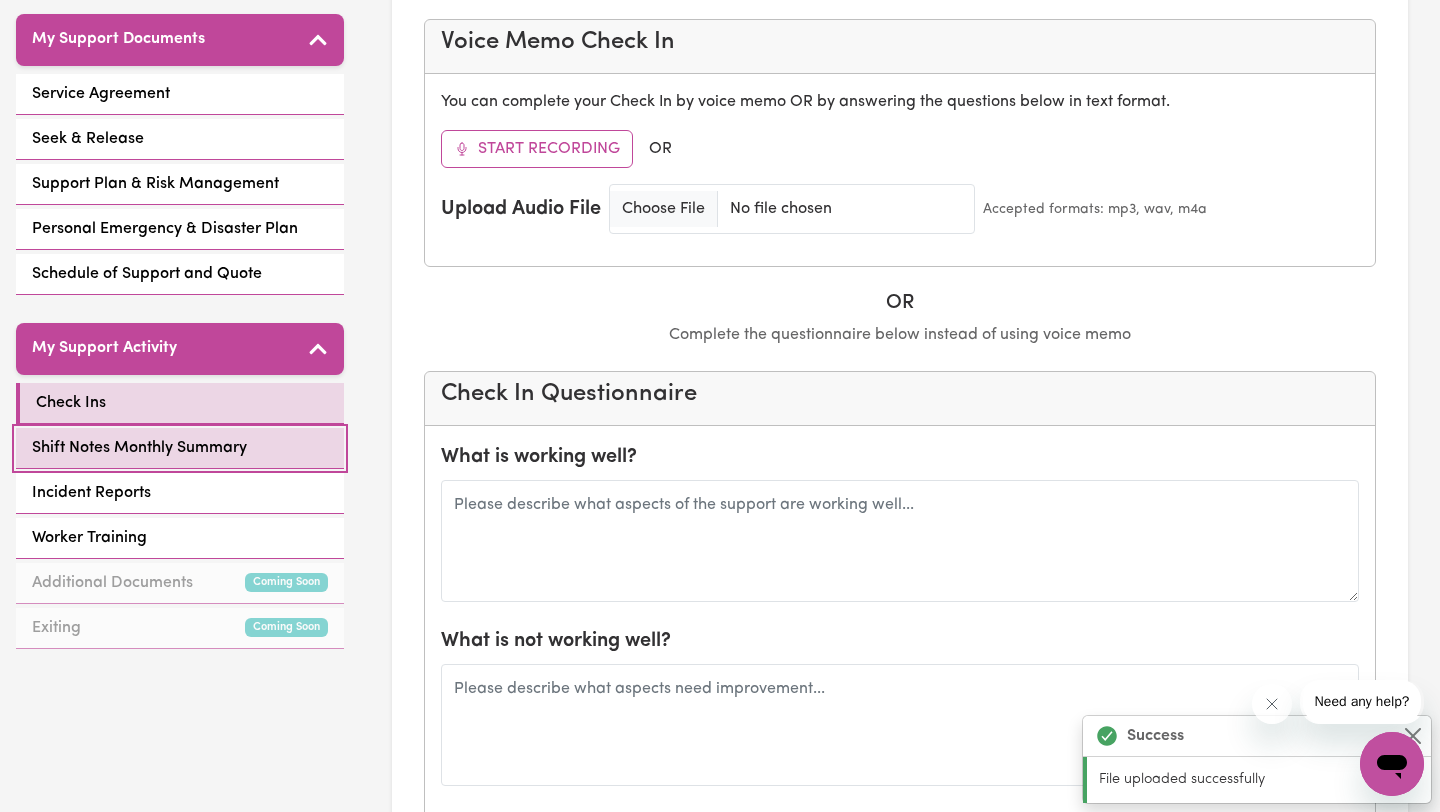 click on "Shift Notes Monthly Summary" at bounding box center [139, 448] 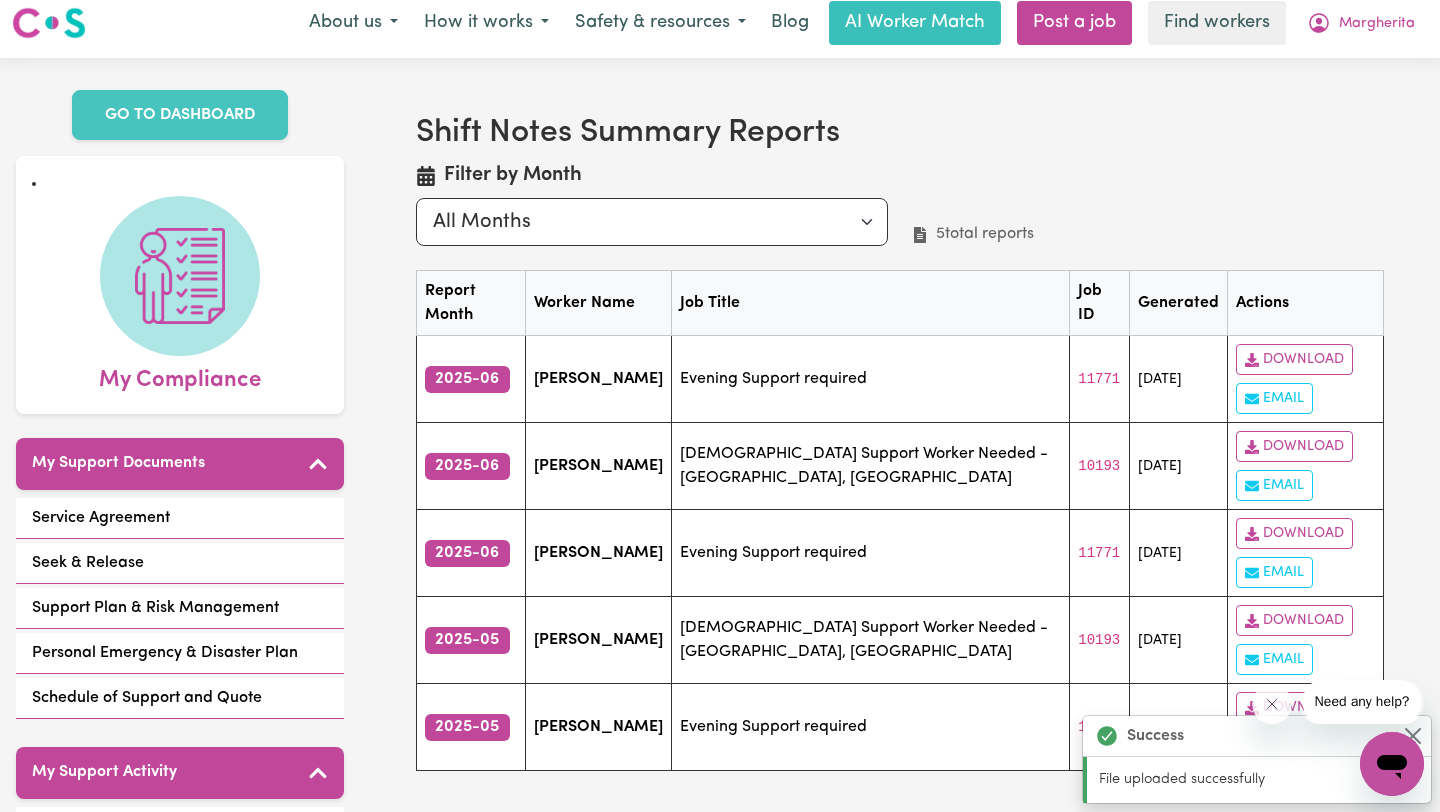 scroll, scrollTop: 0, scrollLeft: 0, axis: both 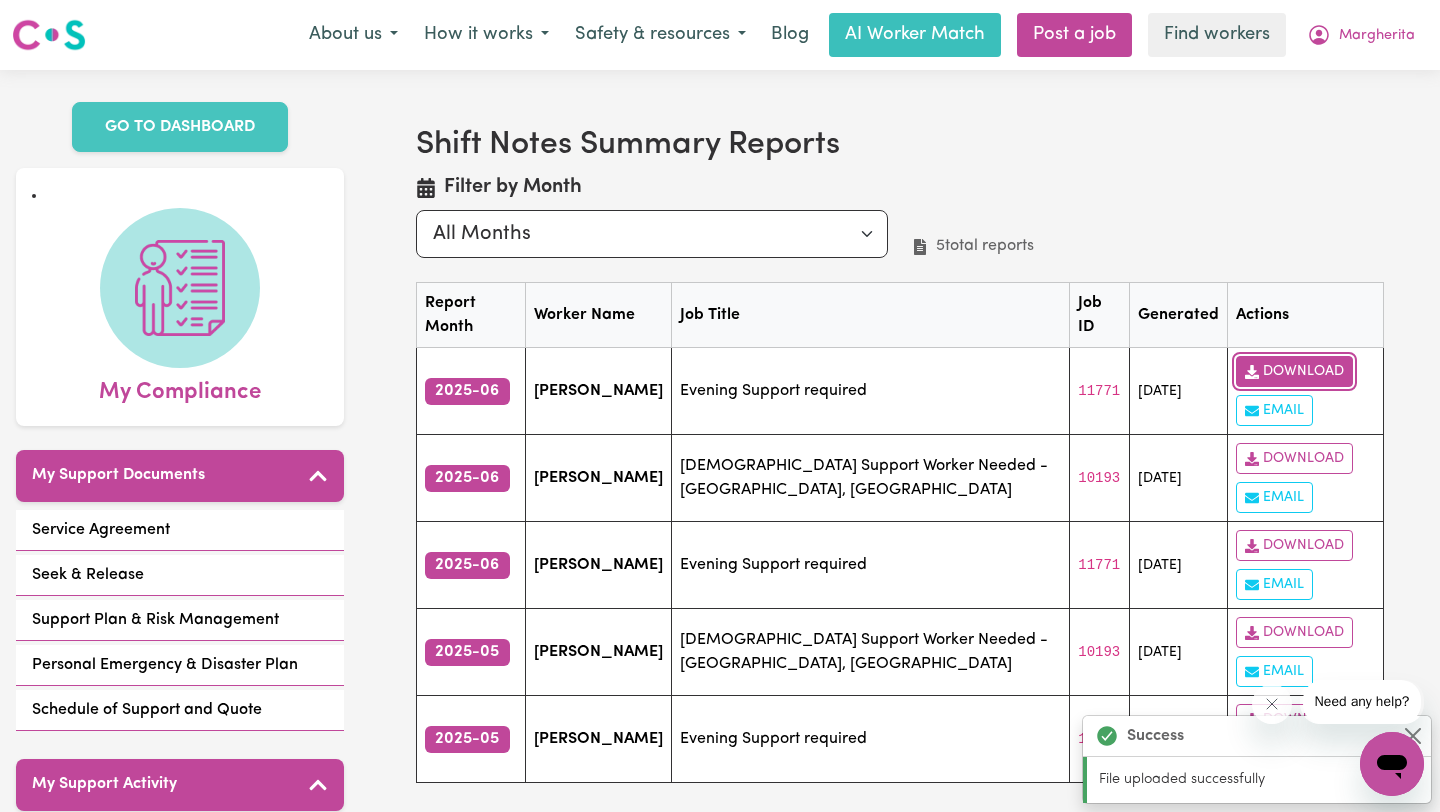 click on "Download" at bounding box center [1294, 371] 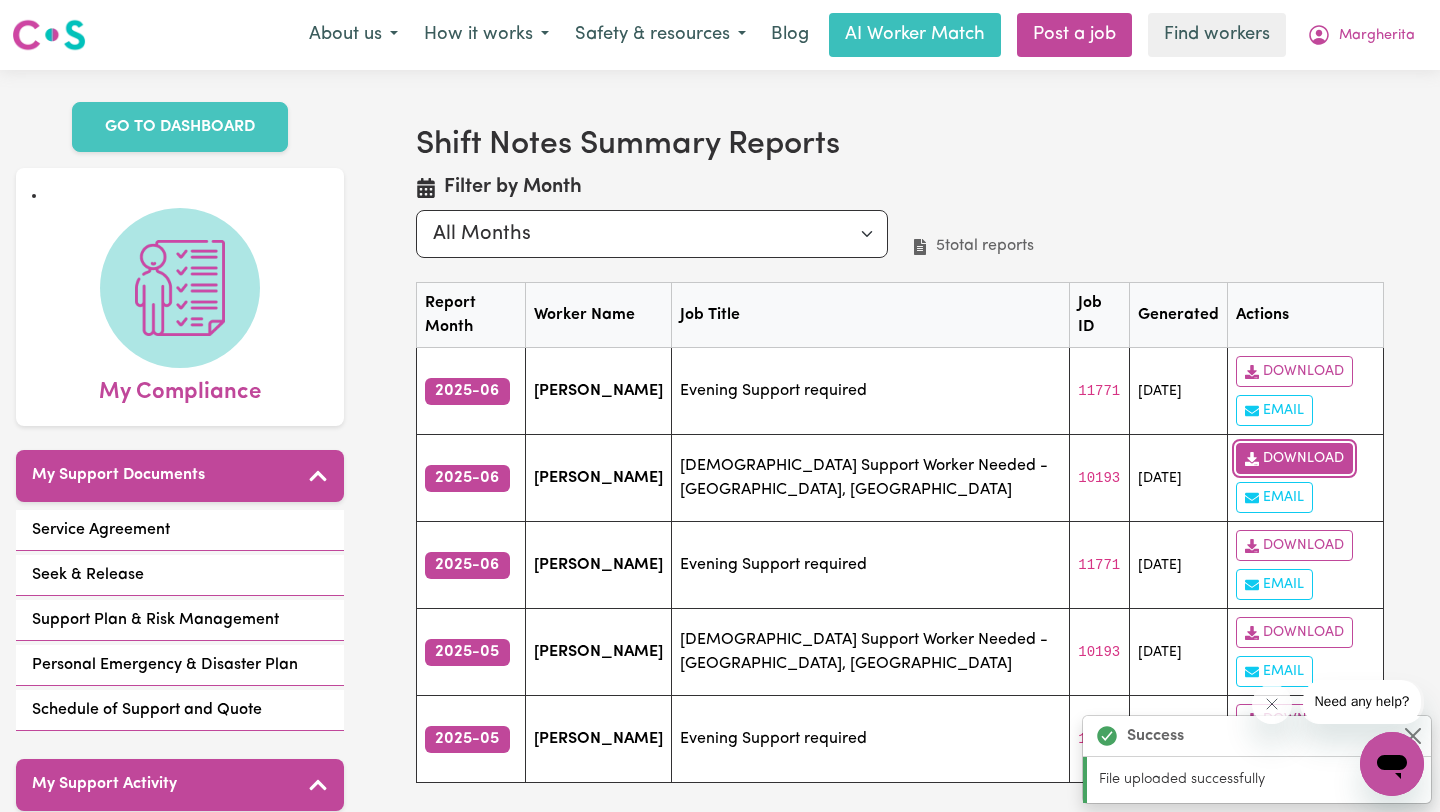 click on "Download" at bounding box center (1294, 458) 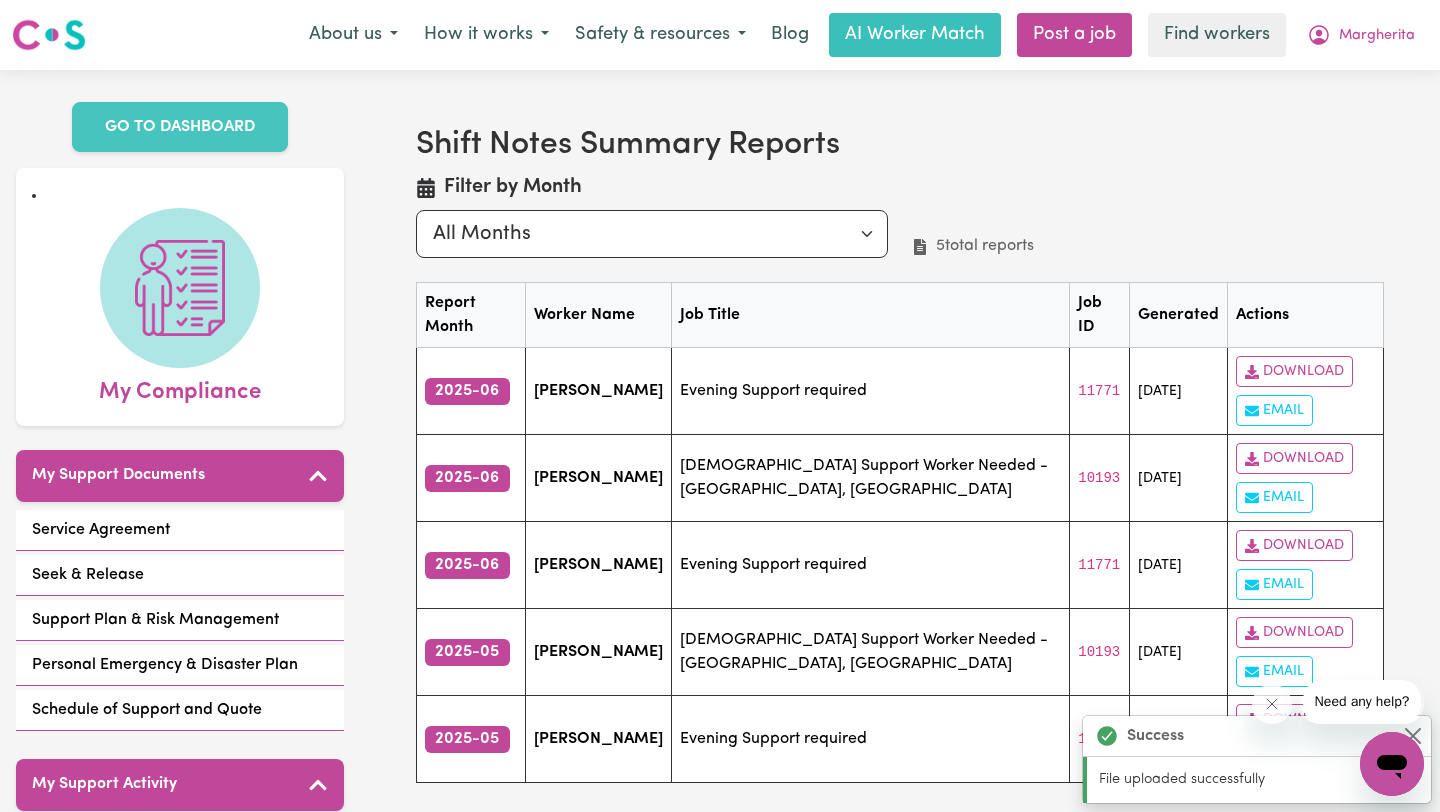click on "11771" at bounding box center [1099, 391] 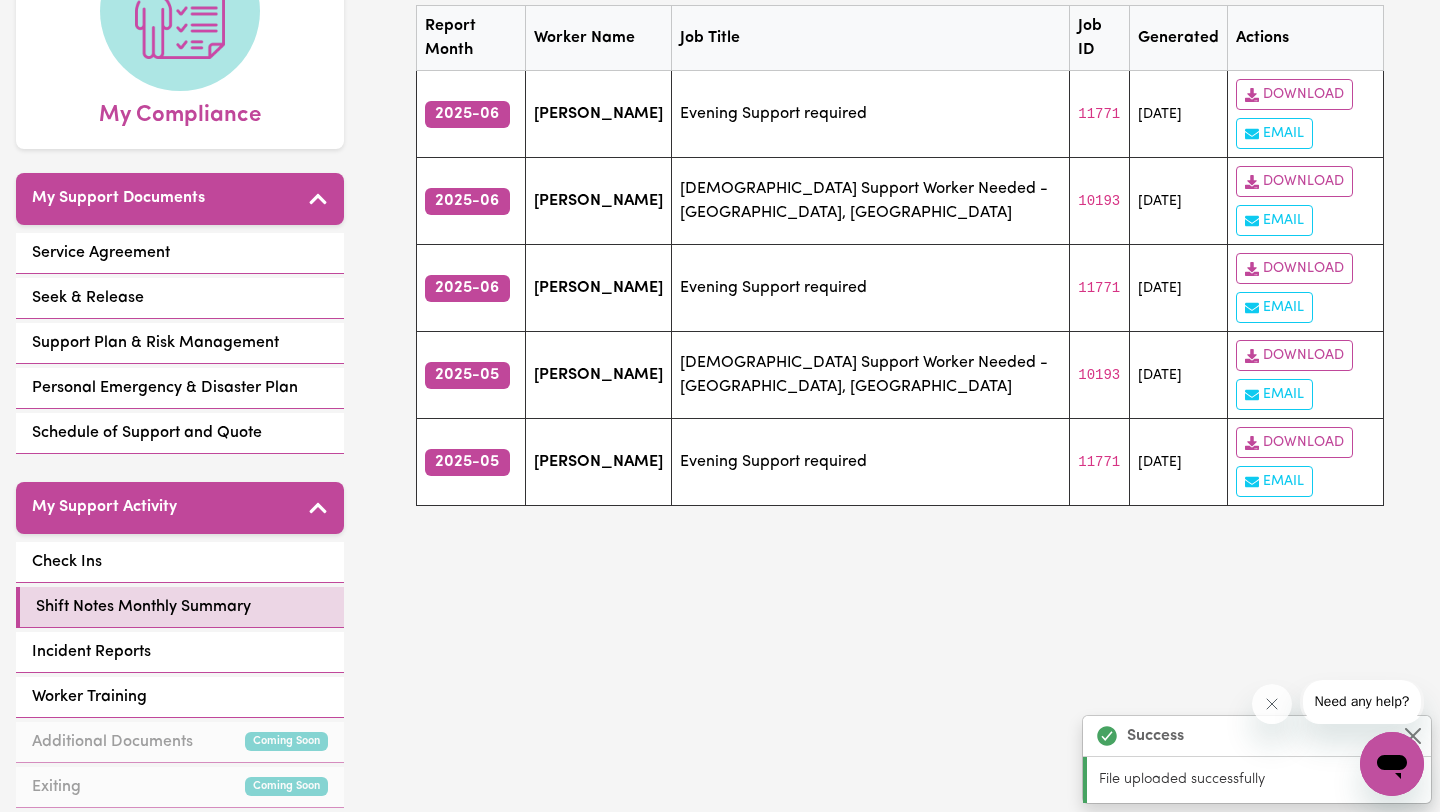 scroll, scrollTop: 412, scrollLeft: 0, axis: vertical 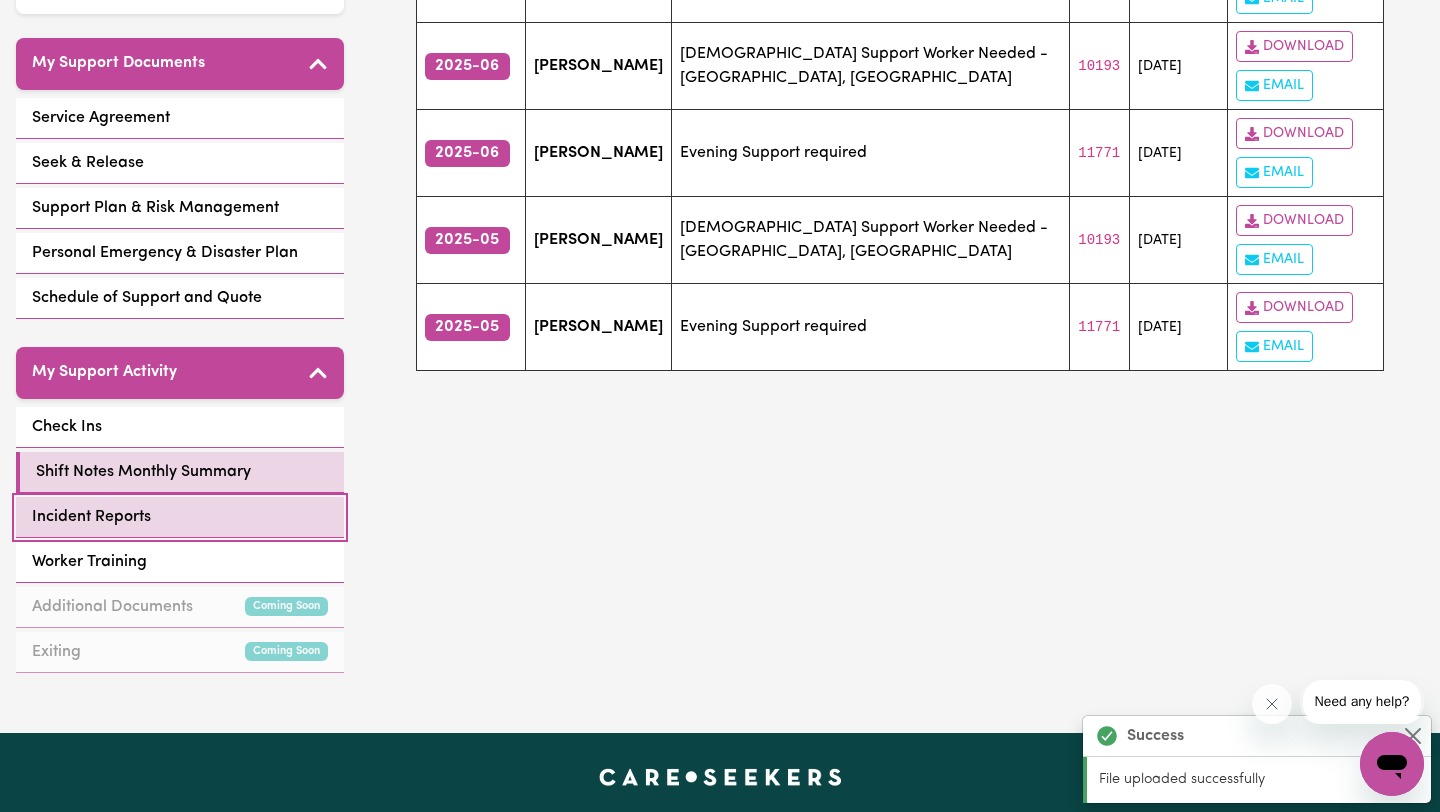 click on "Incident Reports" at bounding box center [91, 517] 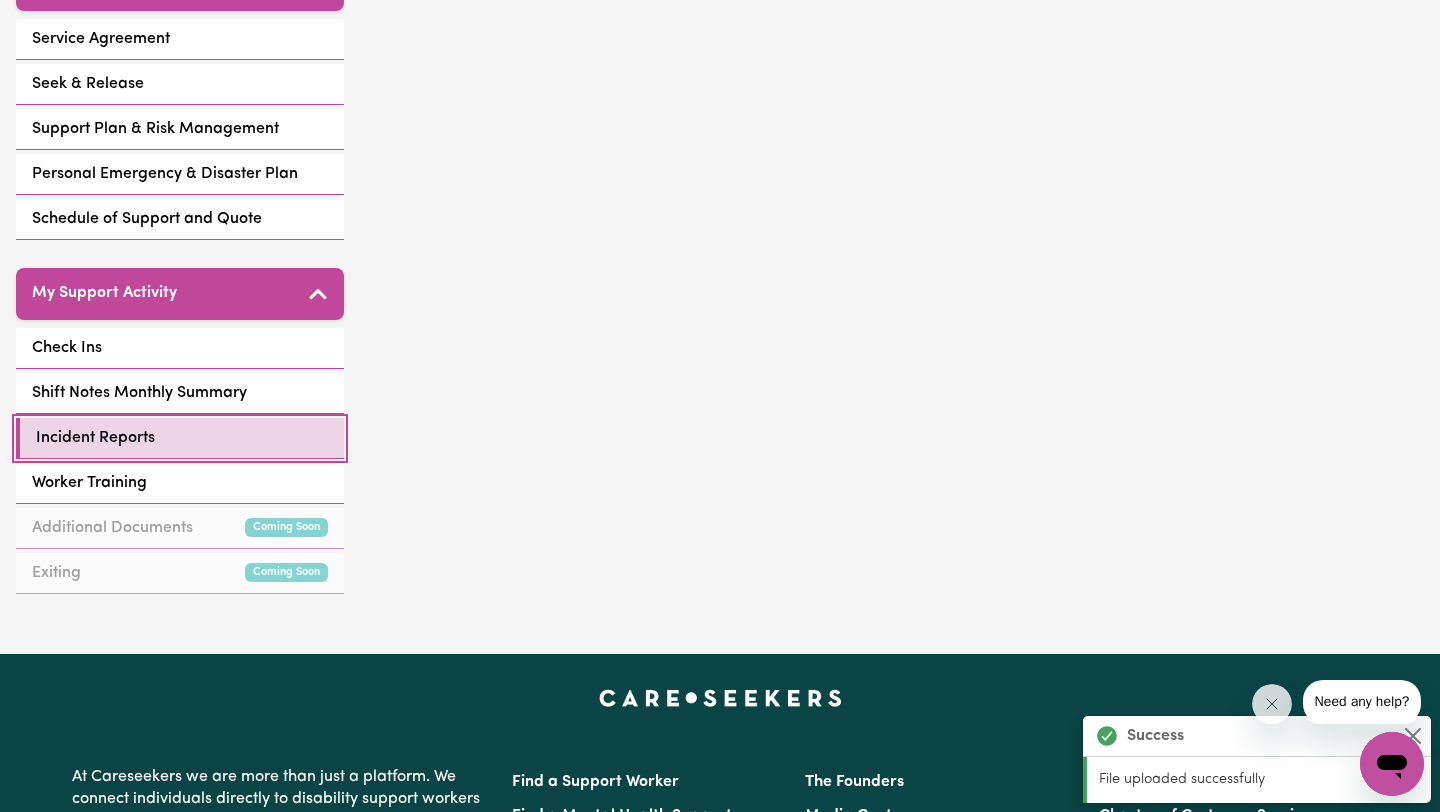 scroll, scrollTop: 497, scrollLeft: 0, axis: vertical 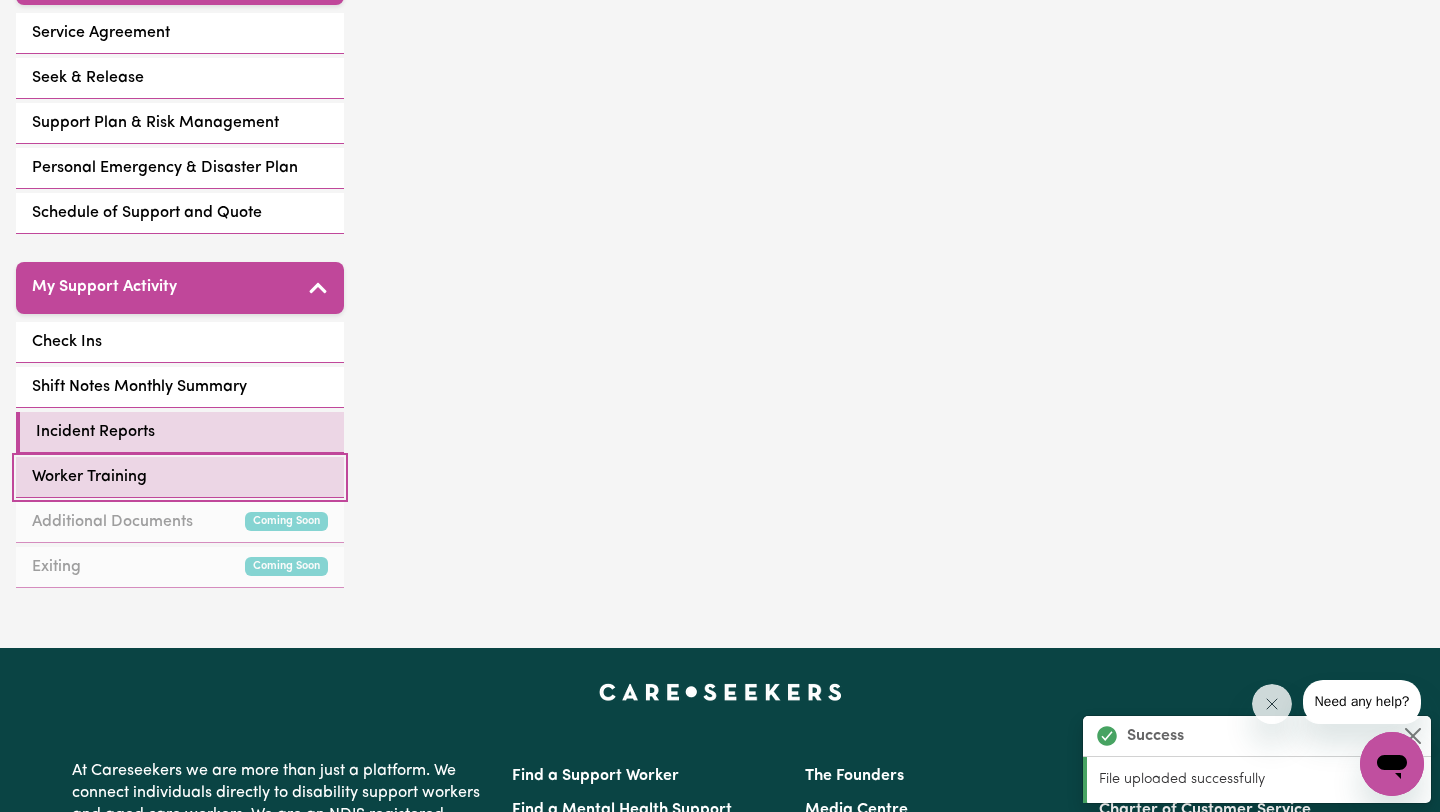 click on "Worker Training" at bounding box center (89, 477) 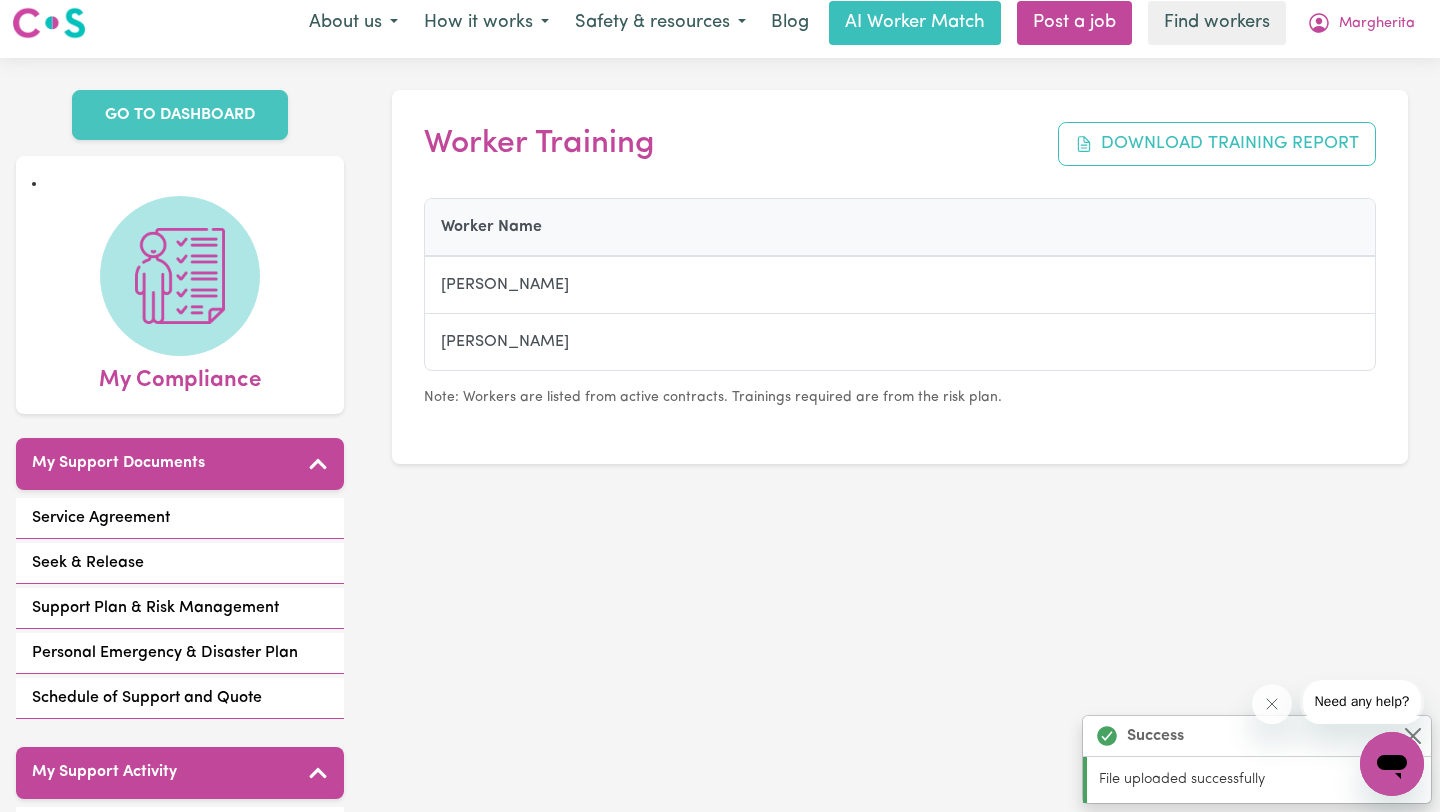 scroll, scrollTop: 0, scrollLeft: 0, axis: both 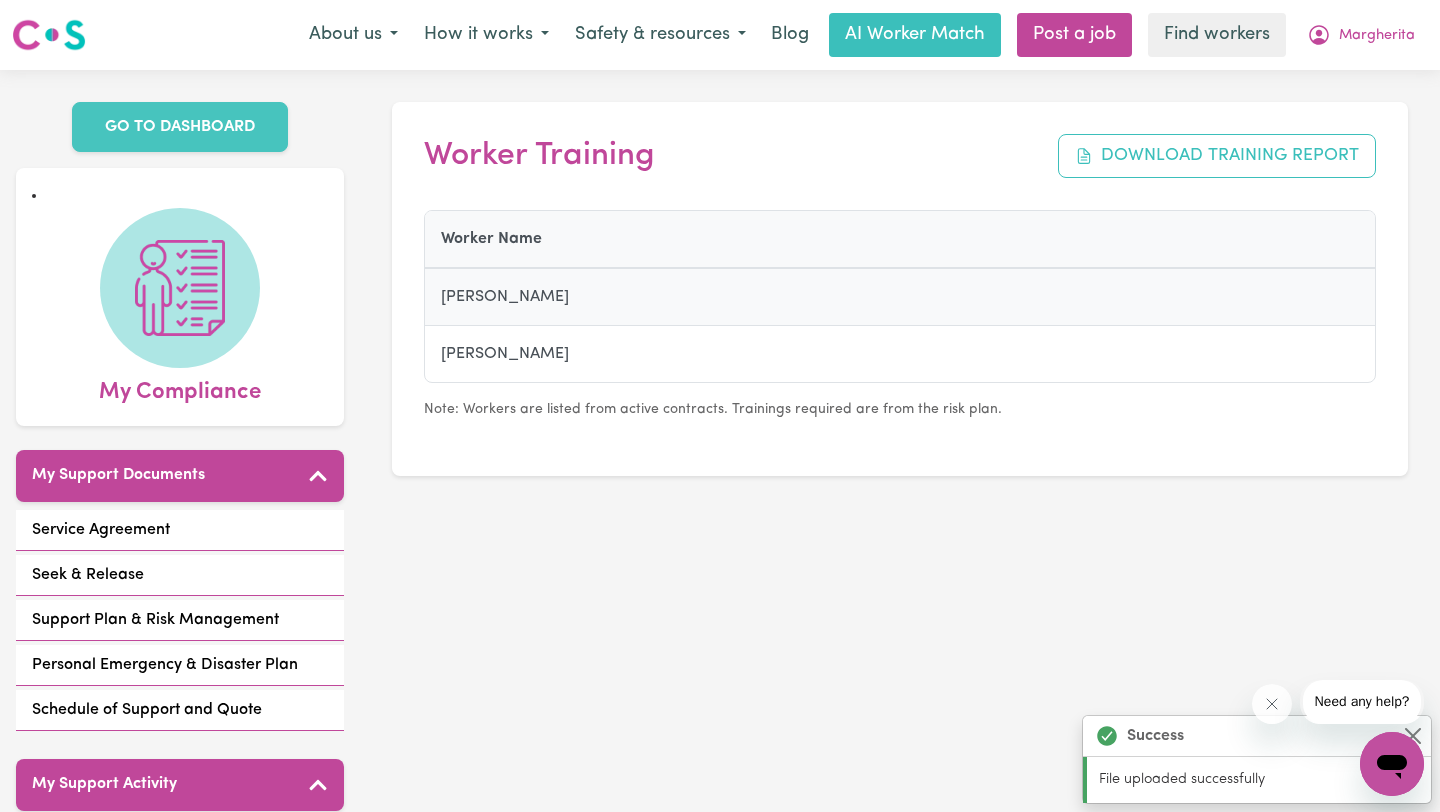 click on "[PERSON_NAME]" at bounding box center (615, 297) 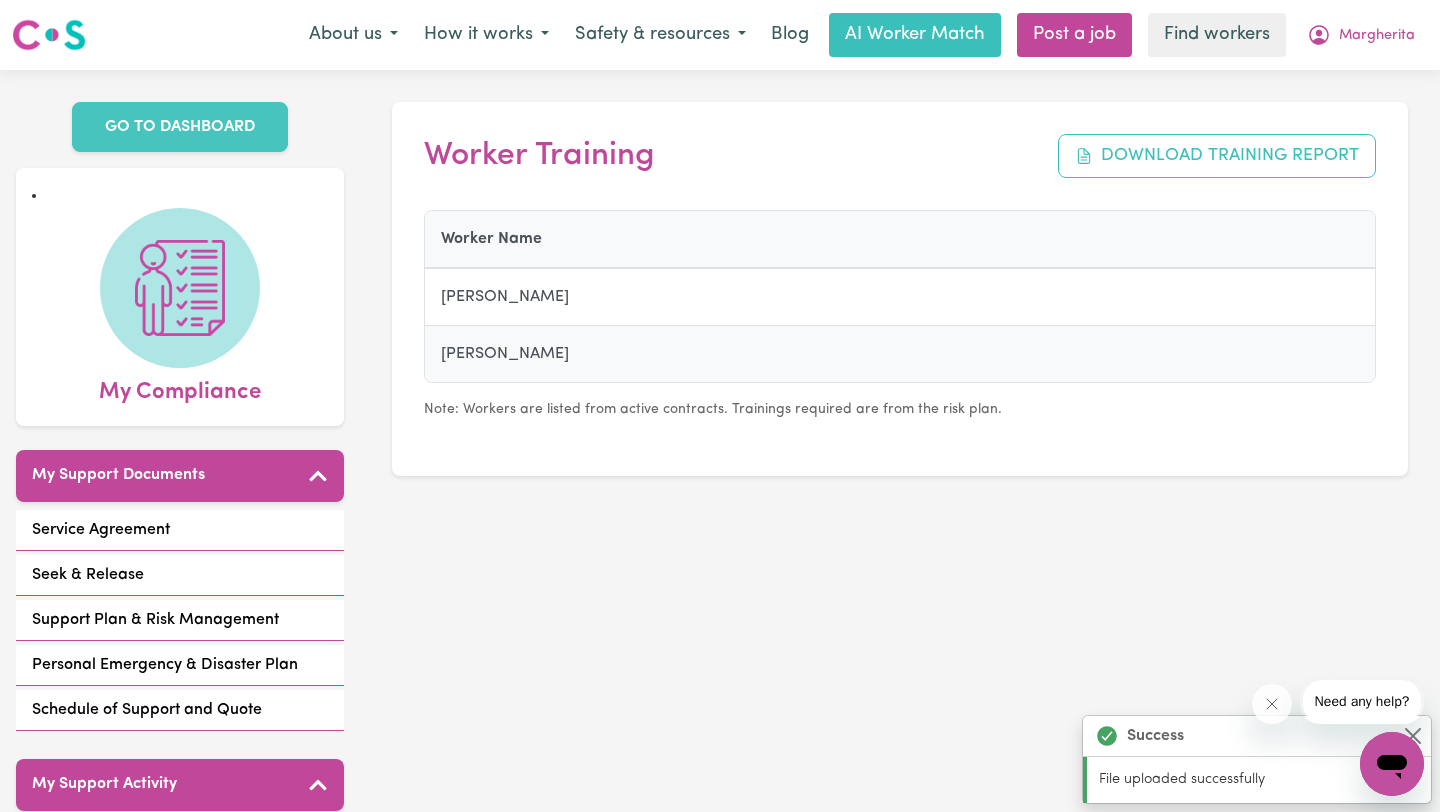 click on "[PERSON_NAME]" at bounding box center [615, 354] 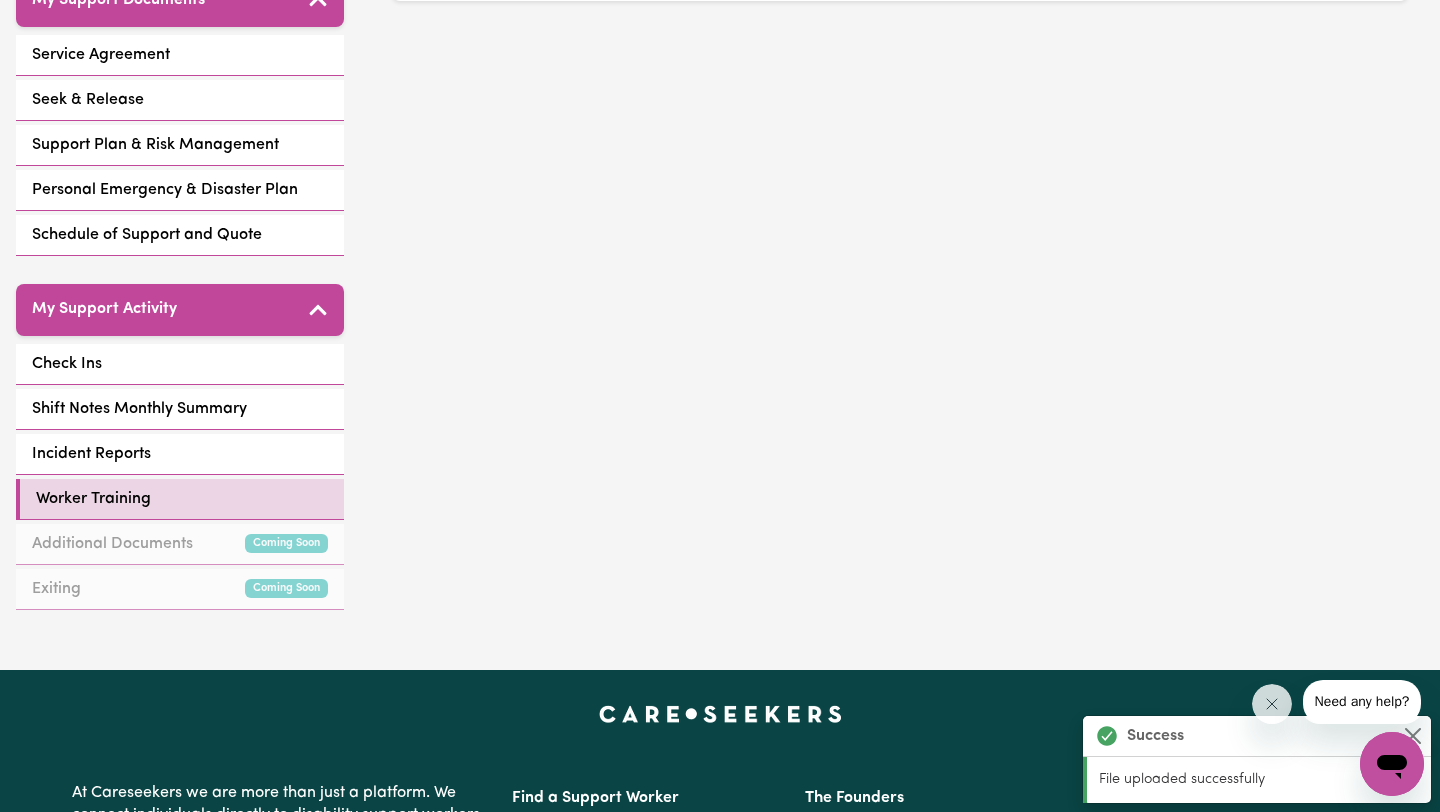 scroll, scrollTop: 0, scrollLeft: 0, axis: both 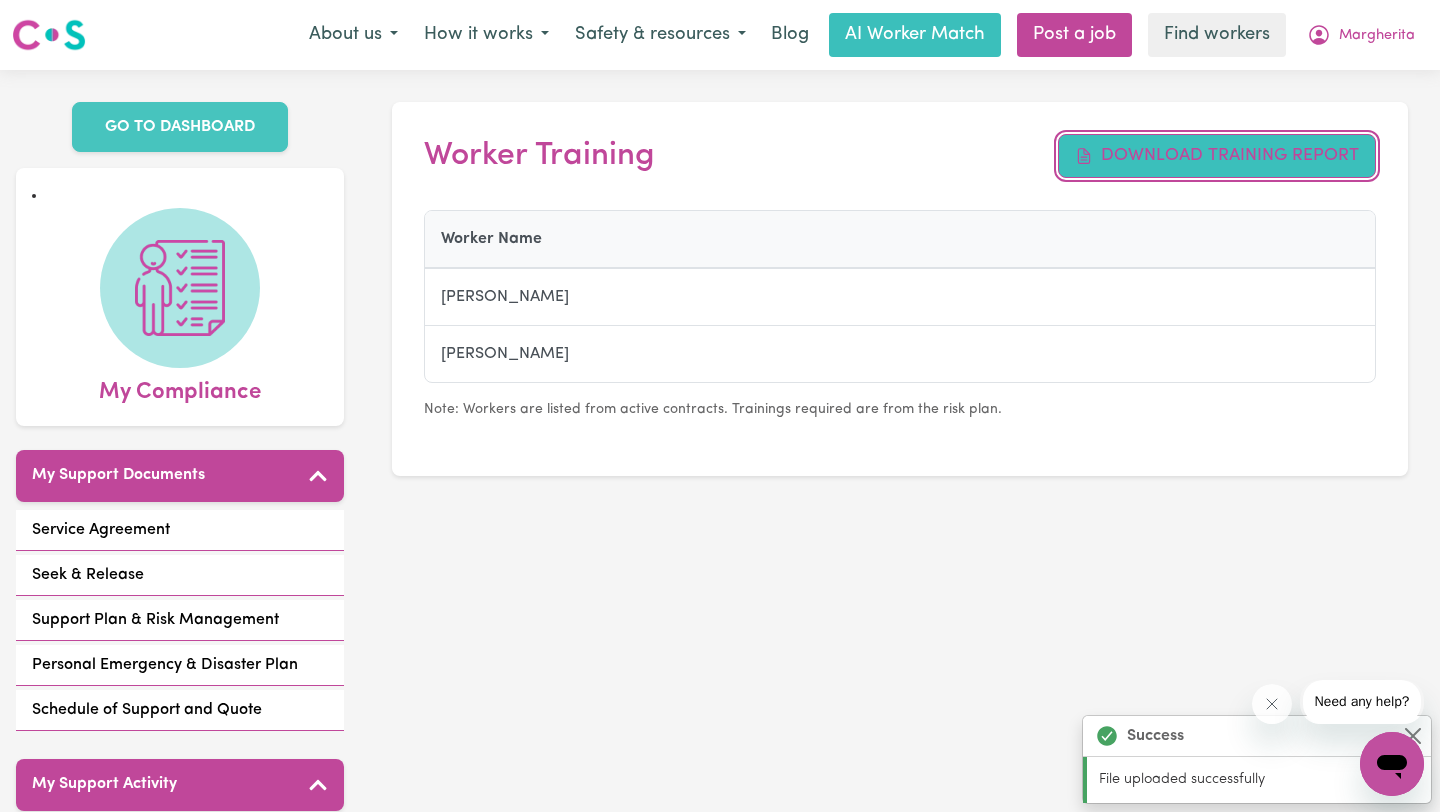 click on "Download Training Report" at bounding box center [1217, 156] 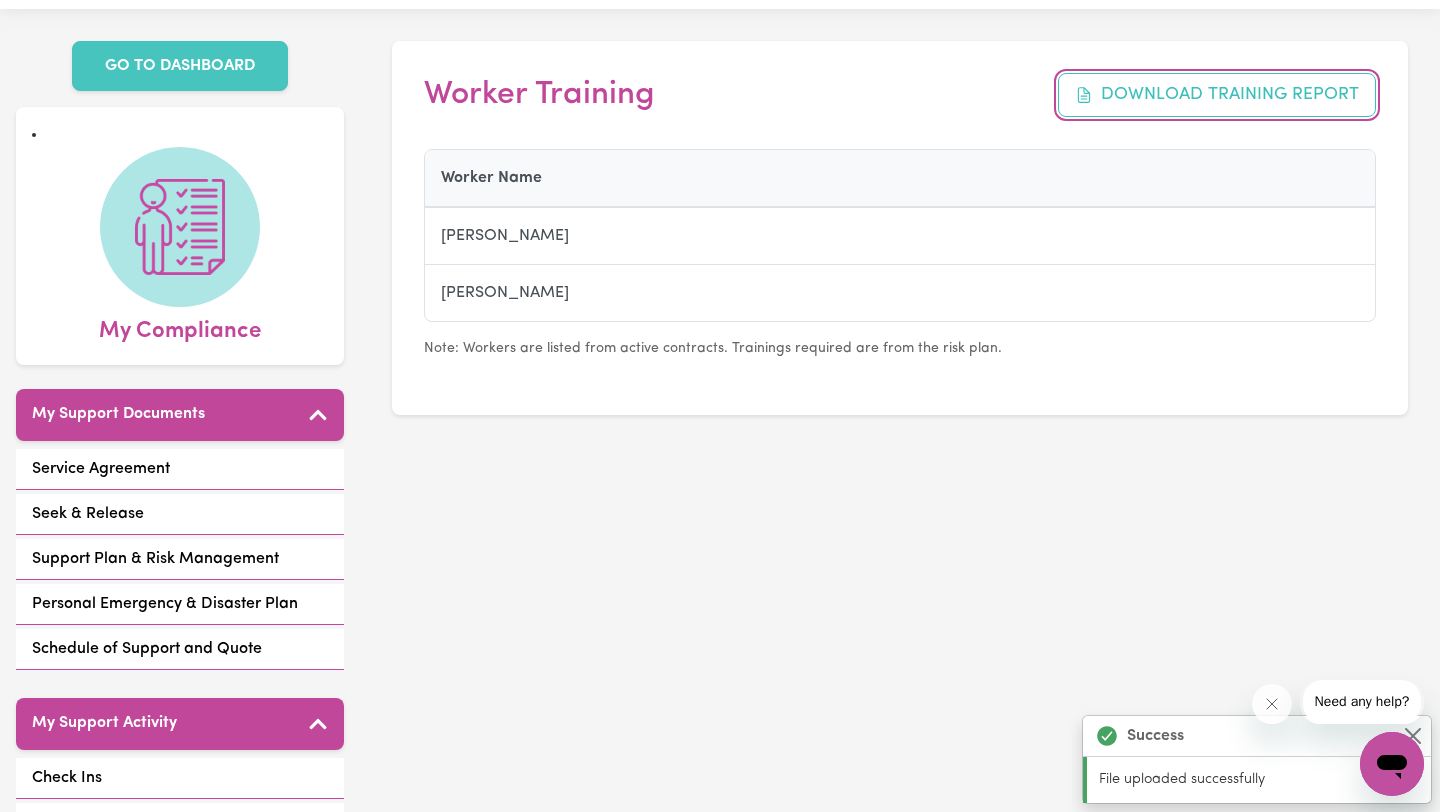 scroll, scrollTop: 0, scrollLeft: 0, axis: both 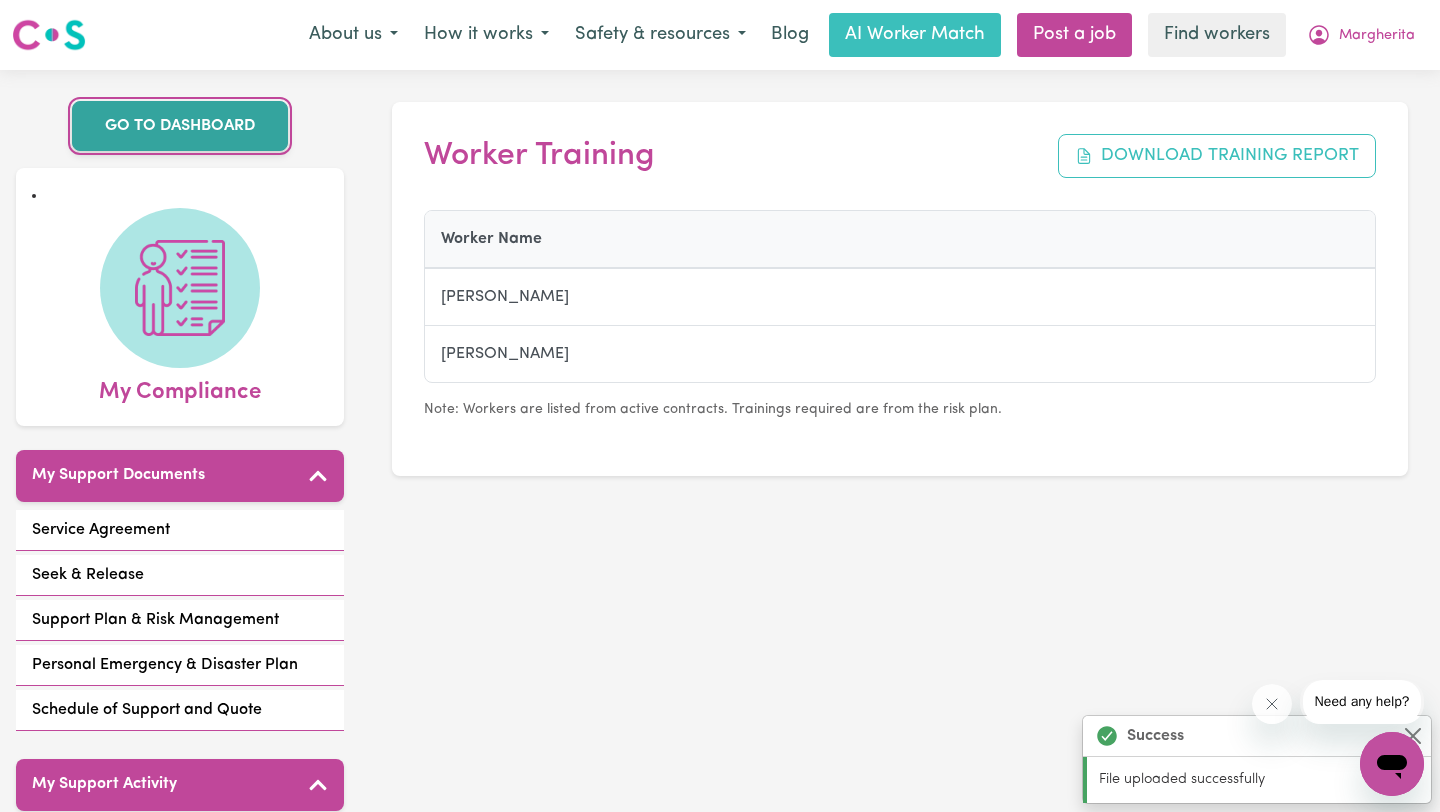 click on "GO TO DASHBOARD" at bounding box center [180, 126] 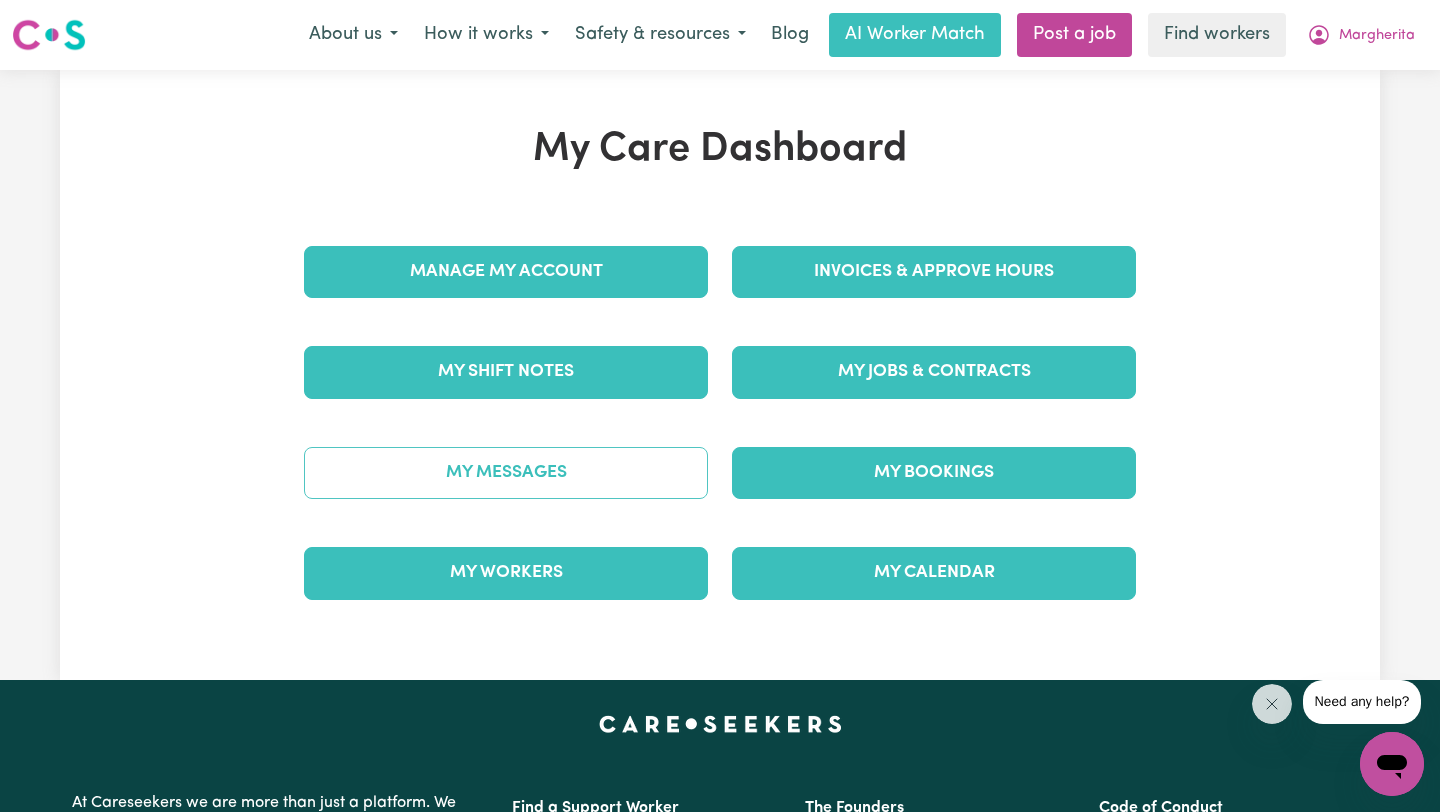 click on "My Messages" at bounding box center [506, 473] 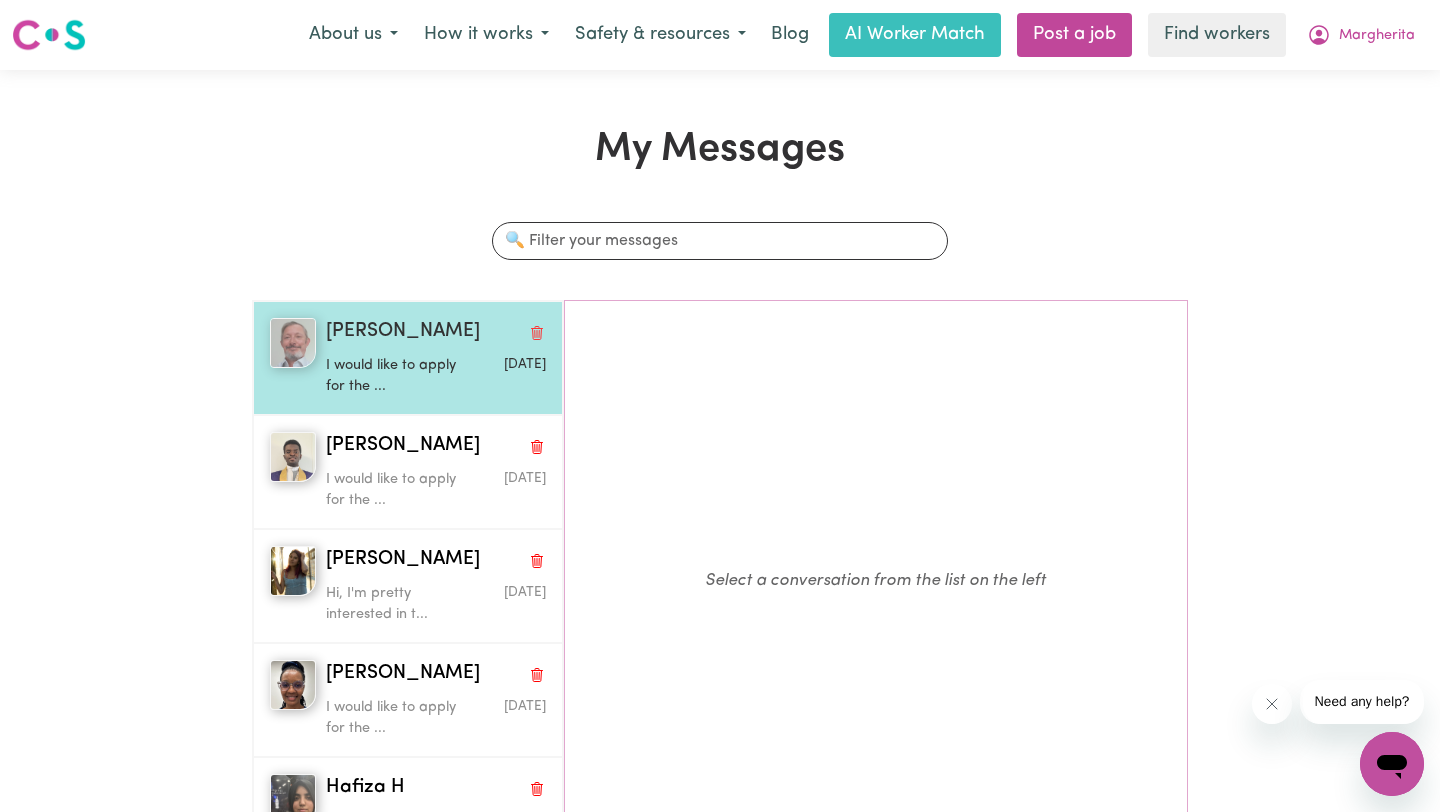 click on "I would like to apply for the ..." at bounding box center (399, 376) 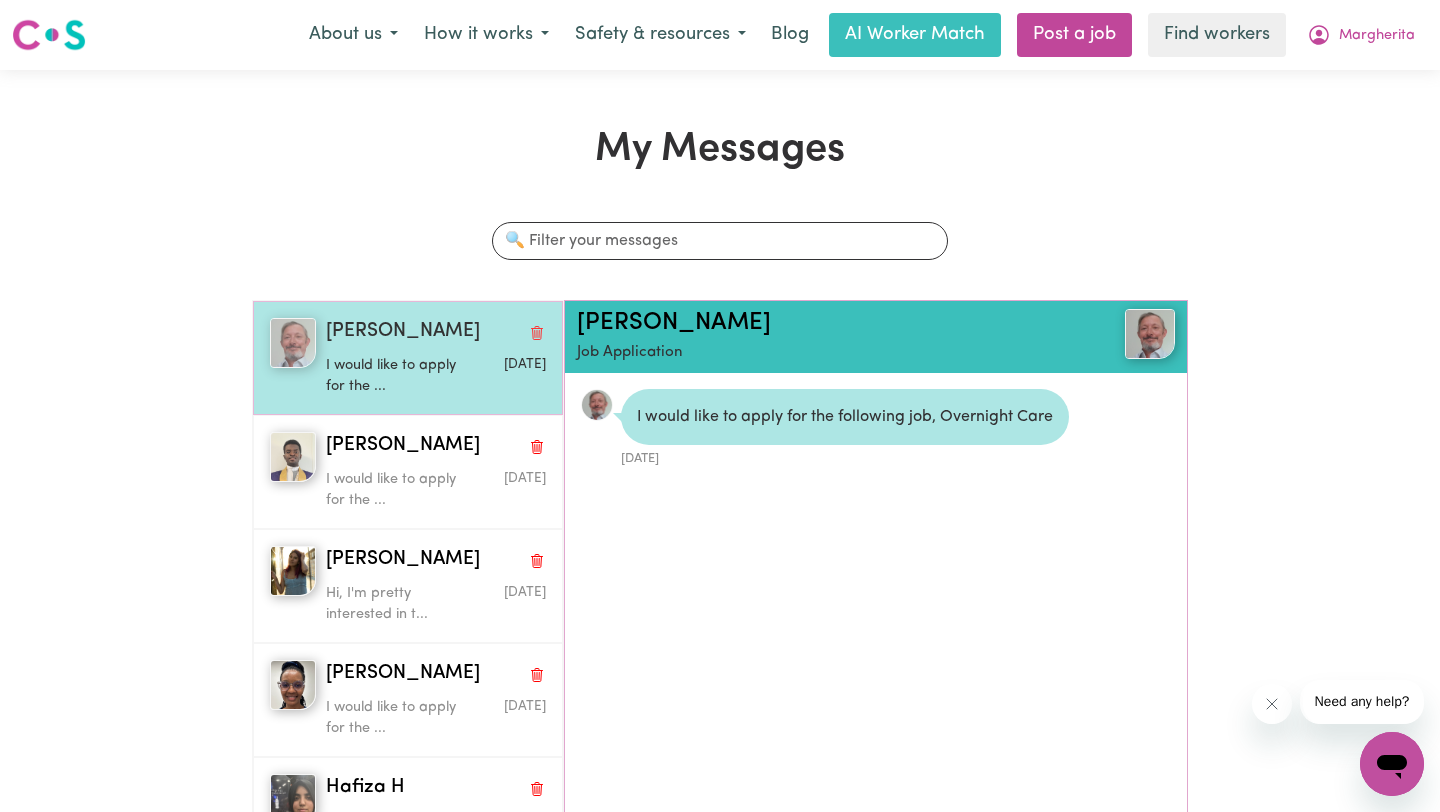 scroll, scrollTop: 12, scrollLeft: 0, axis: vertical 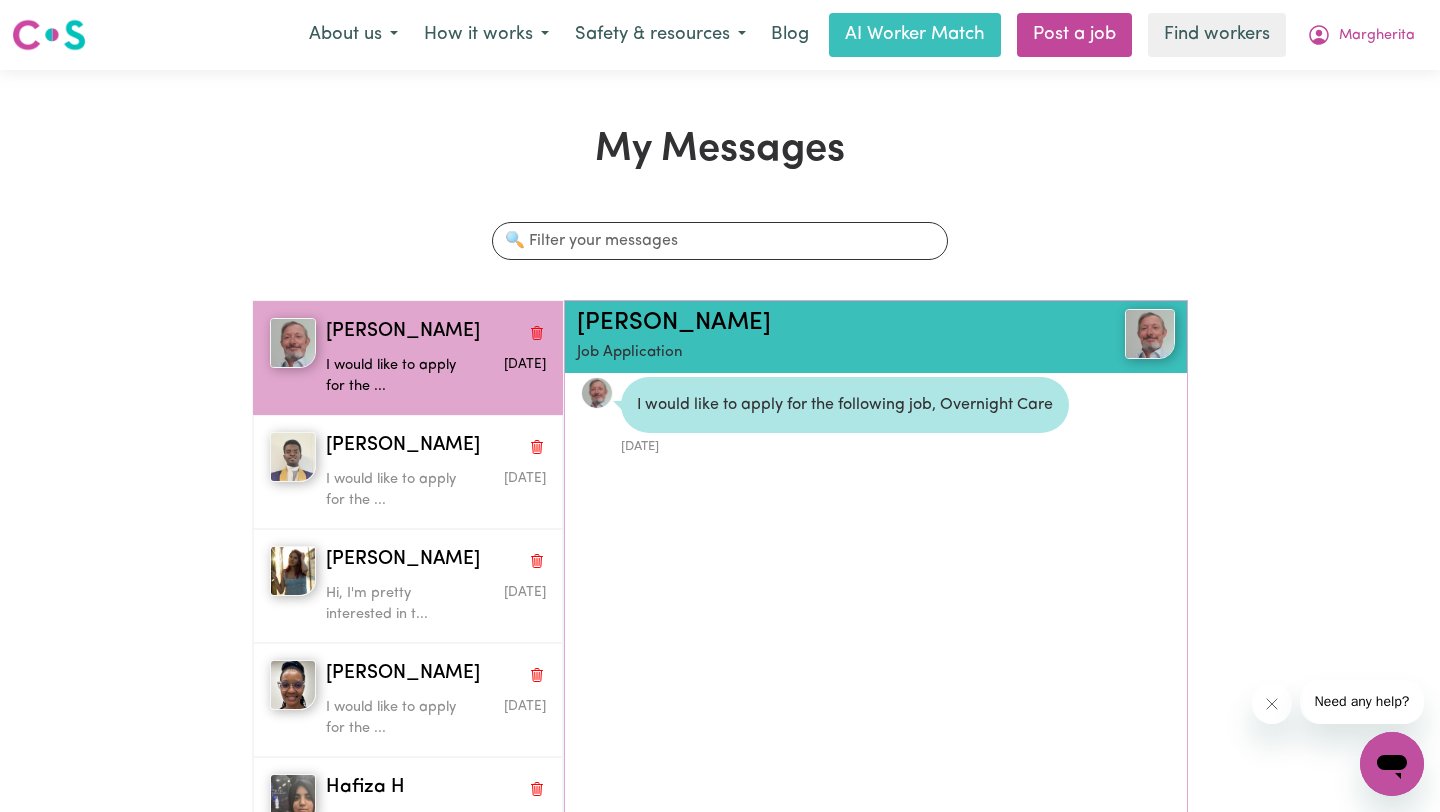 click at bounding box center [597, 393] 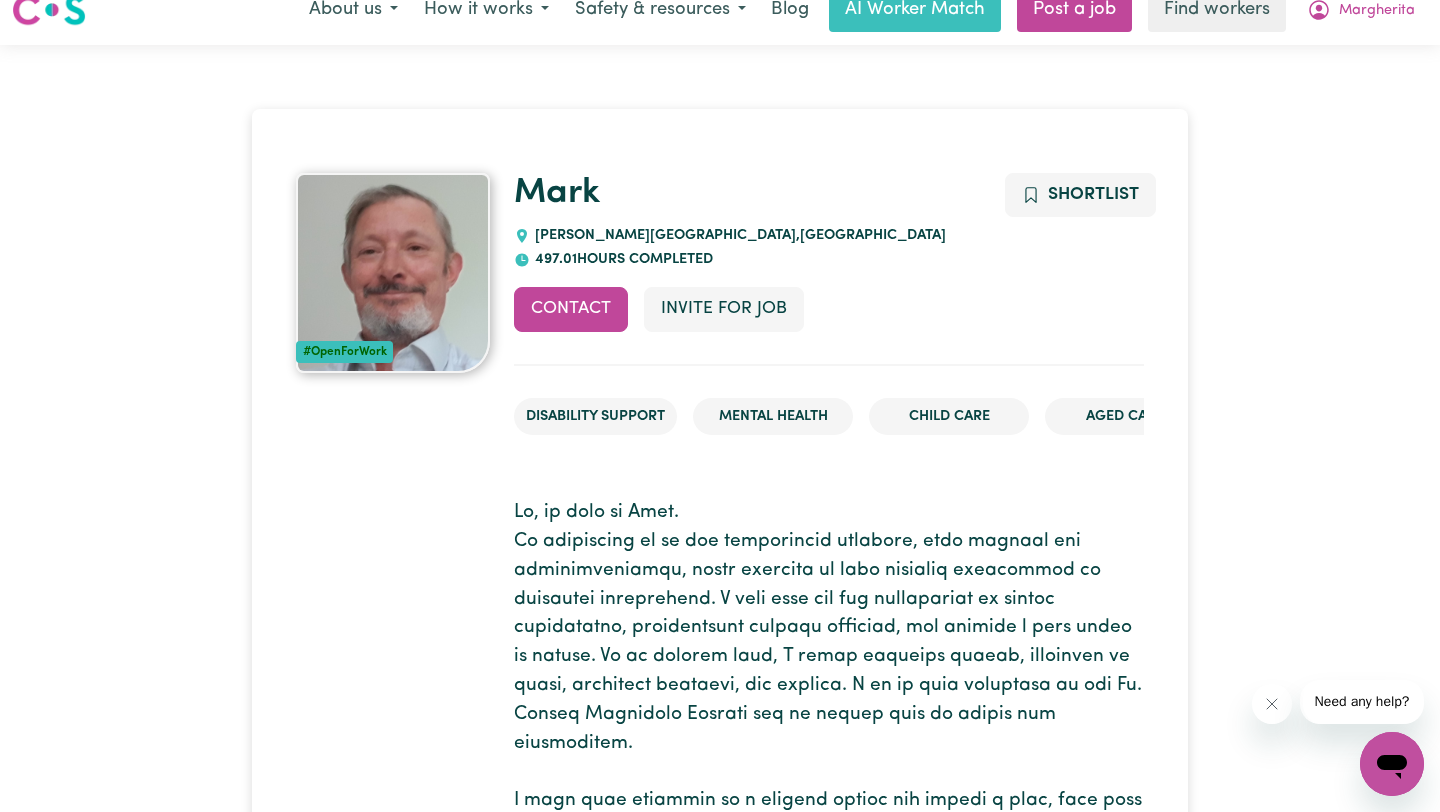 scroll, scrollTop: 0, scrollLeft: 0, axis: both 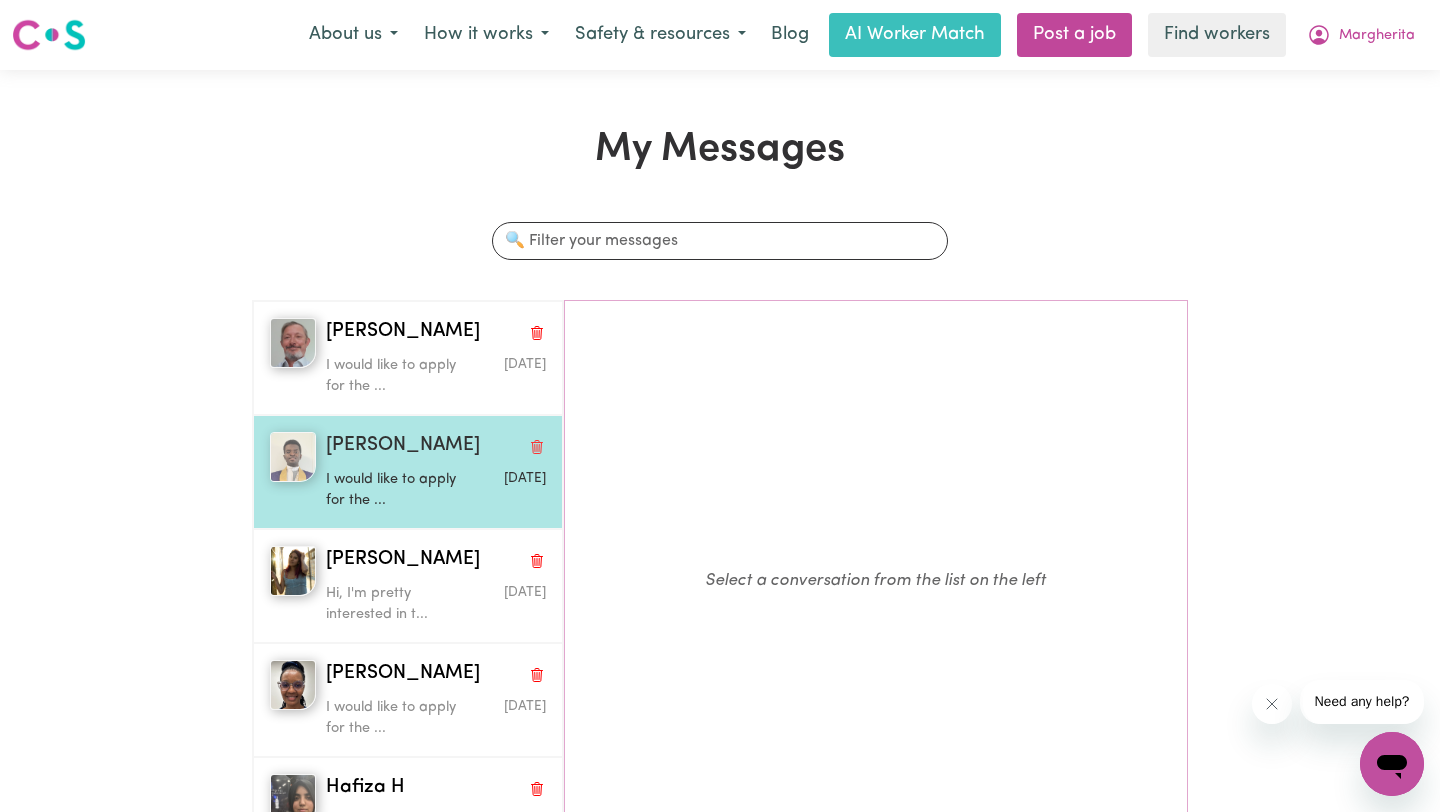 click on "[PERSON_NAME]" at bounding box center [403, 446] 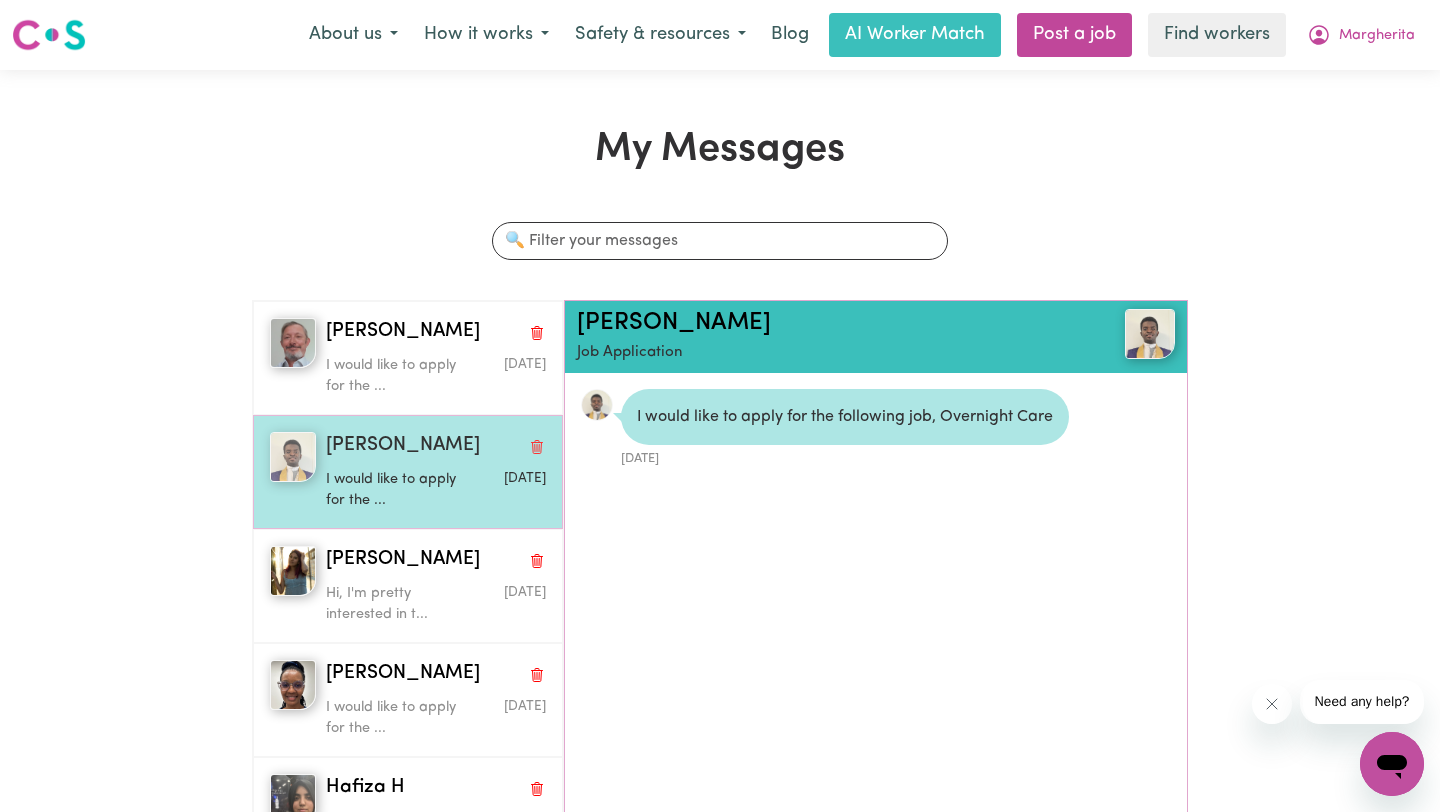 scroll, scrollTop: 12, scrollLeft: 0, axis: vertical 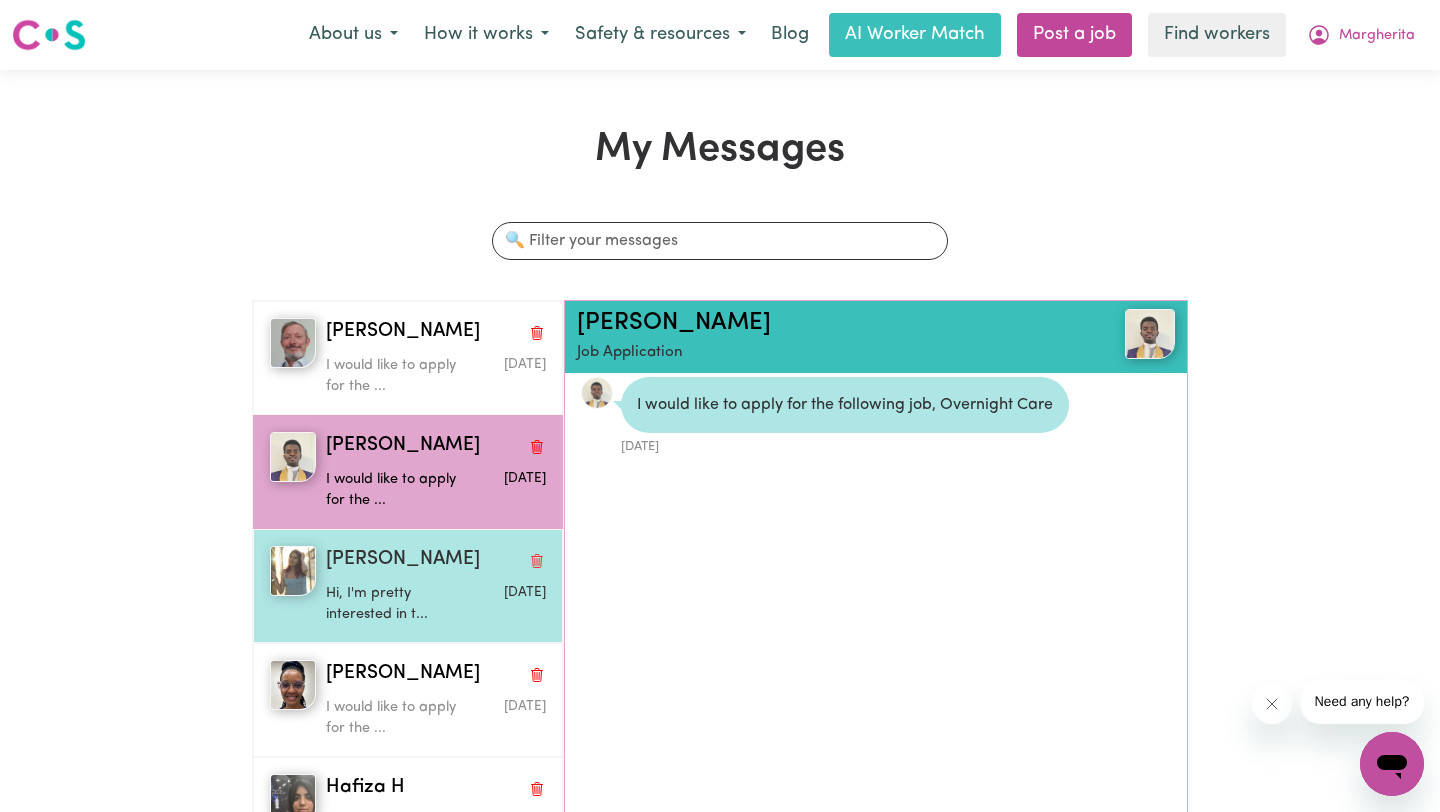 click on "[PERSON_NAME]" at bounding box center (403, 560) 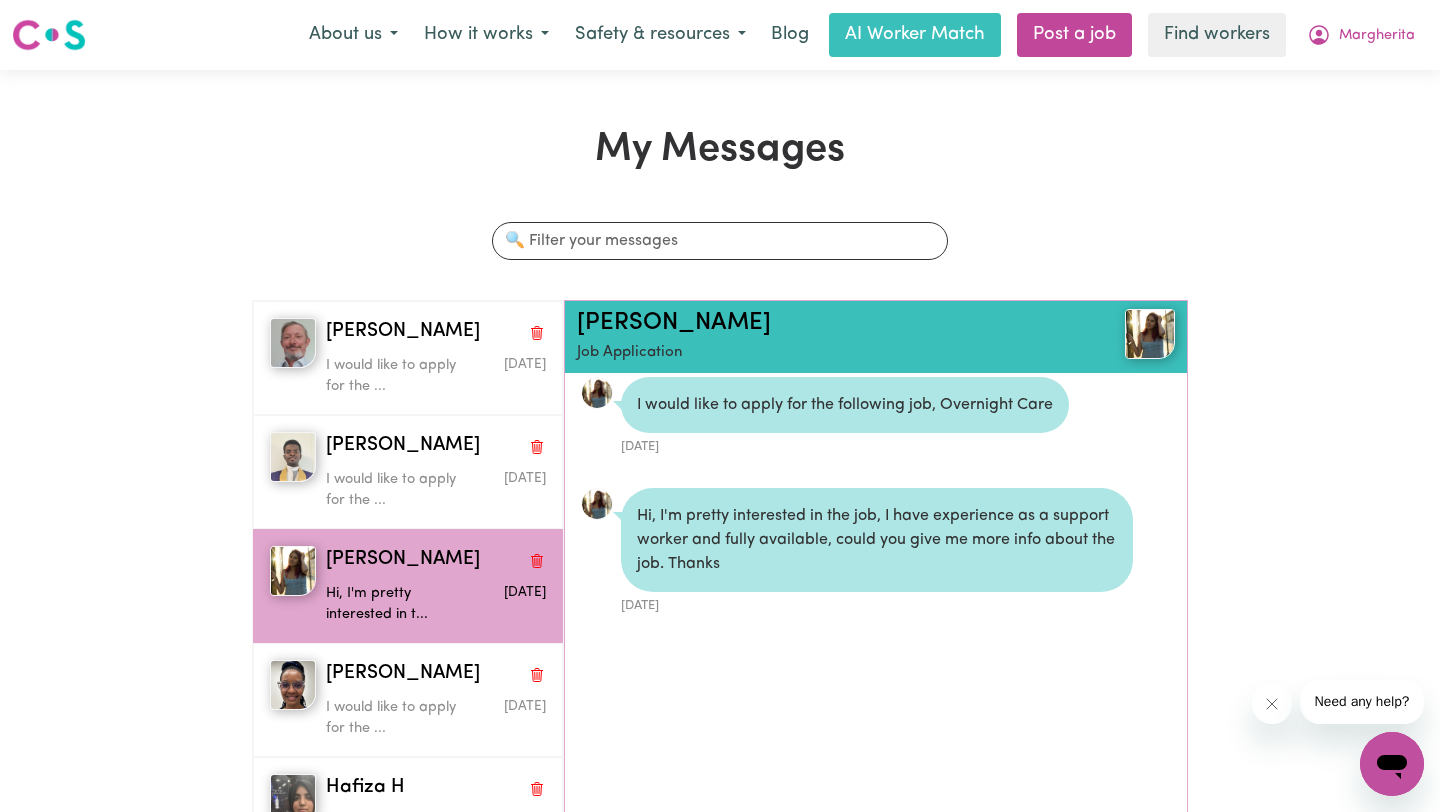 click at bounding box center [597, 504] 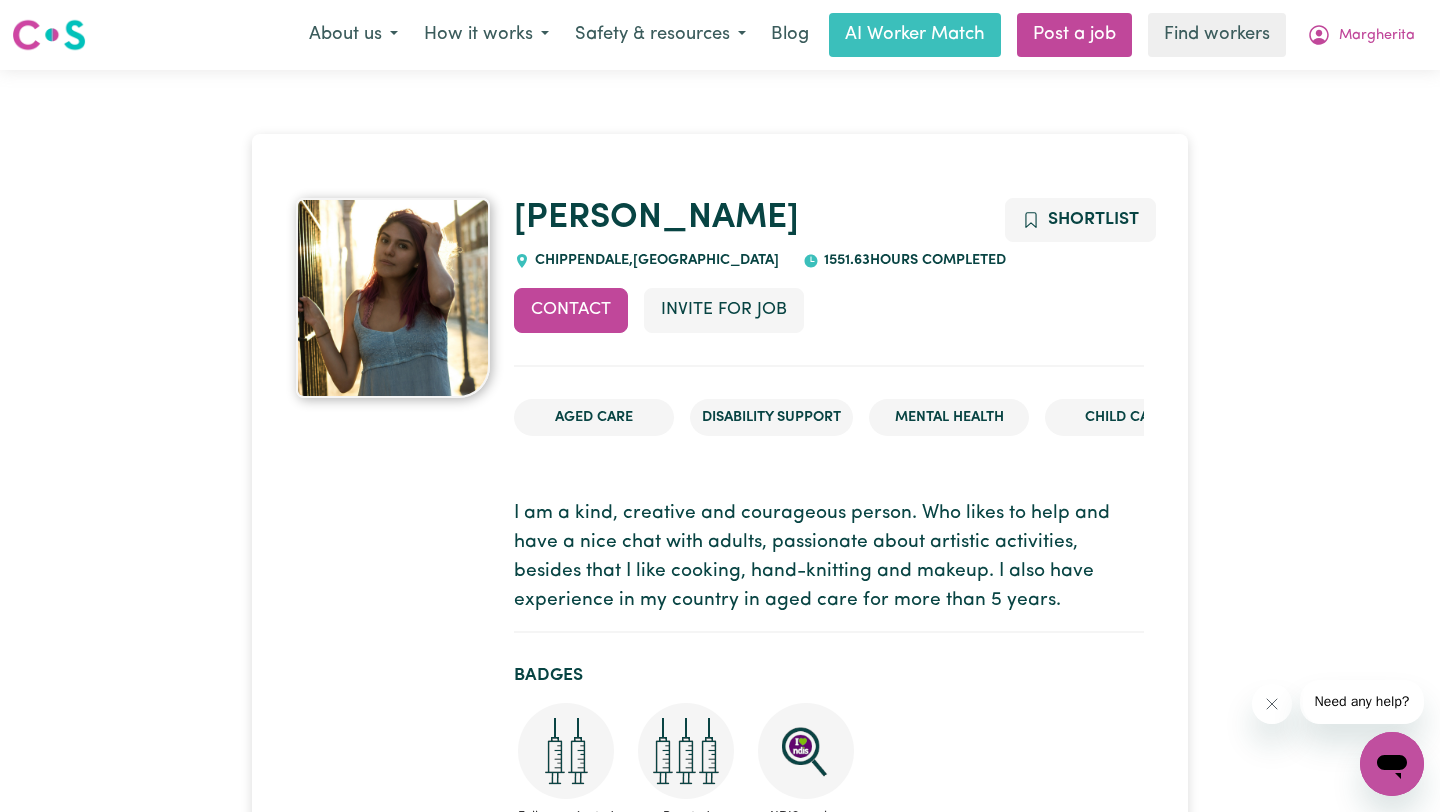 click at bounding box center [393, 298] 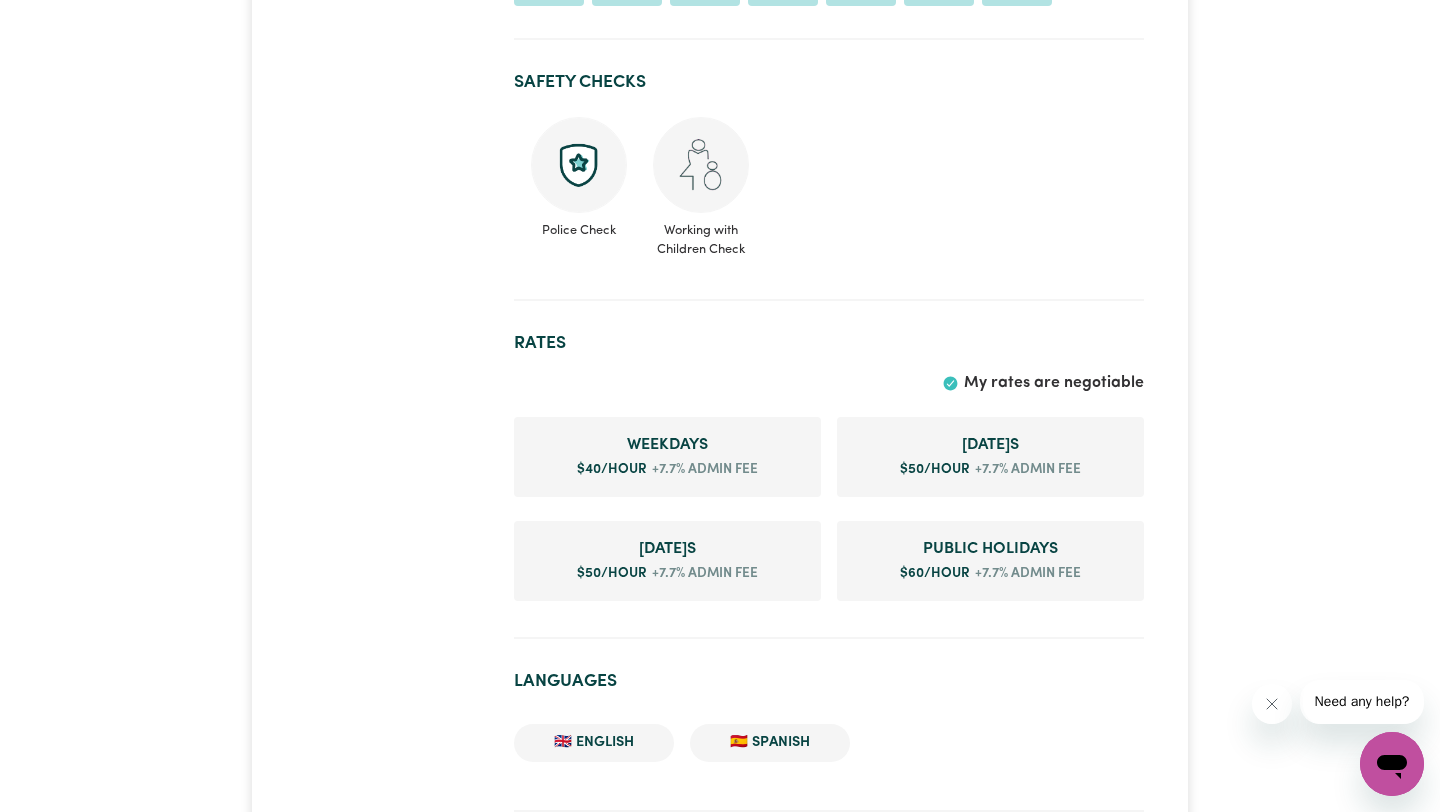 scroll, scrollTop: 1079, scrollLeft: 0, axis: vertical 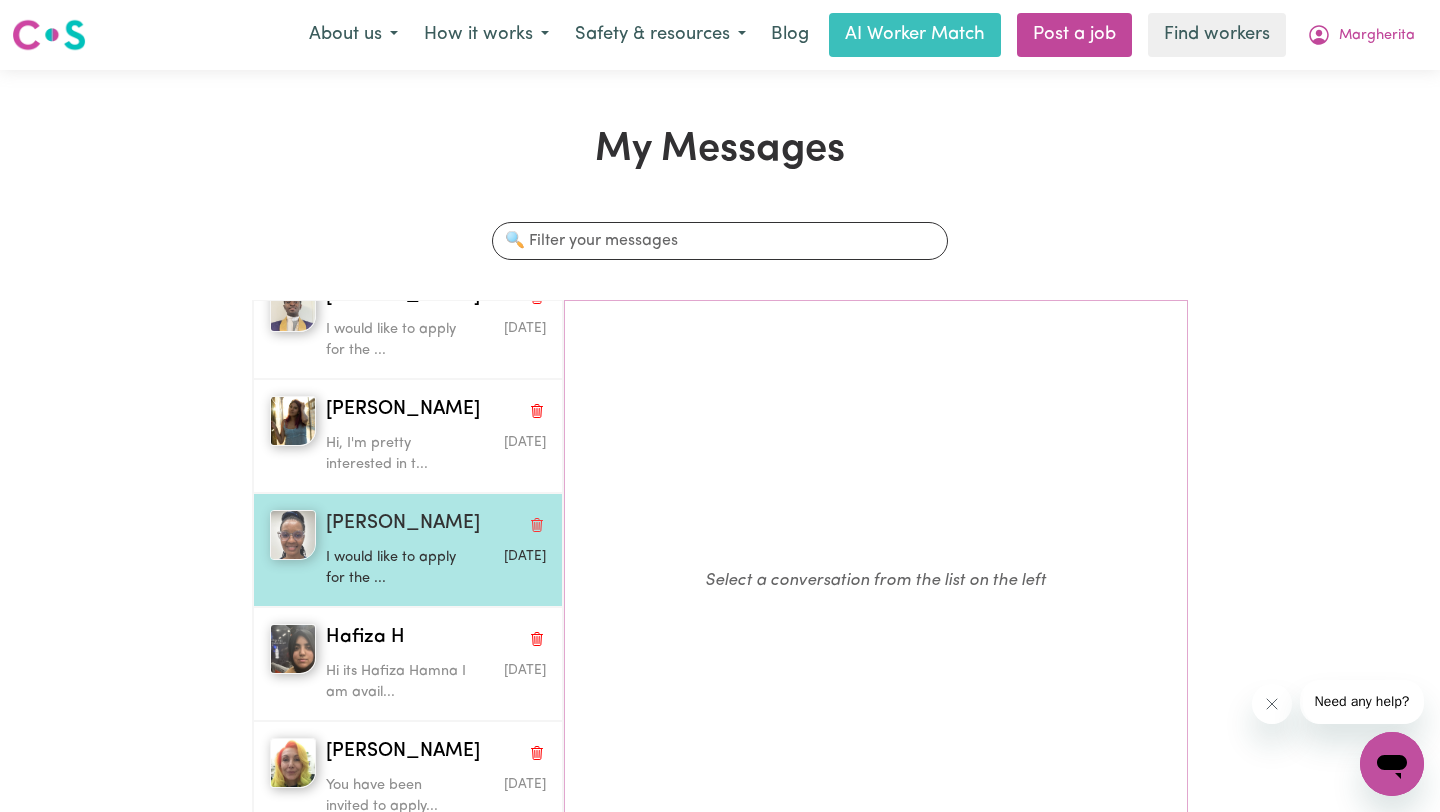 click on "I would like to apply for the ..." at bounding box center (399, 568) 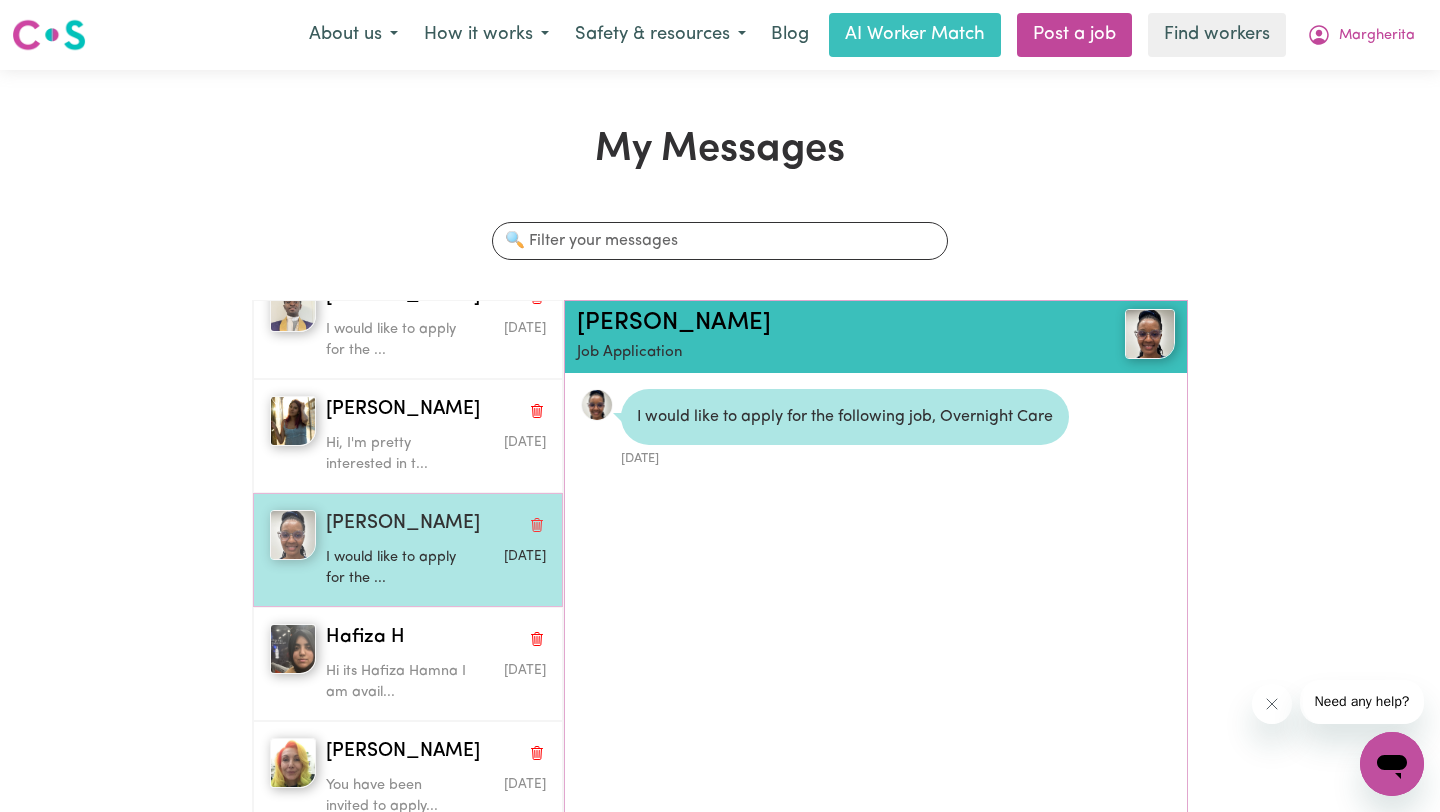 scroll, scrollTop: 12, scrollLeft: 0, axis: vertical 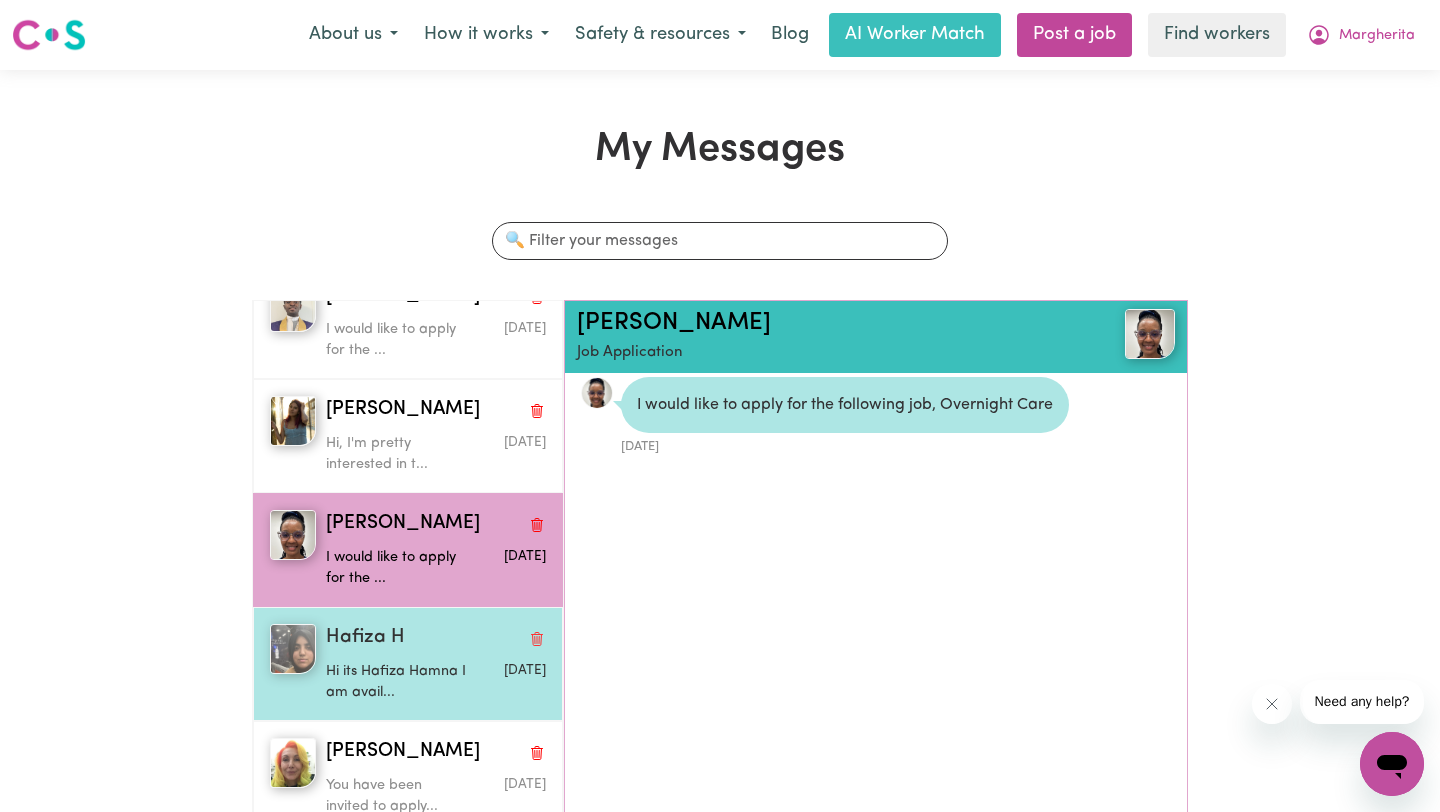 click on "Hafiza H" at bounding box center (365, 638) 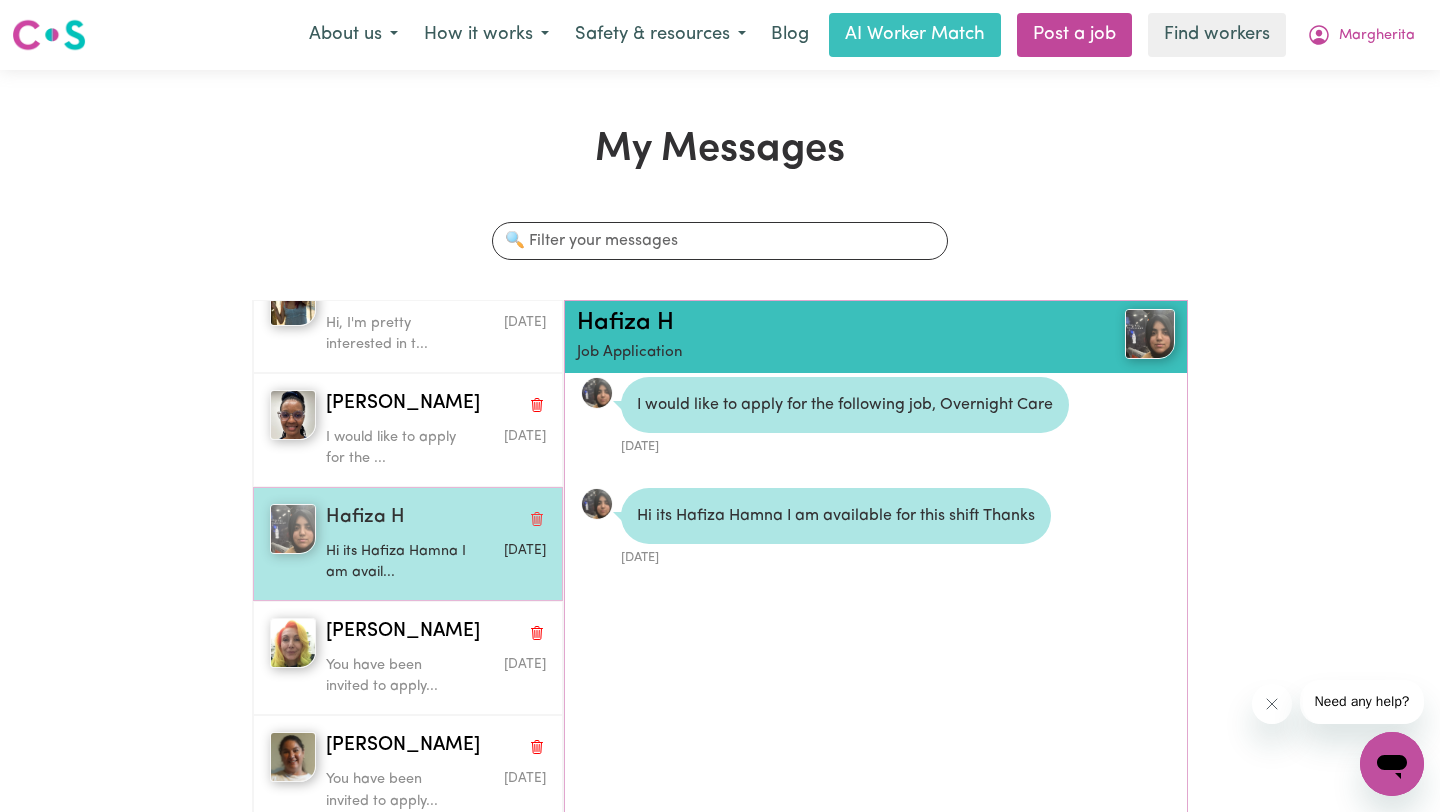 scroll, scrollTop: 300, scrollLeft: 0, axis: vertical 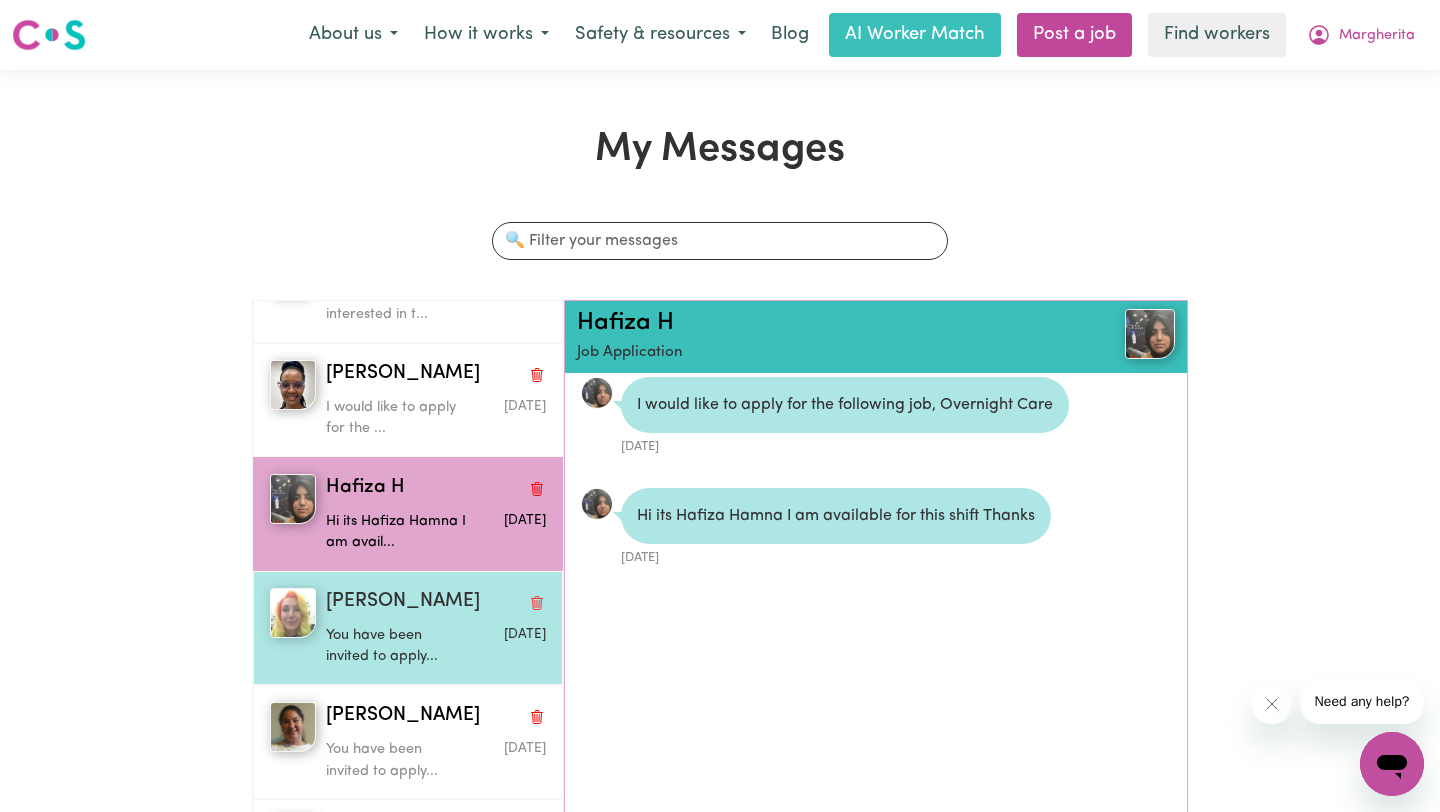 click at bounding box center [293, 613] 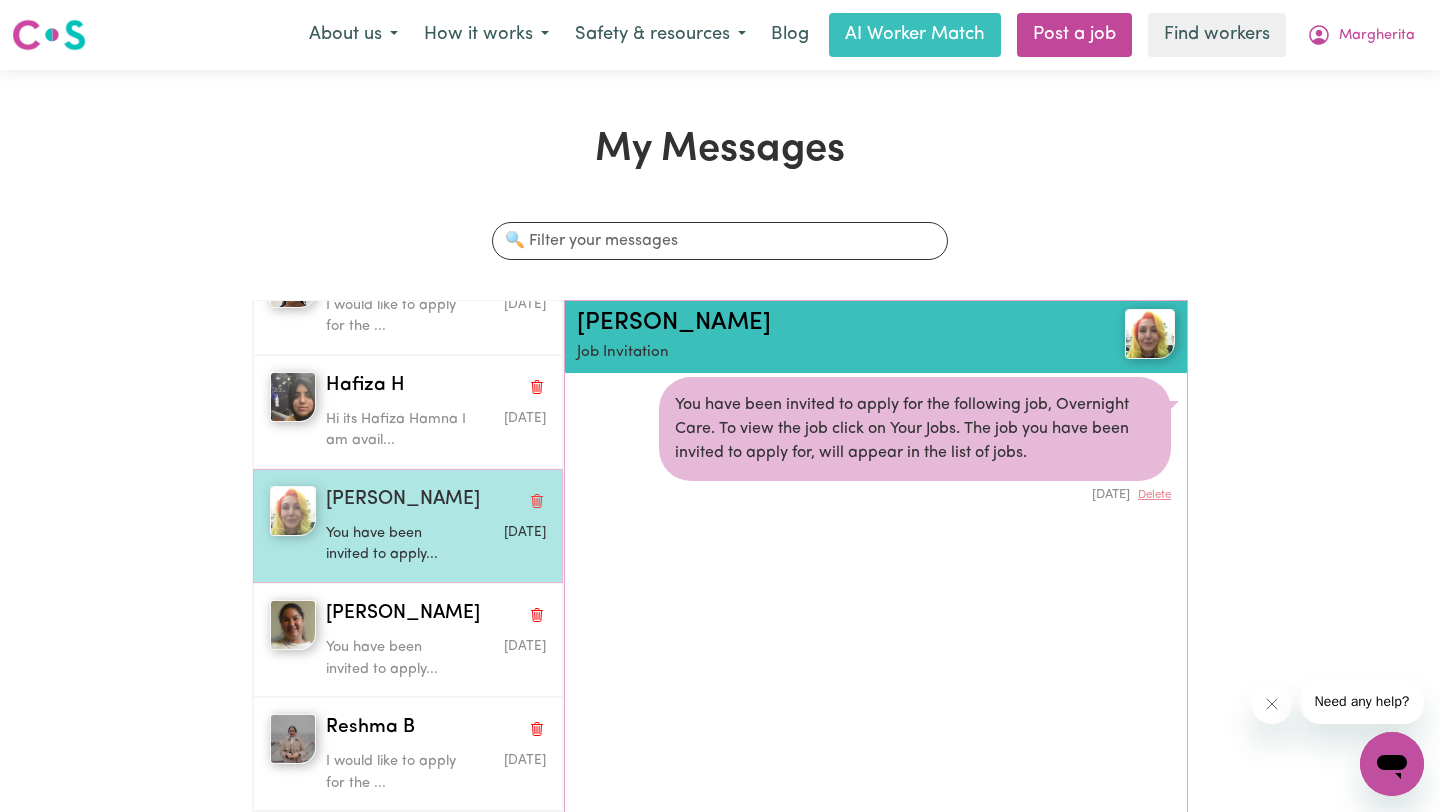 scroll, scrollTop: 452, scrollLeft: 0, axis: vertical 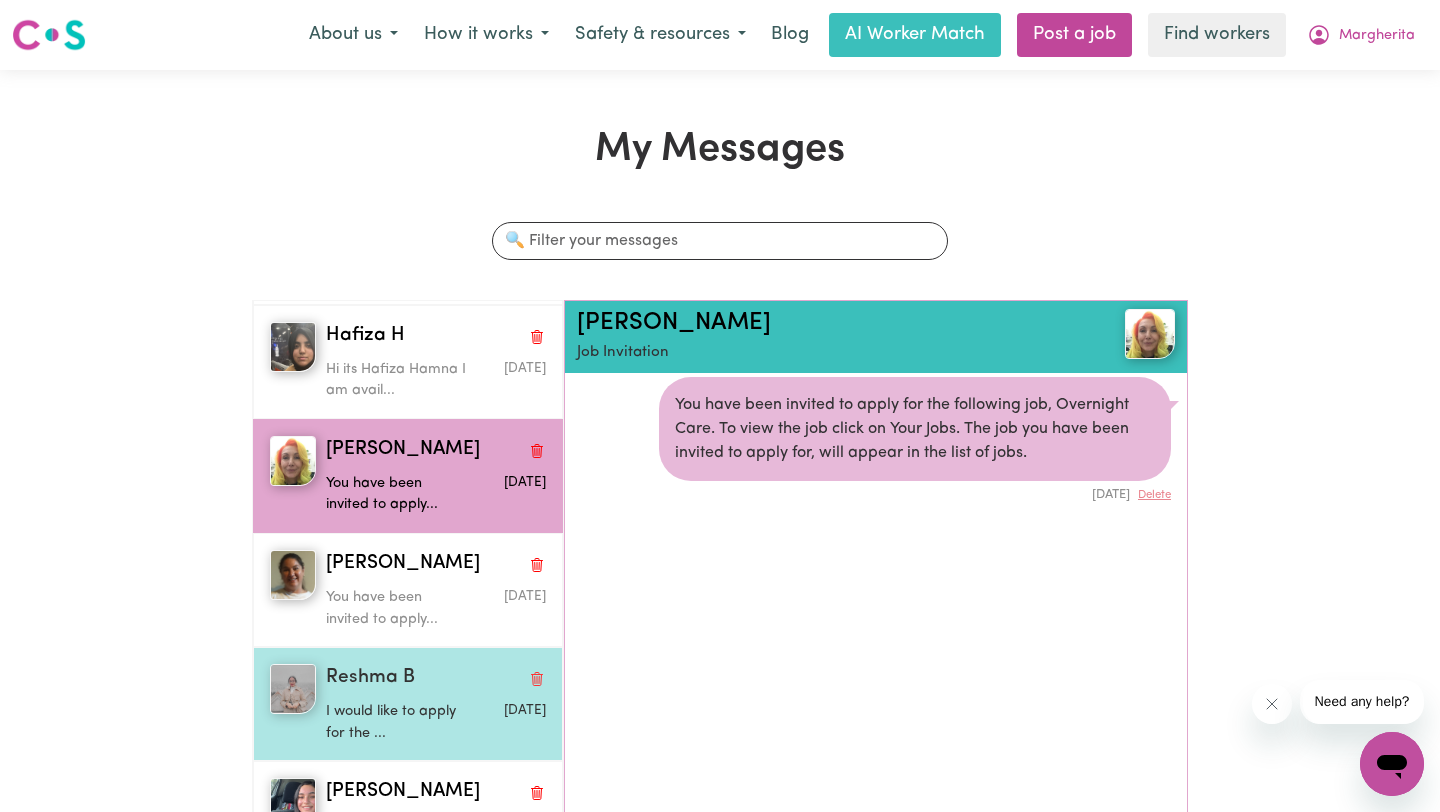 click on "I would like to apply for the ..." at bounding box center [399, 722] 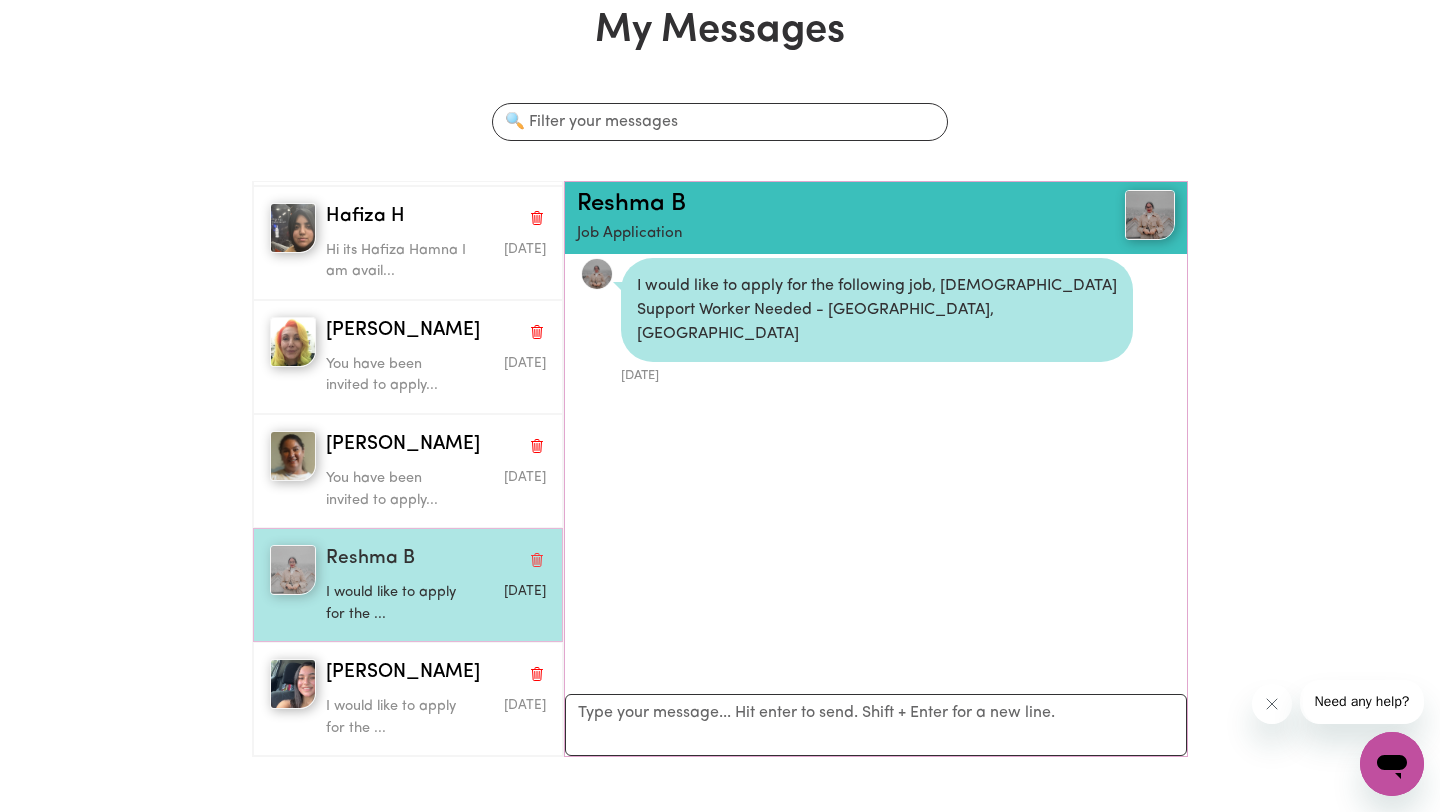 scroll, scrollTop: 120, scrollLeft: 0, axis: vertical 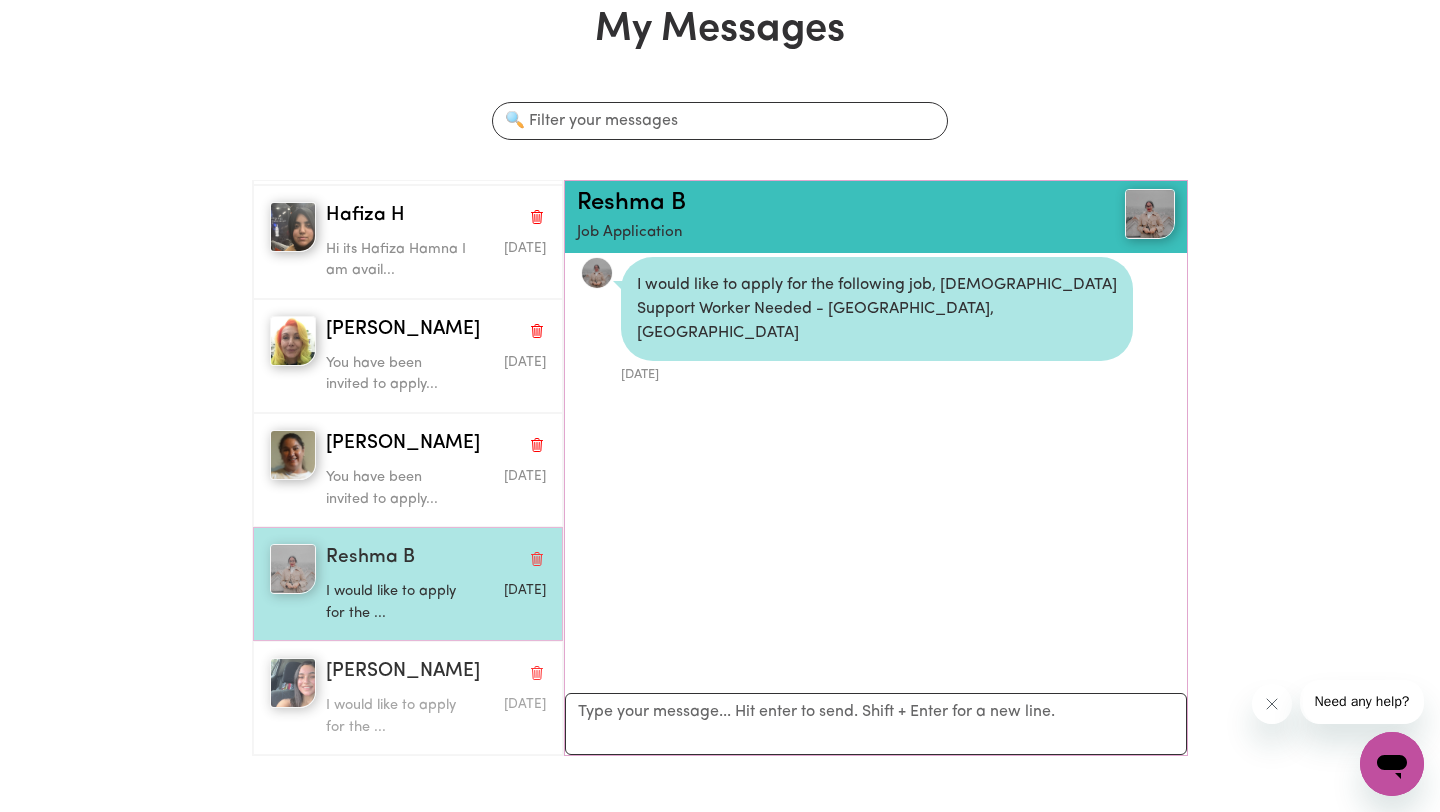 click on "I would like to apply for the ..." at bounding box center (399, 716) 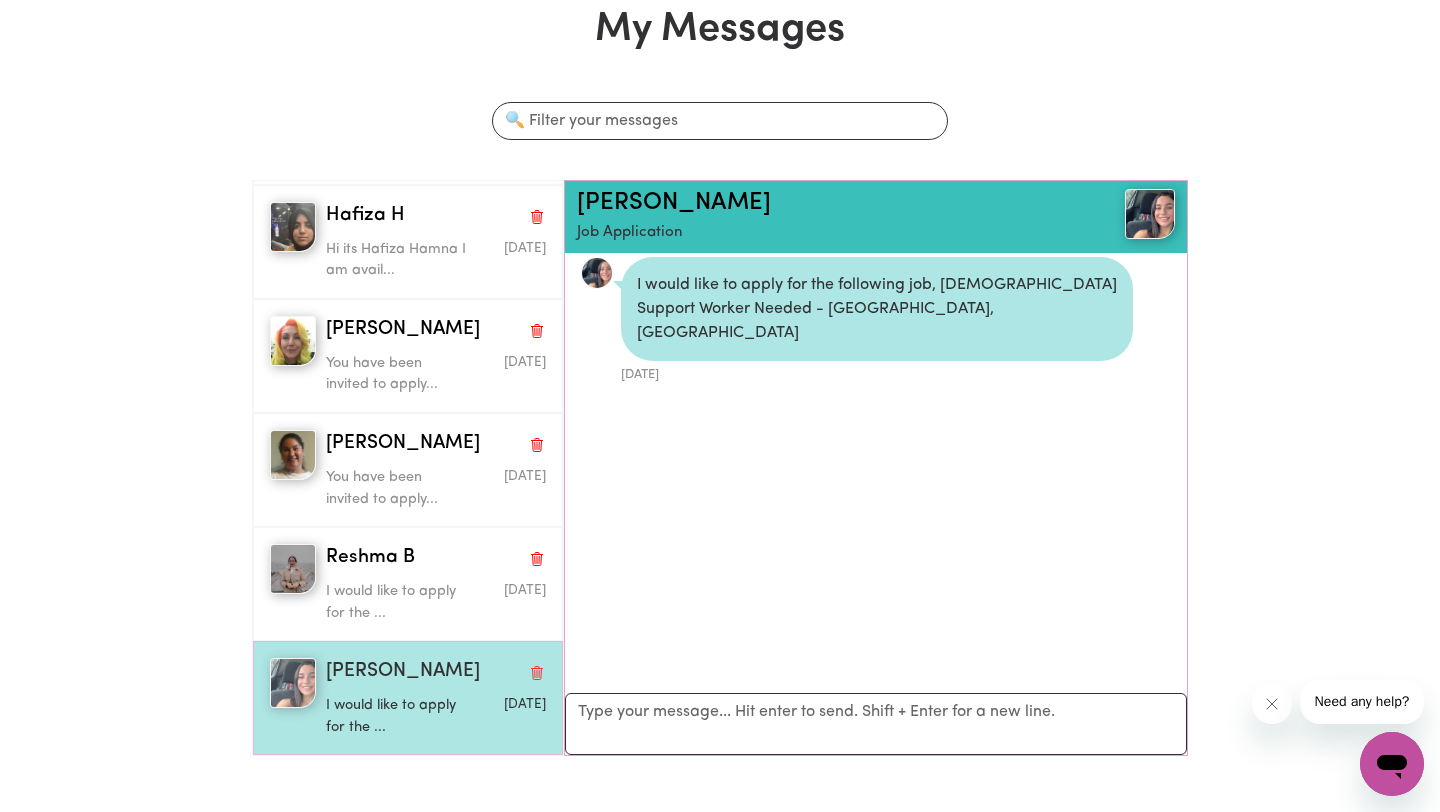 click at bounding box center [293, 683] 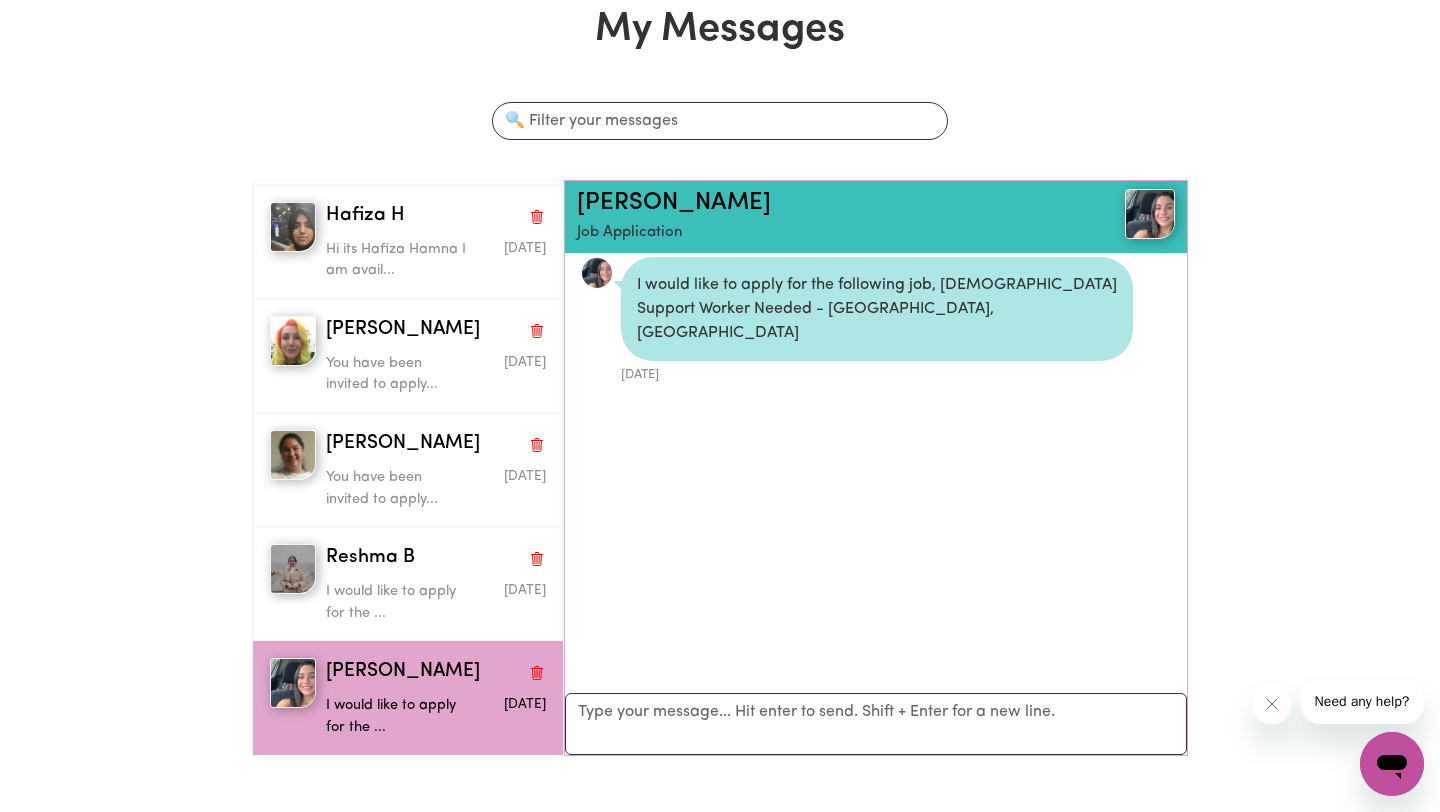 click at bounding box center [597, 273] 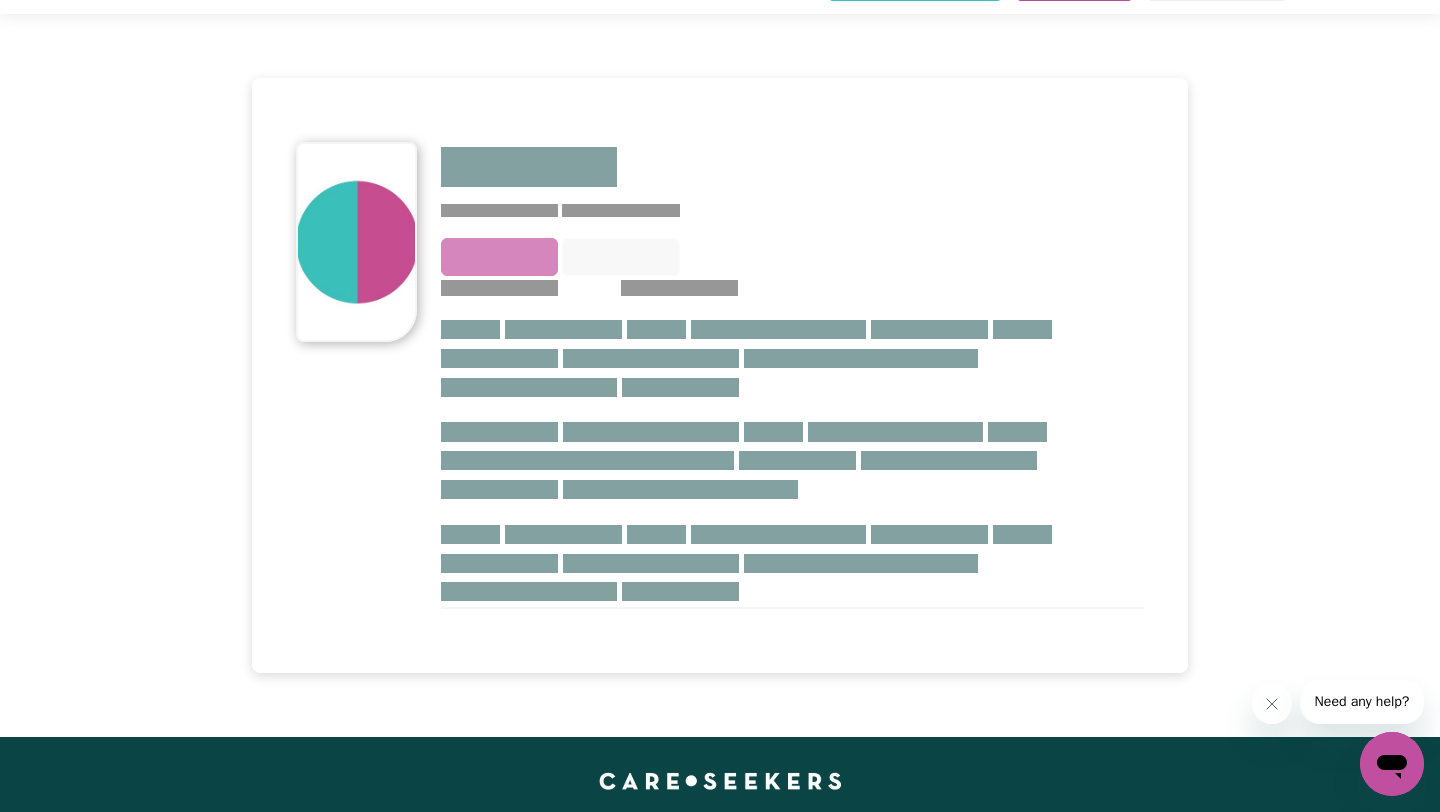 scroll, scrollTop: 0, scrollLeft: 0, axis: both 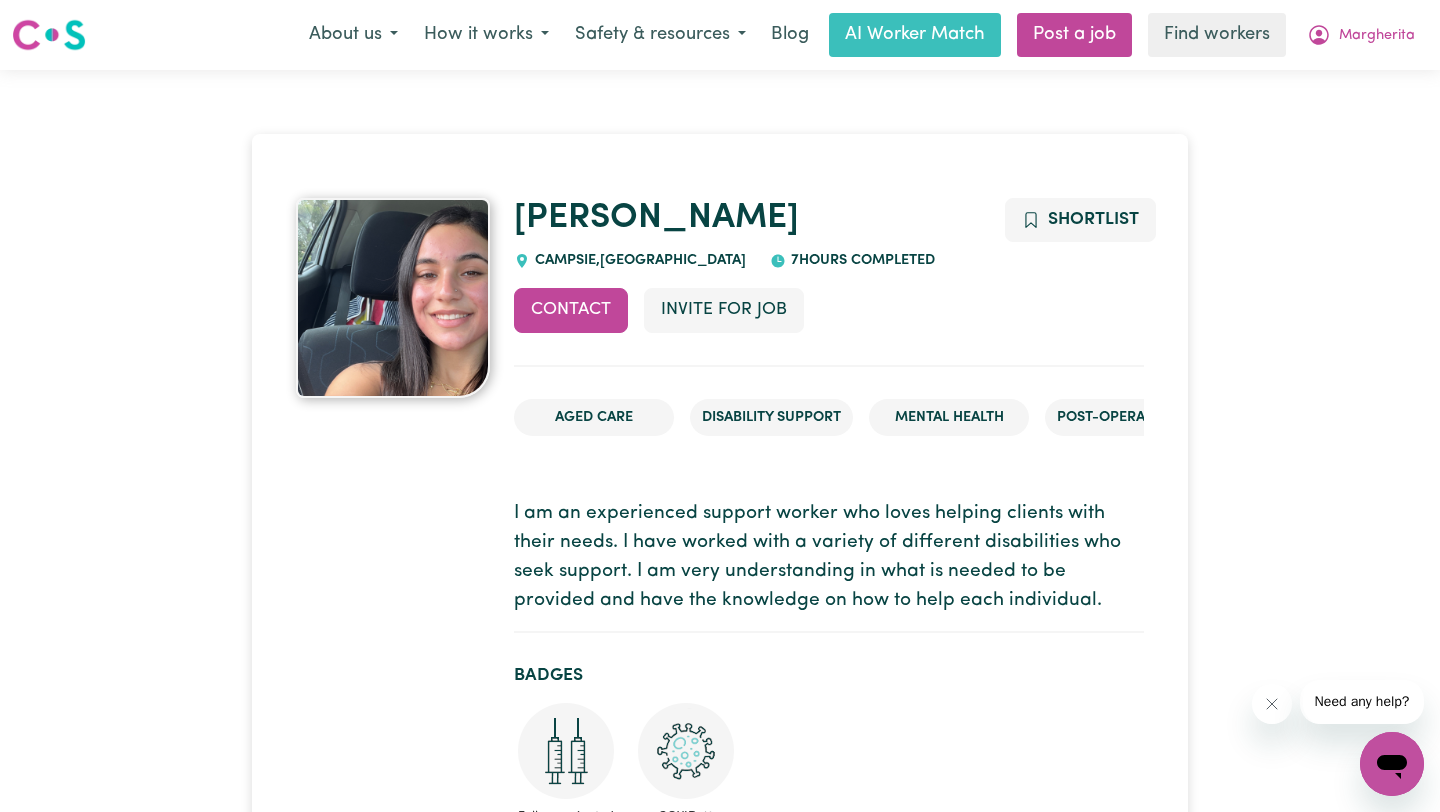 click at bounding box center [393, 298] 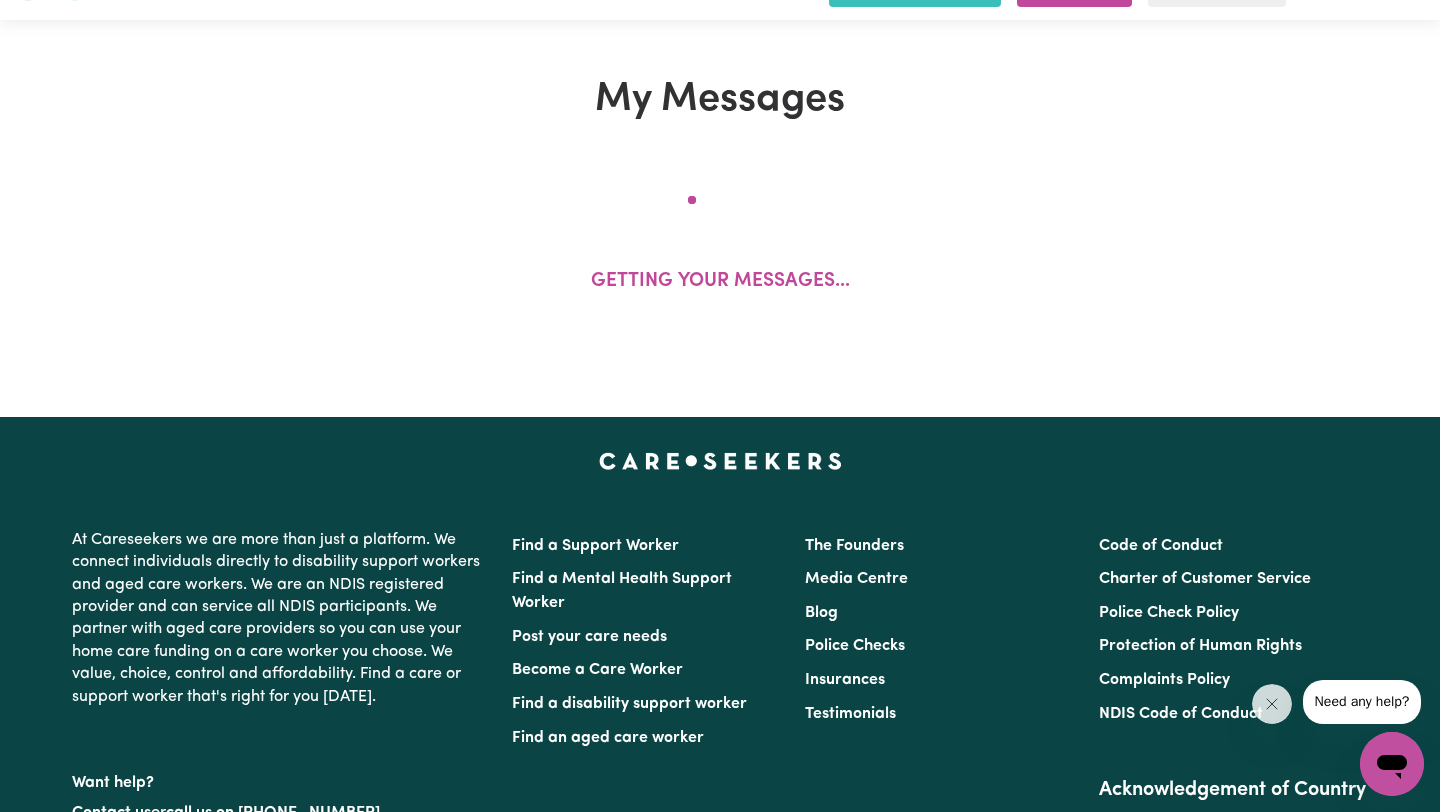scroll, scrollTop: 120, scrollLeft: 0, axis: vertical 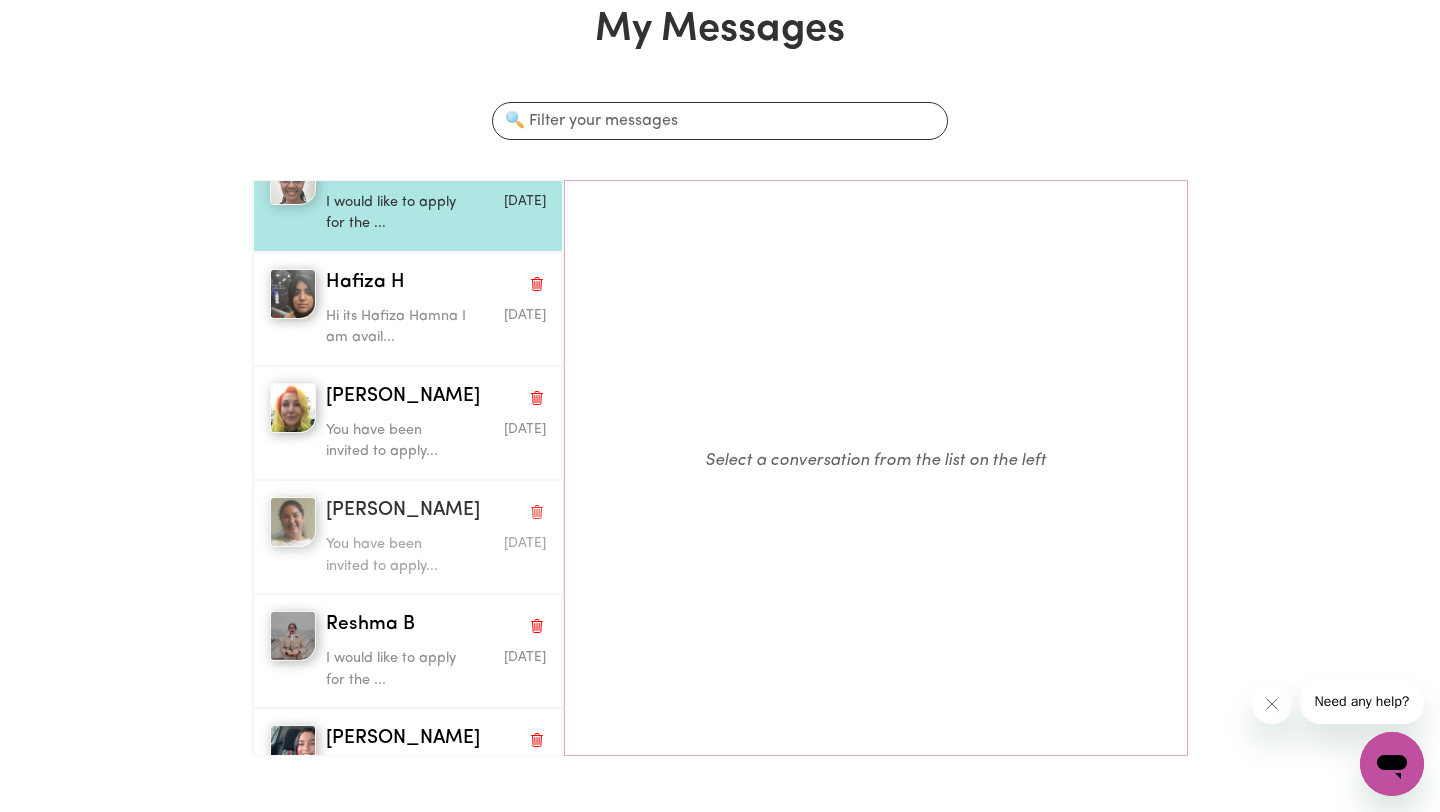click on "[PERSON_NAME]" at bounding box center [403, 511] 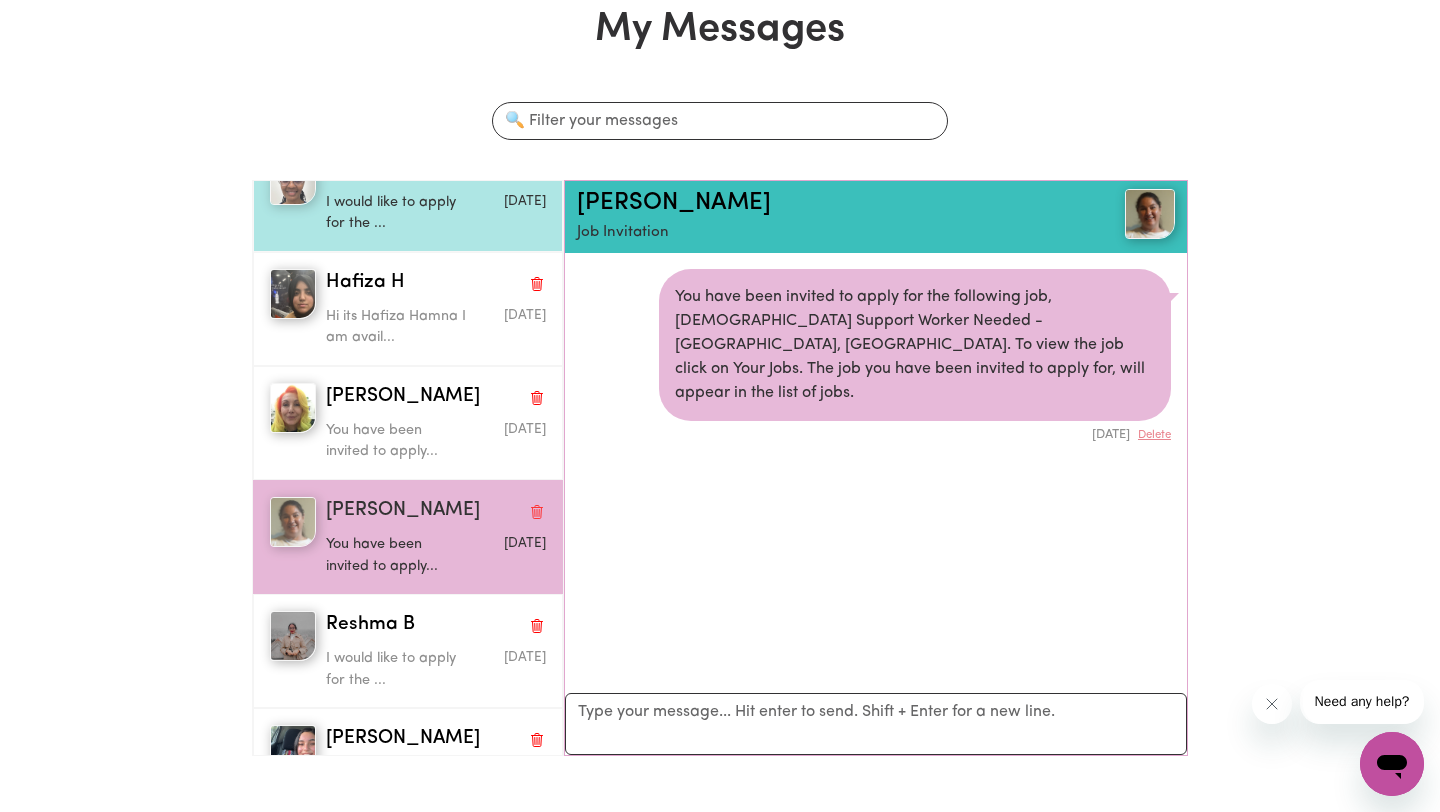 scroll, scrollTop: 12, scrollLeft: 0, axis: vertical 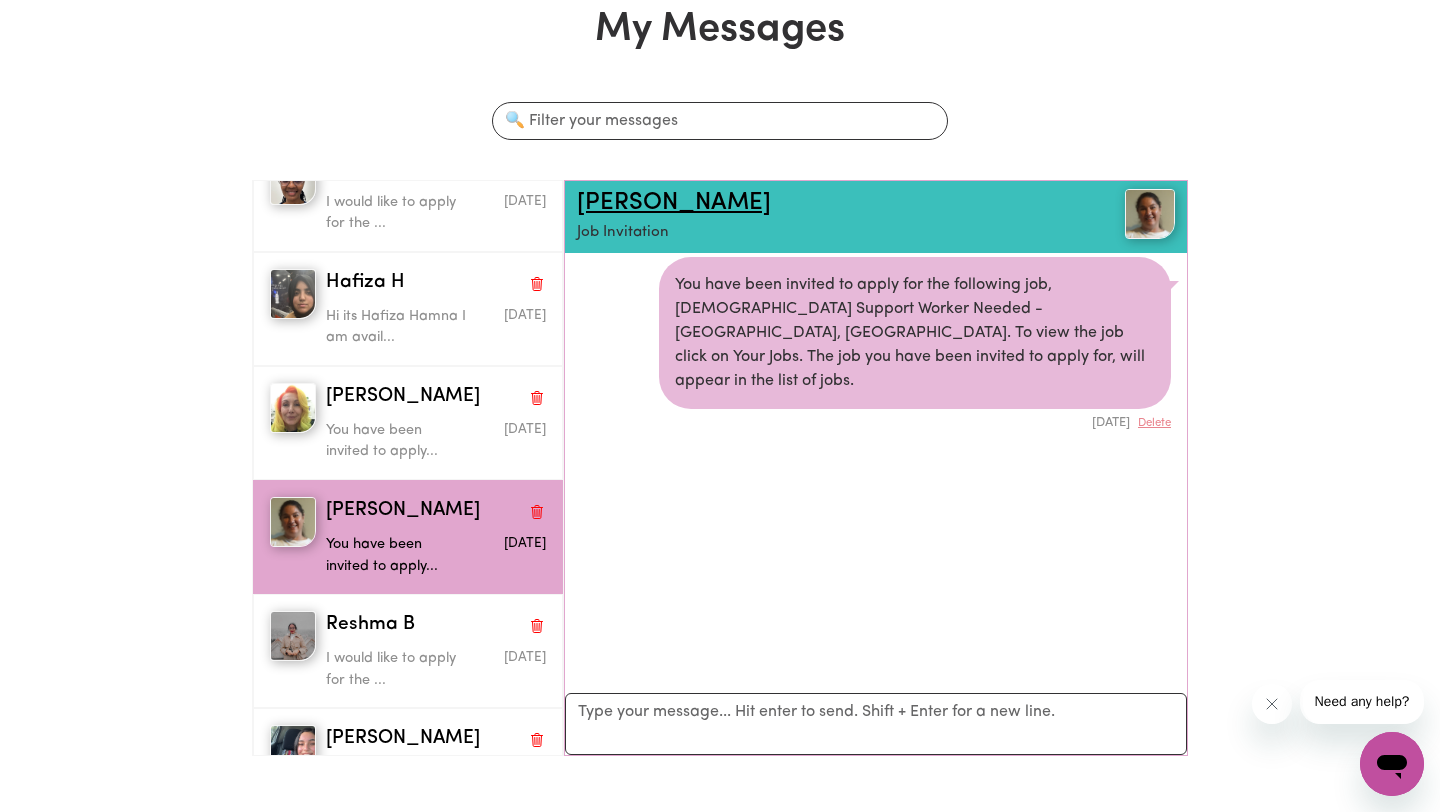 click on "[PERSON_NAME]" at bounding box center [674, 203] 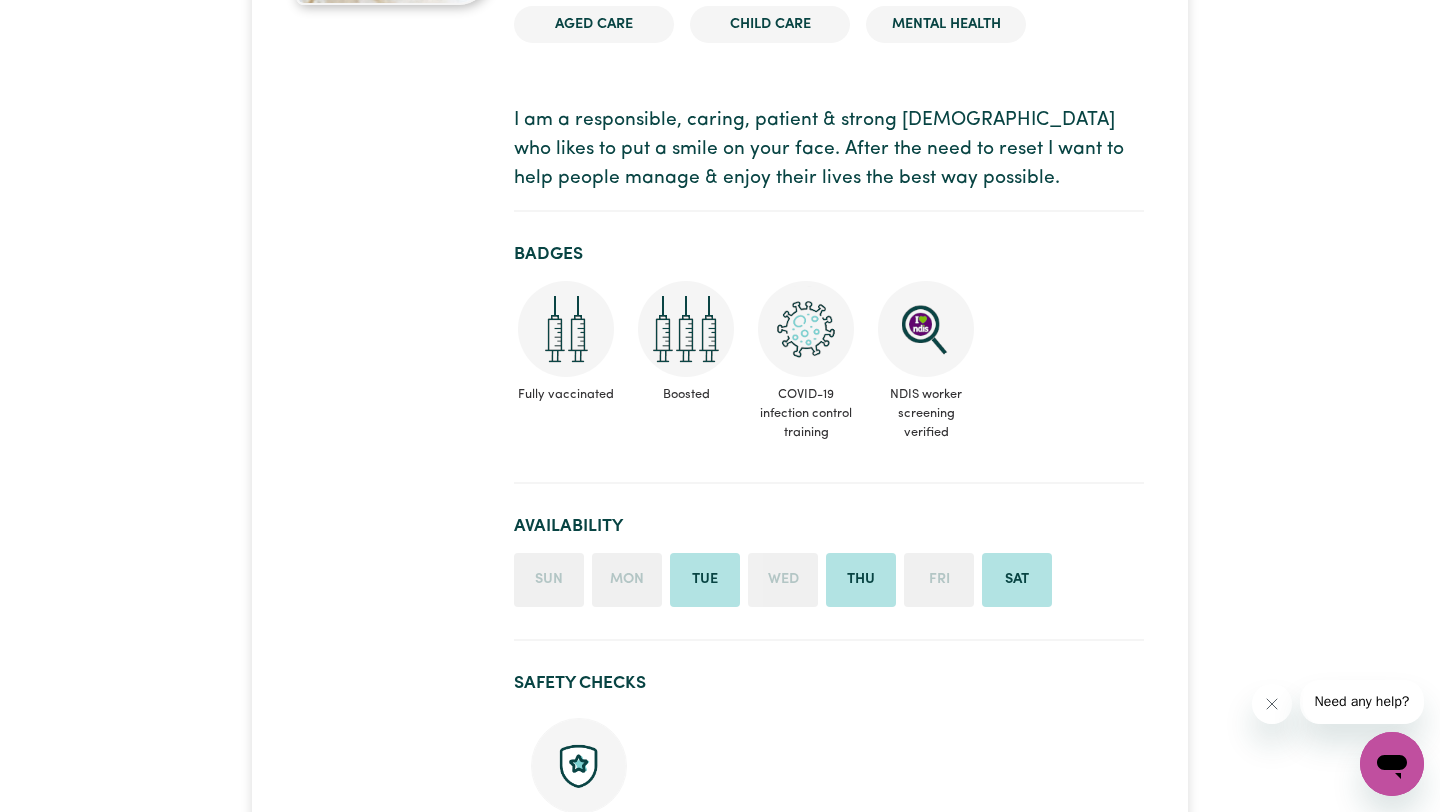 scroll, scrollTop: 0, scrollLeft: 0, axis: both 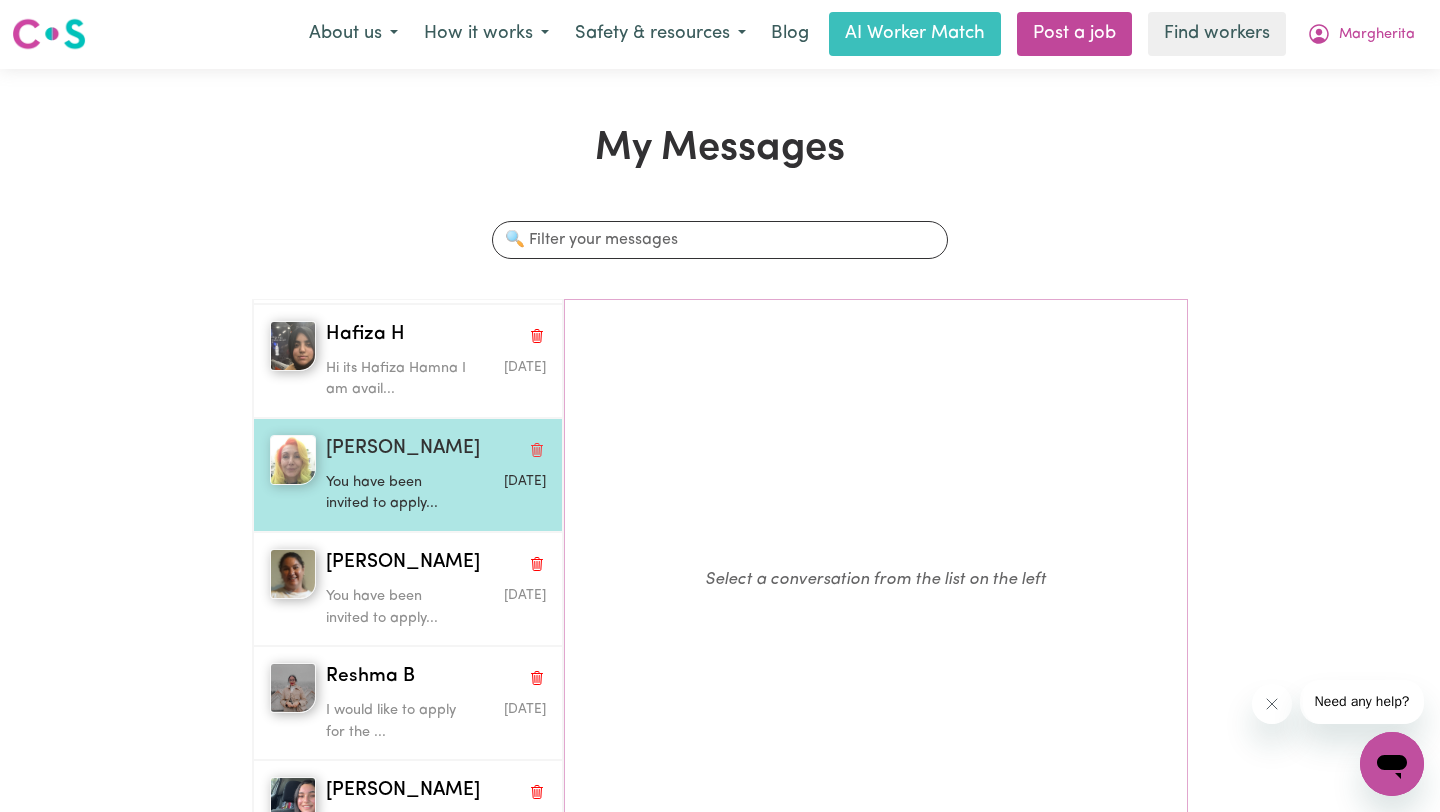 click on "[PERSON_NAME]" at bounding box center [403, 449] 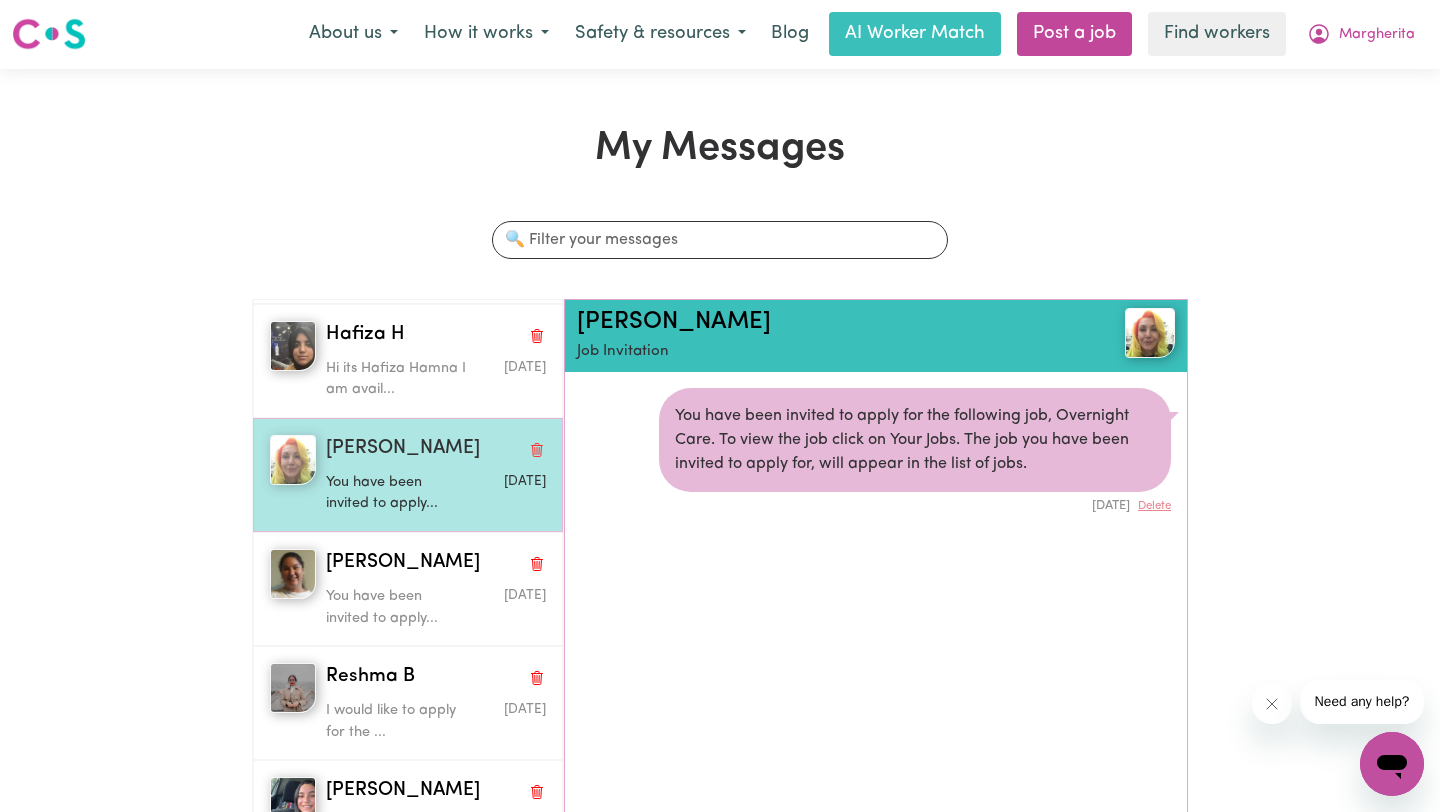 scroll, scrollTop: 12, scrollLeft: 0, axis: vertical 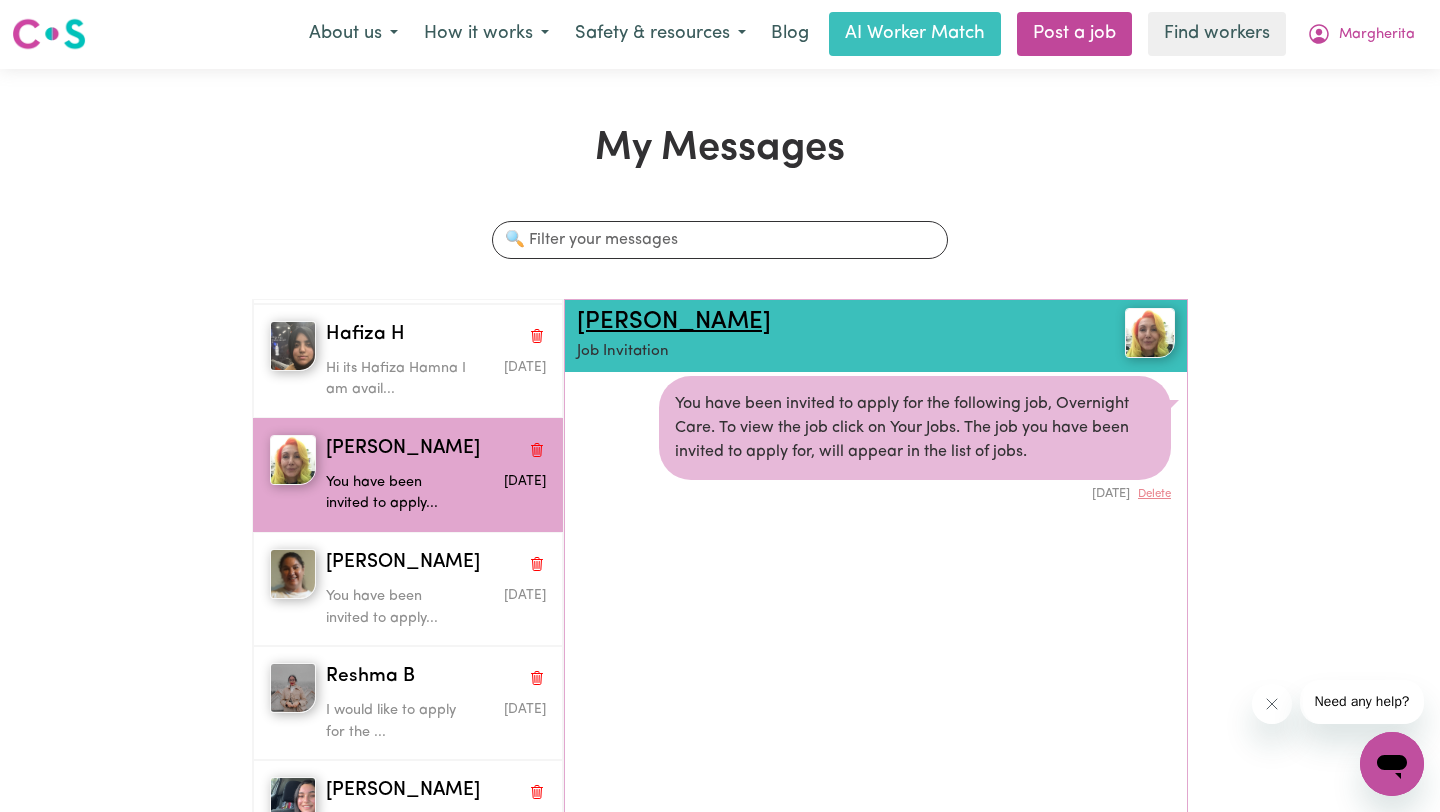 click on "[PERSON_NAME]" at bounding box center [674, 322] 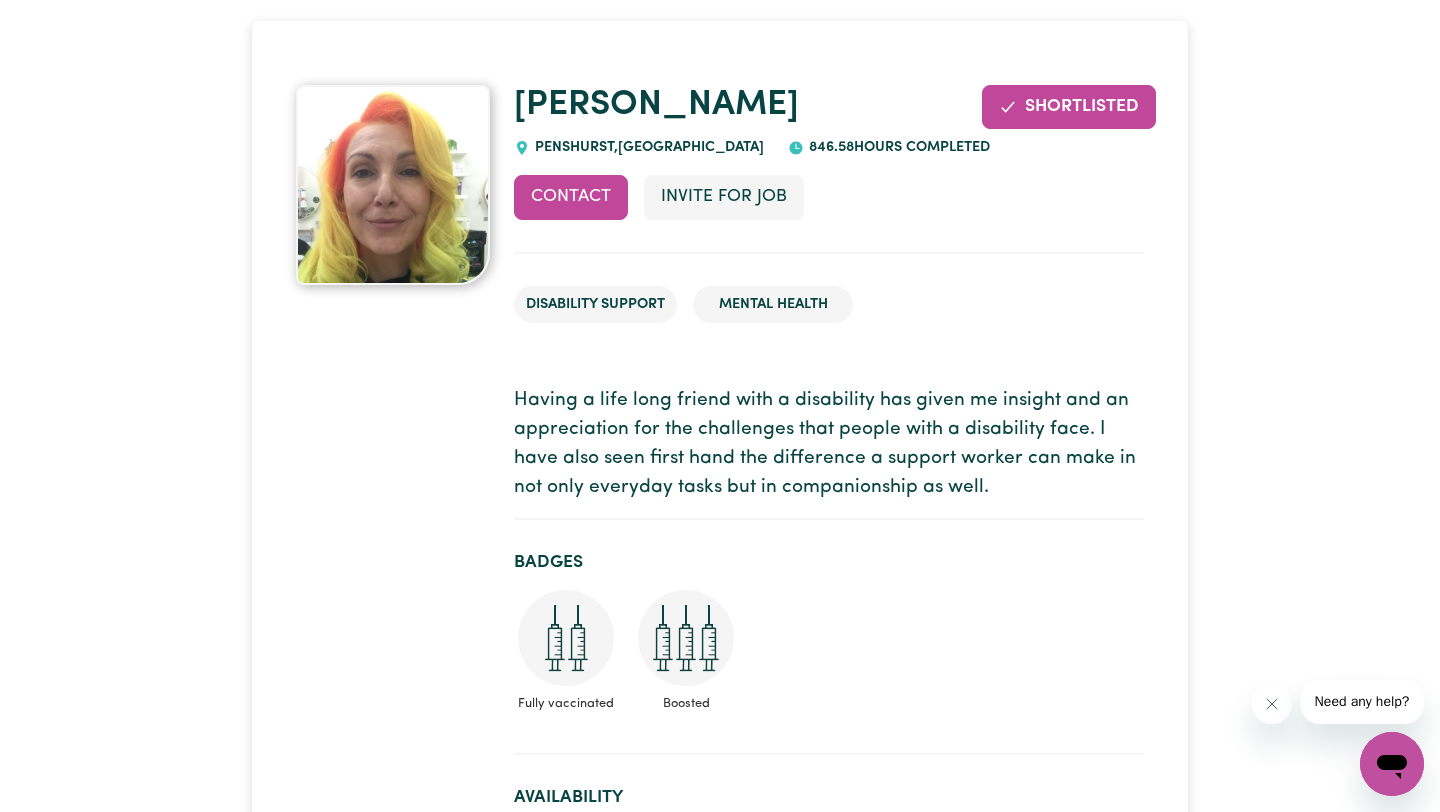 scroll, scrollTop: 0, scrollLeft: 0, axis: both 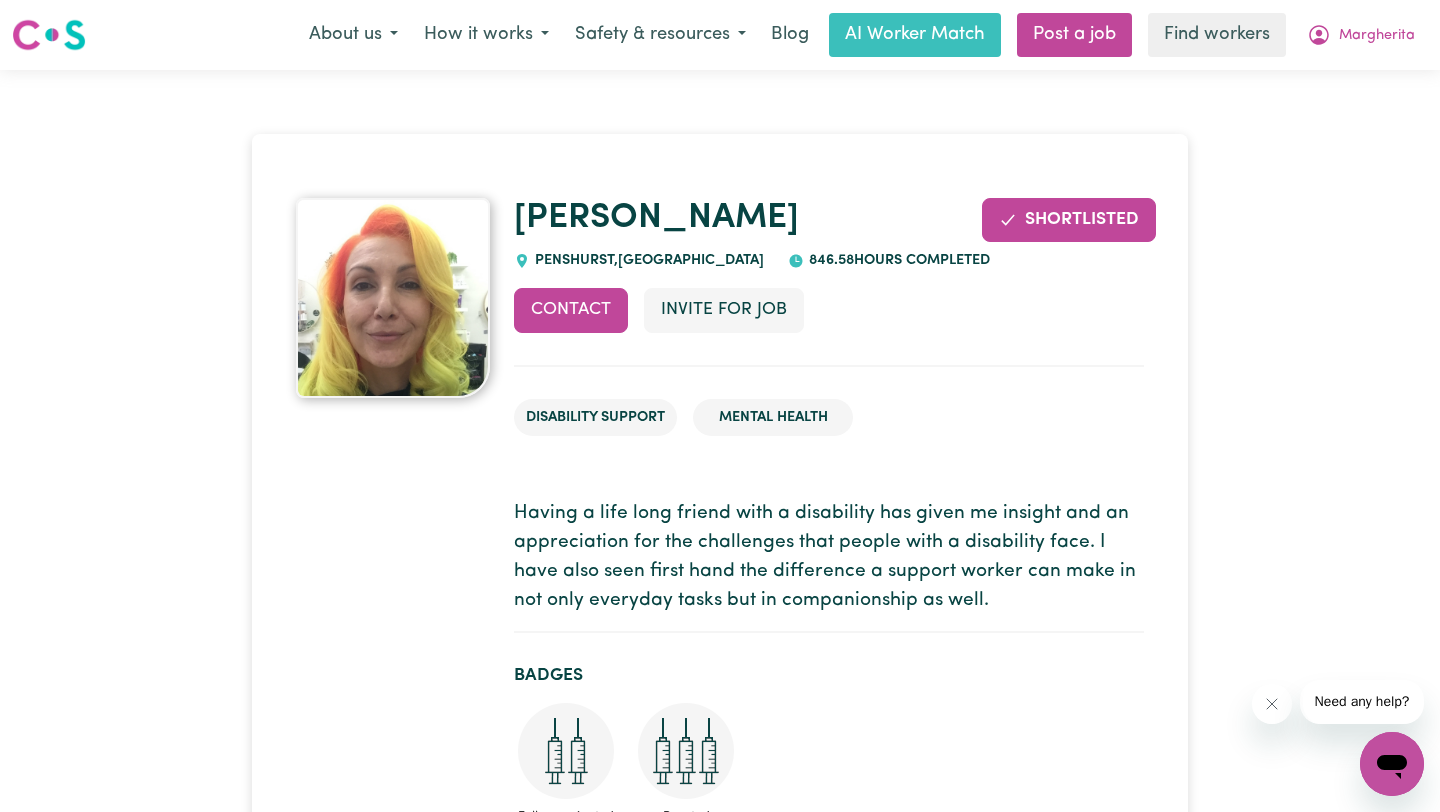 click at bounding box center (393, 298) 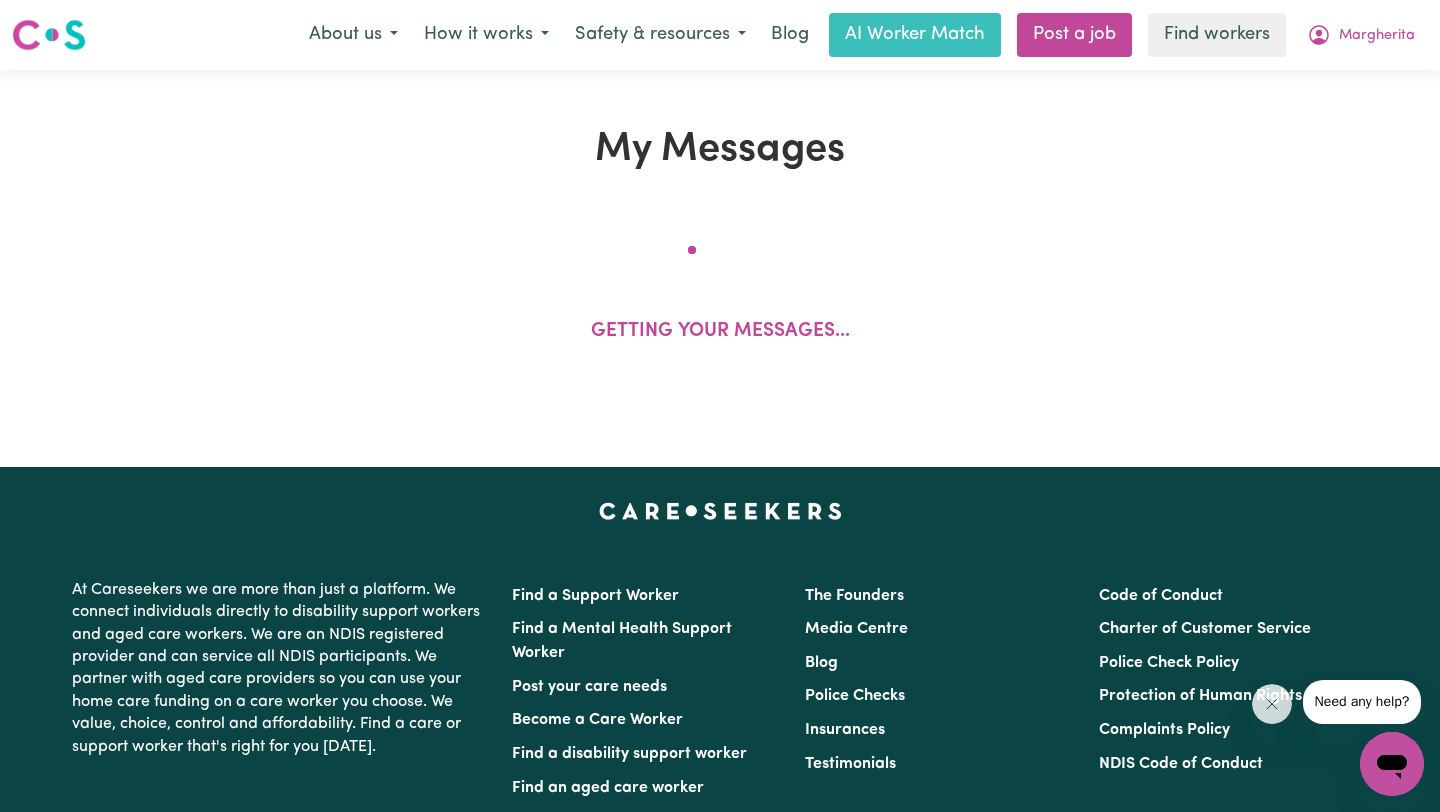 scroll, scrollTop: 1, scrollLeft: 0, axis: vertical 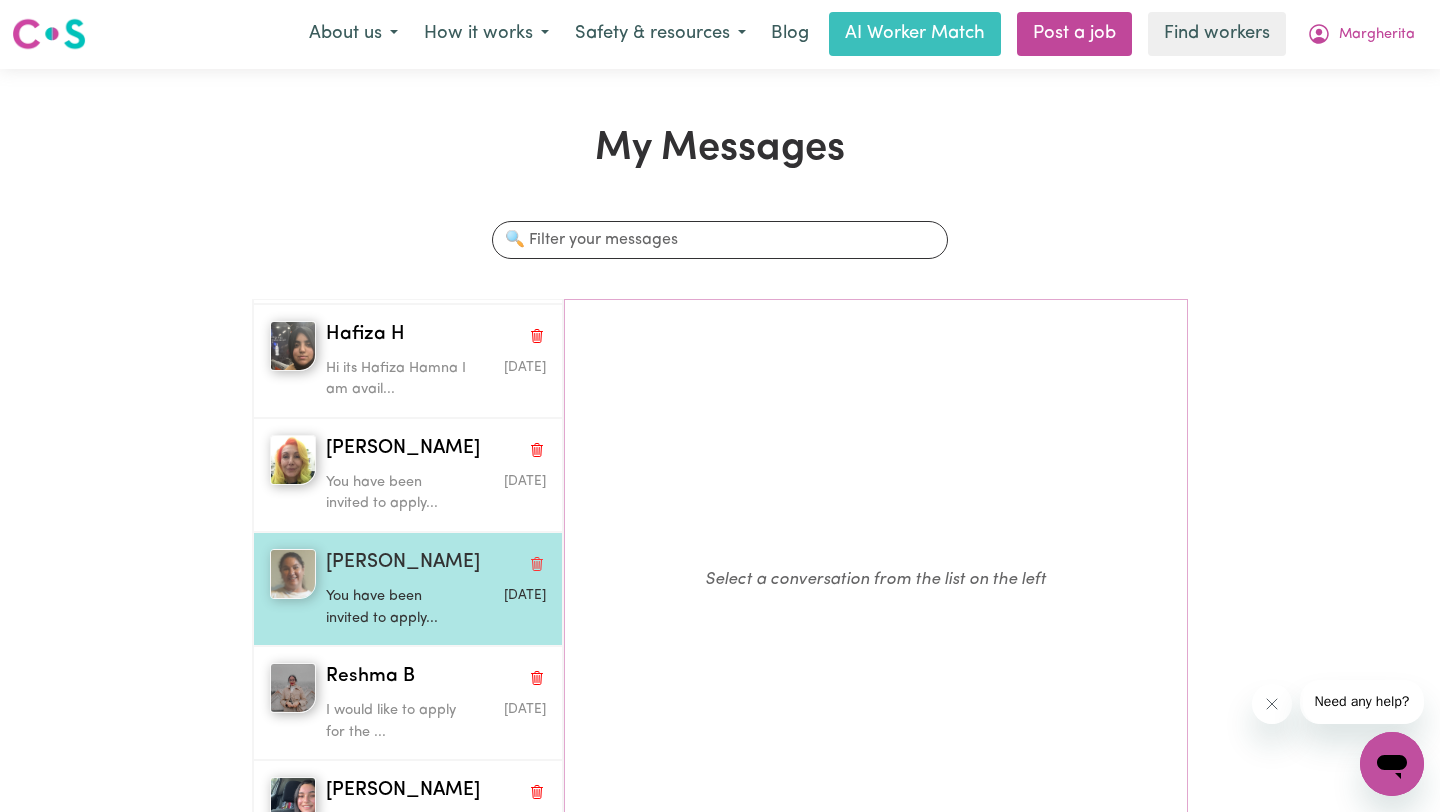 click on "[PERSON_NAME]" at bounding box center (403, 563) 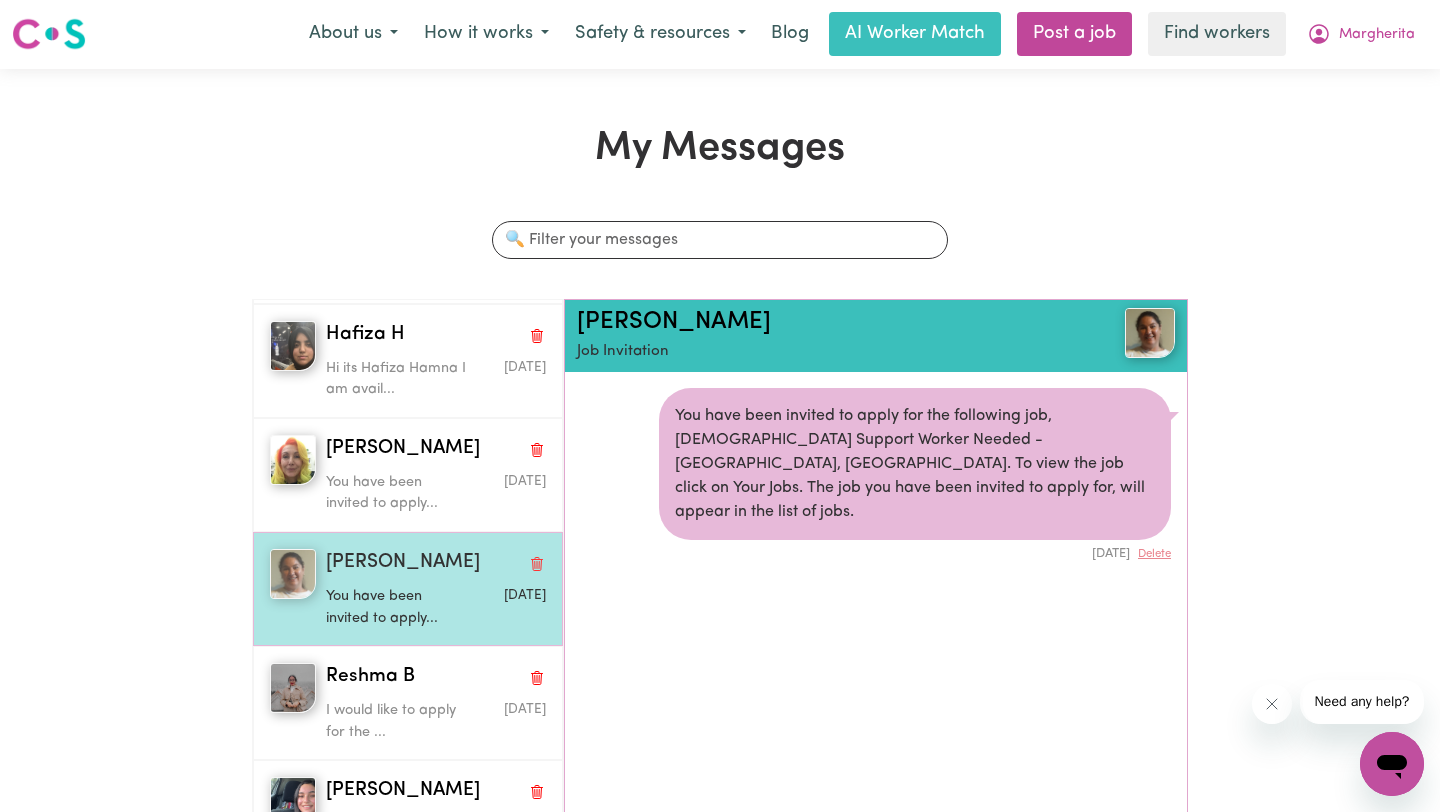 scroll, scrollTop: 12, scrollLeft: 0, axis: vertical 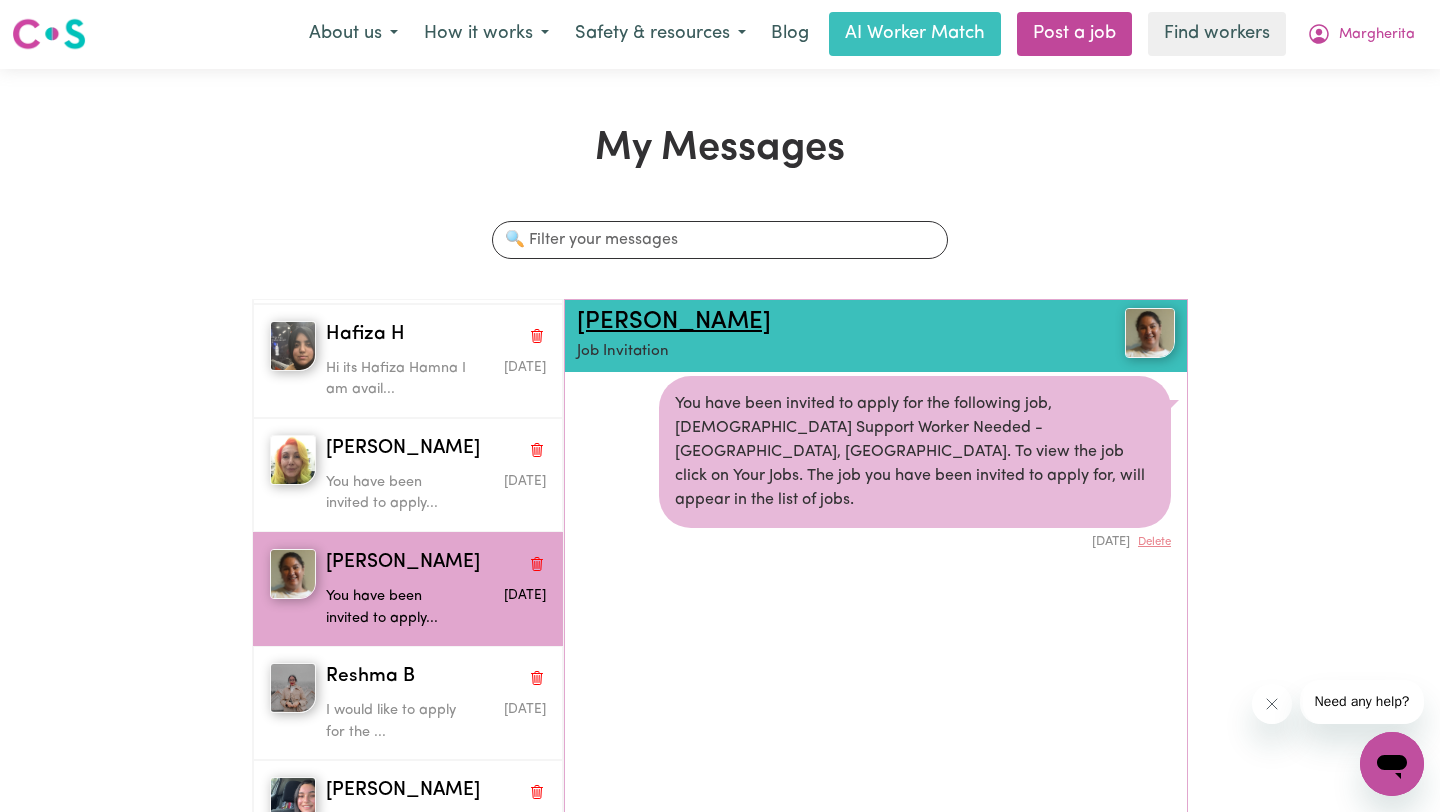 click on "[PERSON_NAME]" at bounding box center (674, 322) 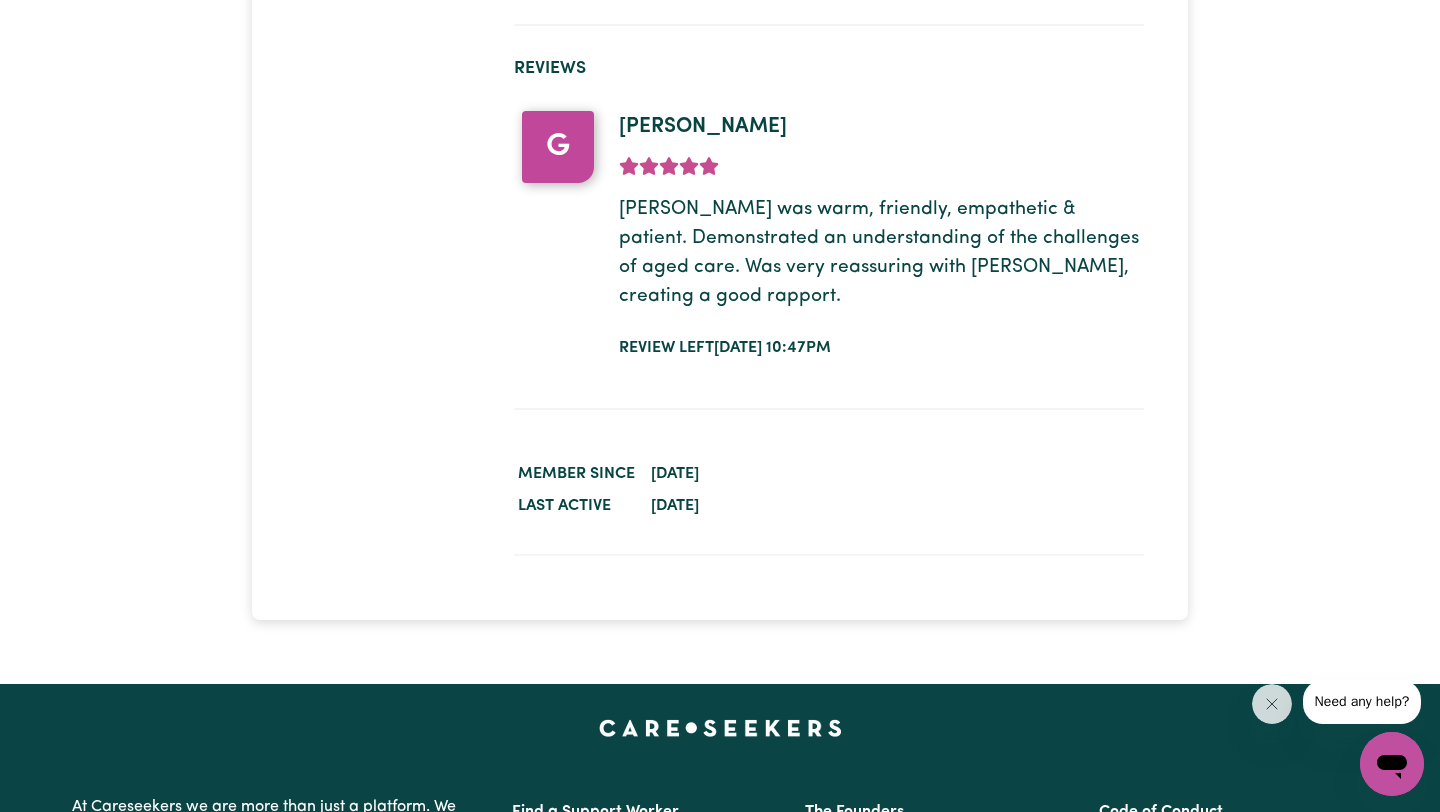 scroll, scrollTop: 3318, scrollLeft: 0, axis: vertical 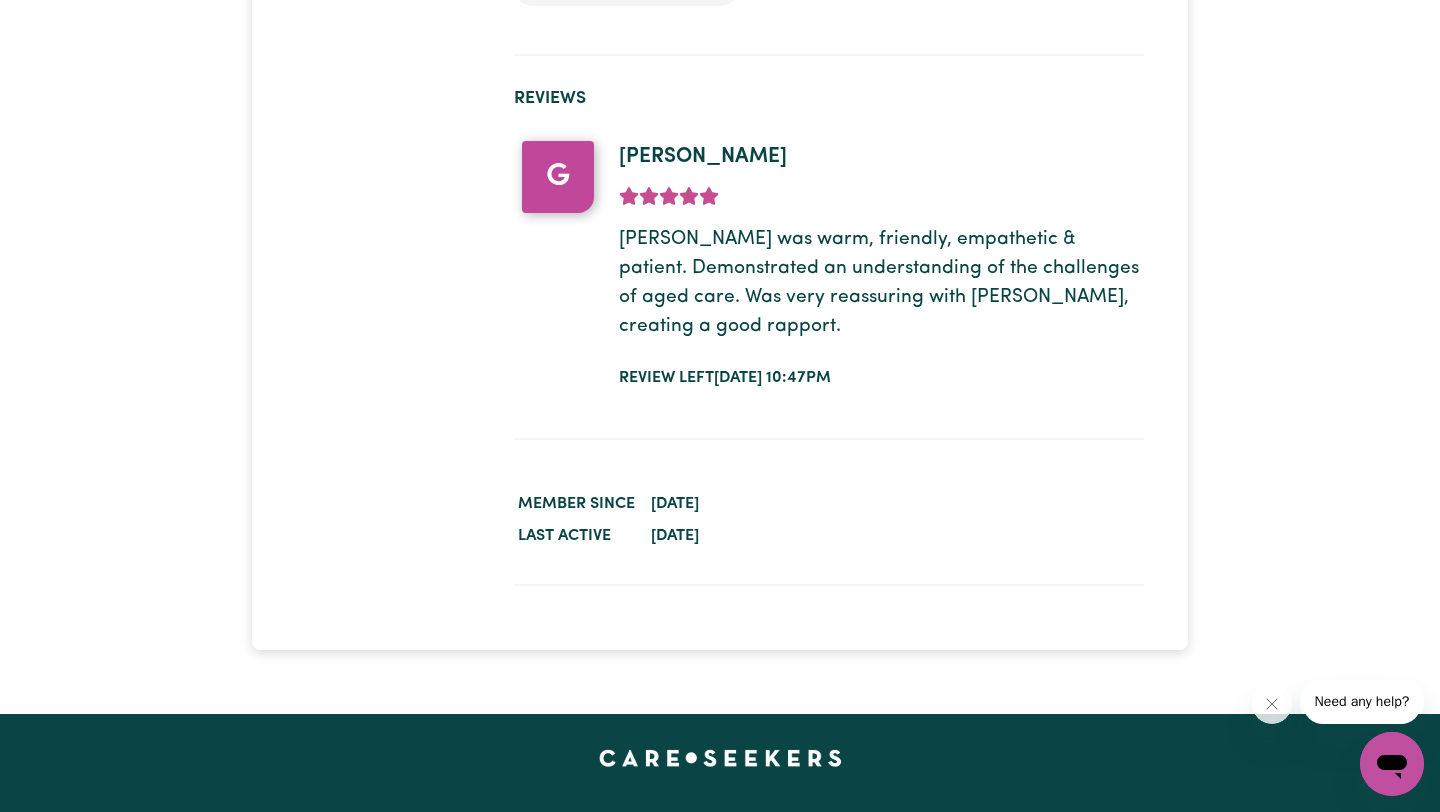 drag, startPoint x: 651, startPoint y: 531, endPoint x: 749, endPoint y: 528, distance: 98.045906 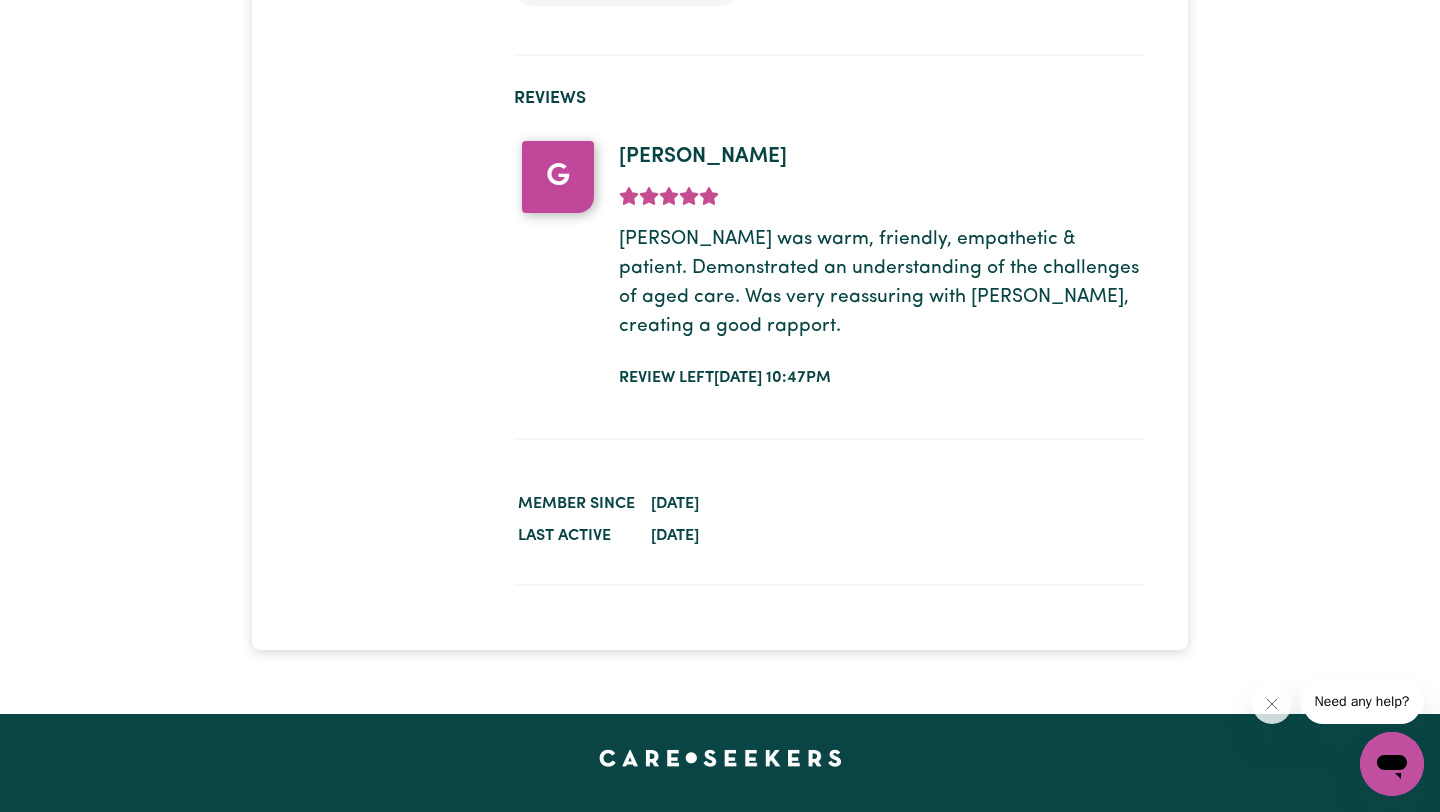 click on "[DATE]" at bounding box center [895, 536] 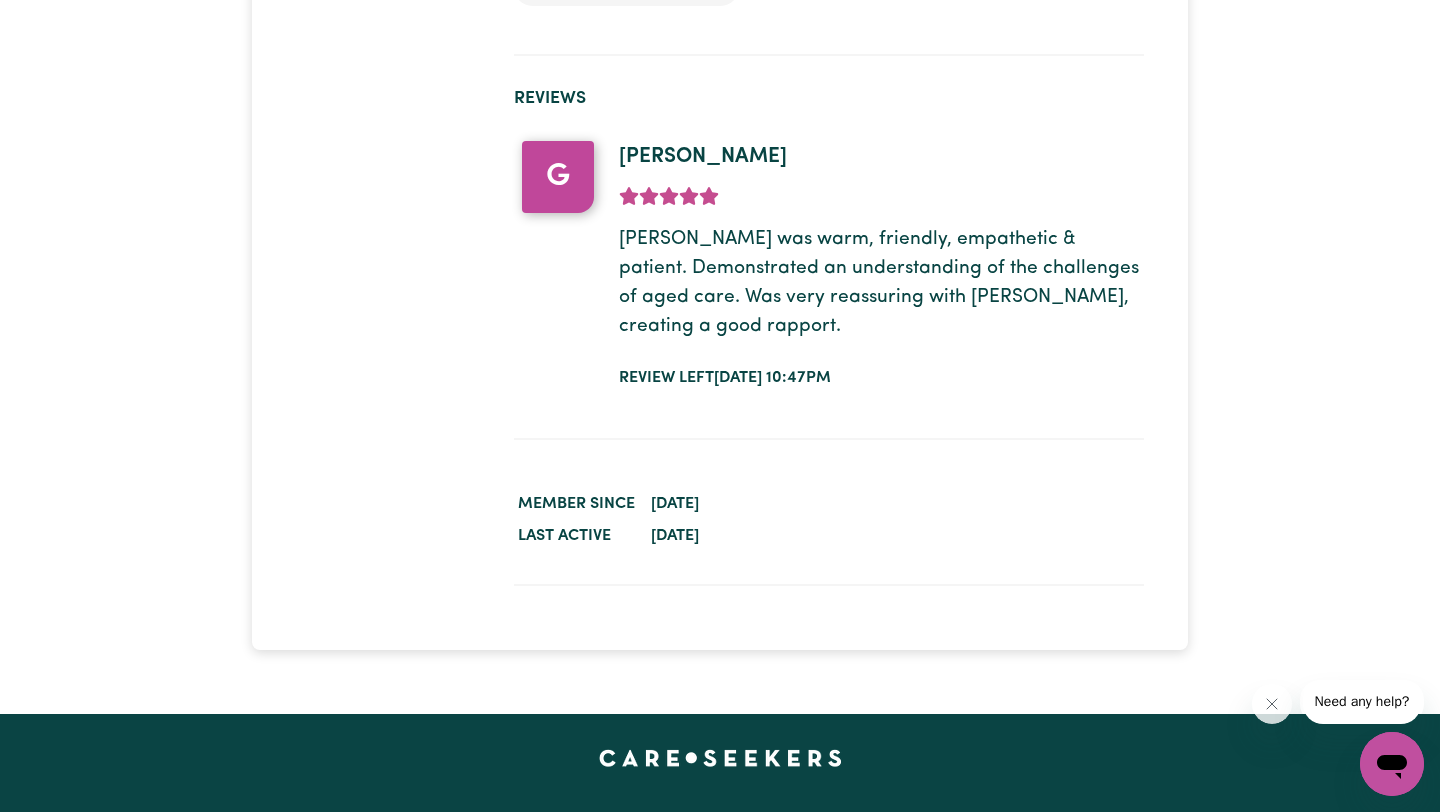drag, startPoint x: 651, startPoint y: 532, endPoint x: 747, endPoint y: 527, distance: 96.13012 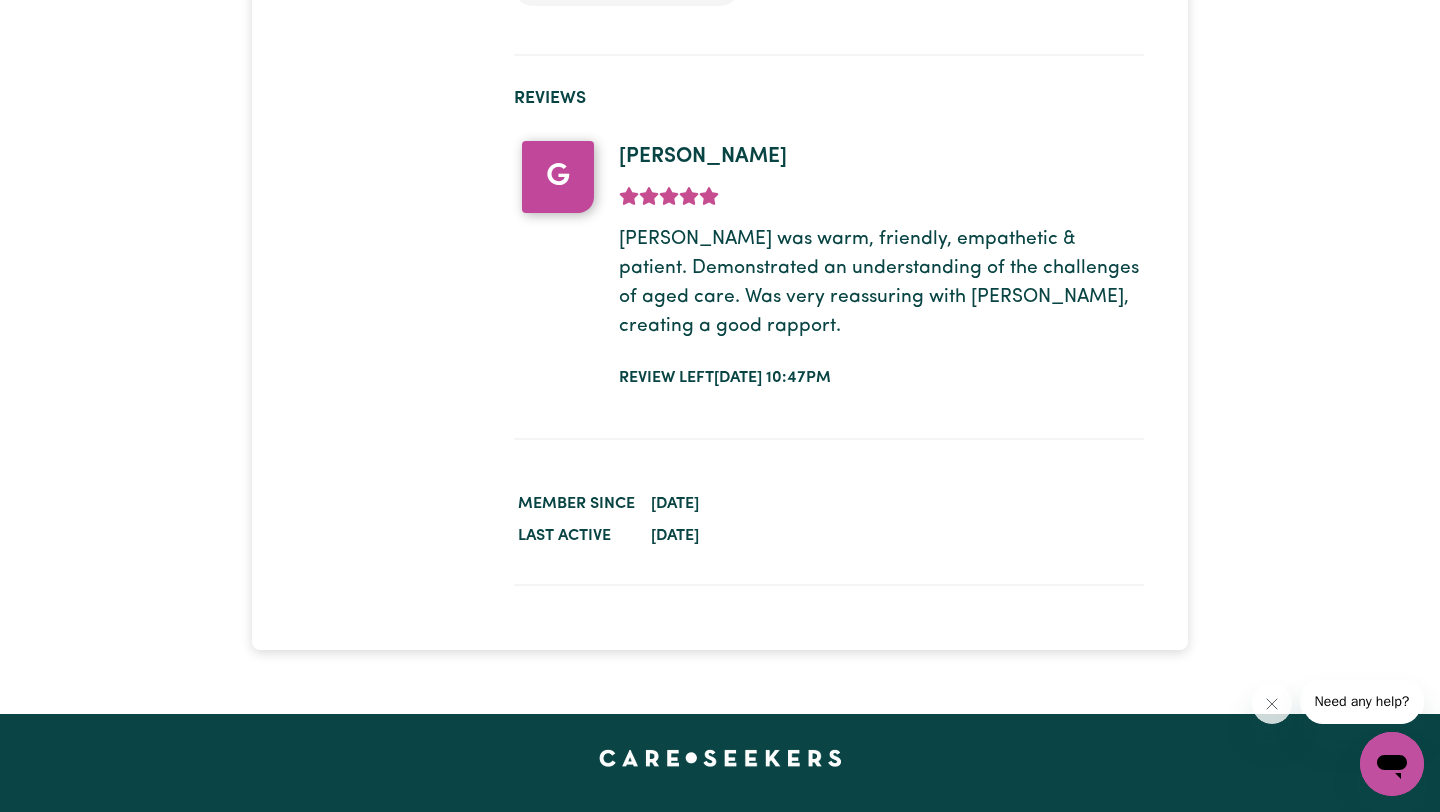 click on "[DATE]" at bounding box center (895, 536) 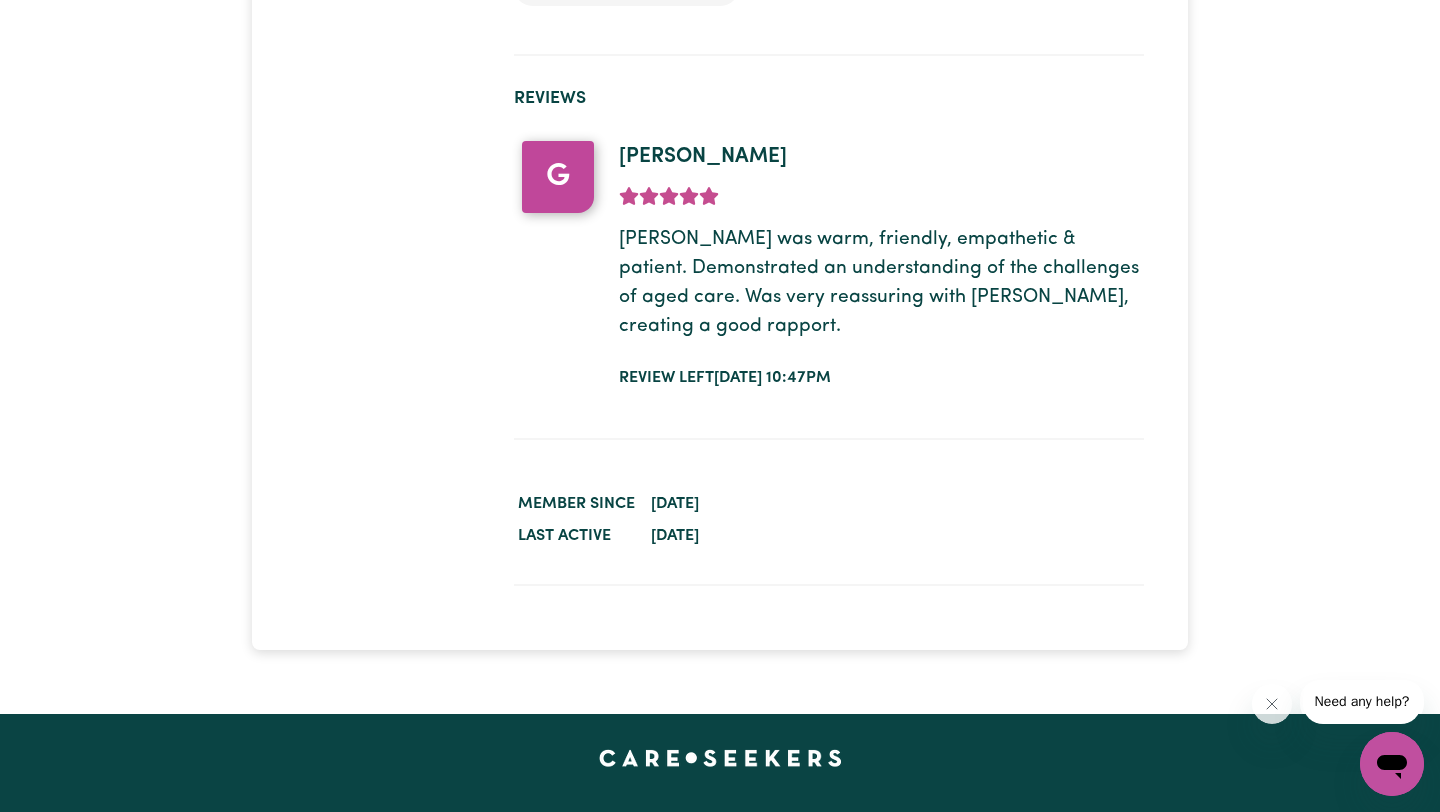 drag, startPoint x: 650, startPoint y: 535, endPoint x: 750, endPoint y: 531, distance: 100.07997 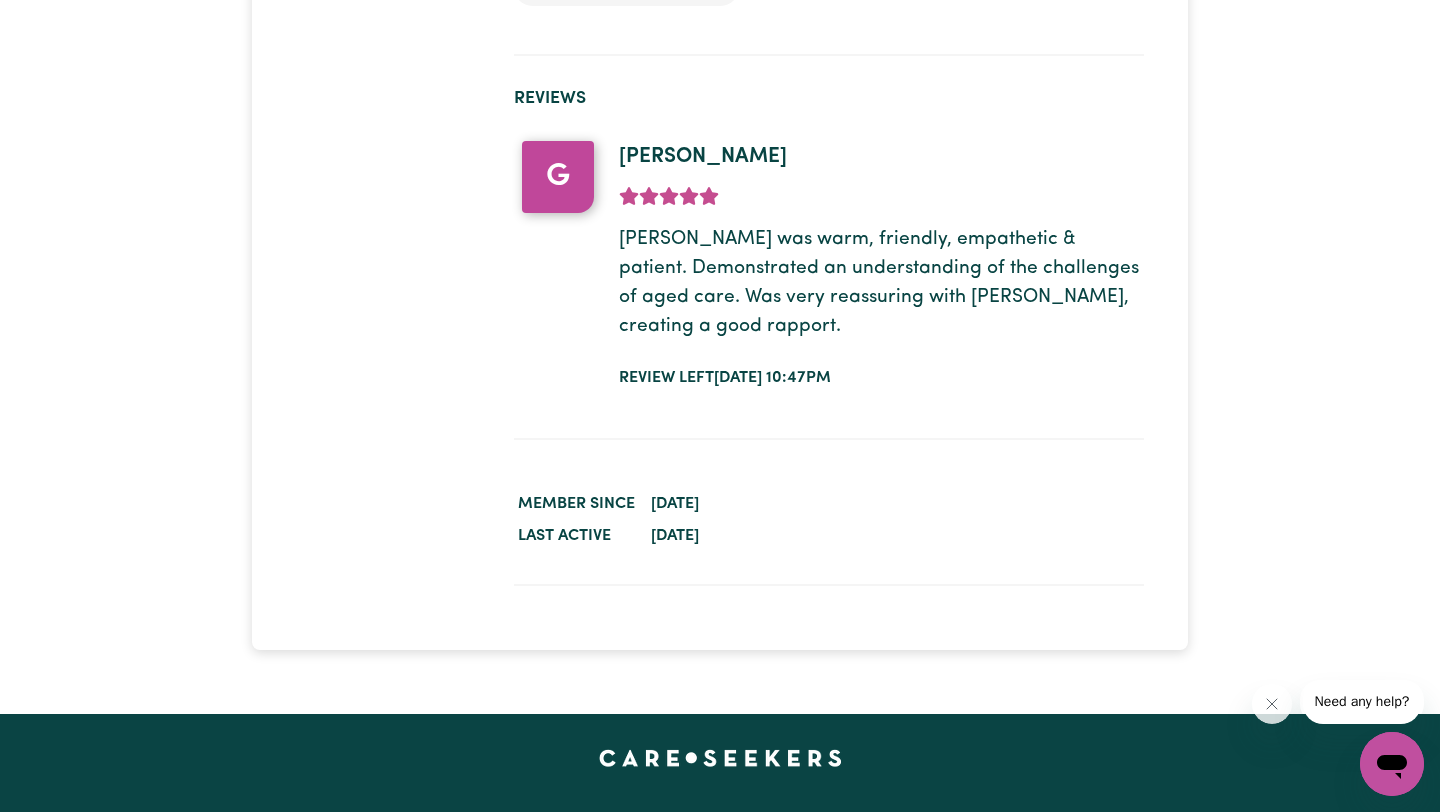 click on "[DATE]" at bounding box center [895, 536] 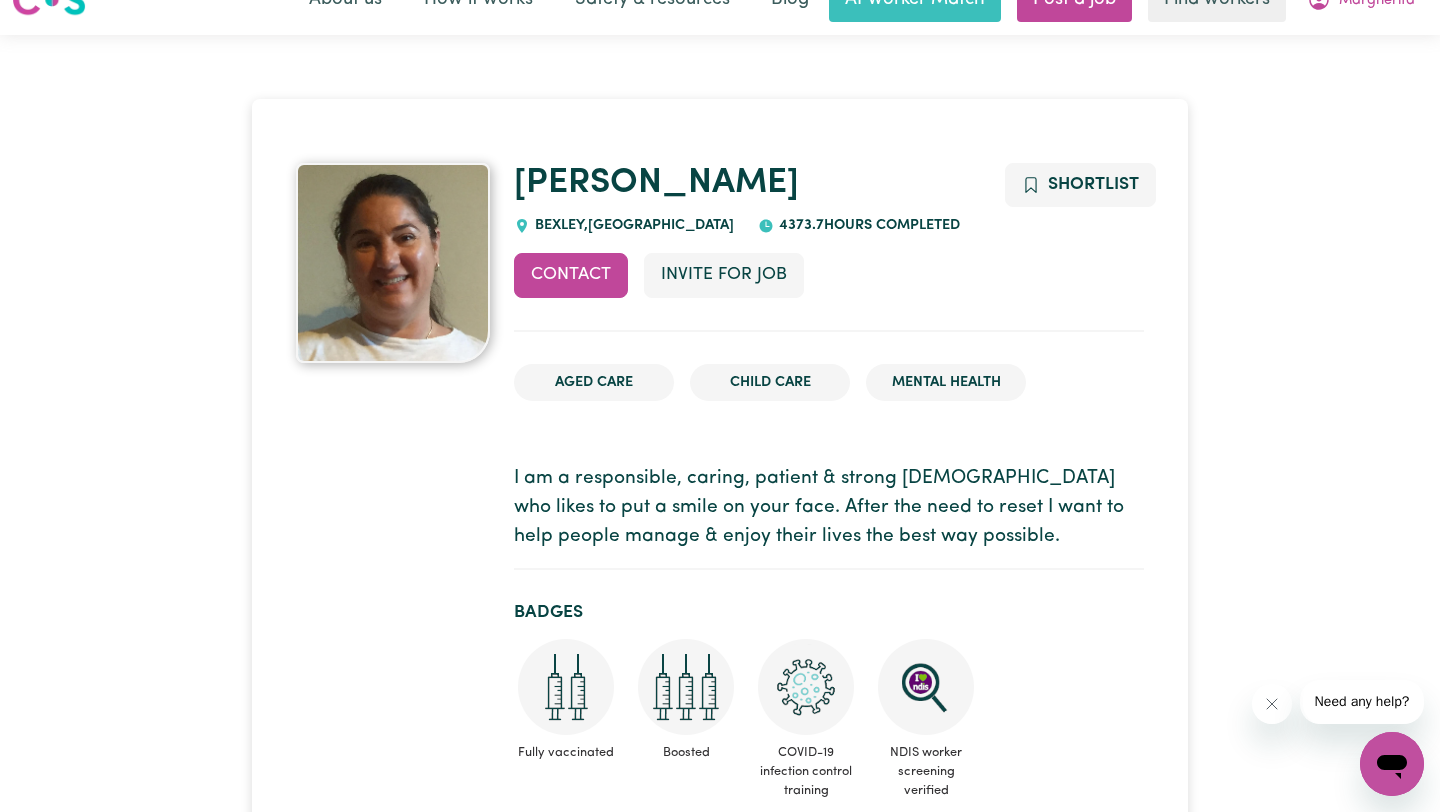 scroll, scrollTop: 0, scrollLeft: 0, axis: both 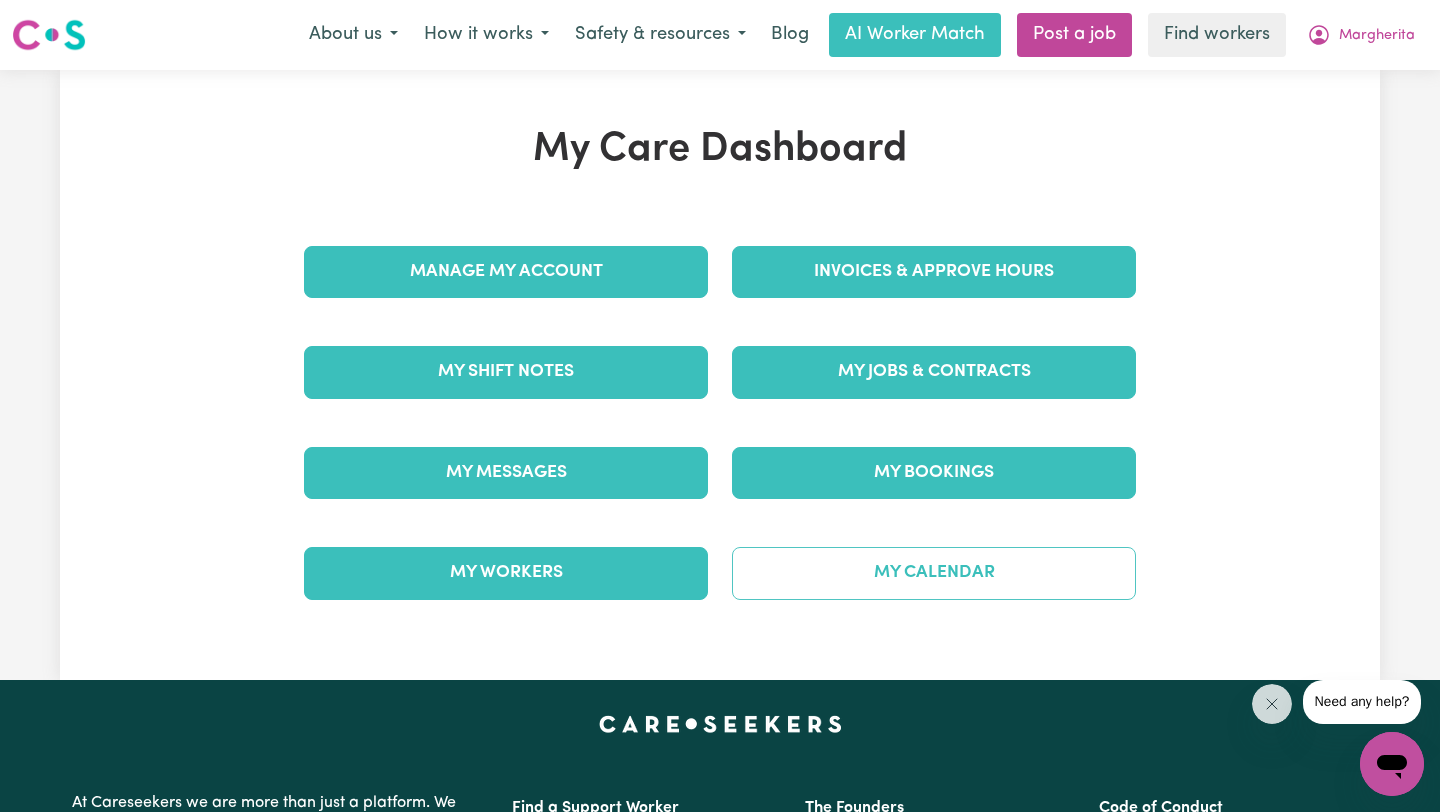click on "My Calendar" at bounding box center (934, 573) 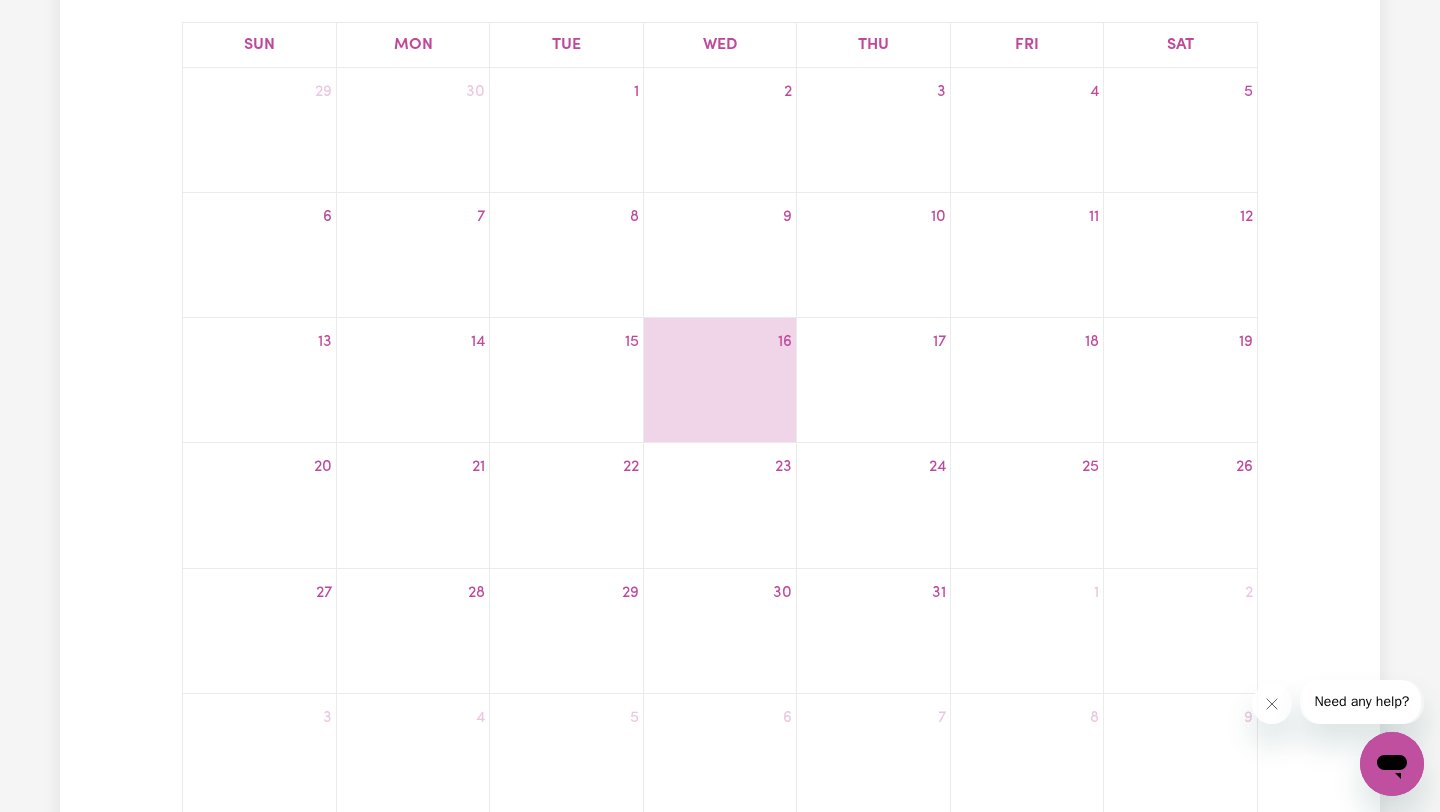 scroll, scrollTop: 443, scrollLeft: 0, axis: vertical 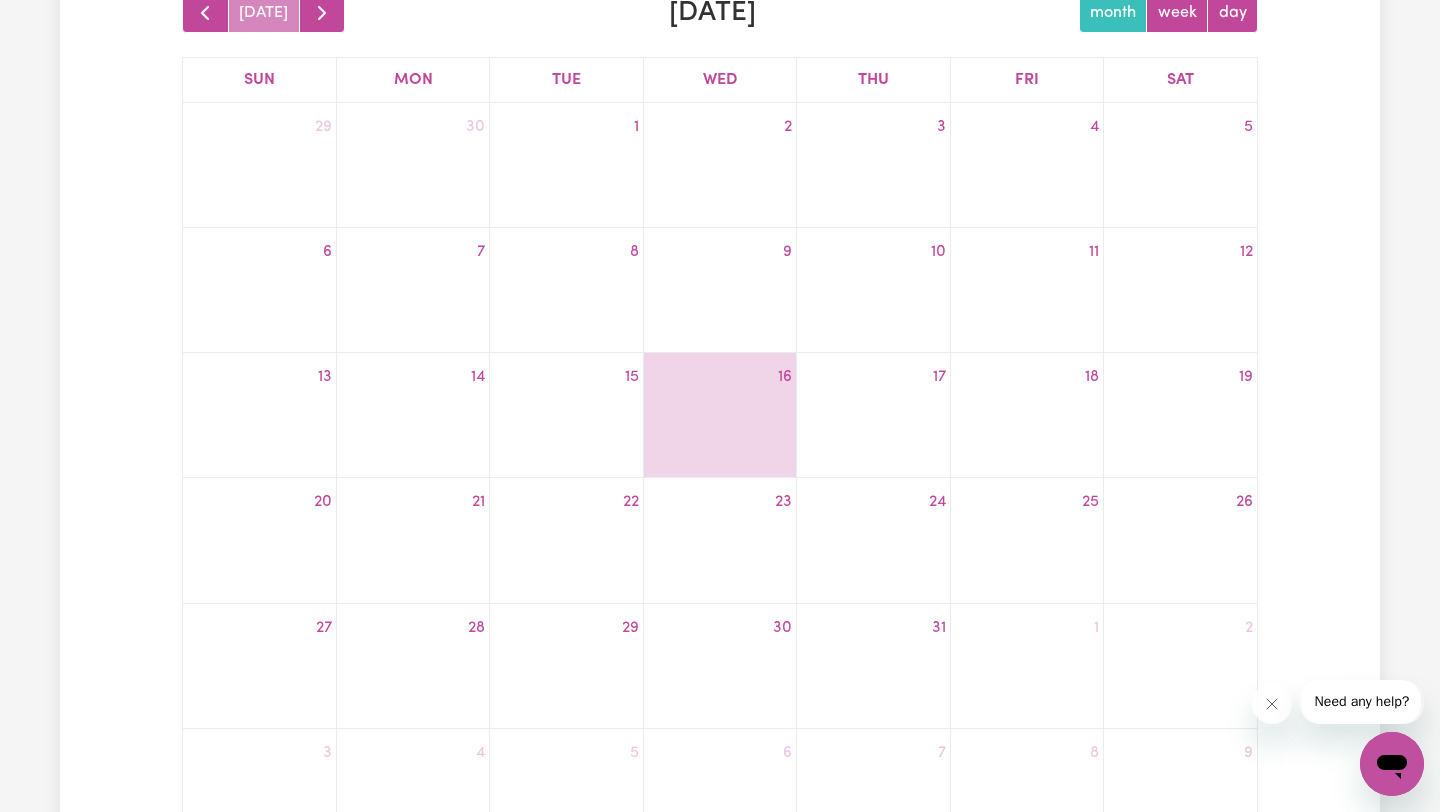 click at bounding box center (566, 285) 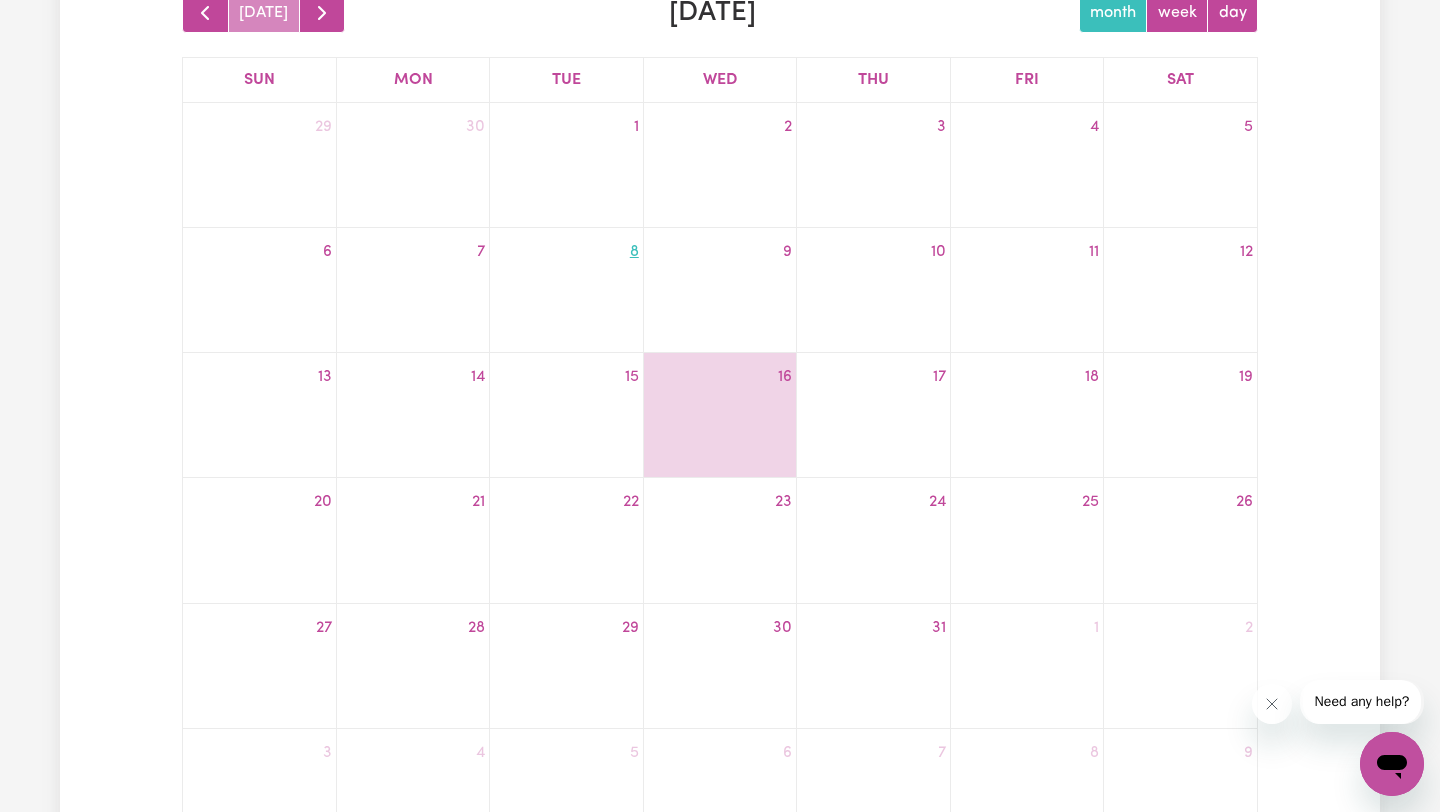 click on "8" at bounding box center [634, 252] 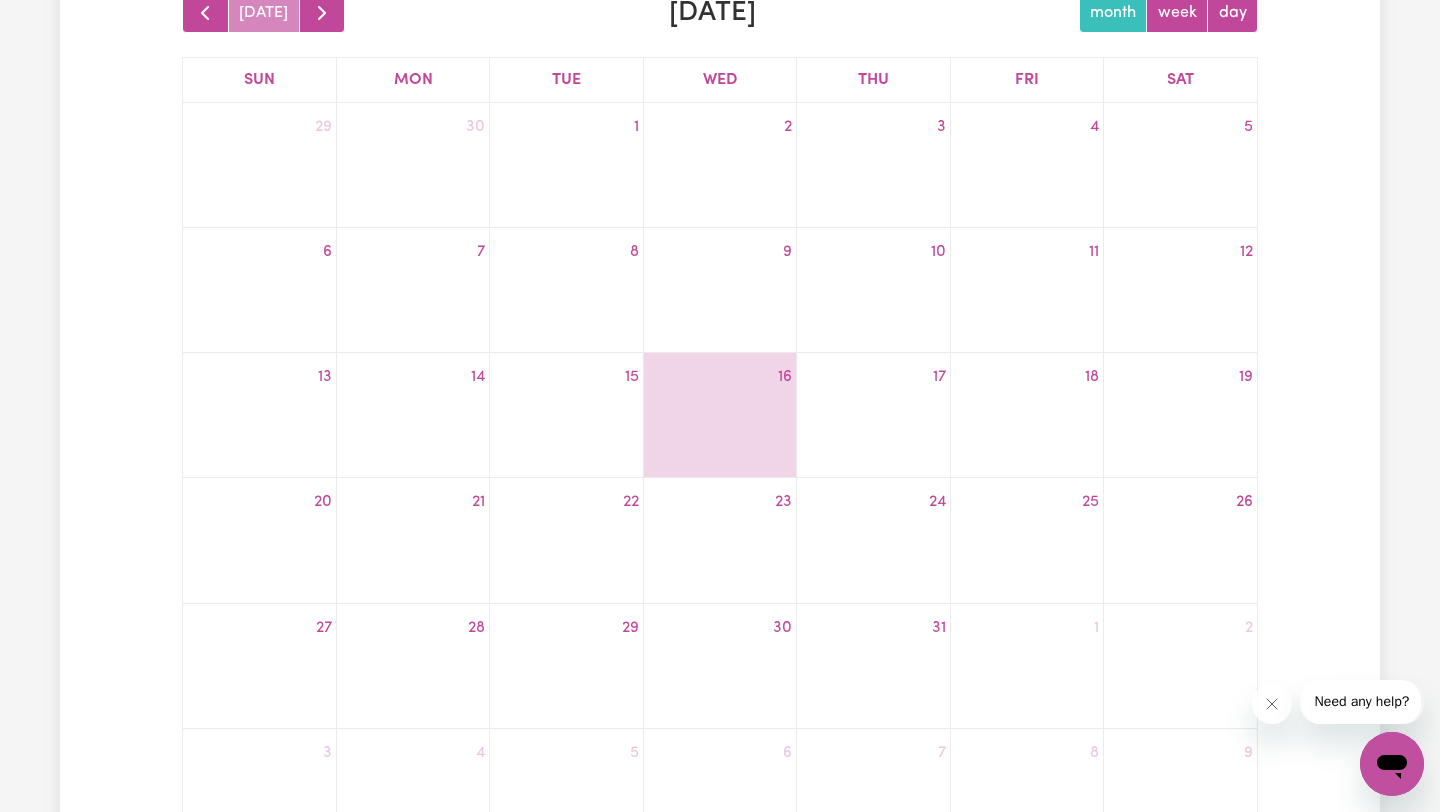 click at bounding box center (720, 270) 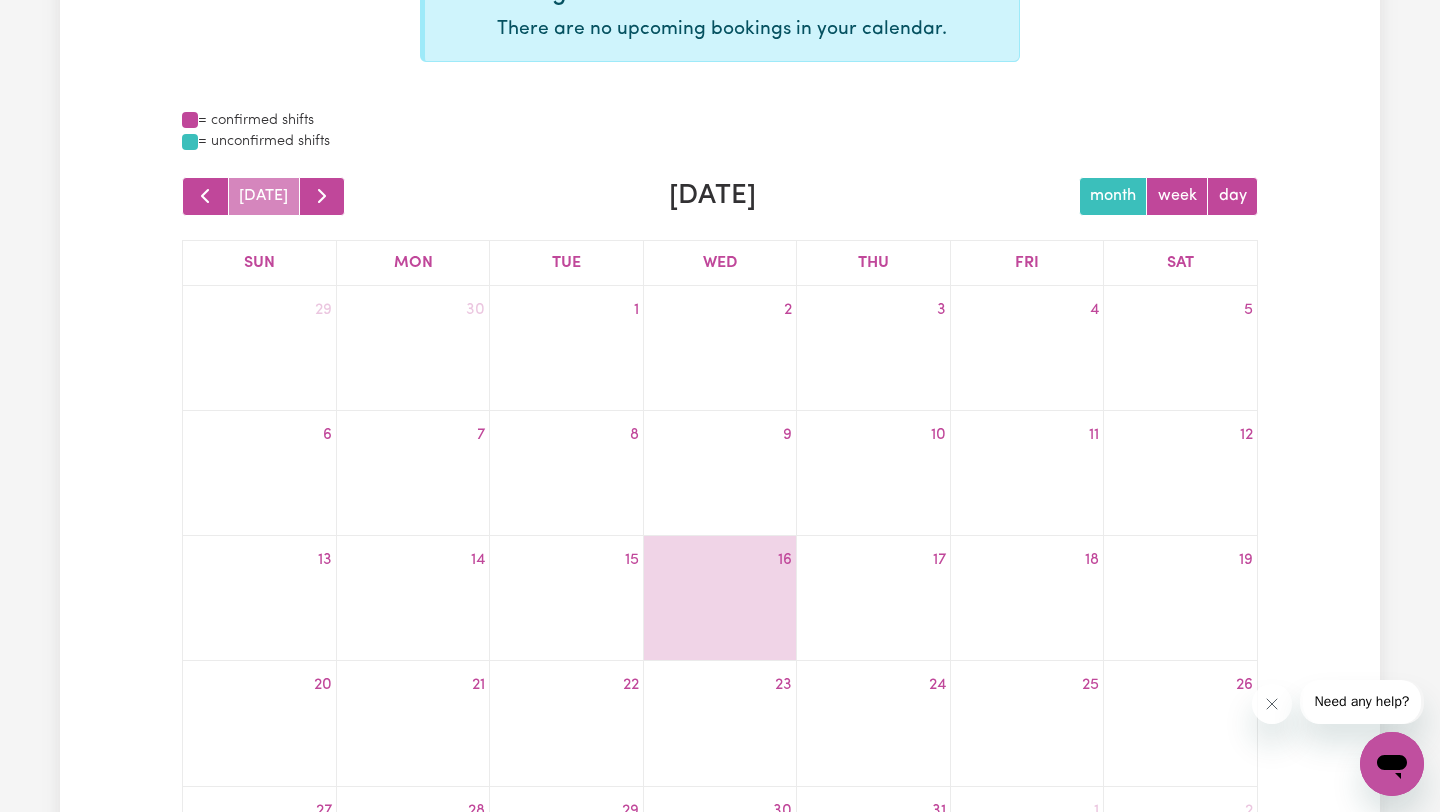 scroll, scrollTop: 0, scrollLeft: 0, axis: both 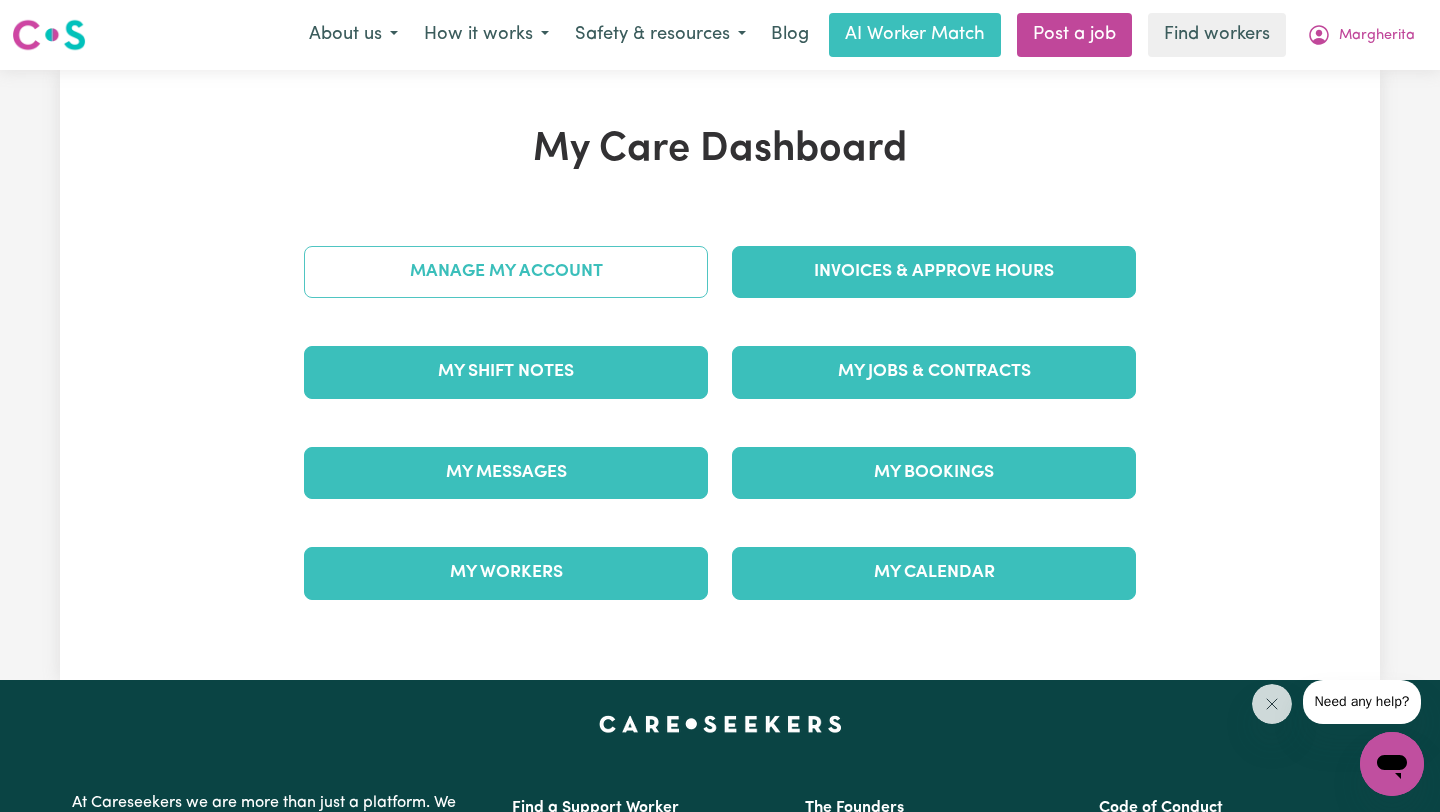 click on "Manage My Account" at bounding box center [506, 272] 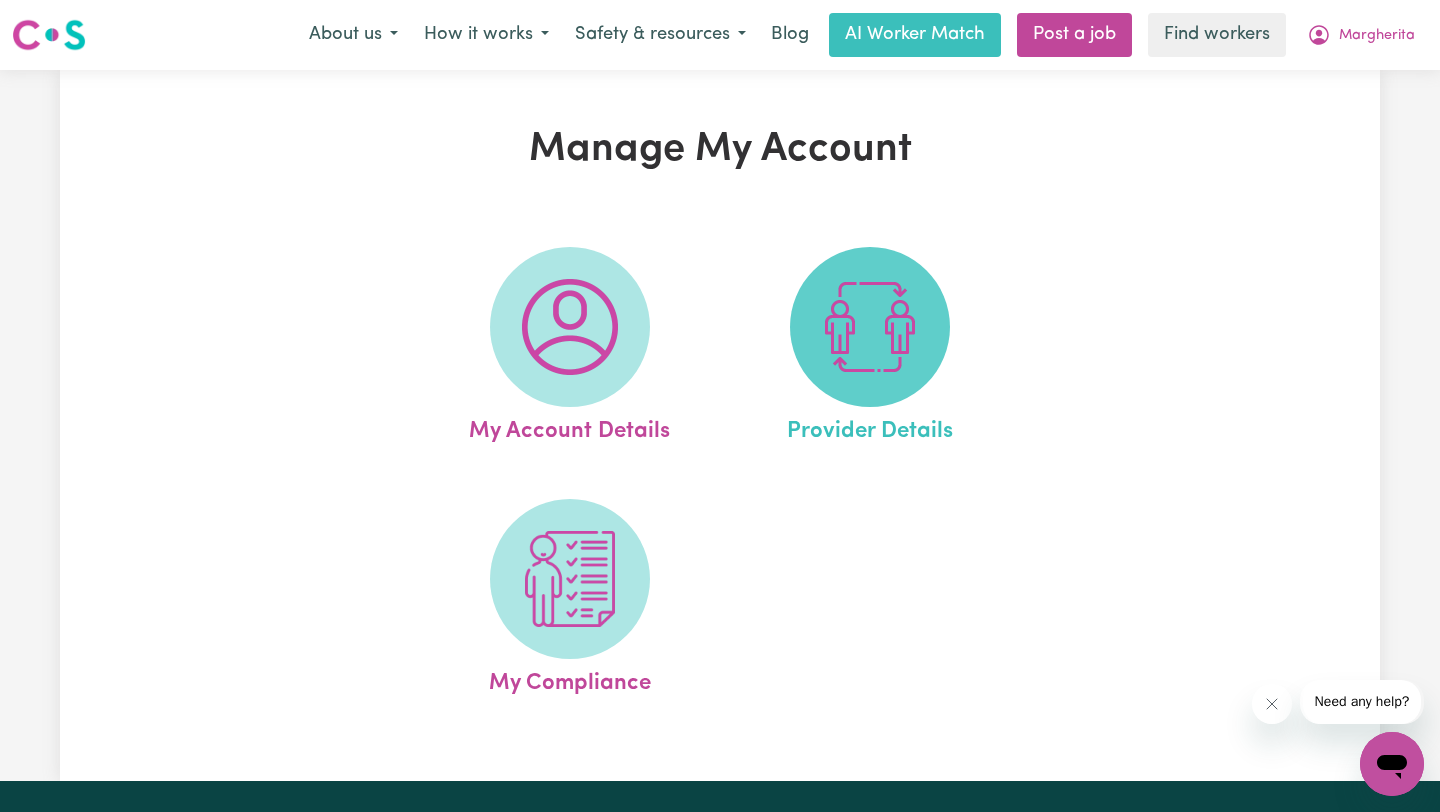 click at bounding box center (870, 327) 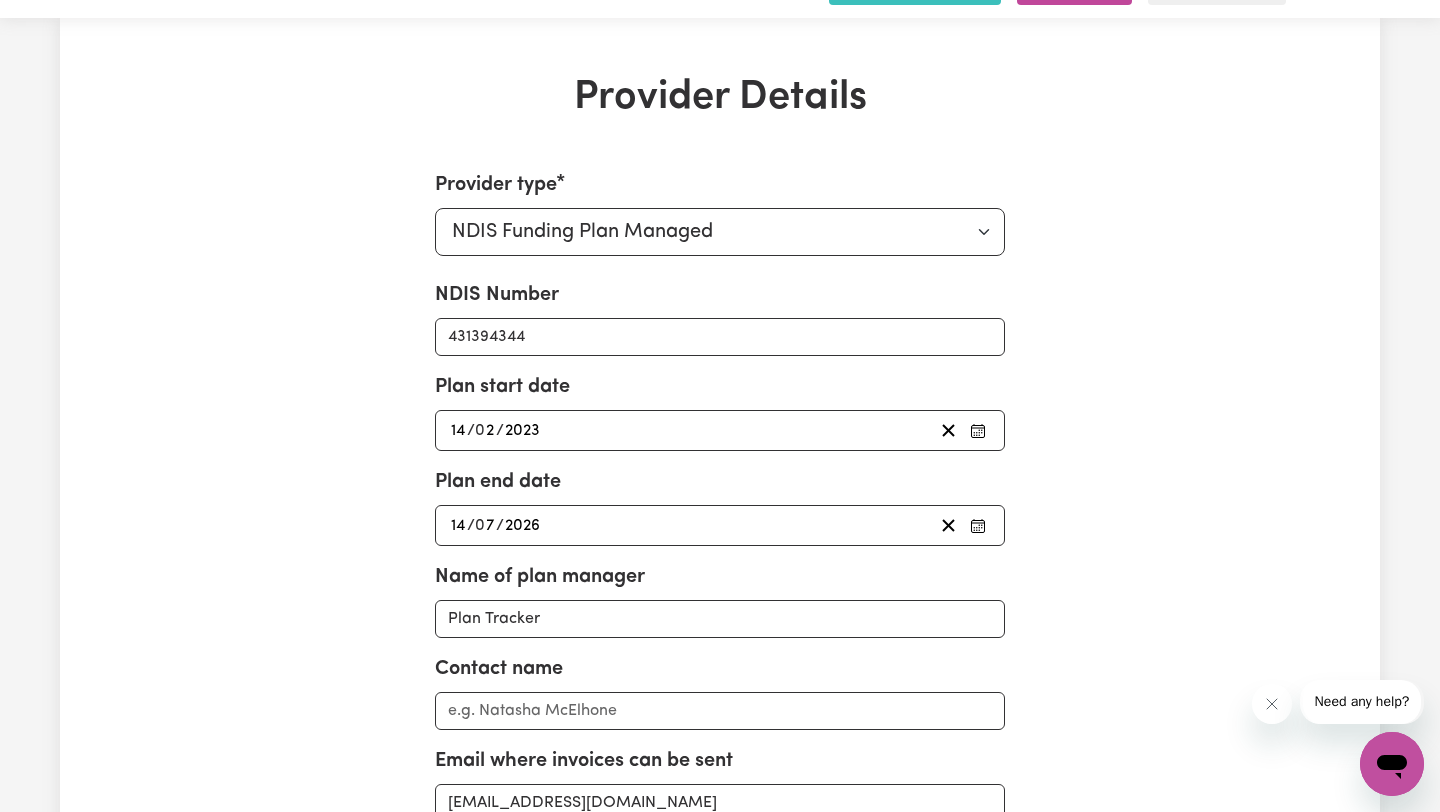 scroll, scrollTop: 0, scrollLeft: 0, axis: both 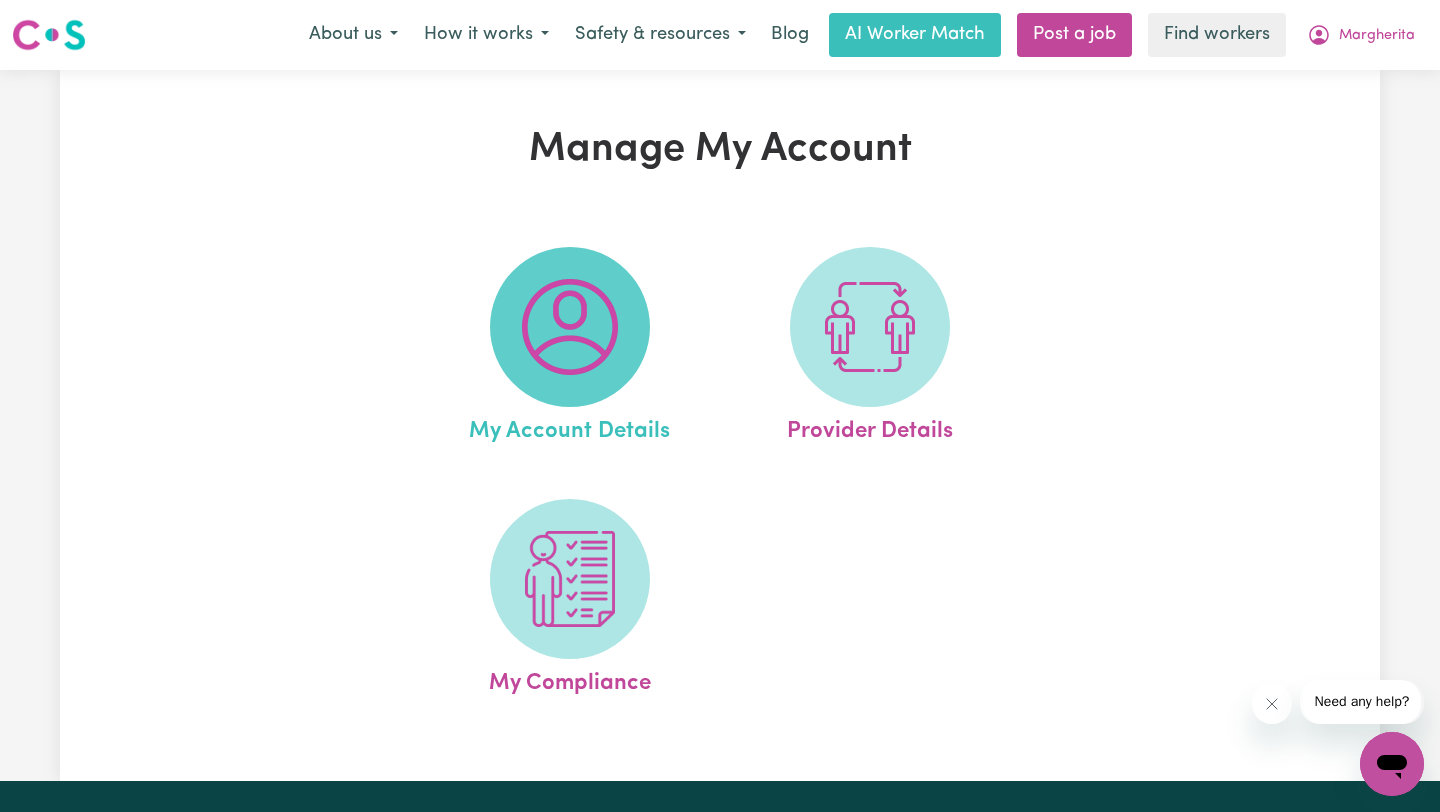 click at bounding box center [570, 327] 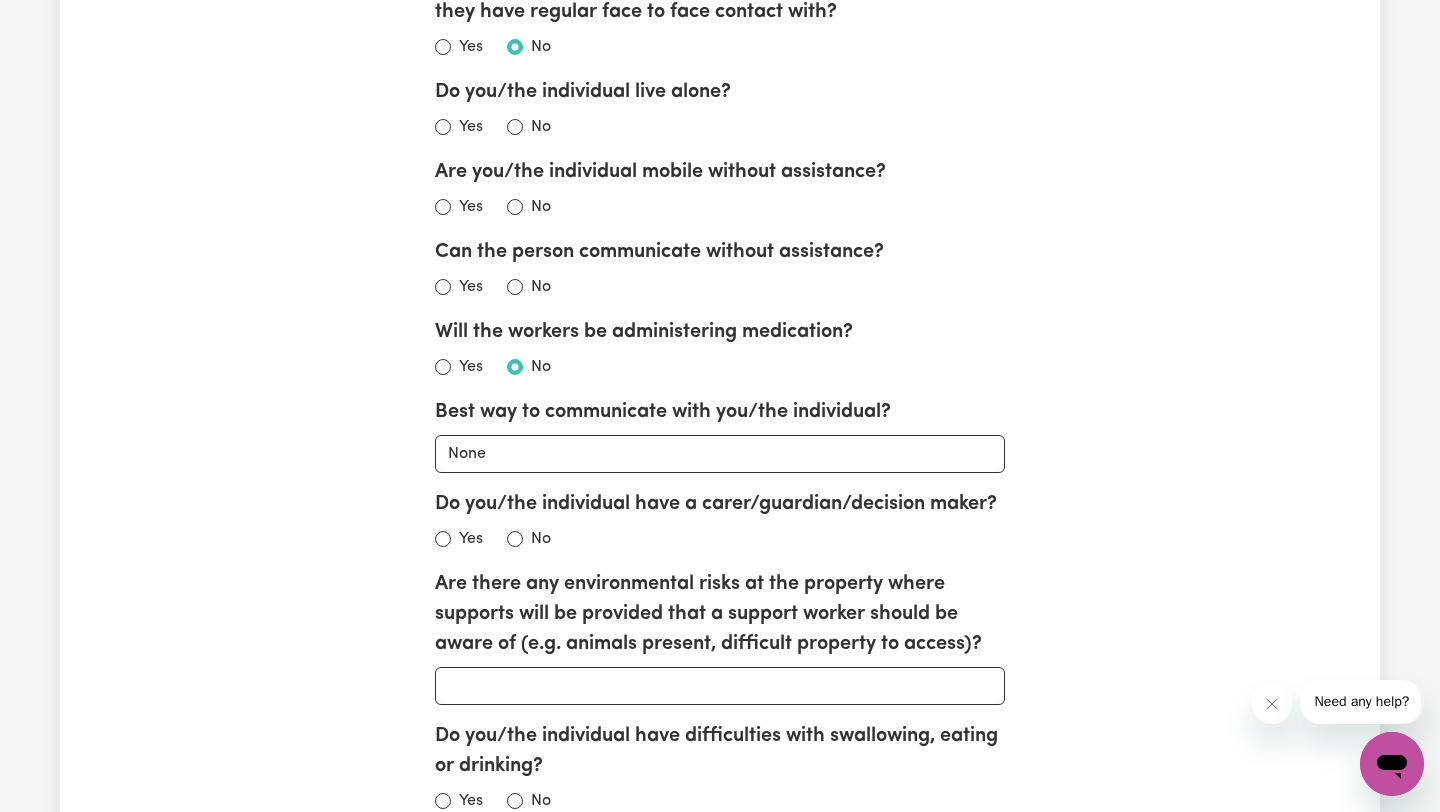 scroll, scrollTop: 0, scrollLeft: 0, axis: both 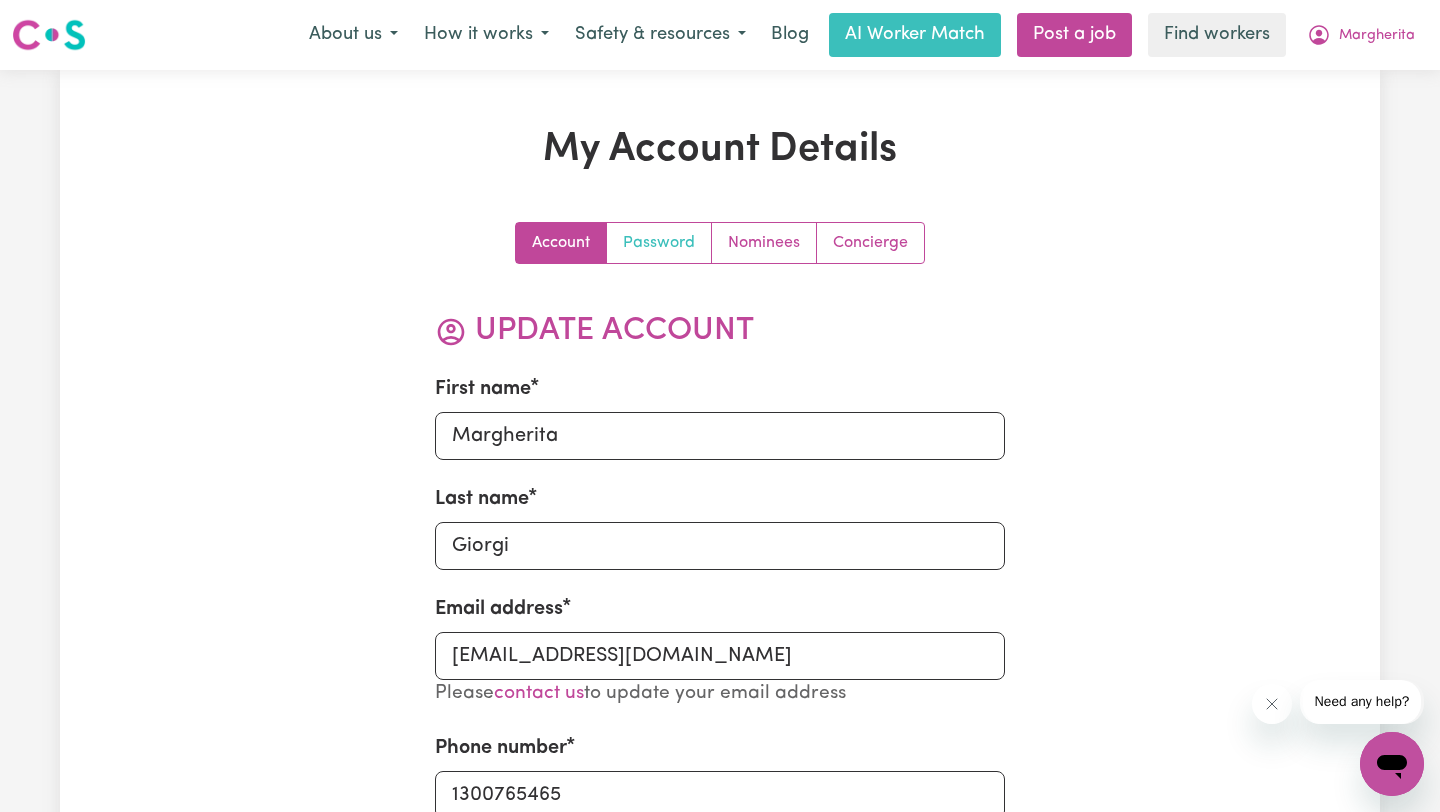 click on "Password" at bounding box center (659, 243) 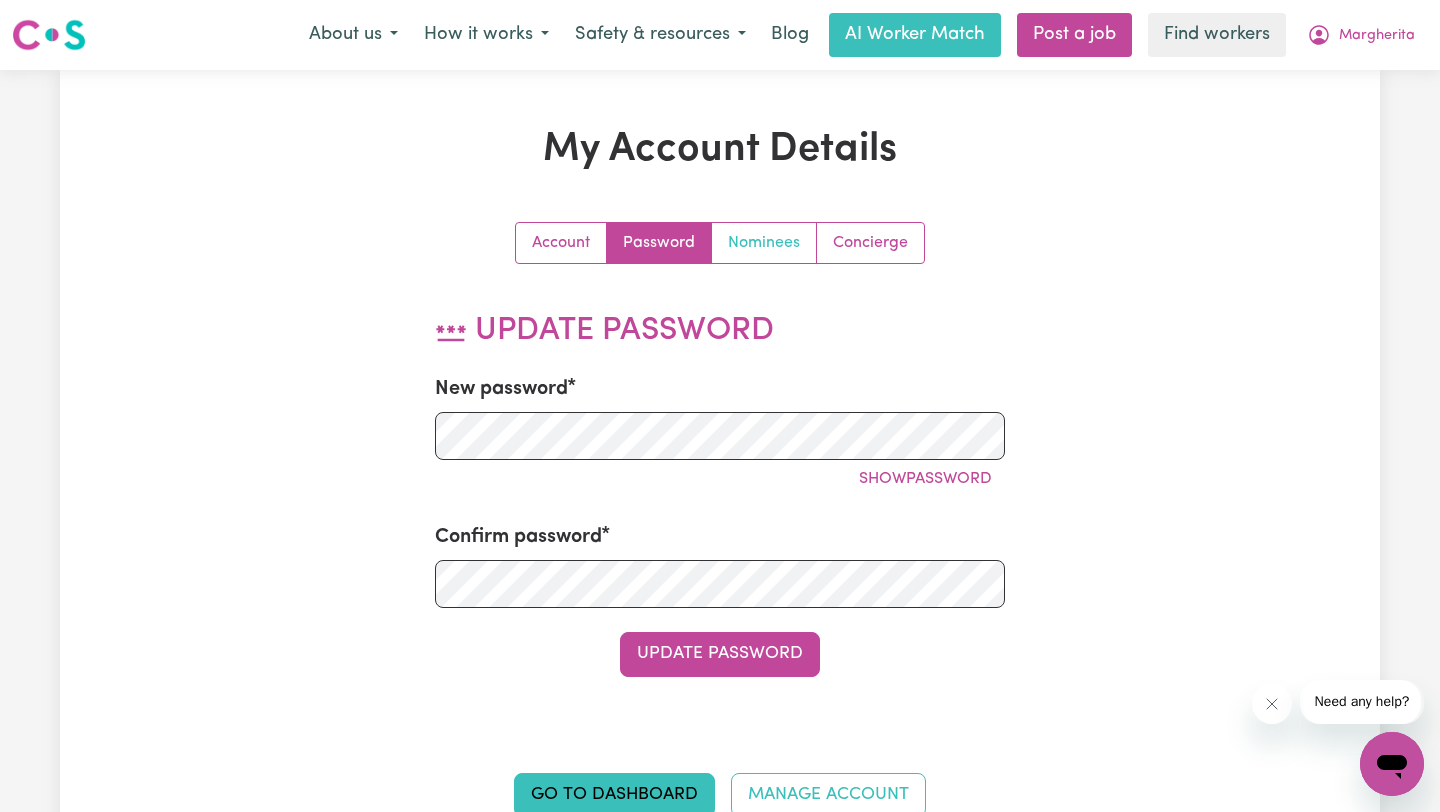click on "Nominees" at bounding box center [764, 243] 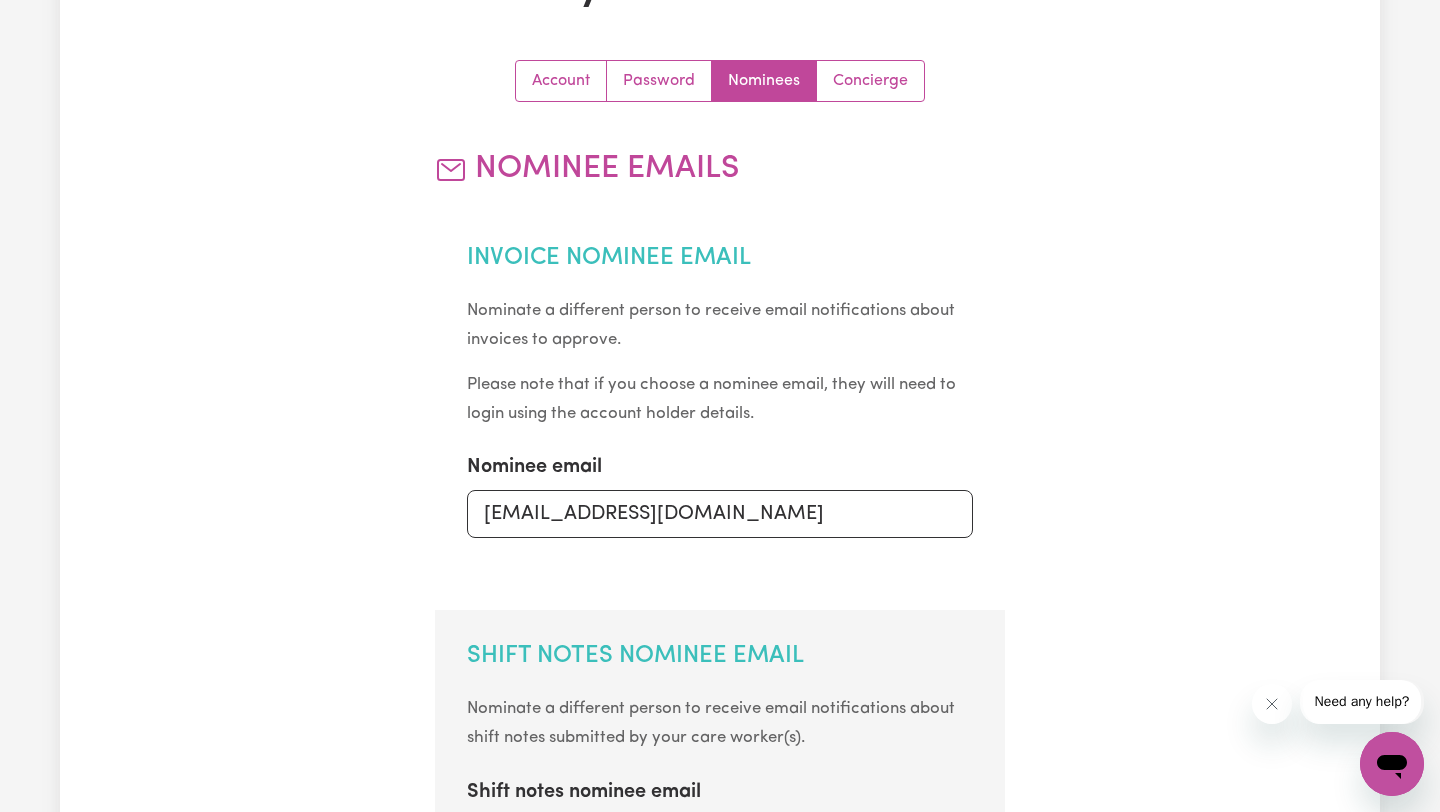 scroll, scrollTop: 0, scrollLeft: 0, axis: both 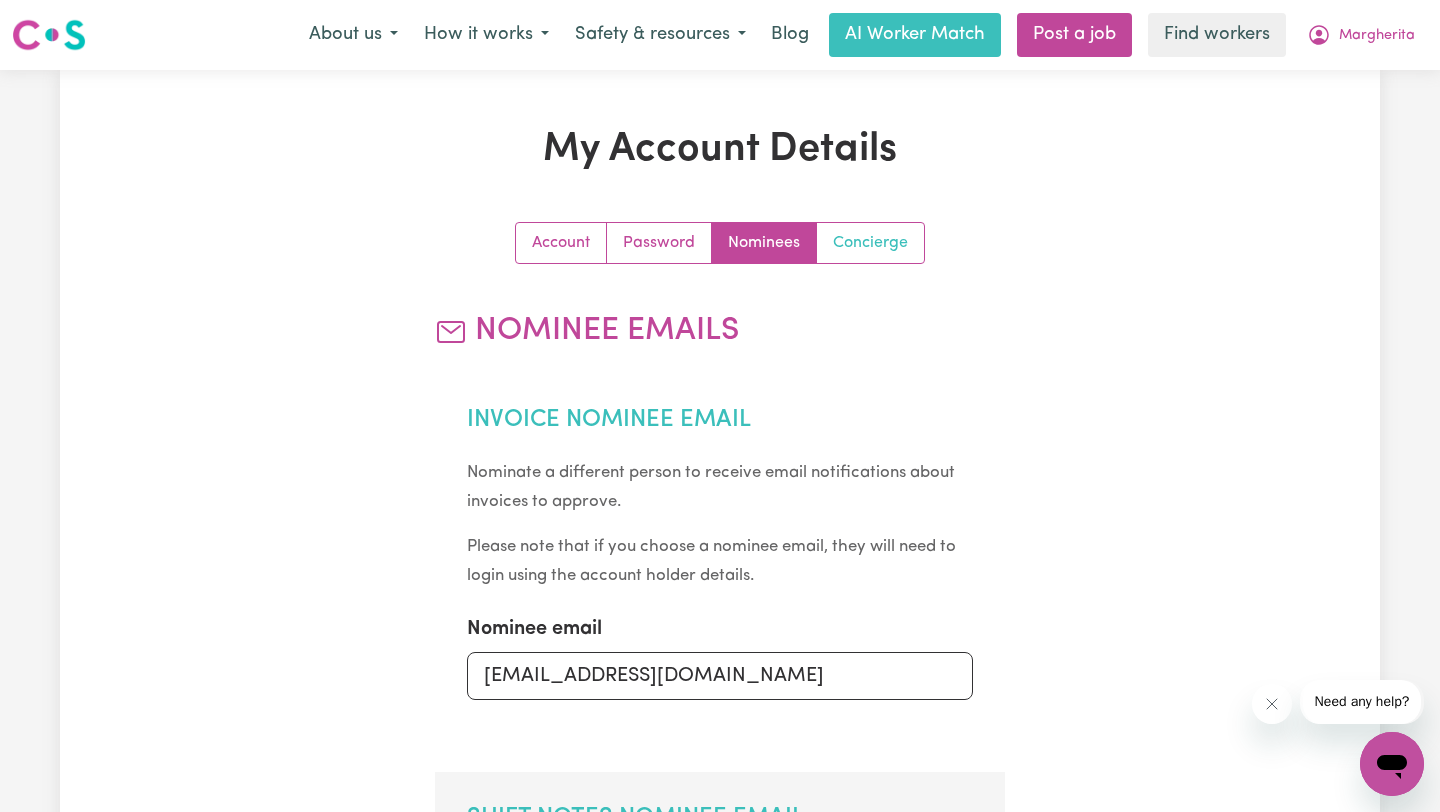 click on "Concierge" at bounding box center (870, 243) 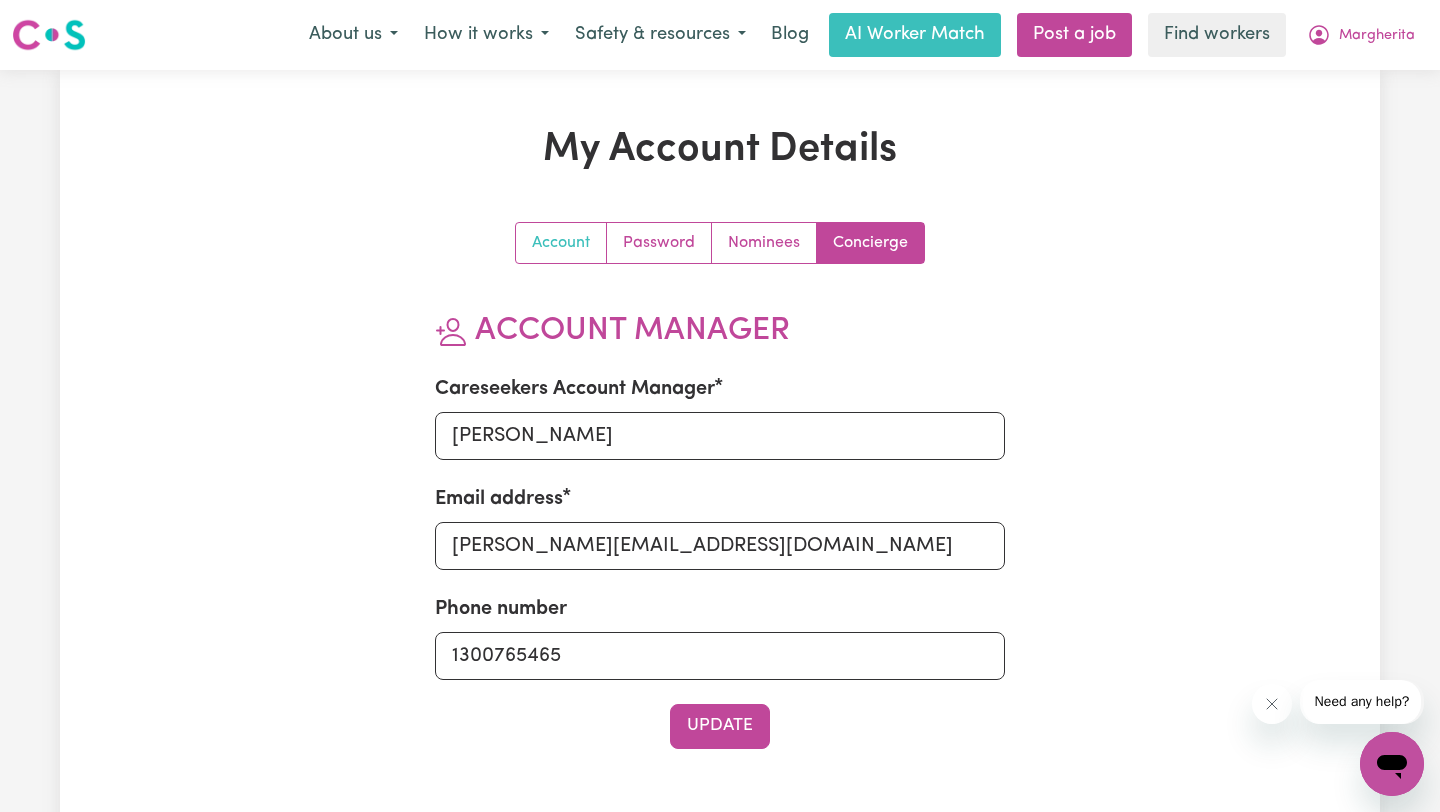 click on "Account" at bounding box center [561, 243] 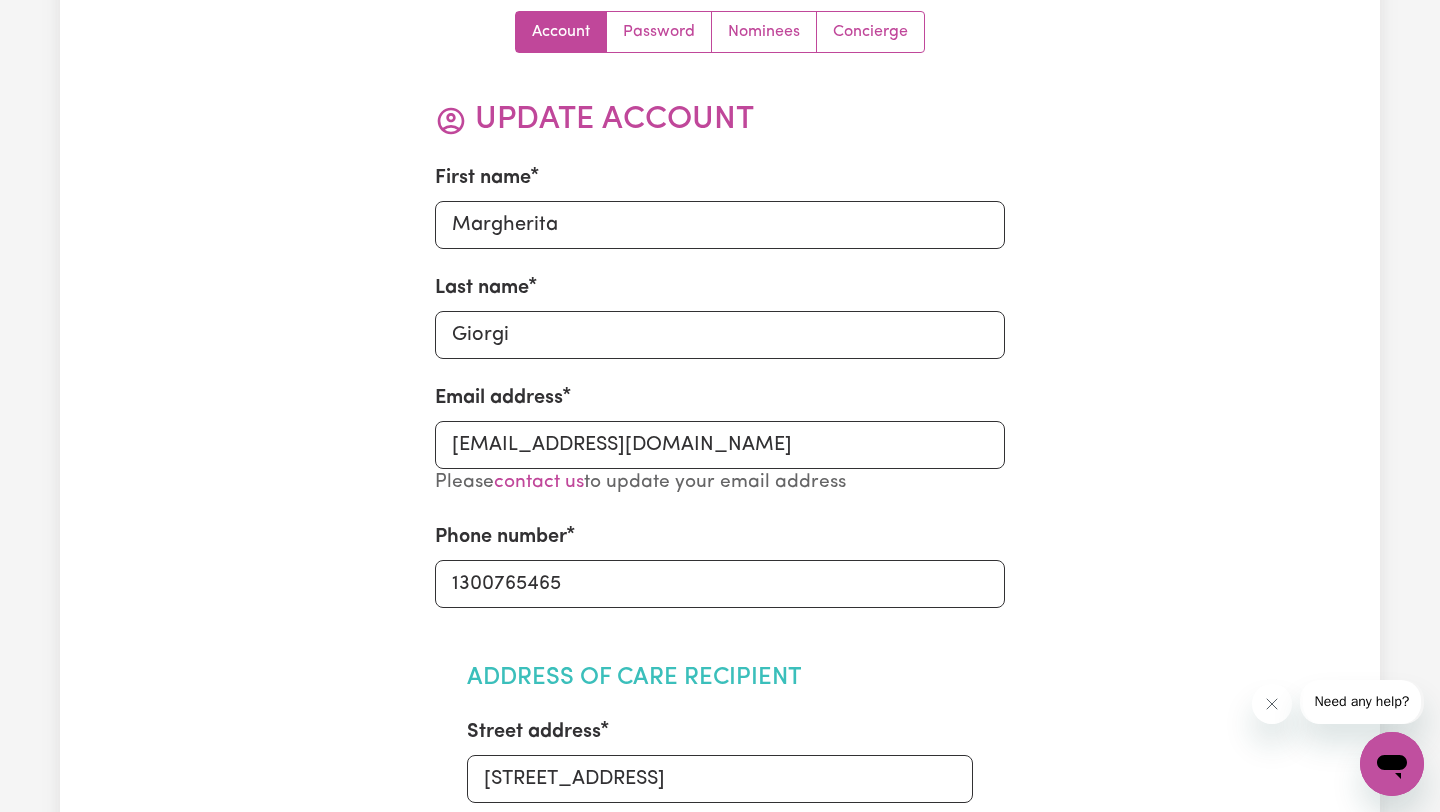 scroll, scrollTop: 0, scrollLeft: 0, axis: both 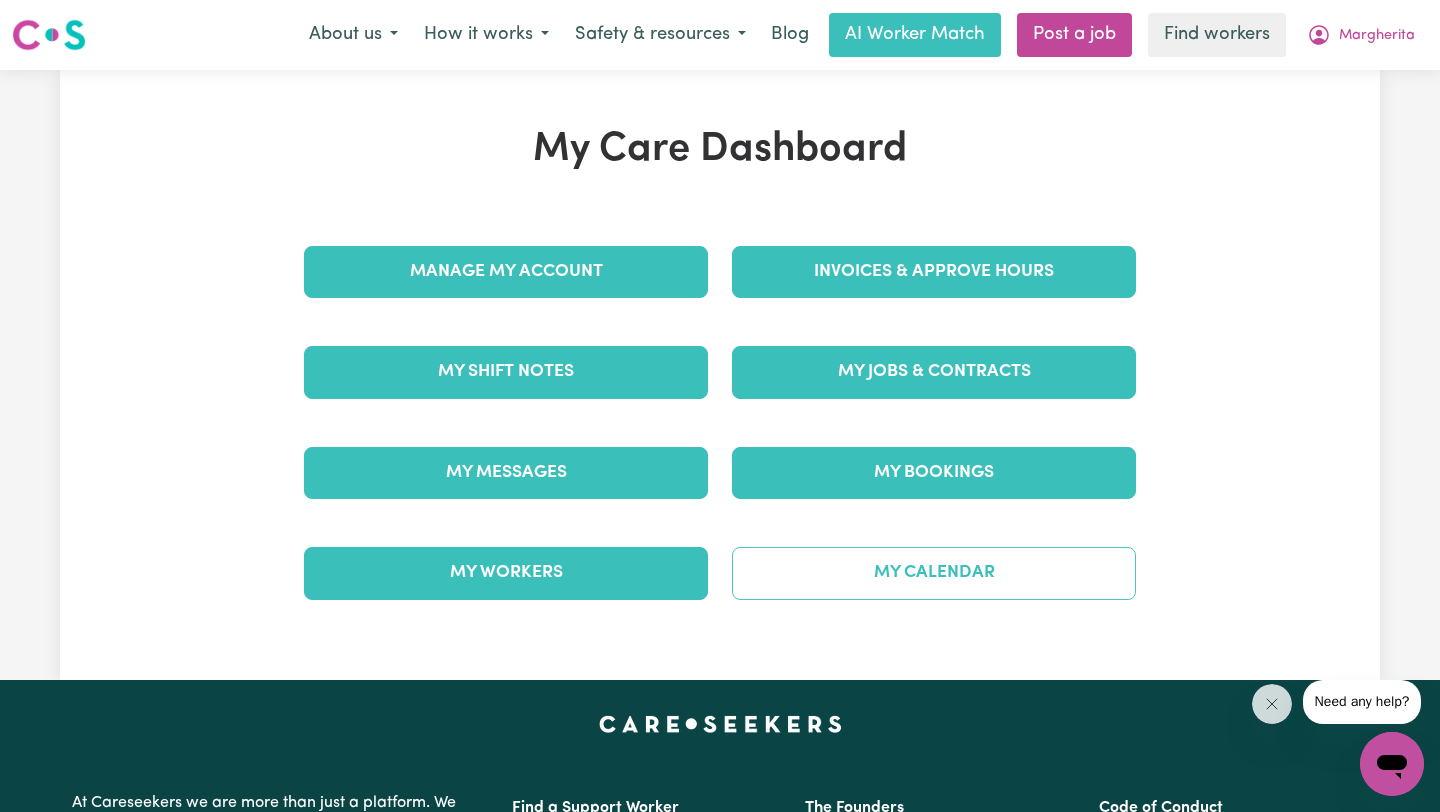 click on "My Calendar" at bounding box center [934, 573] 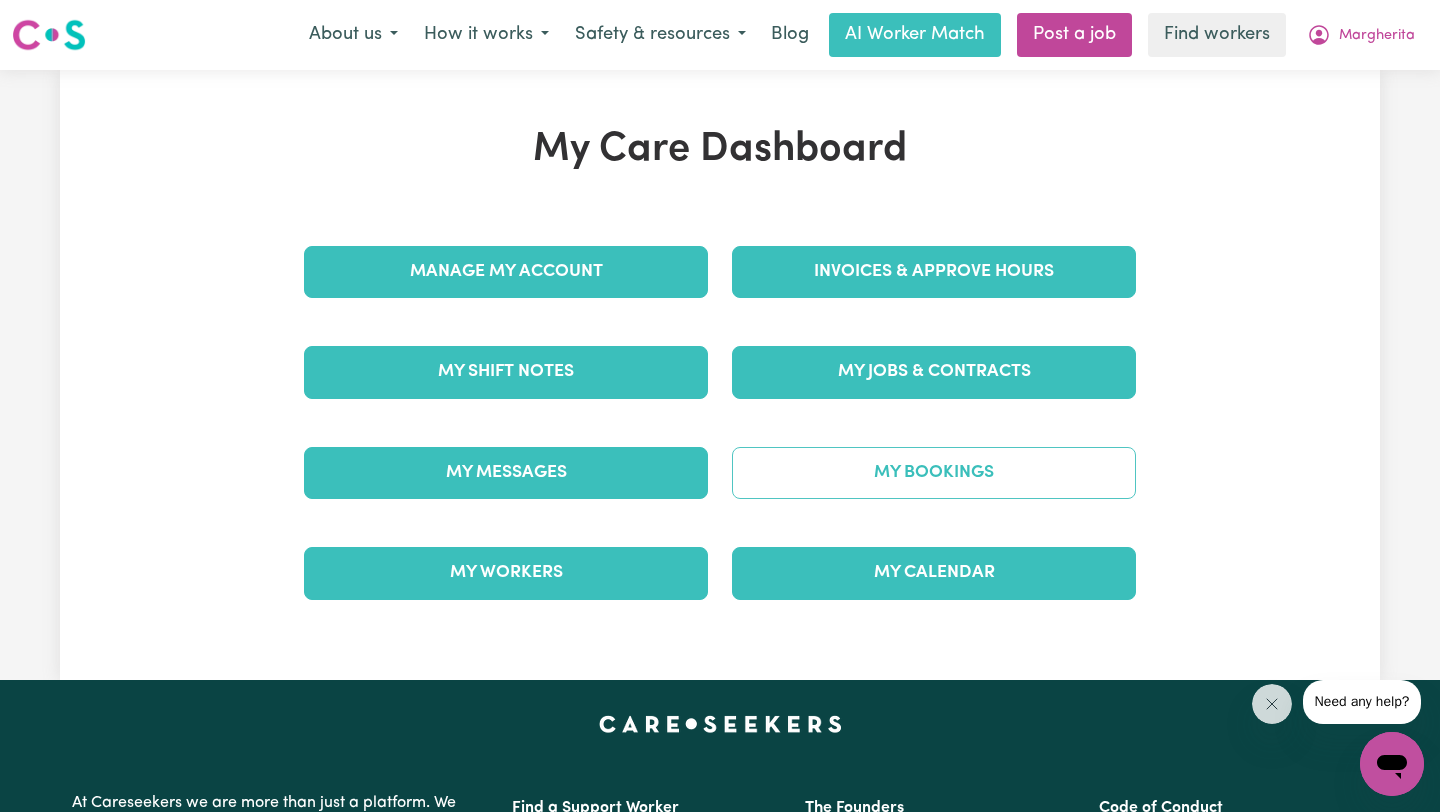 click on "My Bookings" at bounding box center [934, 473] 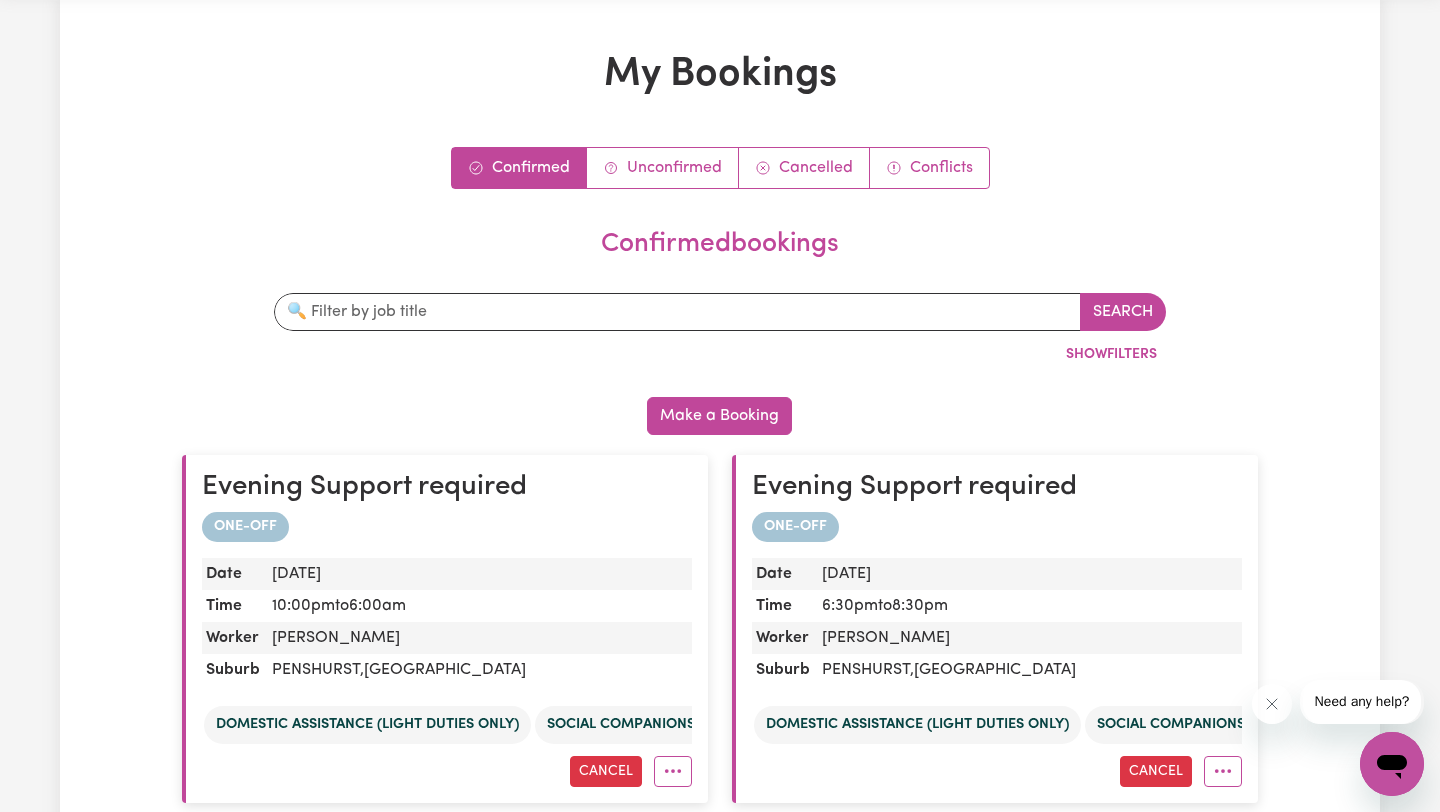 scroll, scrollTop: 0, scrollLeft: 0, axis: both 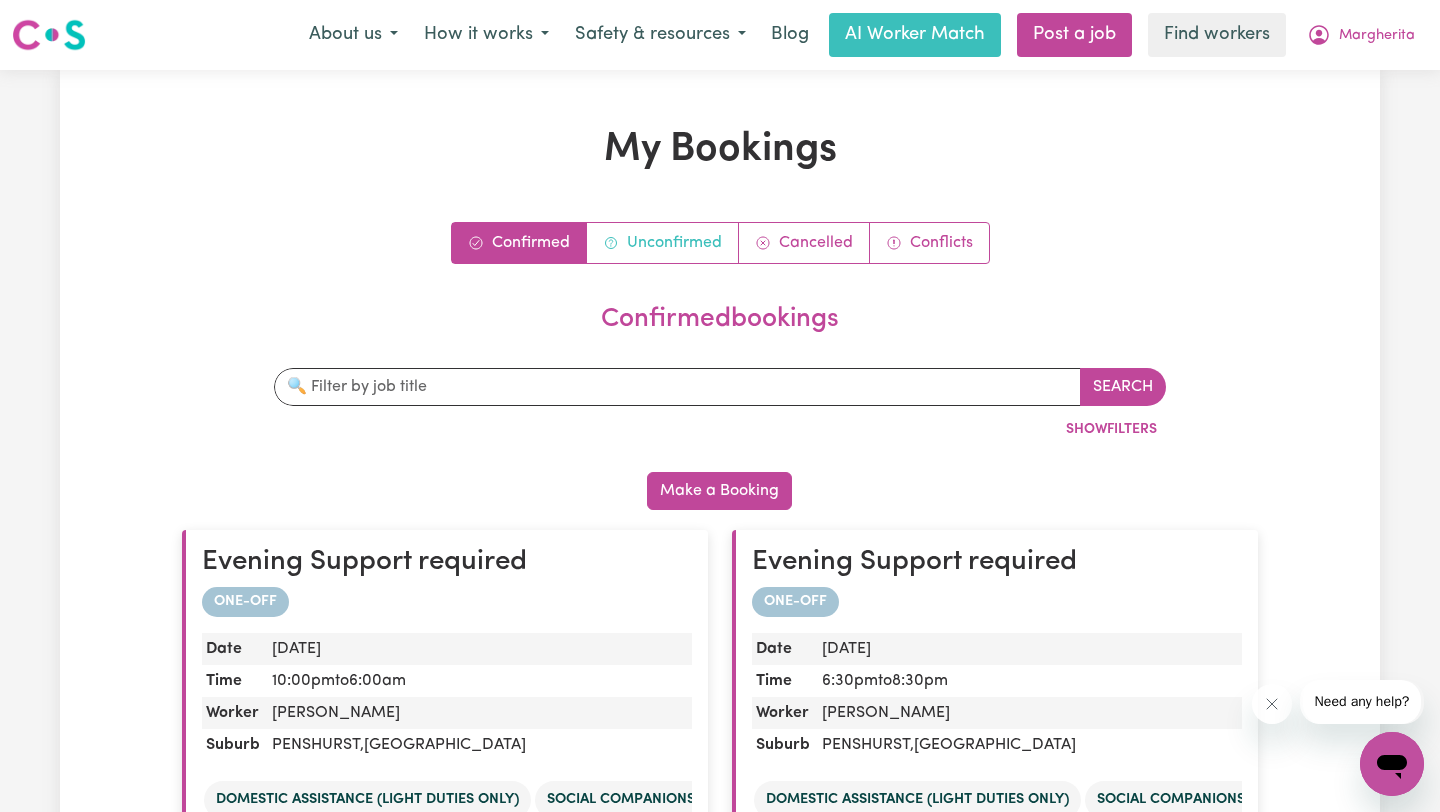 click on "Unconfirmed" at bounding box center (663, 243) 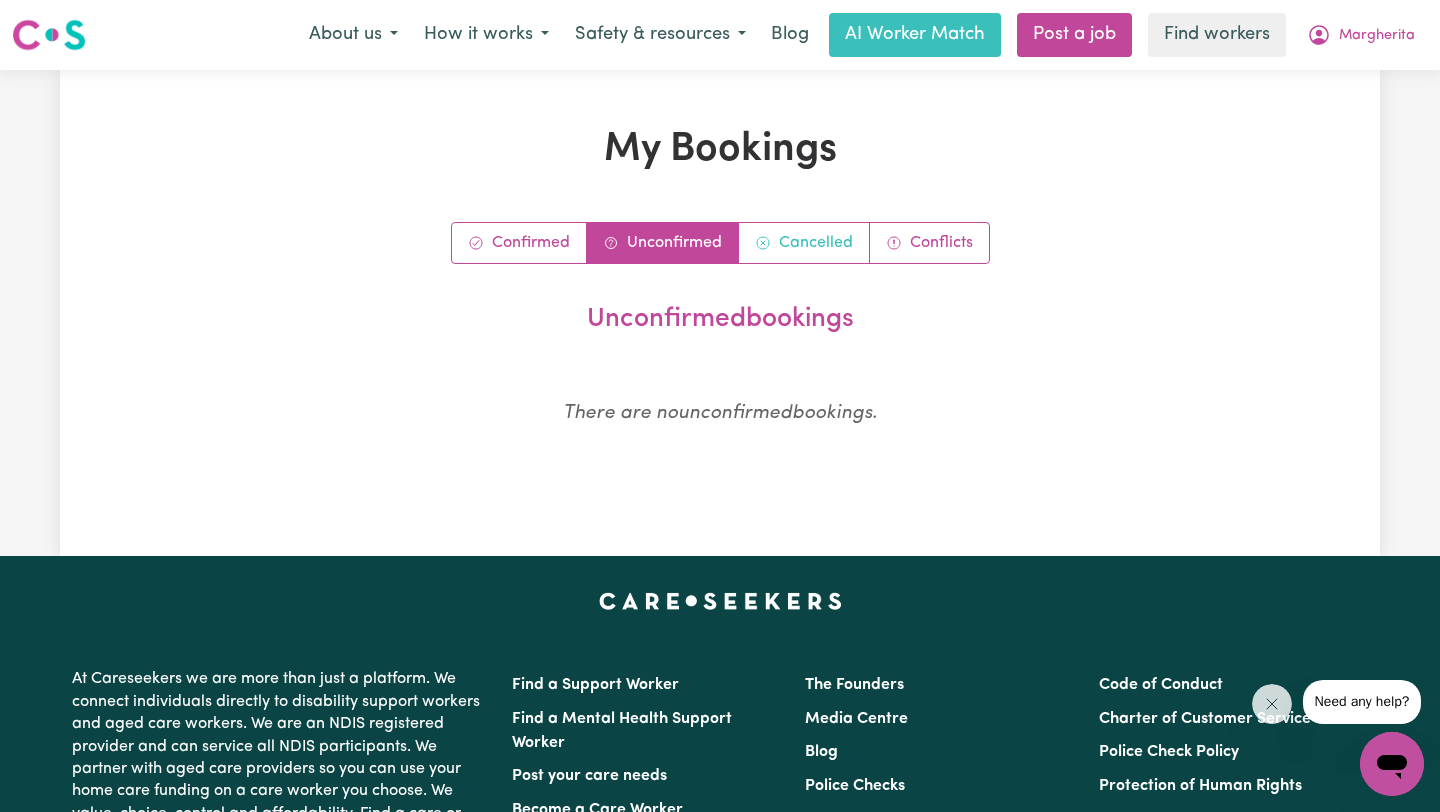 click on "Cancelled" at bounding box center (804, 243) 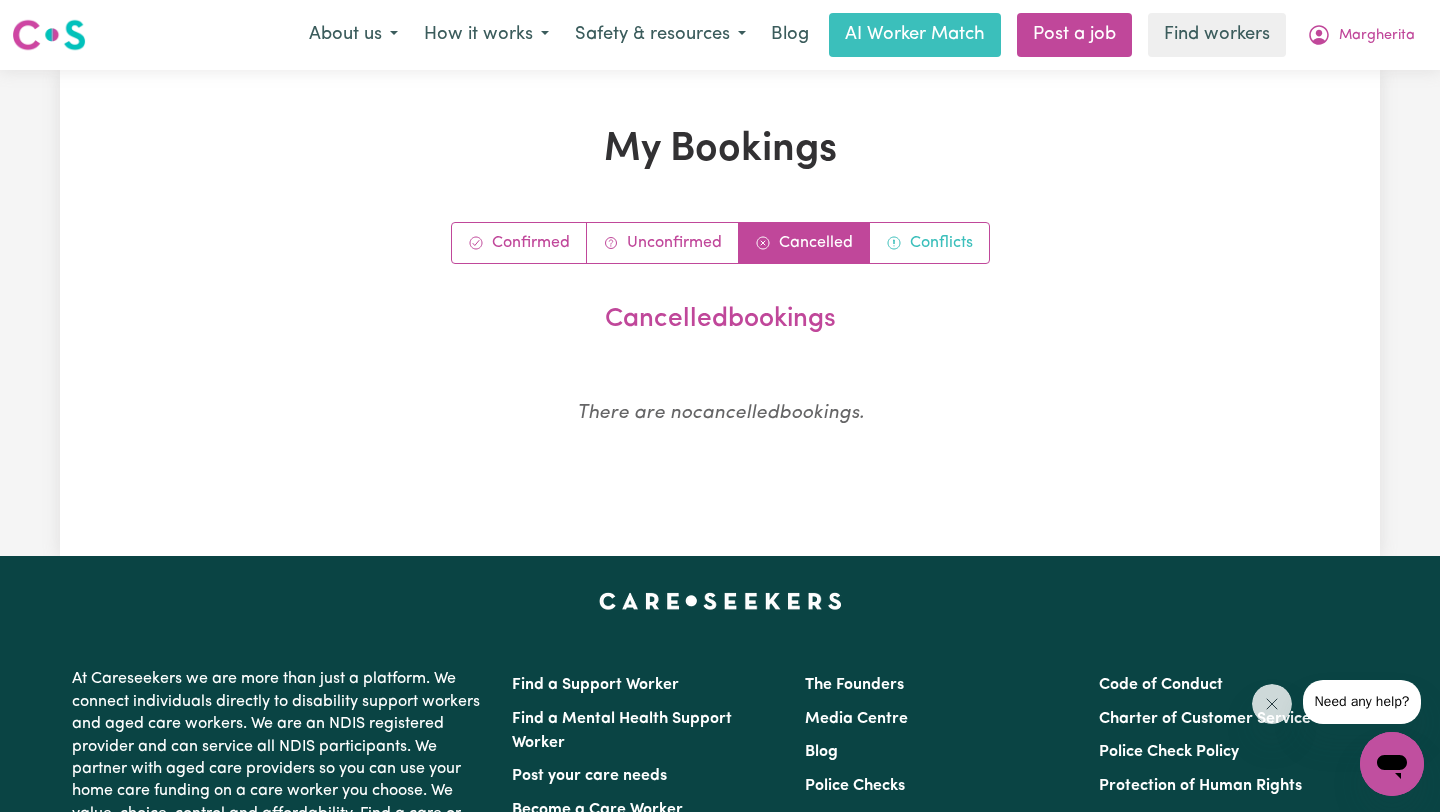 click on "Conflicts" at bounding box center [929, 243] 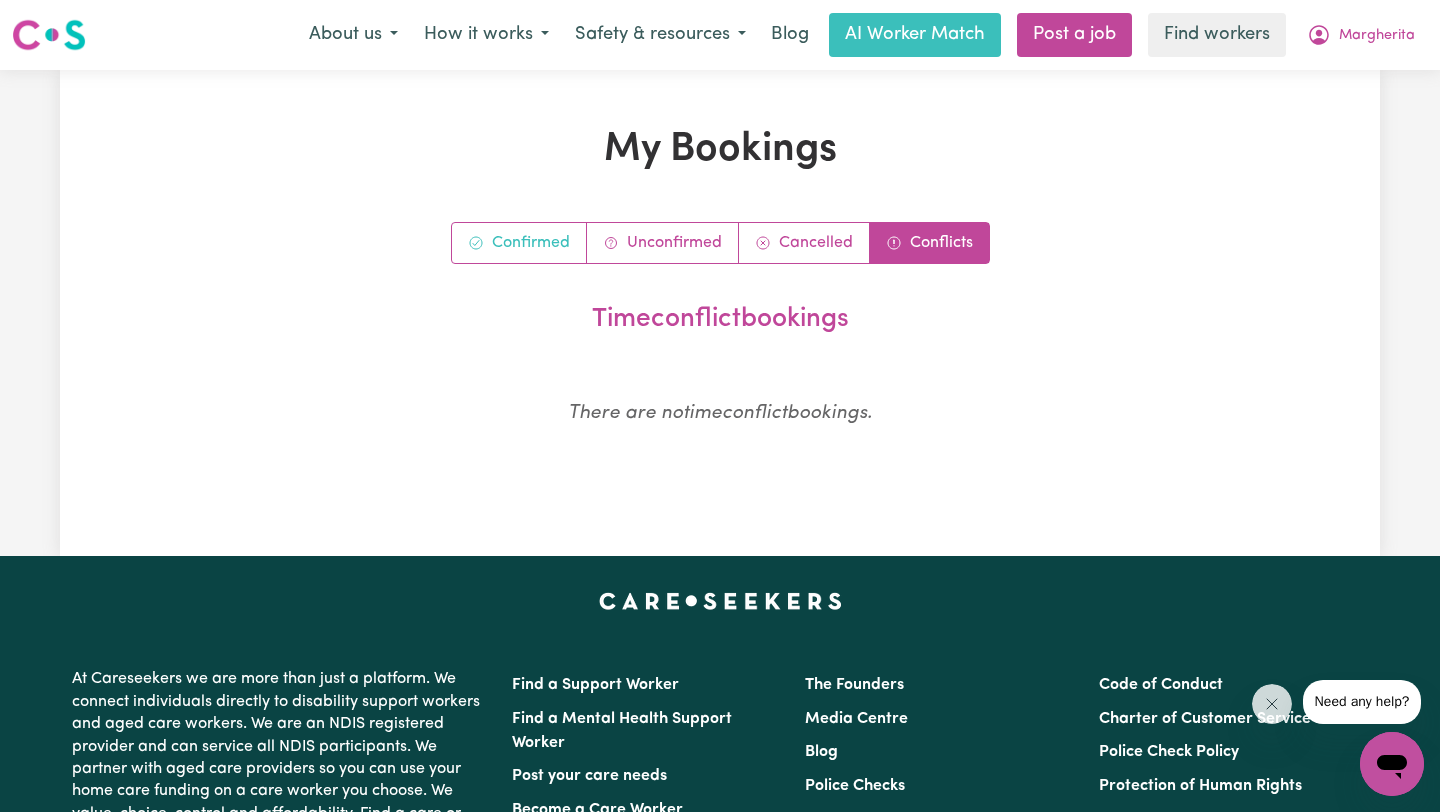 click on "Confirmed" at bounding box center [519, 243] 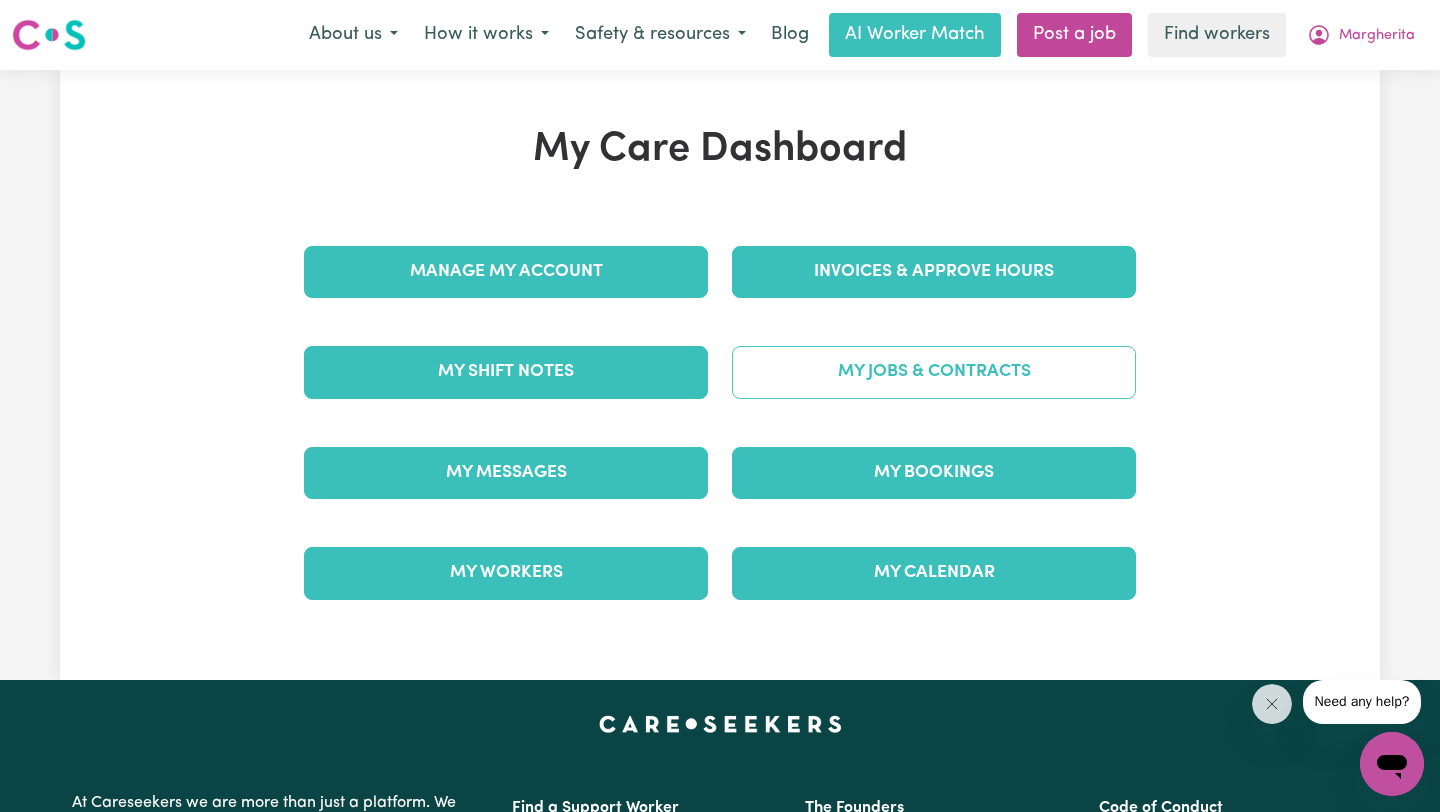 click on "My Jobs & Contracts" at bounding box center [934, 372] 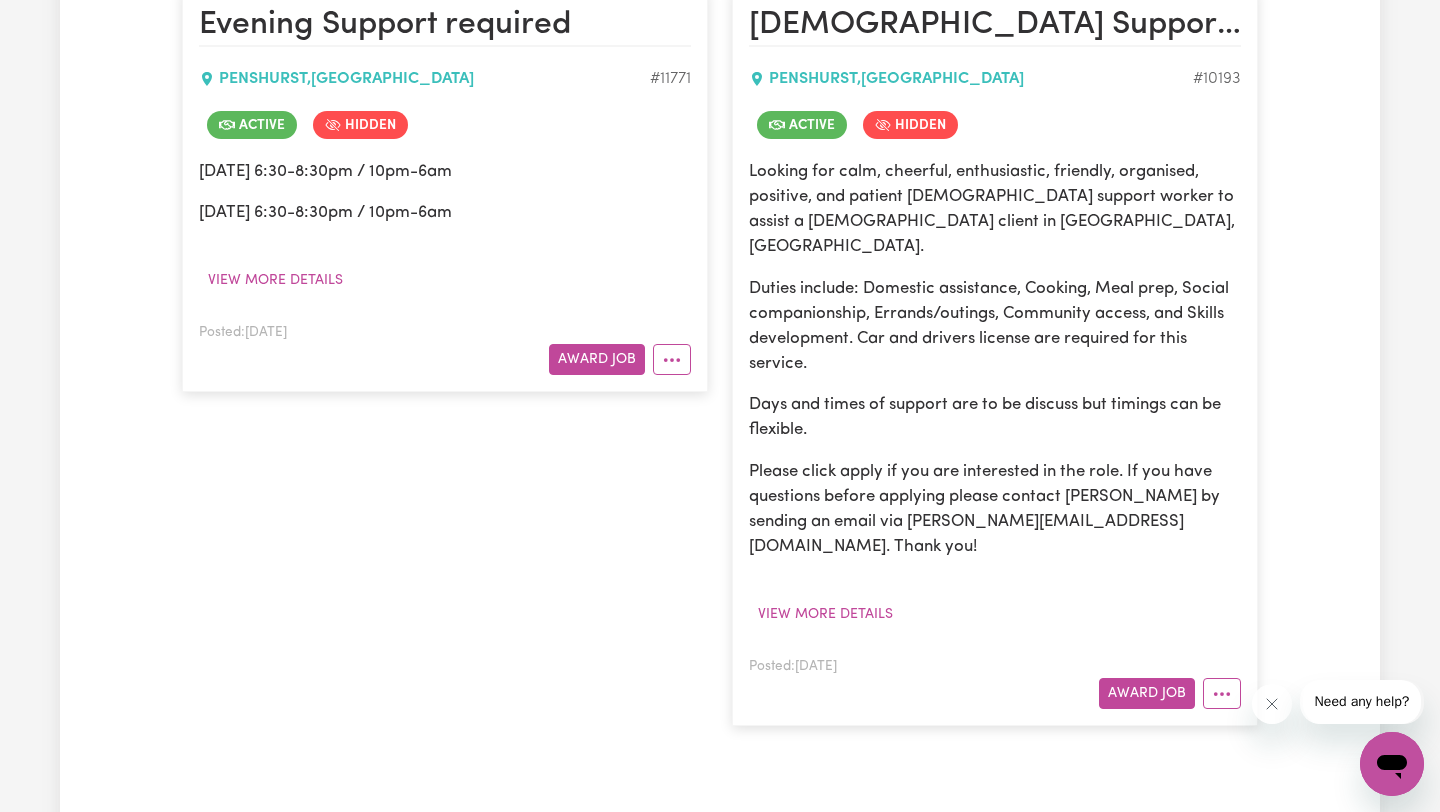 scroll, scrollTop: 0, scrollLeft: 0, axis: both 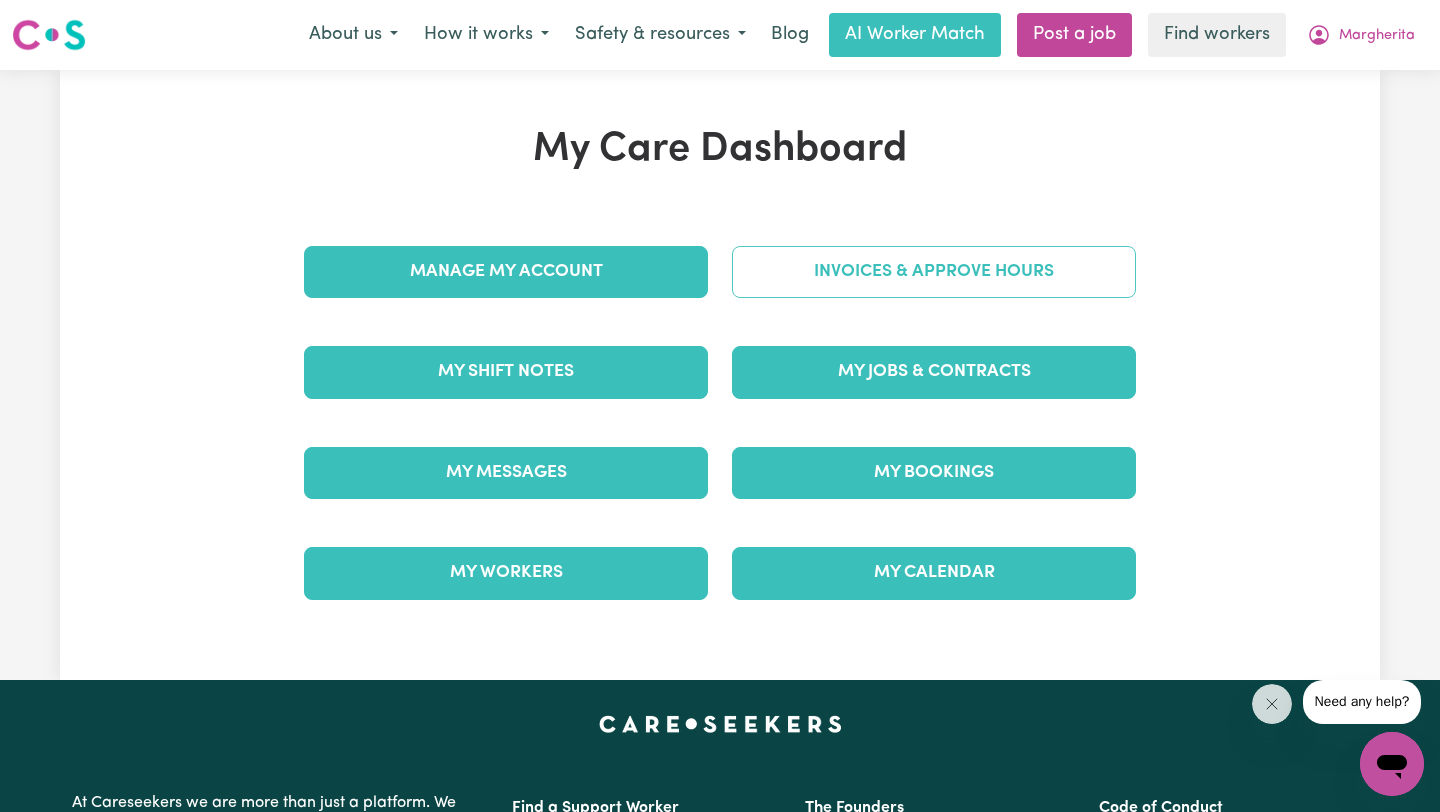 click on "Invoices & Approve Hours" at bounding box center (934, 272) 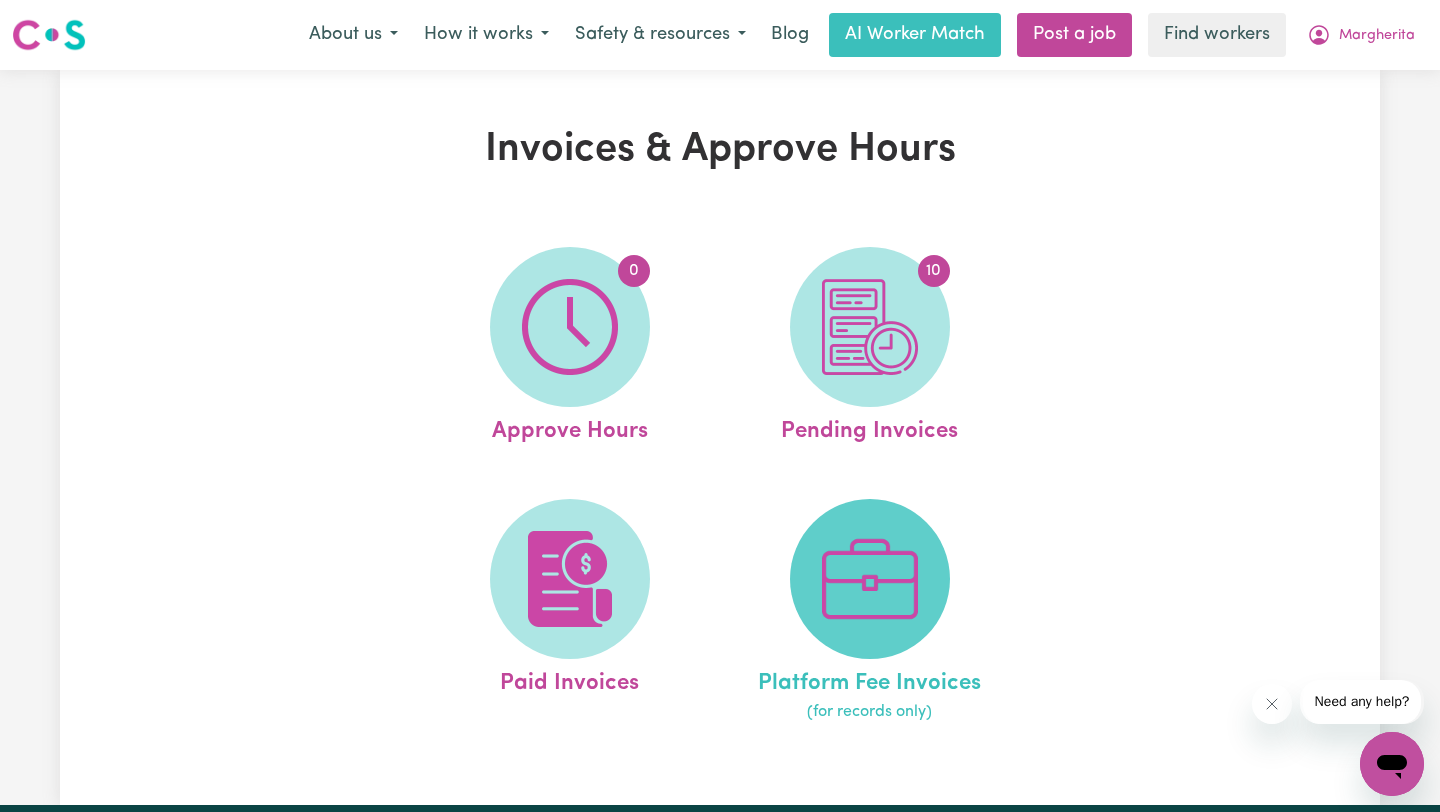 click at bounding box center [870, 579] 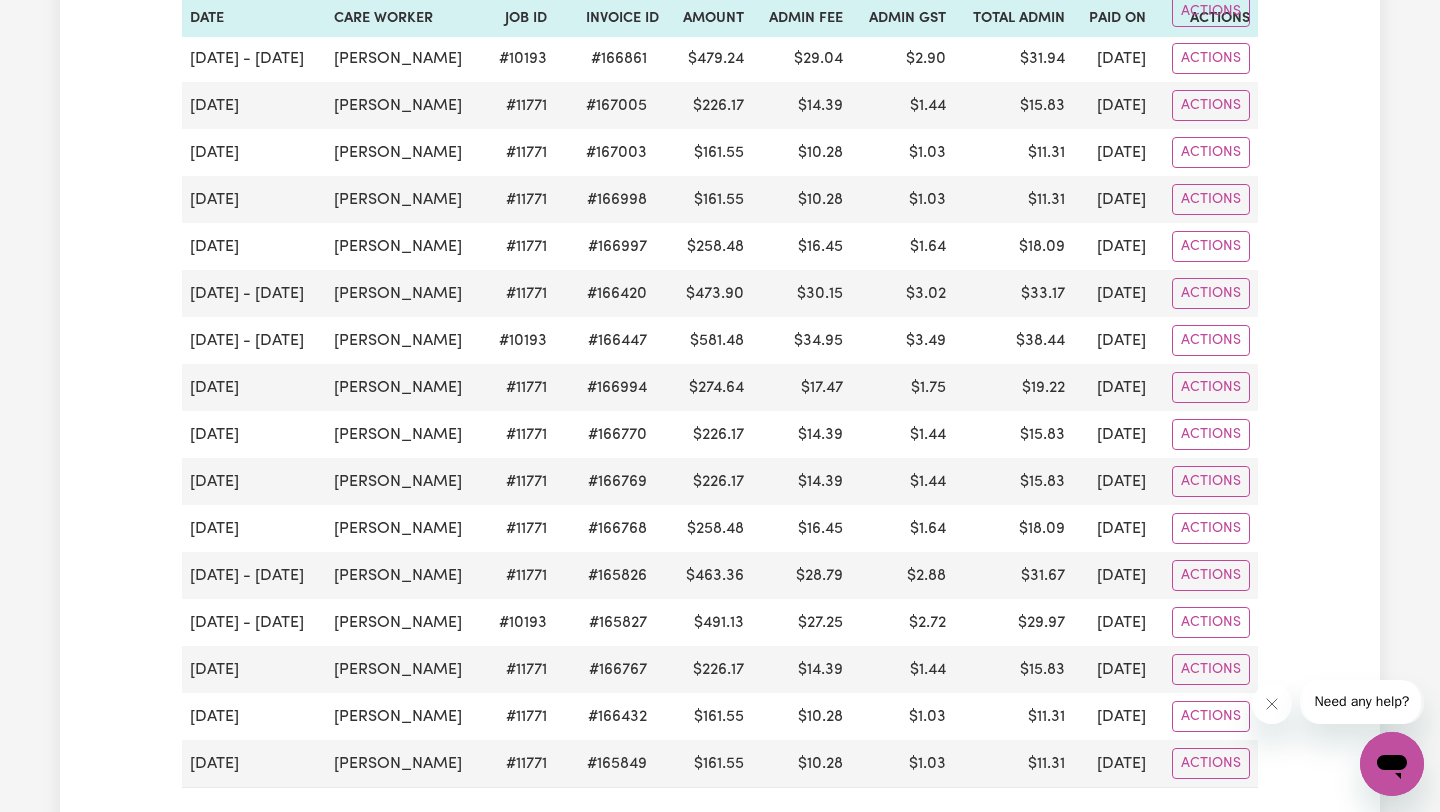 scroll, scrollTop: 0, scrollLeft: 0, axis: both 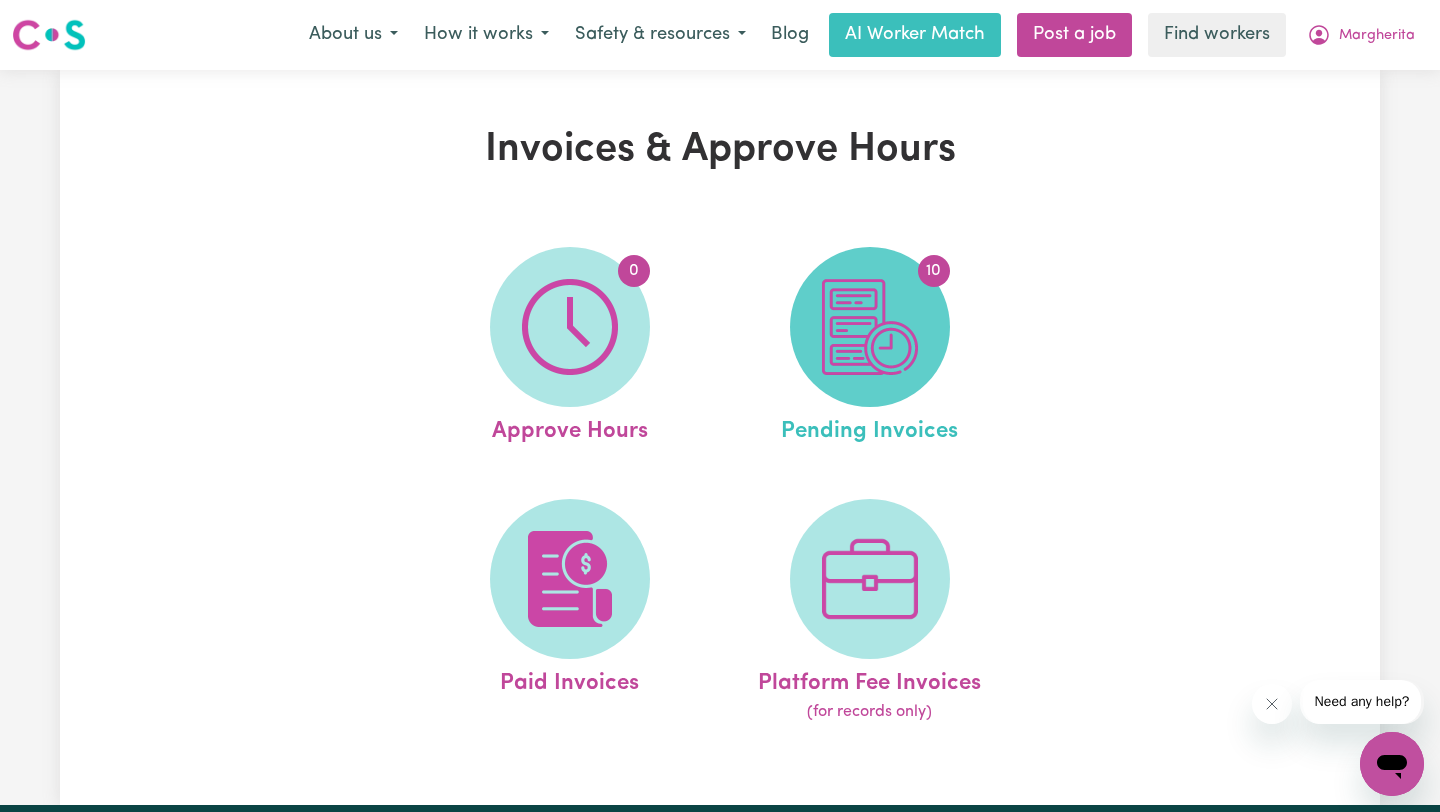 click at bounding box center (870, 327) 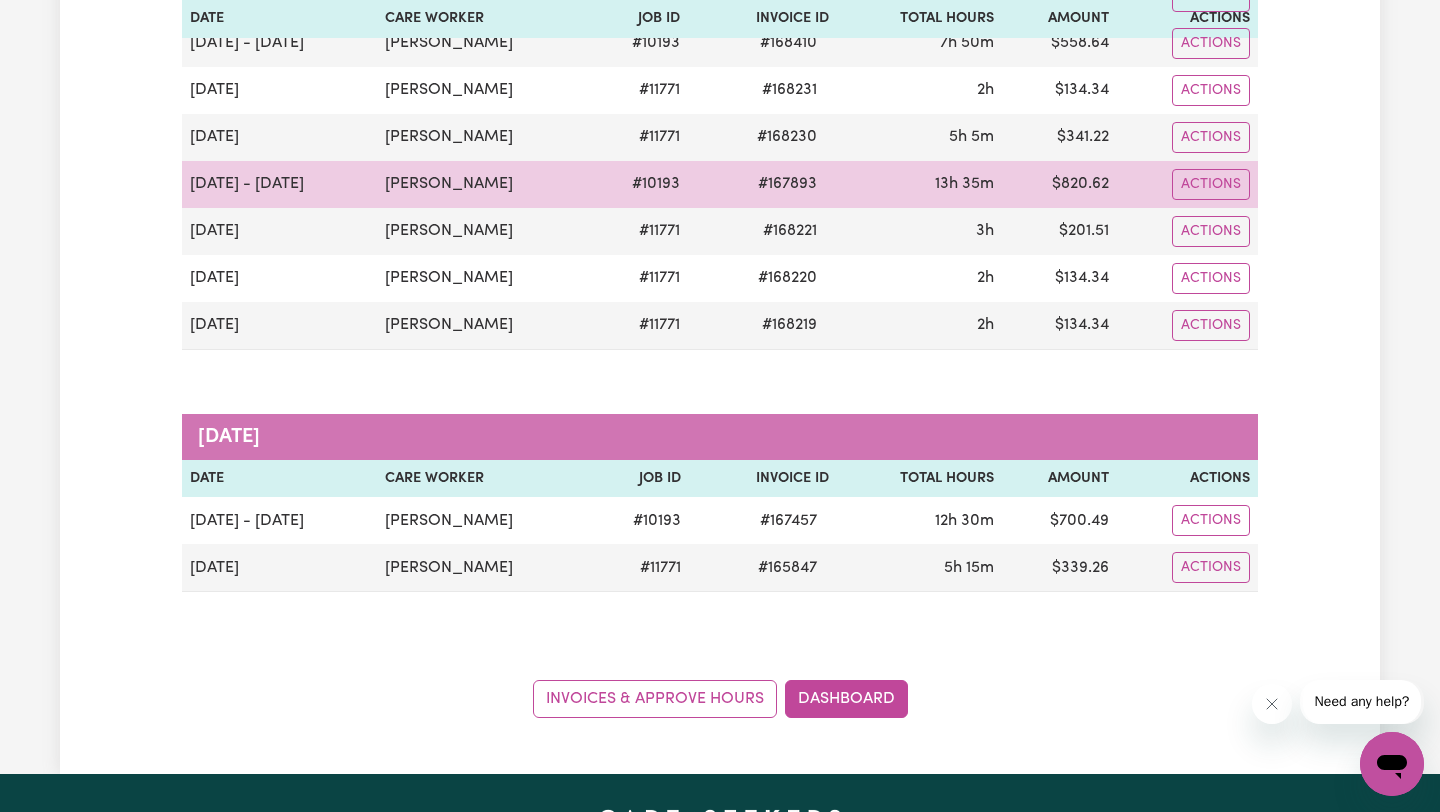 scroll, scrollTop: 0, scrollLeft: 0, axis: both 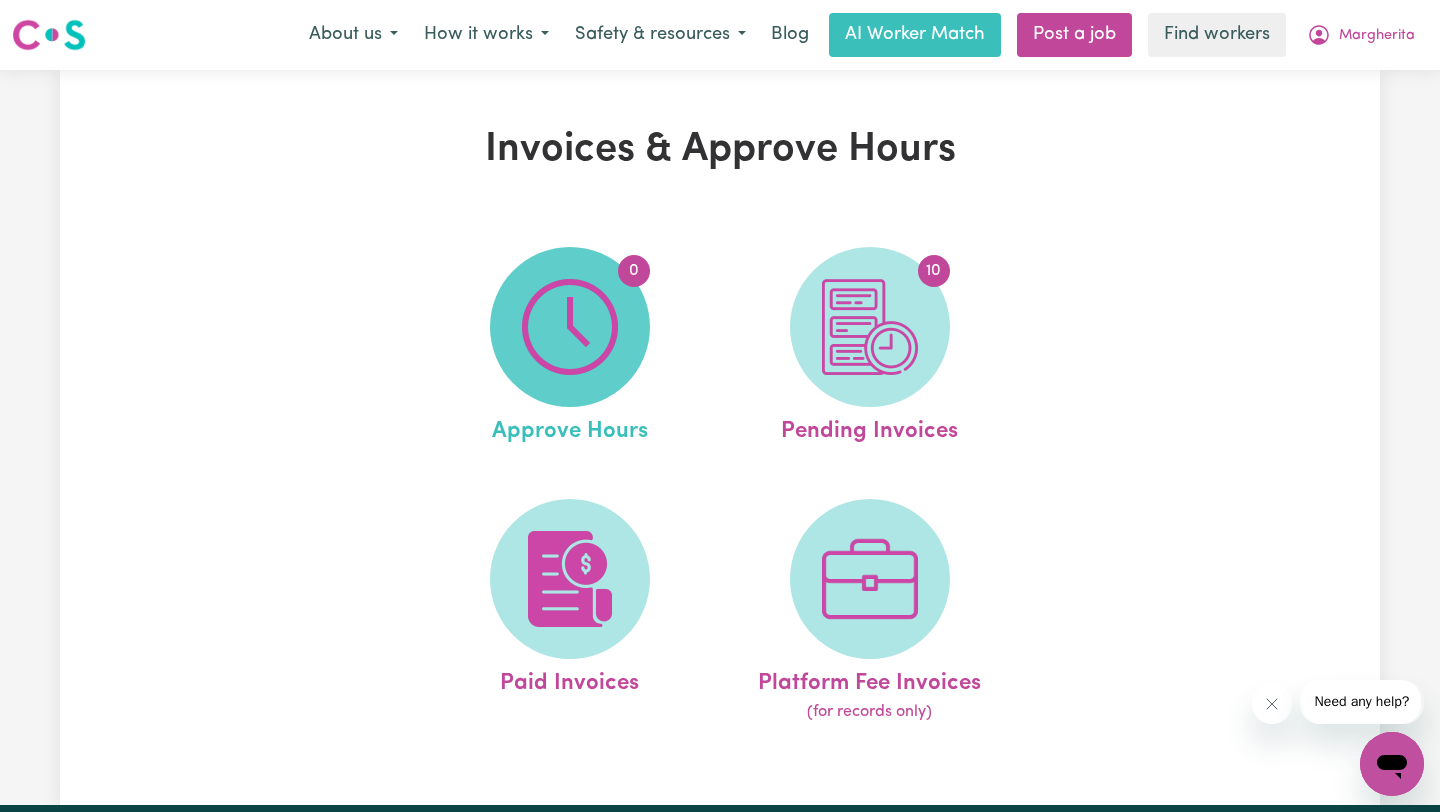 click on "0" at bounding box center (570, 327) 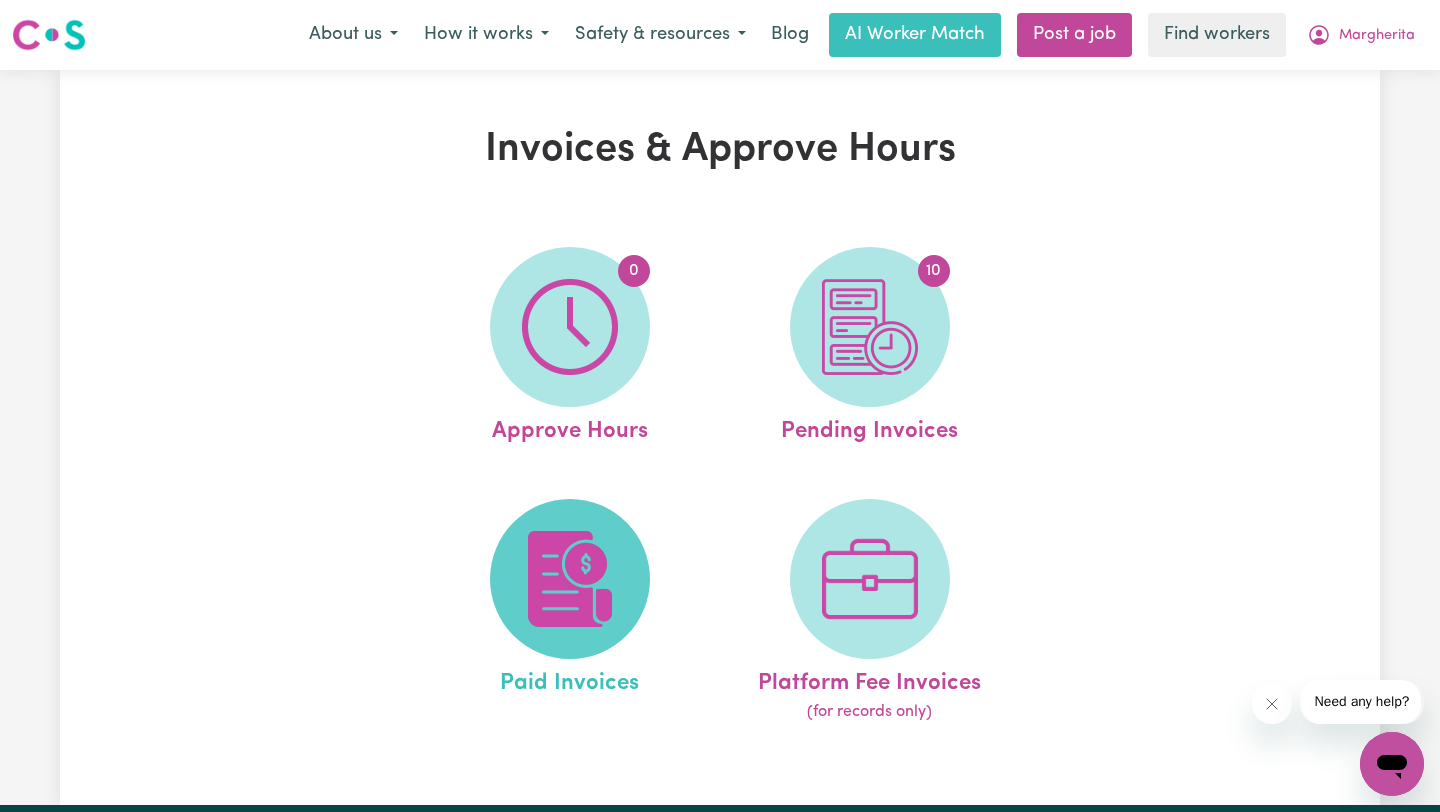 click at bounding box center (570, 579) 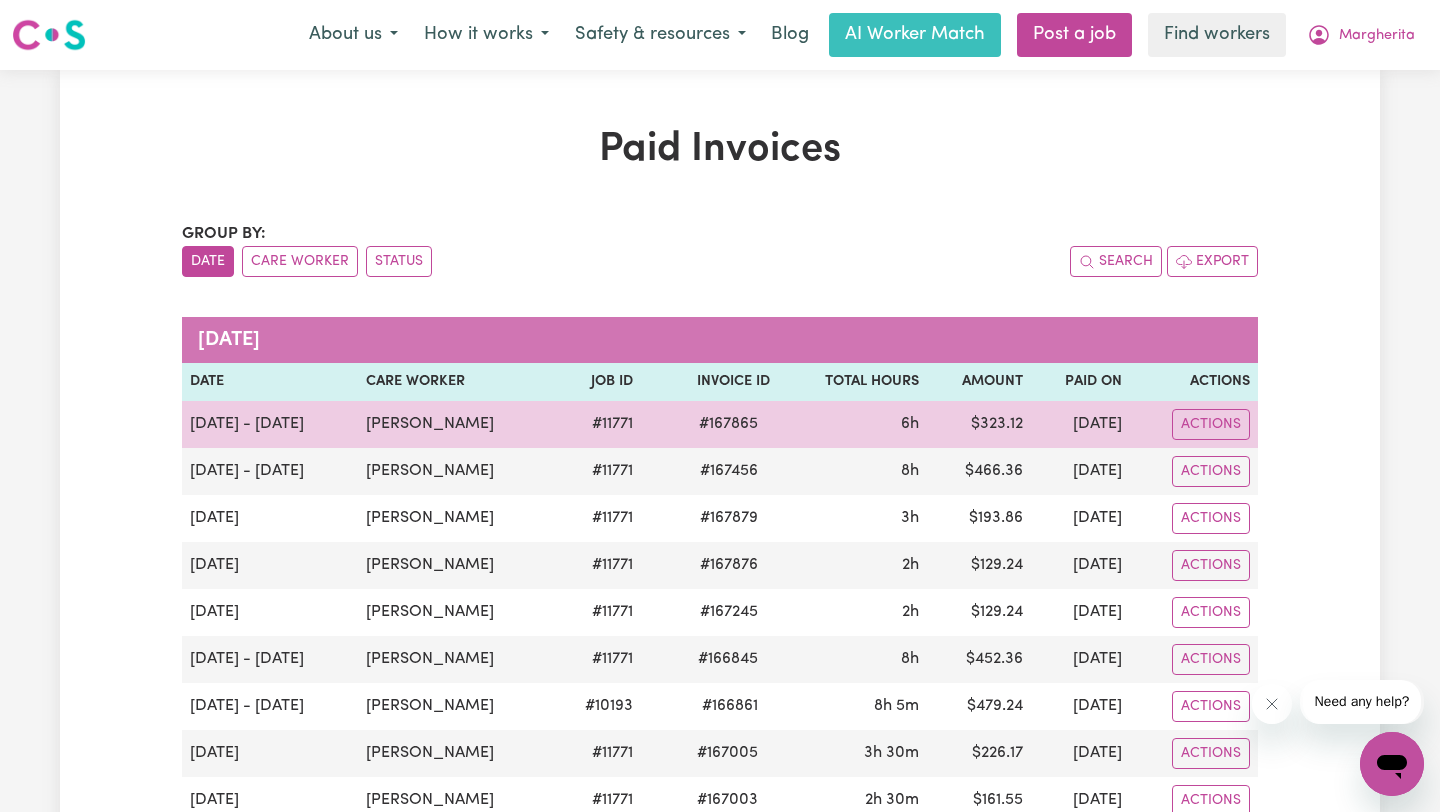 click on "[PERSON_NAME]" at bounding box center [455, 424] 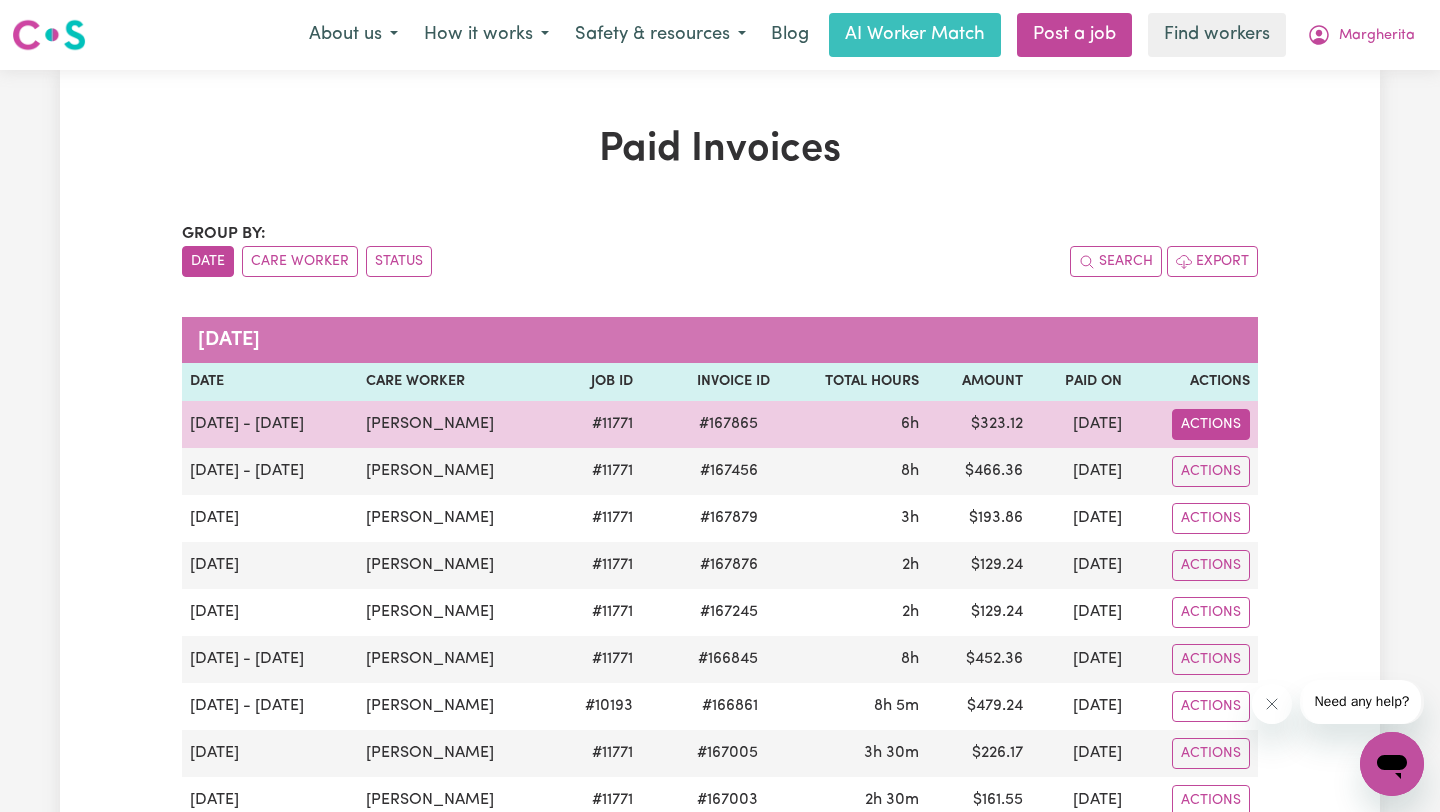 click on "Actions" at bounding box center (1211, 424) 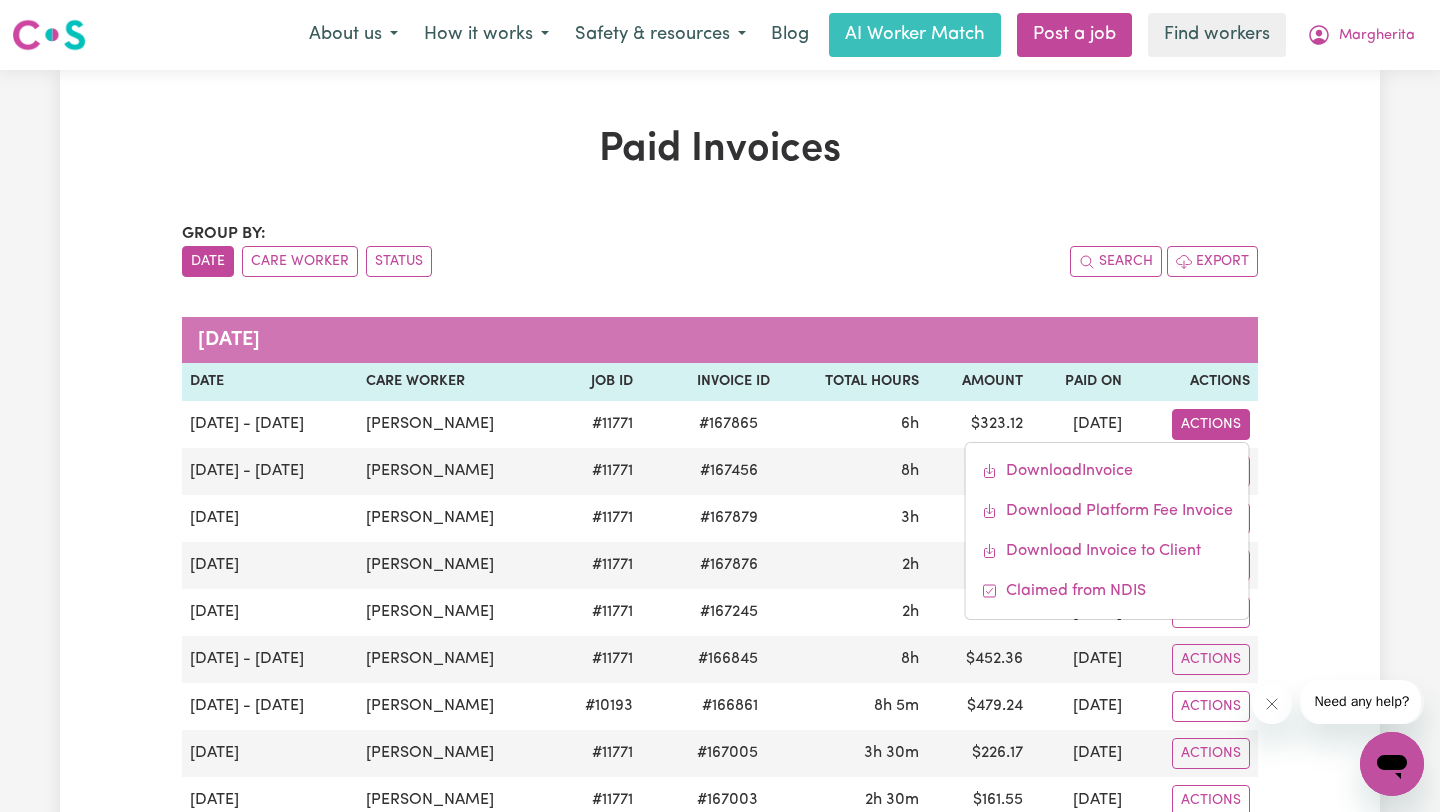 click on "Group by: Date Care Worker Status Search Export [DATE] Date Care Worker Job ID Invoice ID Total Hours Amount Paid On Actions [DATE] - [DATE] [PERSON_NAME] # 11771 # 167865 6h  $ 323.12 [DATE] Actions Download  Invoice Download Platform Fee Invoice Download Invoice to Client Claimed from [GEOGRAPHIC_DATA] [DATE] - [DATE] [PERSON_NAME] # 11771 # 167456 8h  $ 466.36 [DATE] Actions [DATE] [PERSON_NAME] # 11771 # 167879 3h  $ 193.86 [DATE] Actions [DATE] [PERSON_NAME] # 11771 # 167876 2h  $ 129.24 [DATE] Actions [DATE] [PERSON_NAME] # 11771 # 167245 2h  $ 129.24 [DATE] Actions [DATE] - [DATE] [PERSON_NAME] # 11771 # 166845 8h  $ 452.36 [DATE] Actions [DATE] - [DATE] [PERSON_NAME] # 10193 # 166861 8h 5m $ 479.24 [DATE] Actions [DATE] [PERSON_NAME] # 11771 # 167005 3h 30m $ 226.17 [DATE] Actions [DATE] [PERSON_NAME] # 11771 # 167003 2h 30m $ 161.55 [DATE] Actions [DATE] [PERSON_NAME] # 11771 # 166998 2h 30m $ 161.55 [DATE] Actions [DATE] [PERSON_NAME]" at bounding box center (720, 1738) 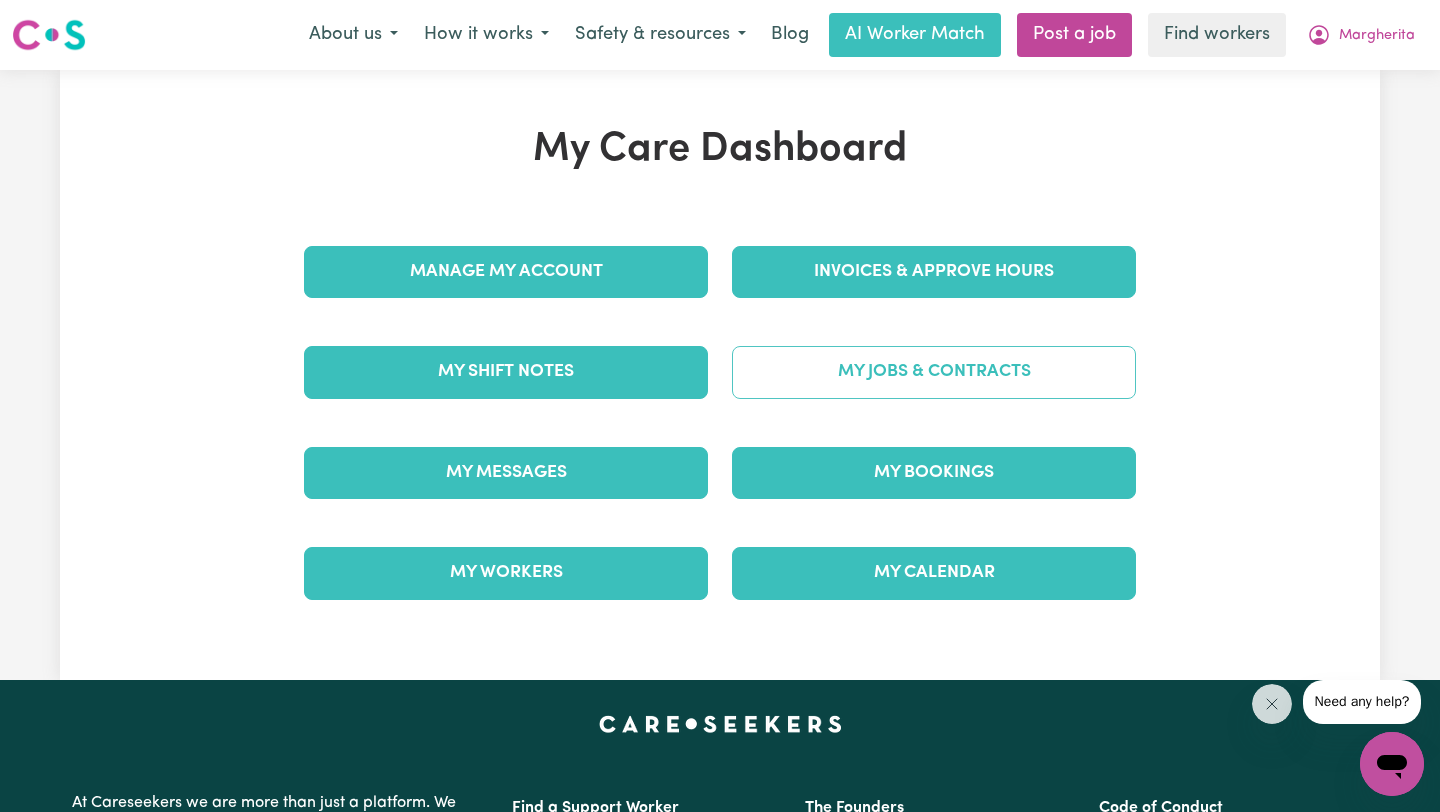 click on "My Jobs & Contracts" at bounding box center [934, 372] 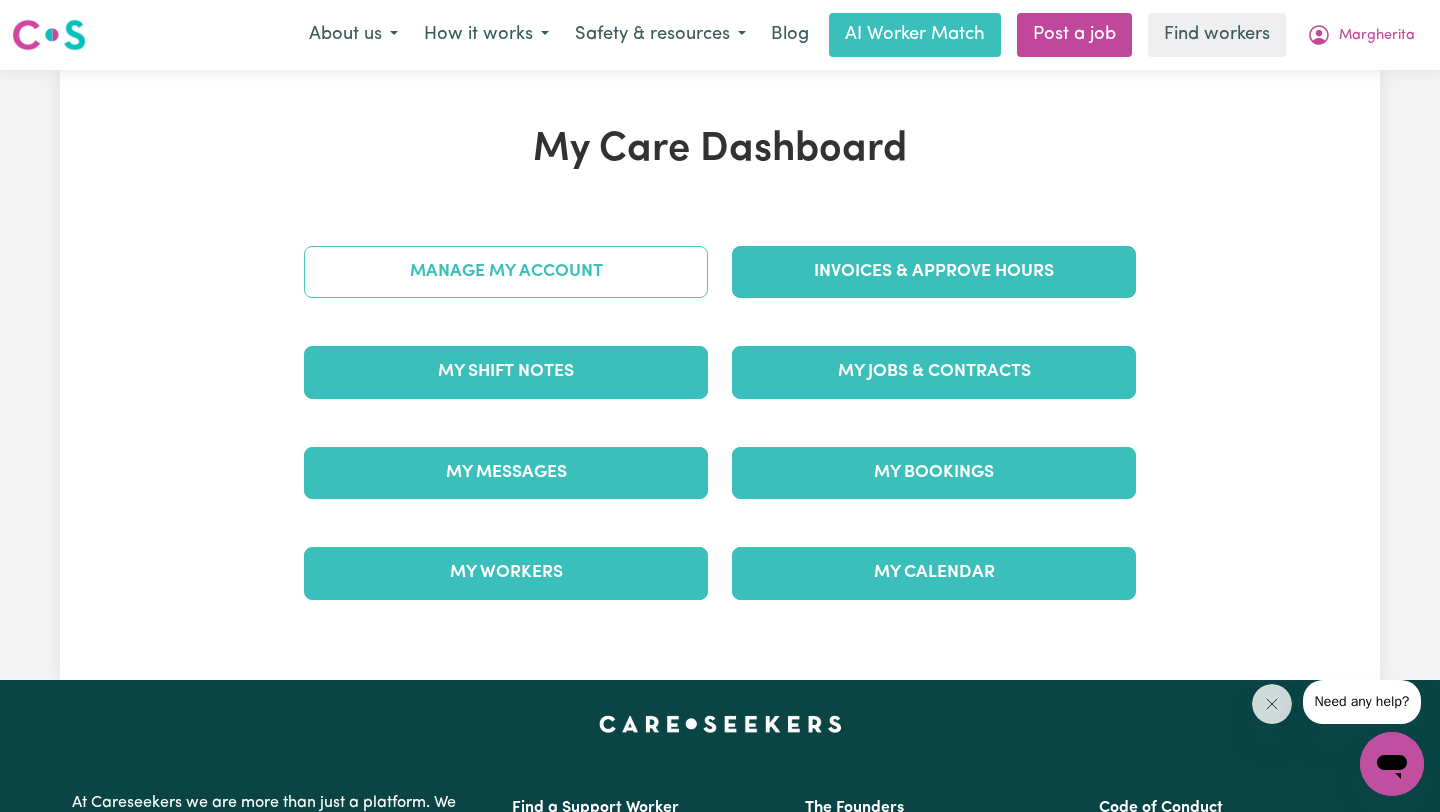 click on "Manage My Account" at bounding box center (506, 272) 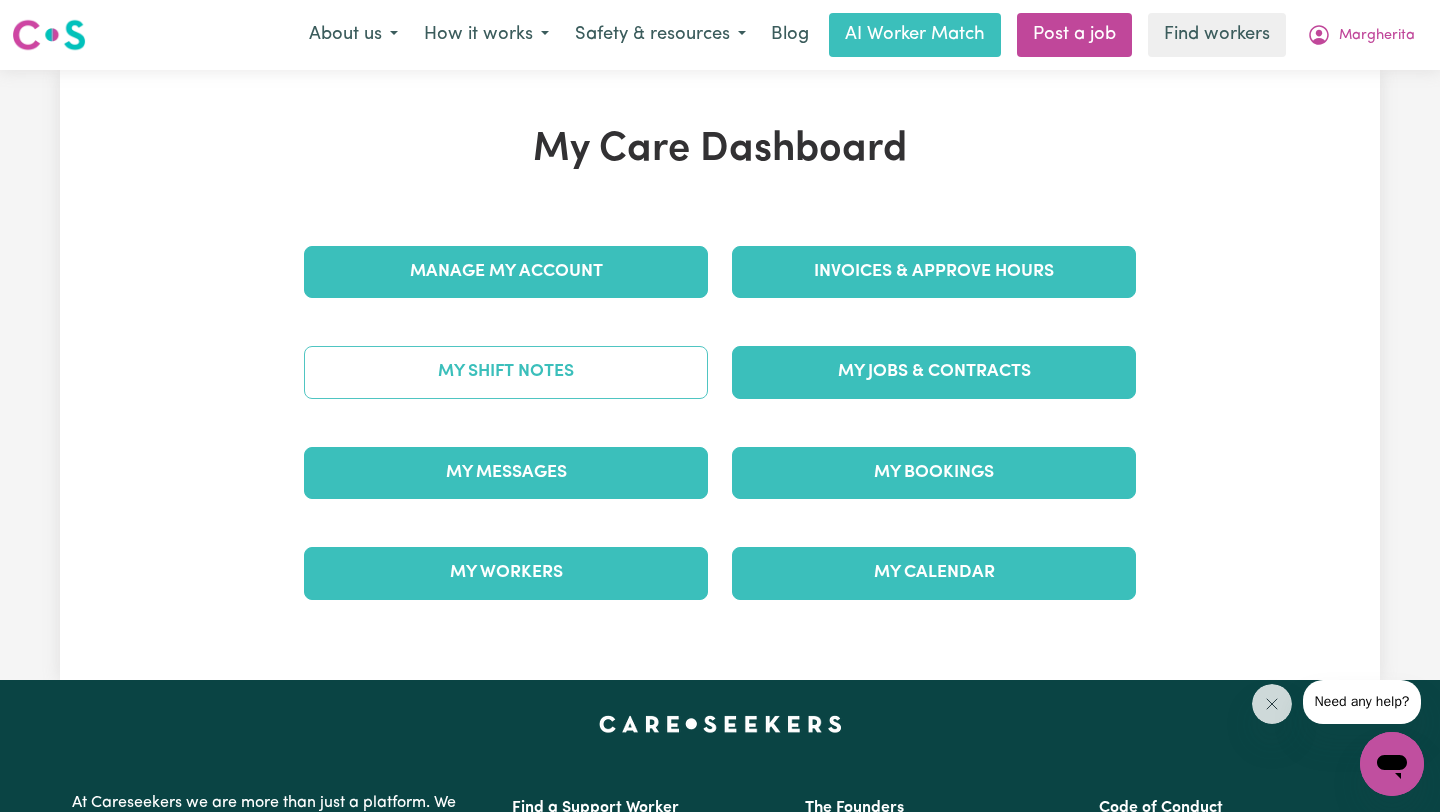click on "My Shift Notes" at bounding box center (506, 372) 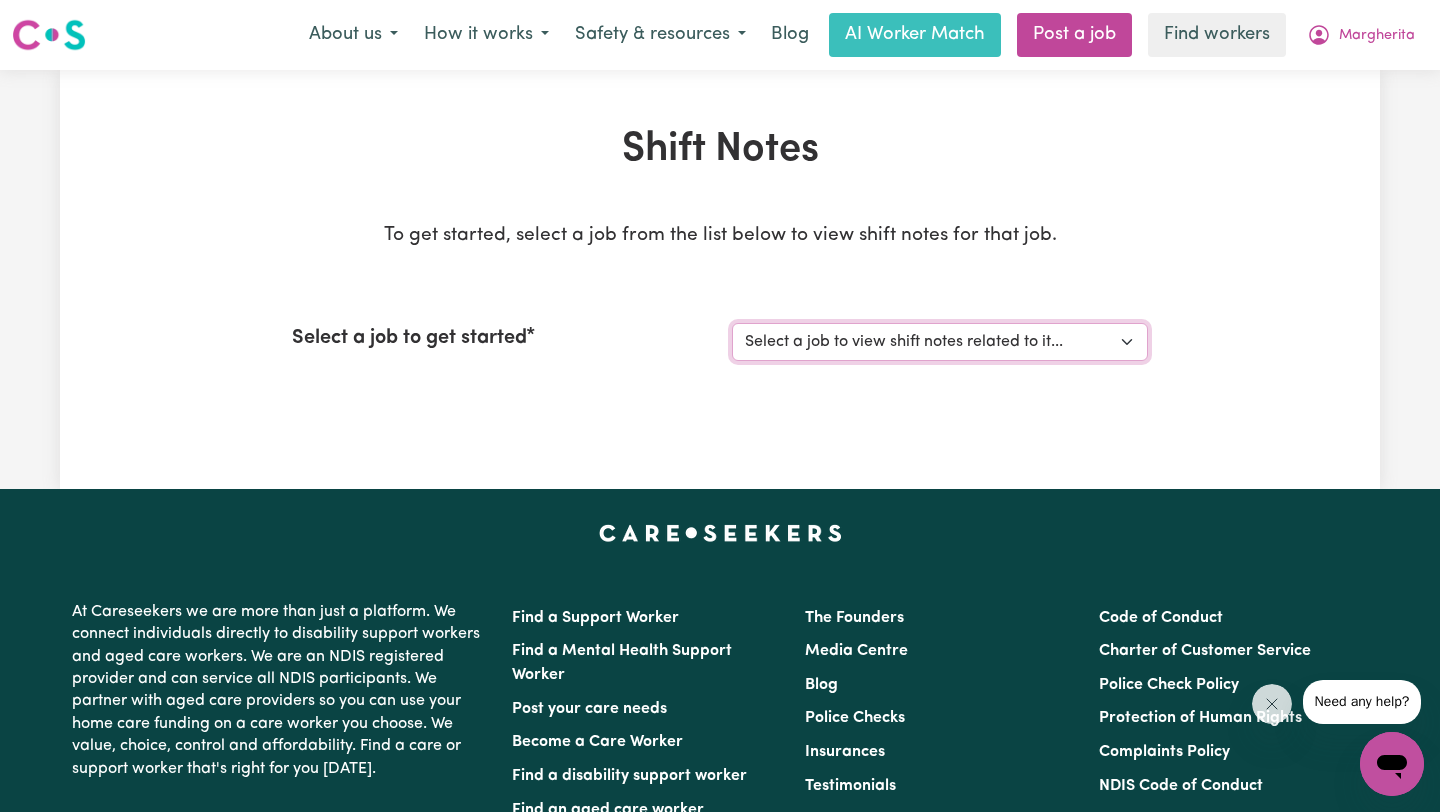 click on "Select a job to view shift notes related to it...  Evening Support required  [DEMOGRAPHIC_DATA] Support Worker Needed - [GEOGRAPHIC_DATA], [GEOGRAPHIC_DATA]" at bounding box center [940, 342] 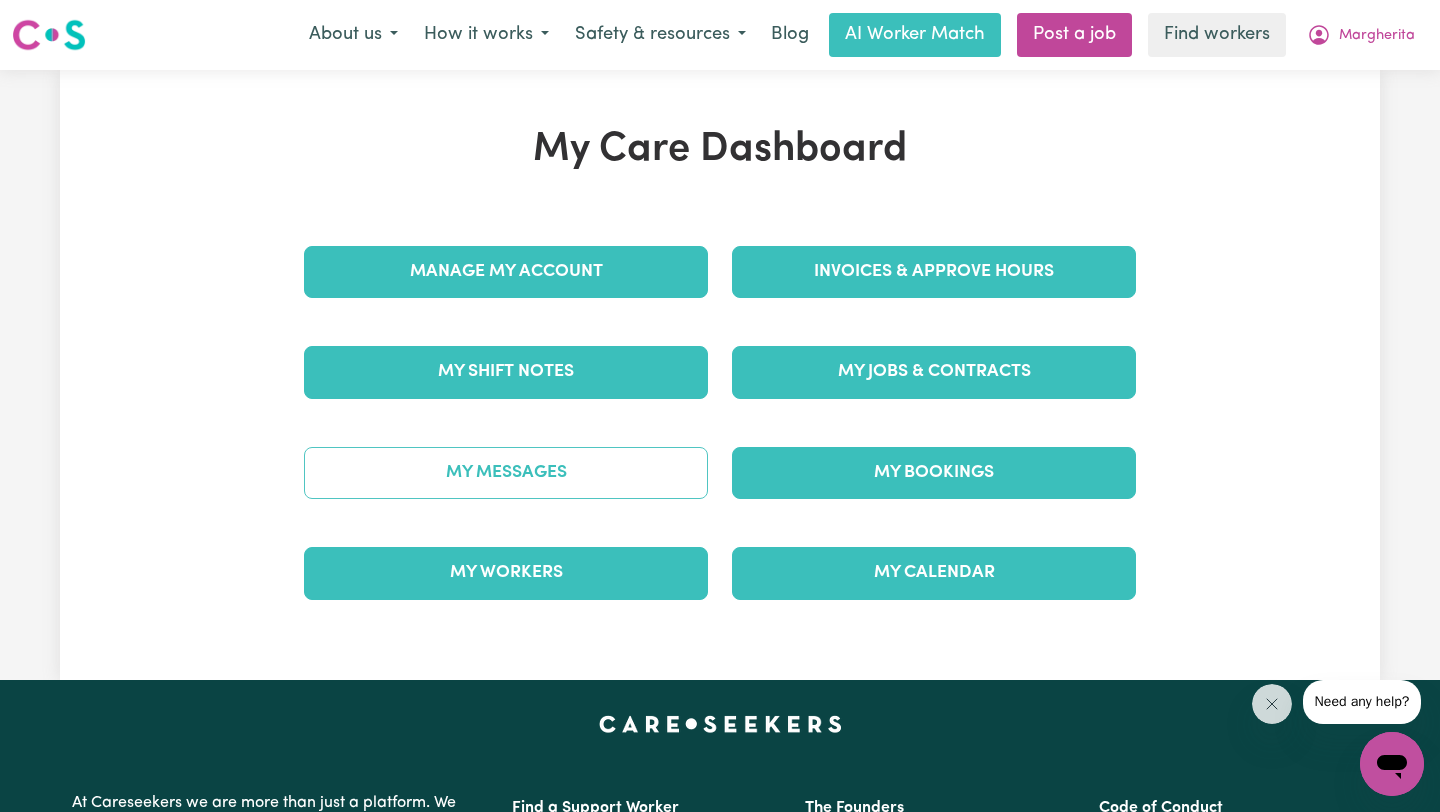 click on "My Messages" at bounding box center [506, 473] 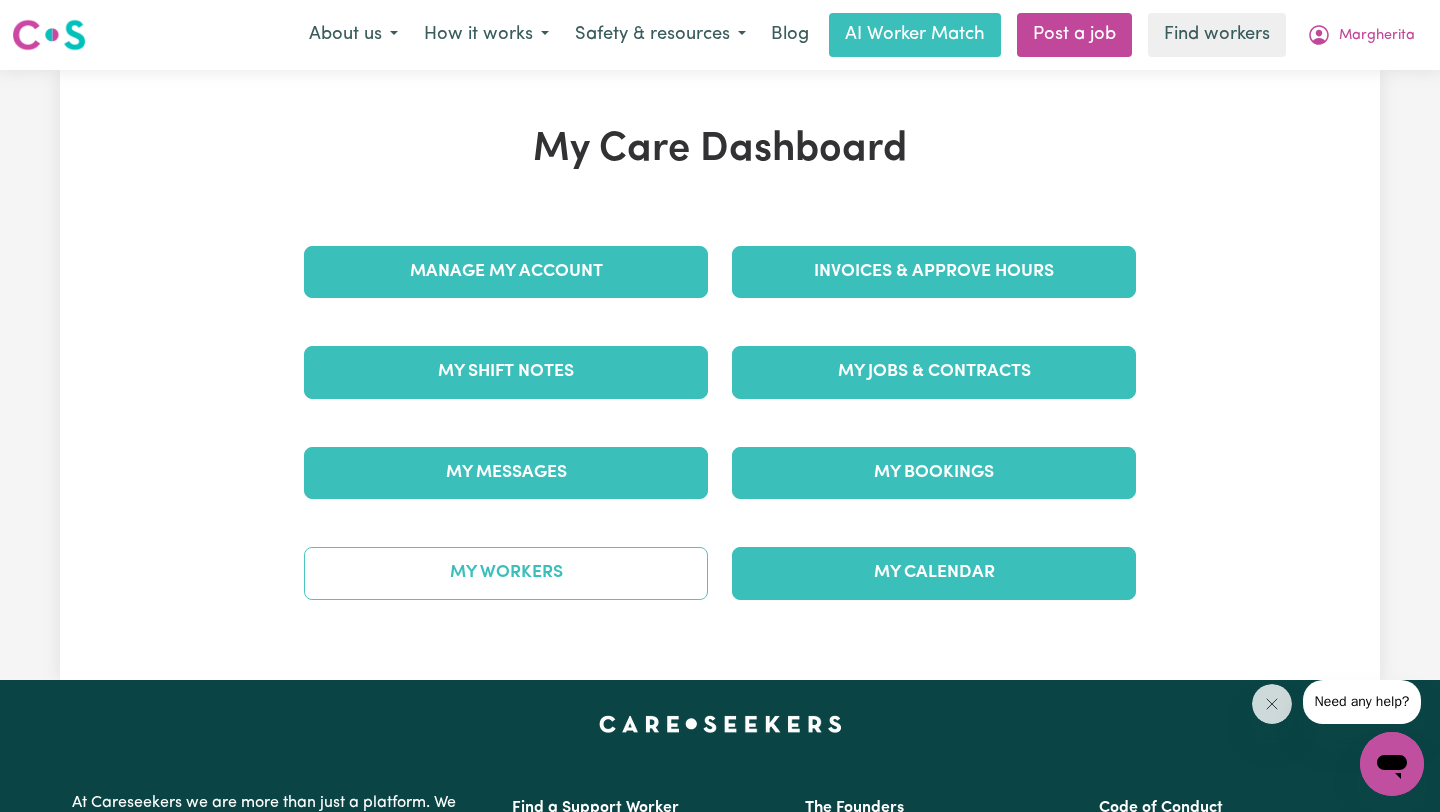 click on "My Workers" at bounding box center (506, 573) 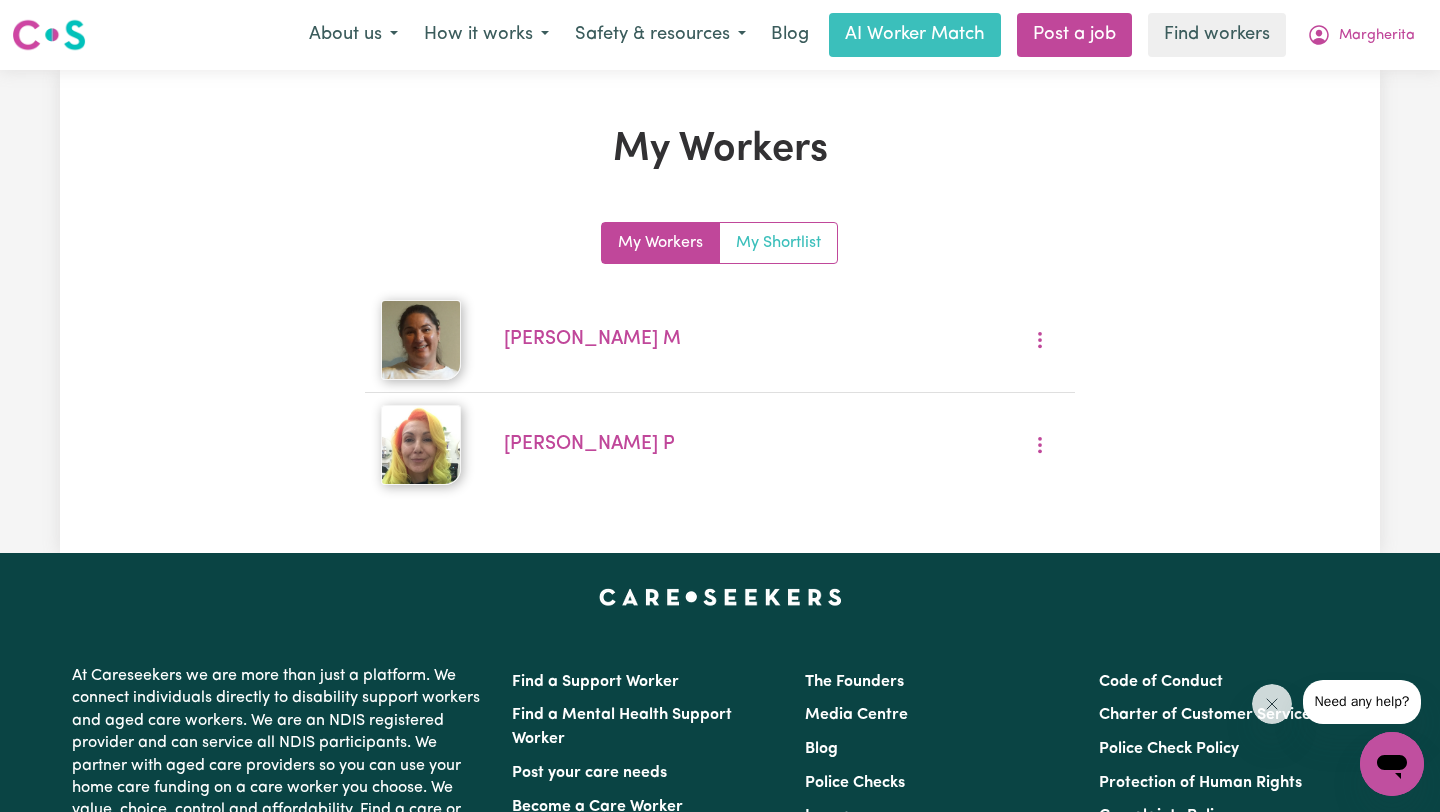 click on "My Shortlist" at bounding box center (778, 243) 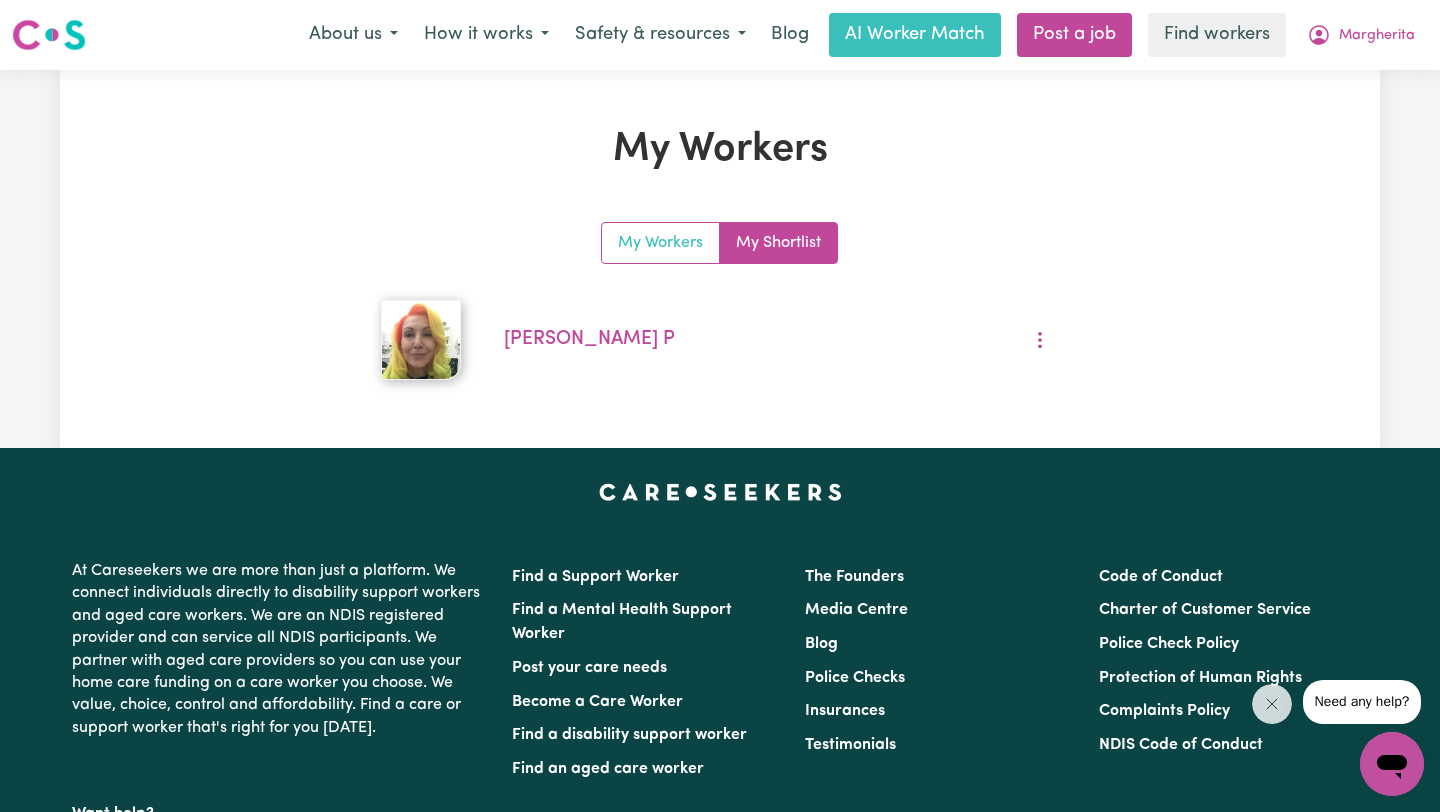 click on "My Workers" at bounding box center (661, 243) 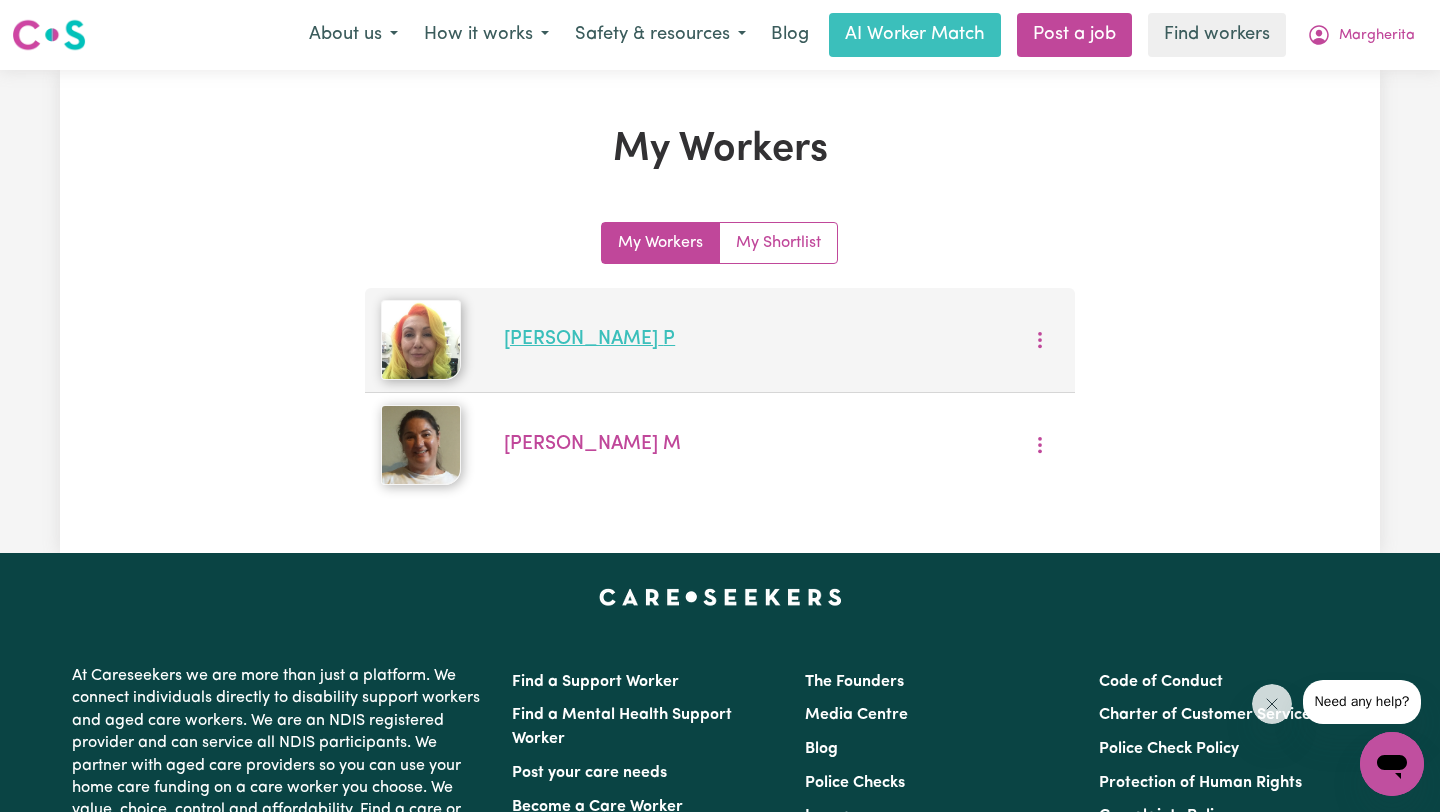 click on "[PERSON_NAME]" at bounding box center (589, 339) 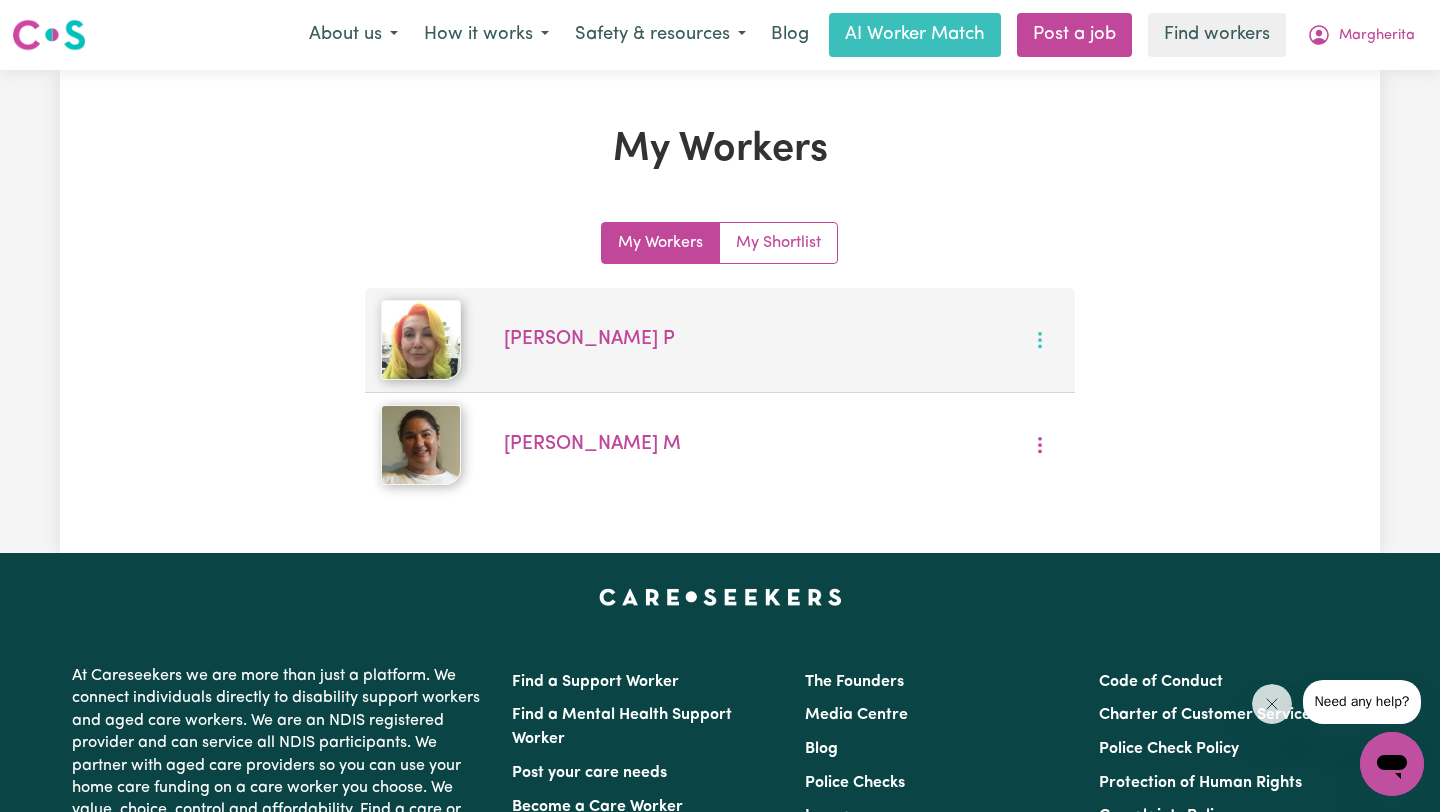 click at bounding box center (1040, 340) 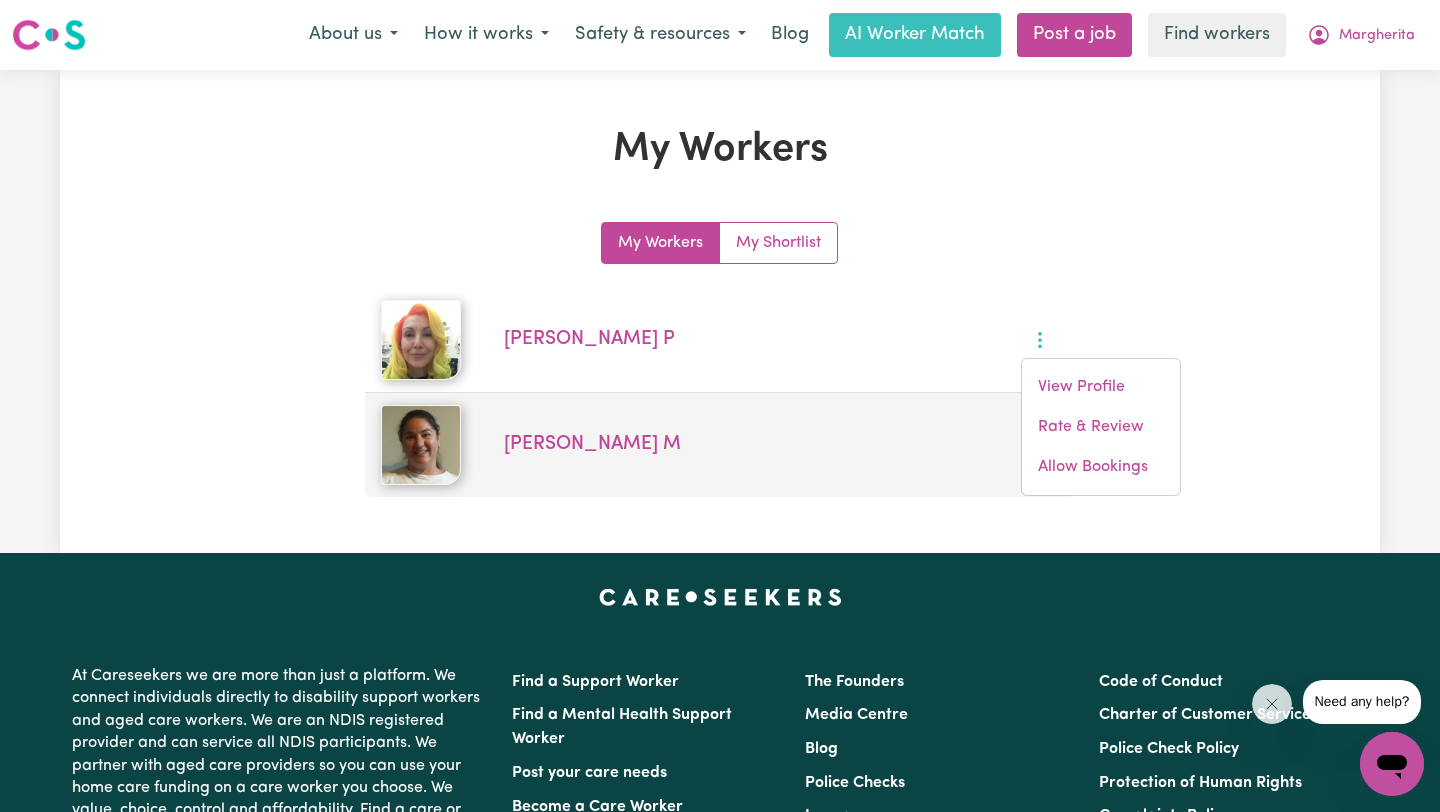click on "[PERSON_NAME]" at bounding box center [719, 445] 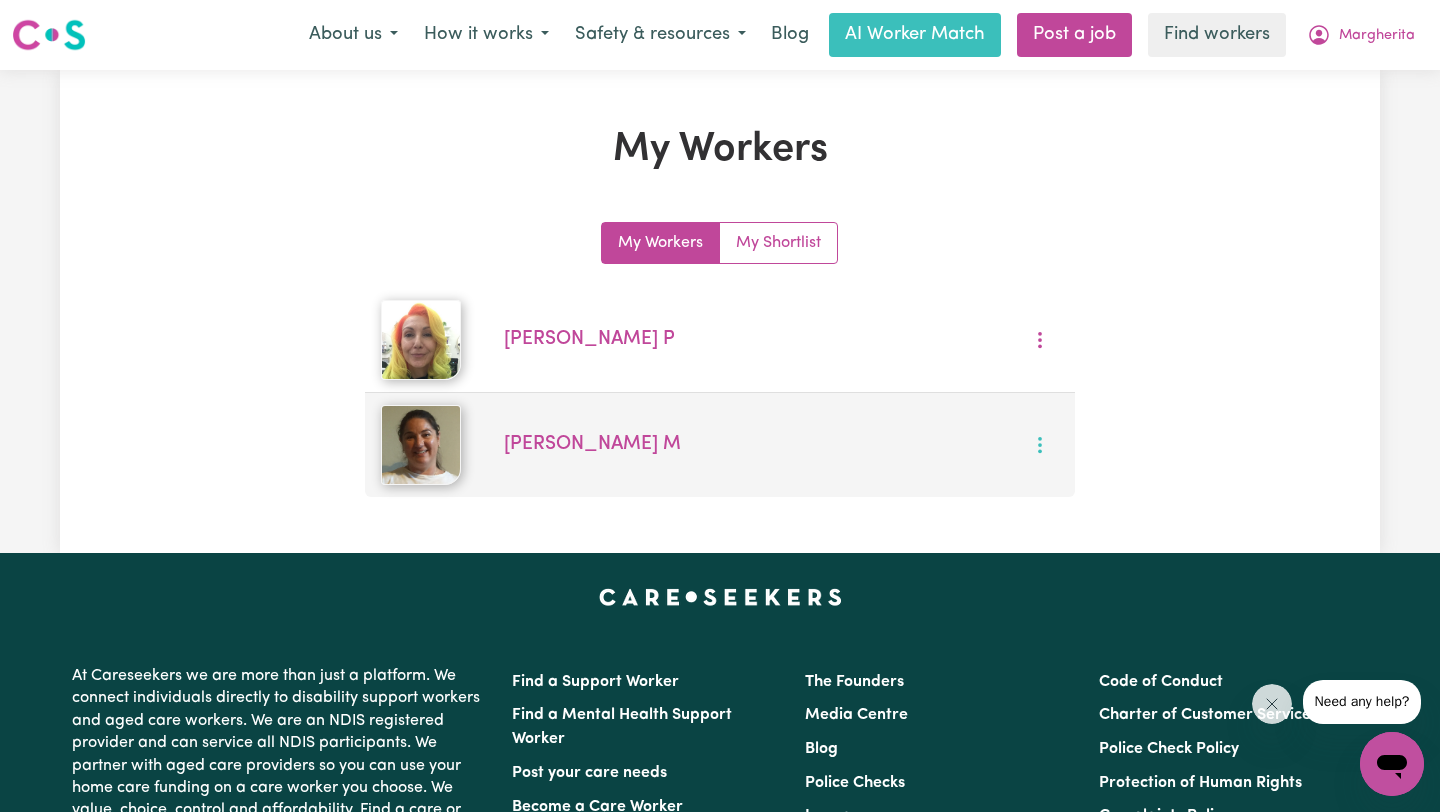 click at bounding box center (1040, 445) 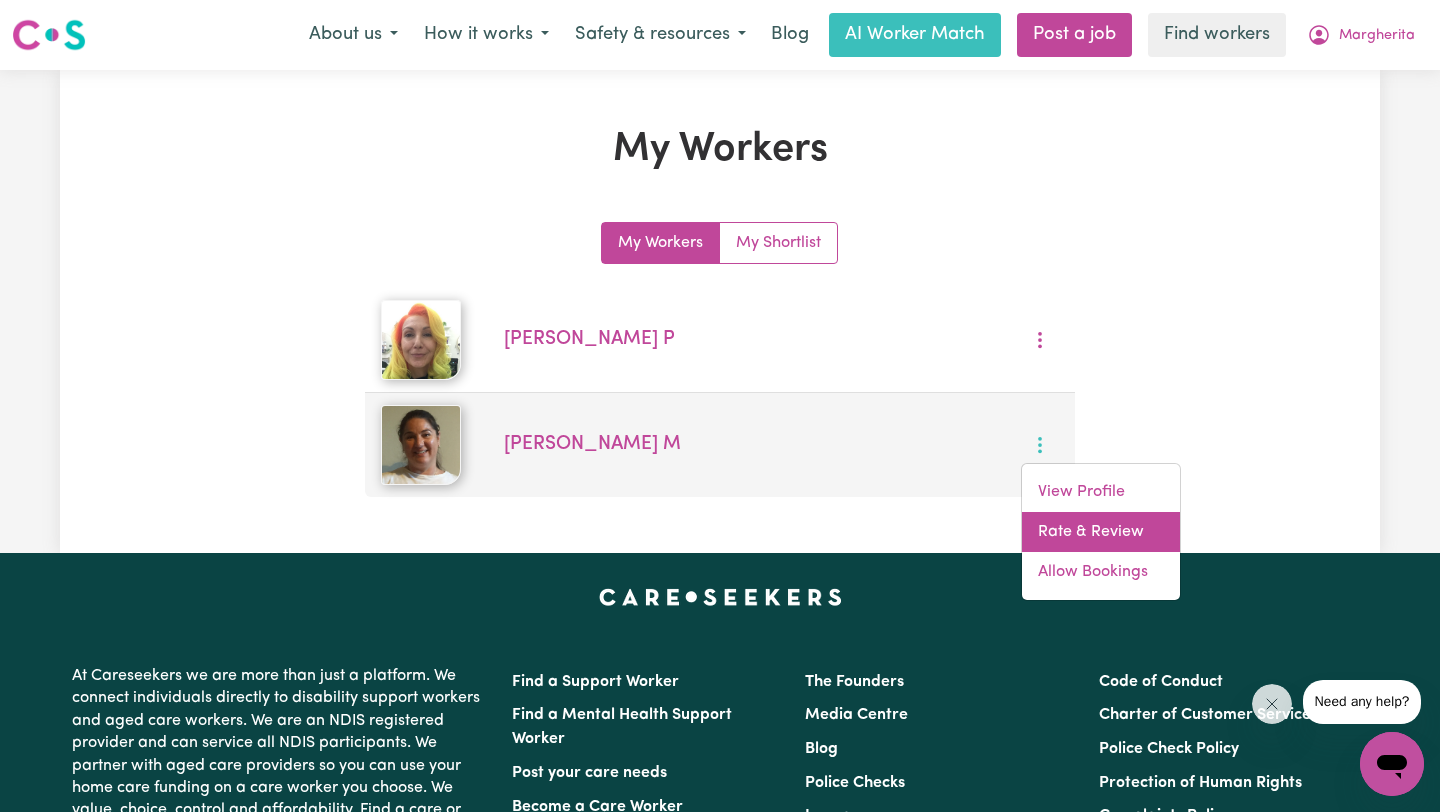 click on "Rate & Review" at bounding box center (1101, 532) 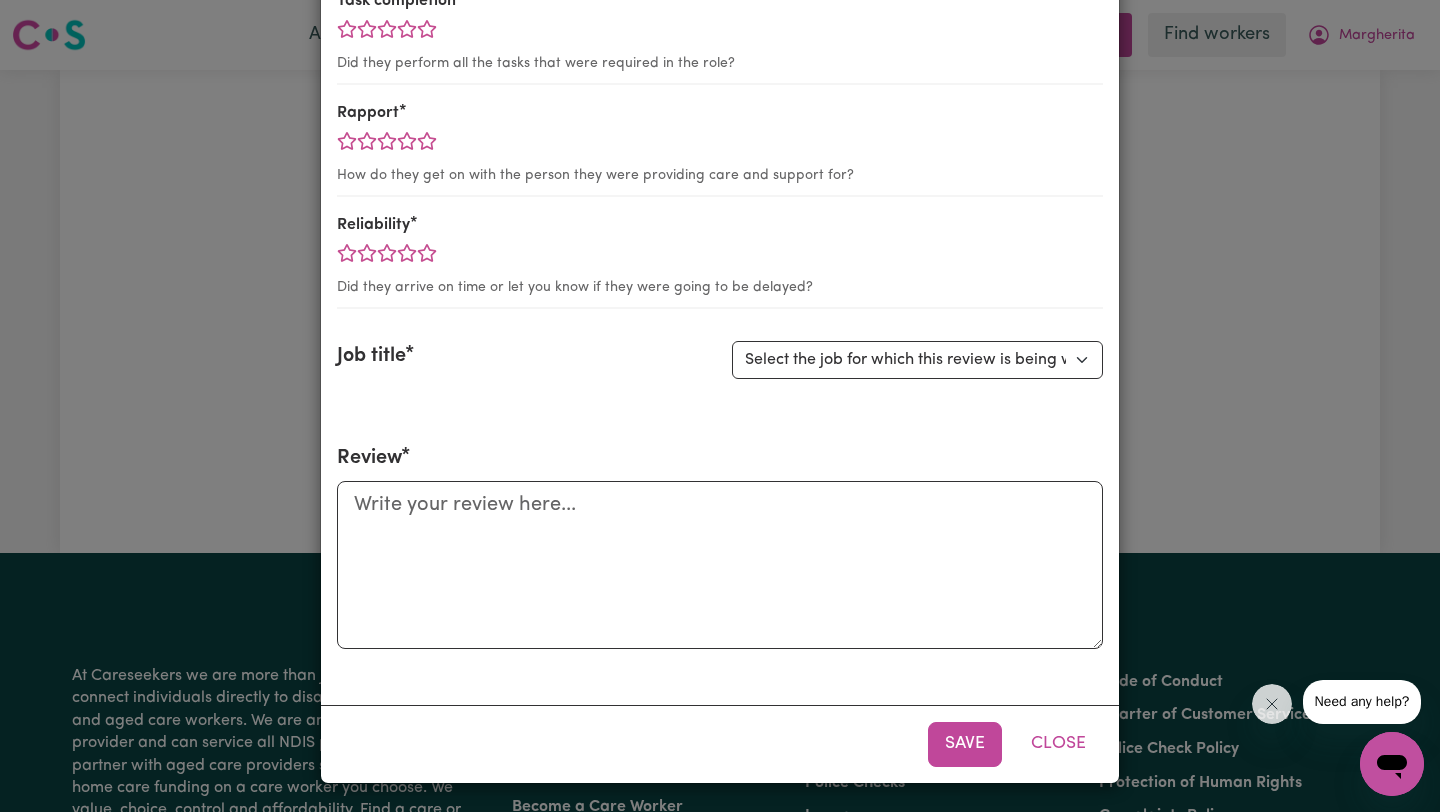 scroll, scrollTop: 0, scrollLeft: 0, axis: both 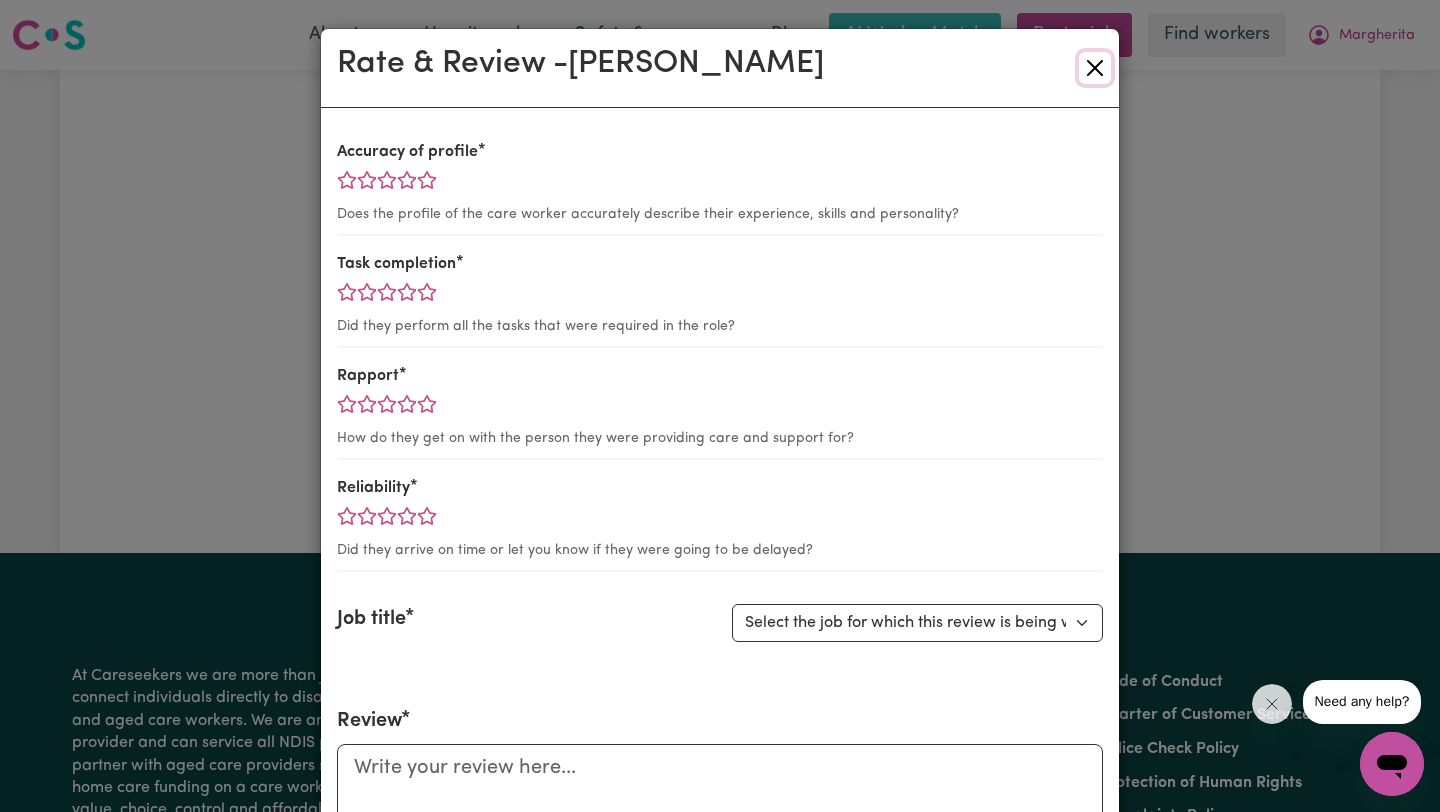 click at bounding box center (1095, 68) 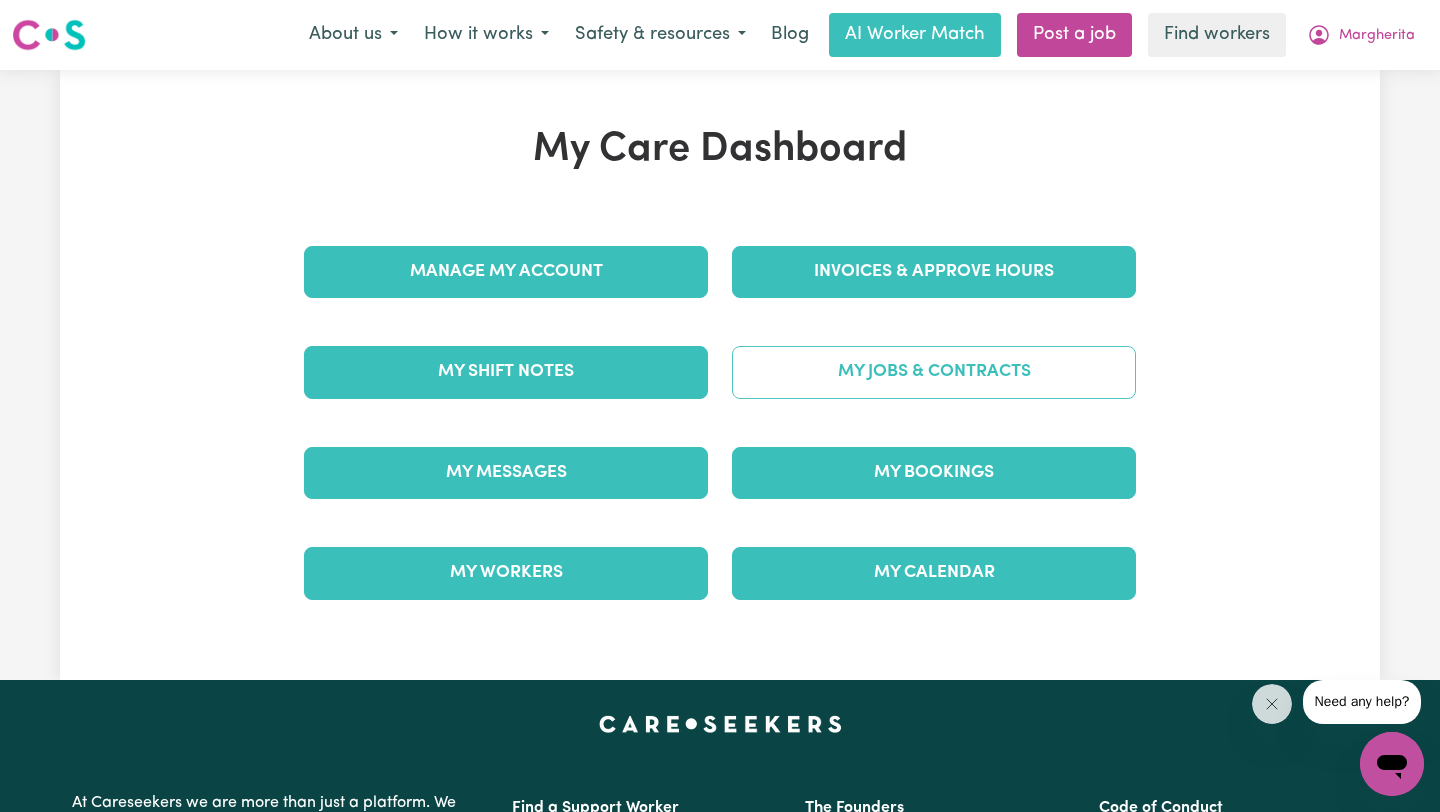 click on "My Jobs & Contracts" at bounding box center (934, 372) 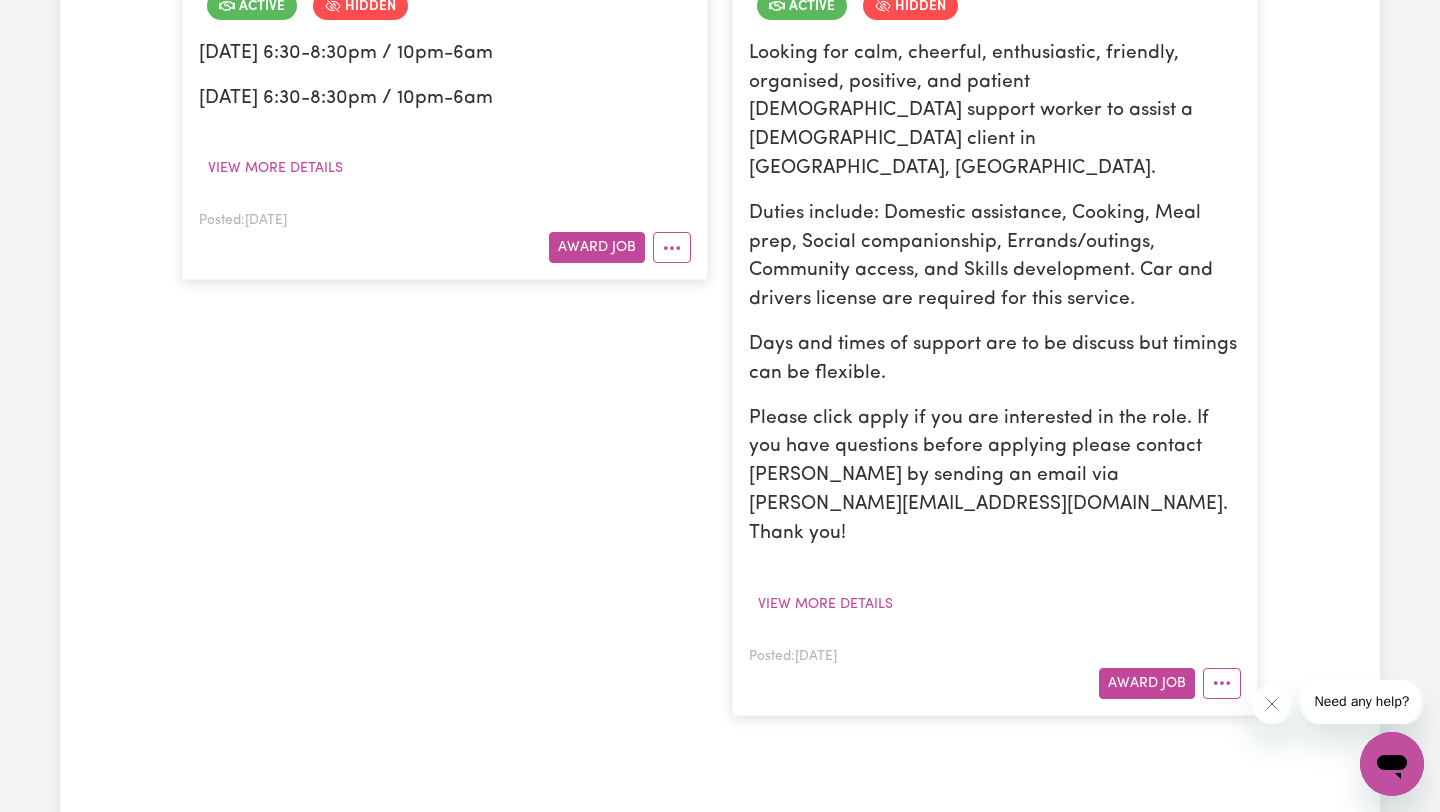 scroll, scrollTop: 605, scrollLeft: 0, axis: vertical 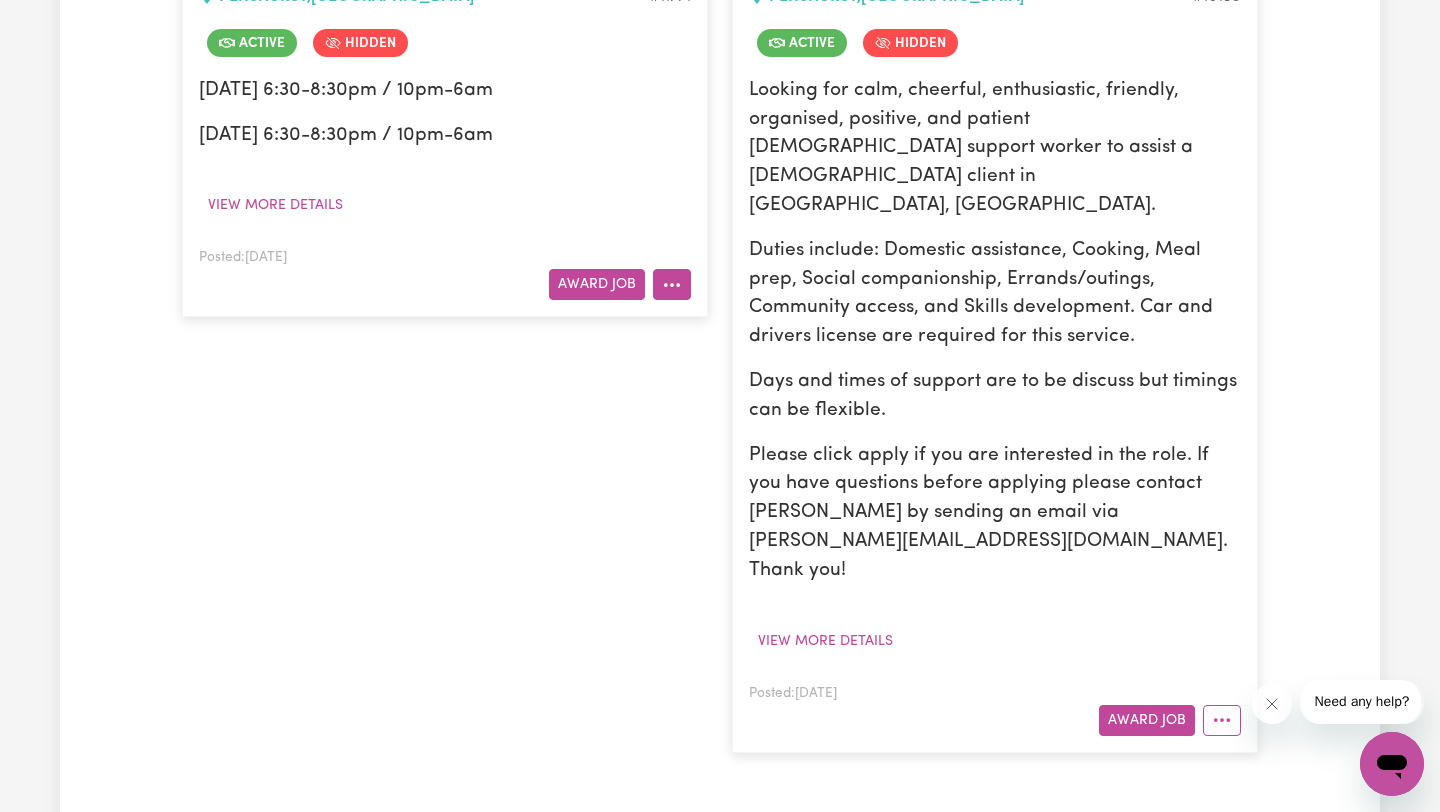 click 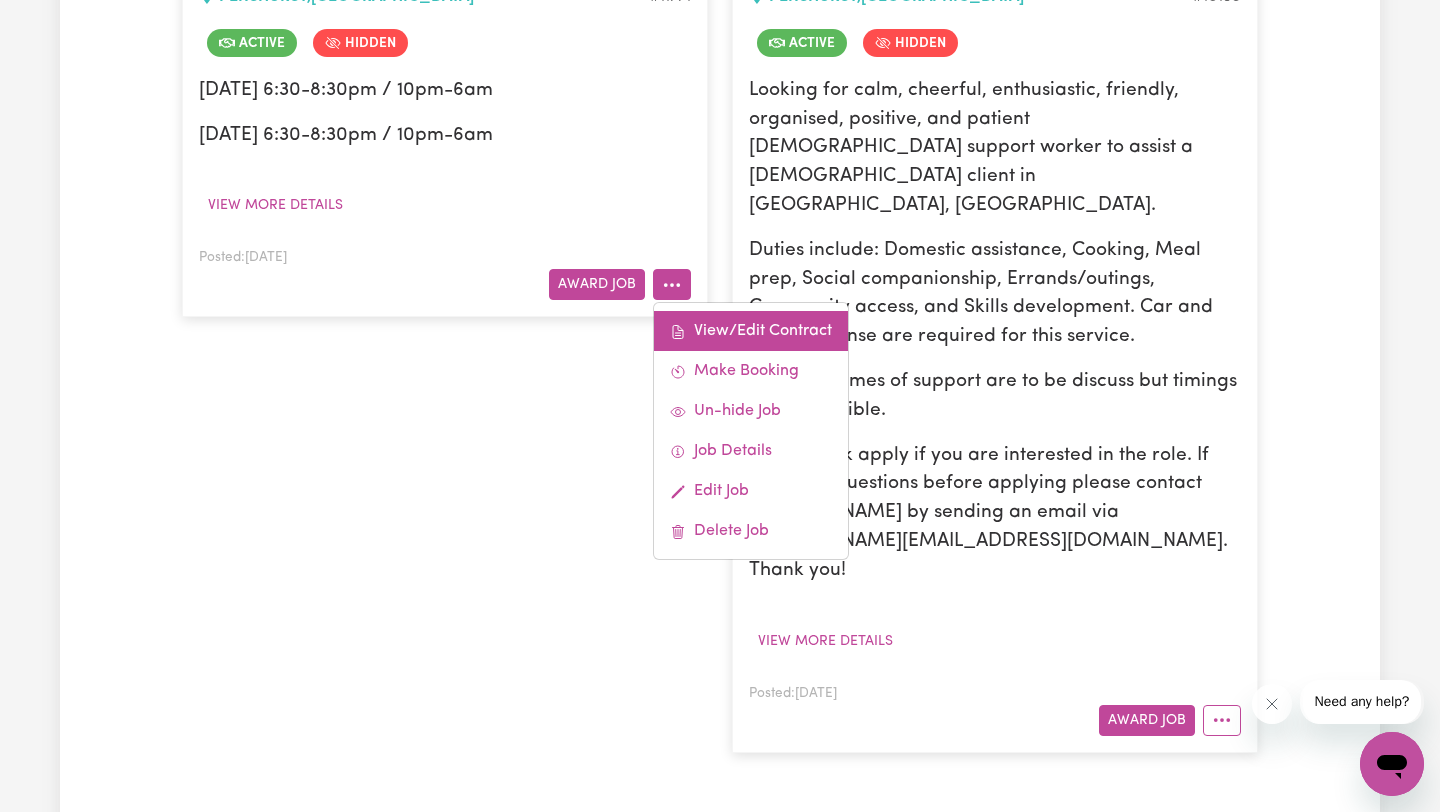 click on "View/Edit Contract" at bounding box center (751, 331) 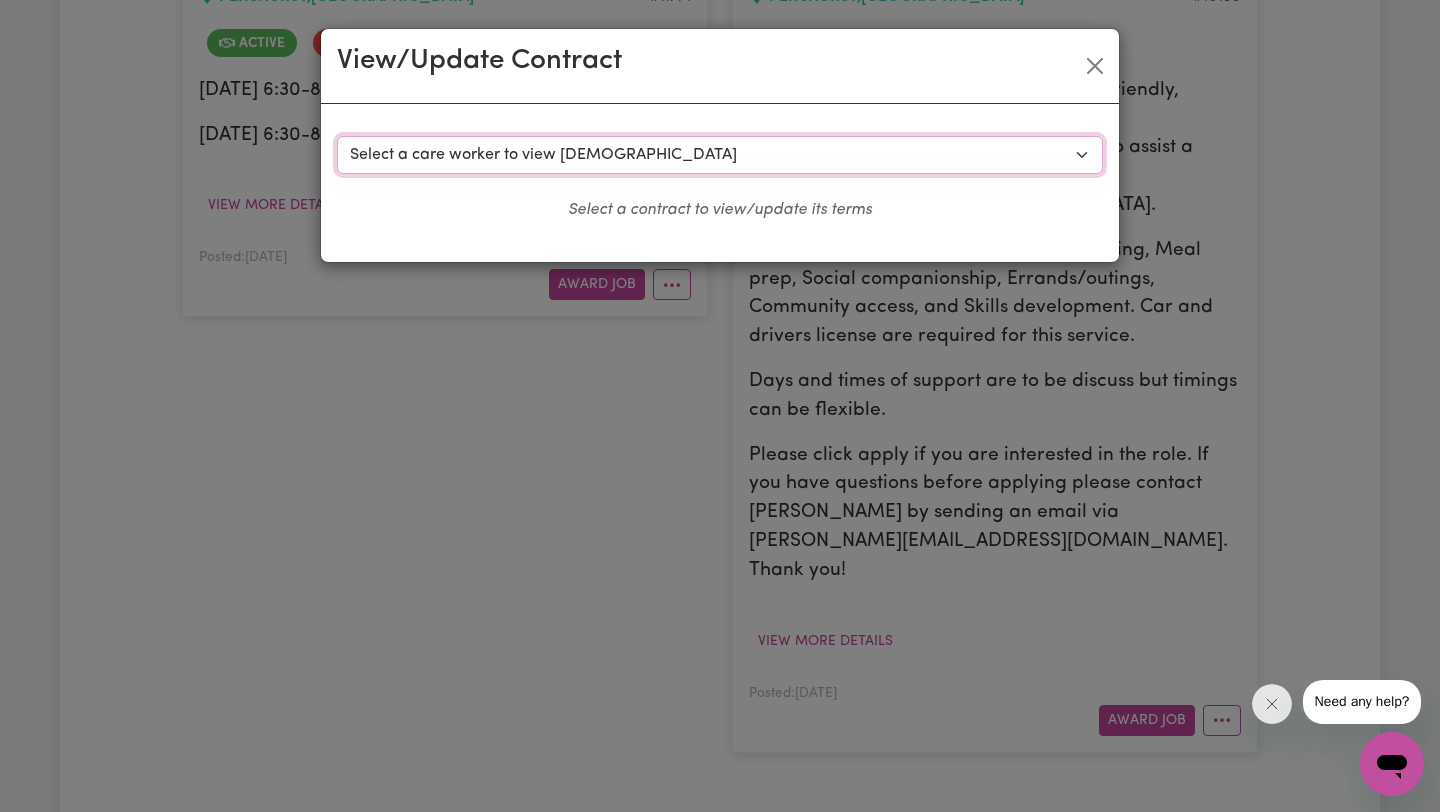 click on "Select a care worker to view [DEMOGRAPHIC_DATA] #8731 - [PERSON_NAME] (contract accepted) #10098 - [PERSON_NAME] (contract accepted)" at bounding box center [720, 155] 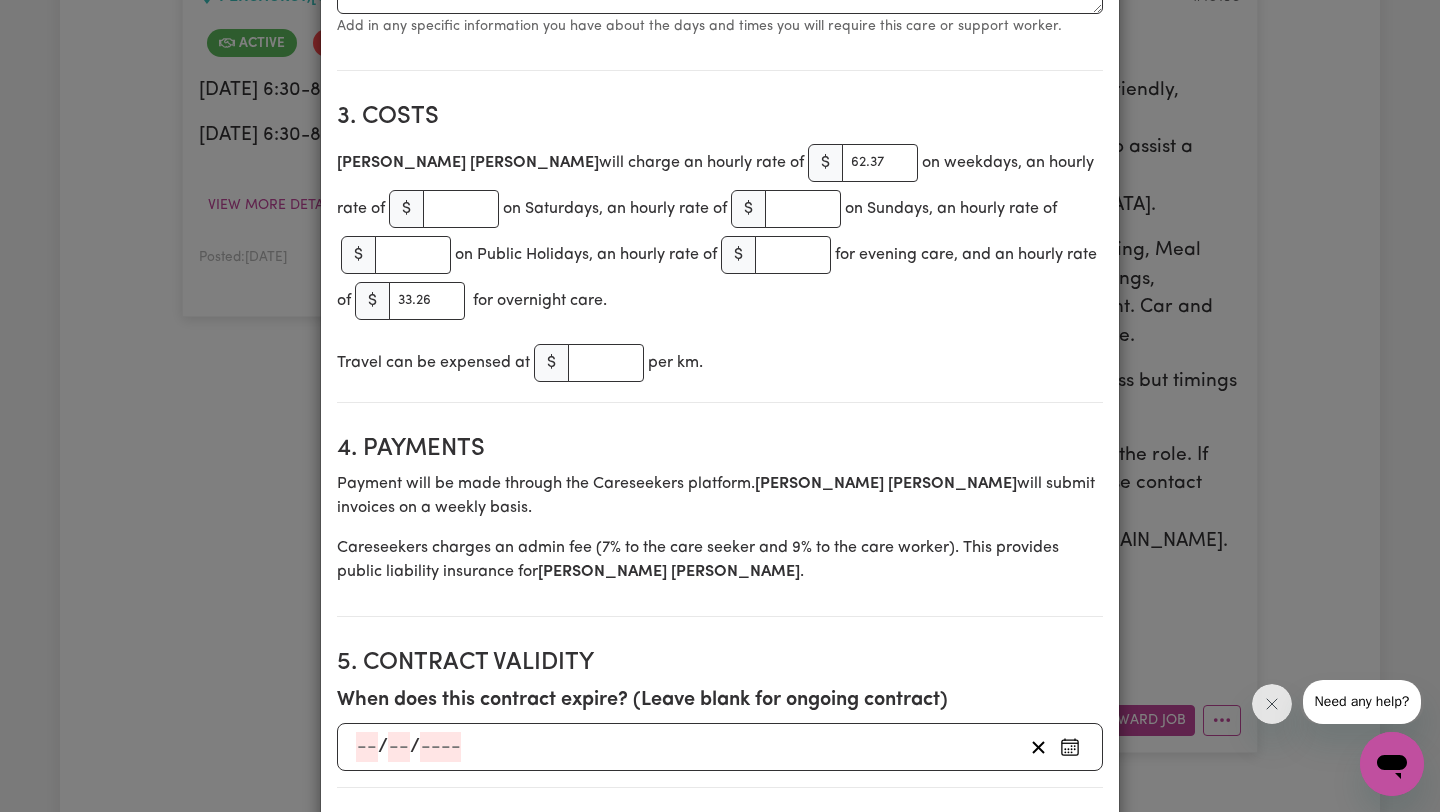 scroll, scrollTop: 0, scrollLeft: 0, axis: both 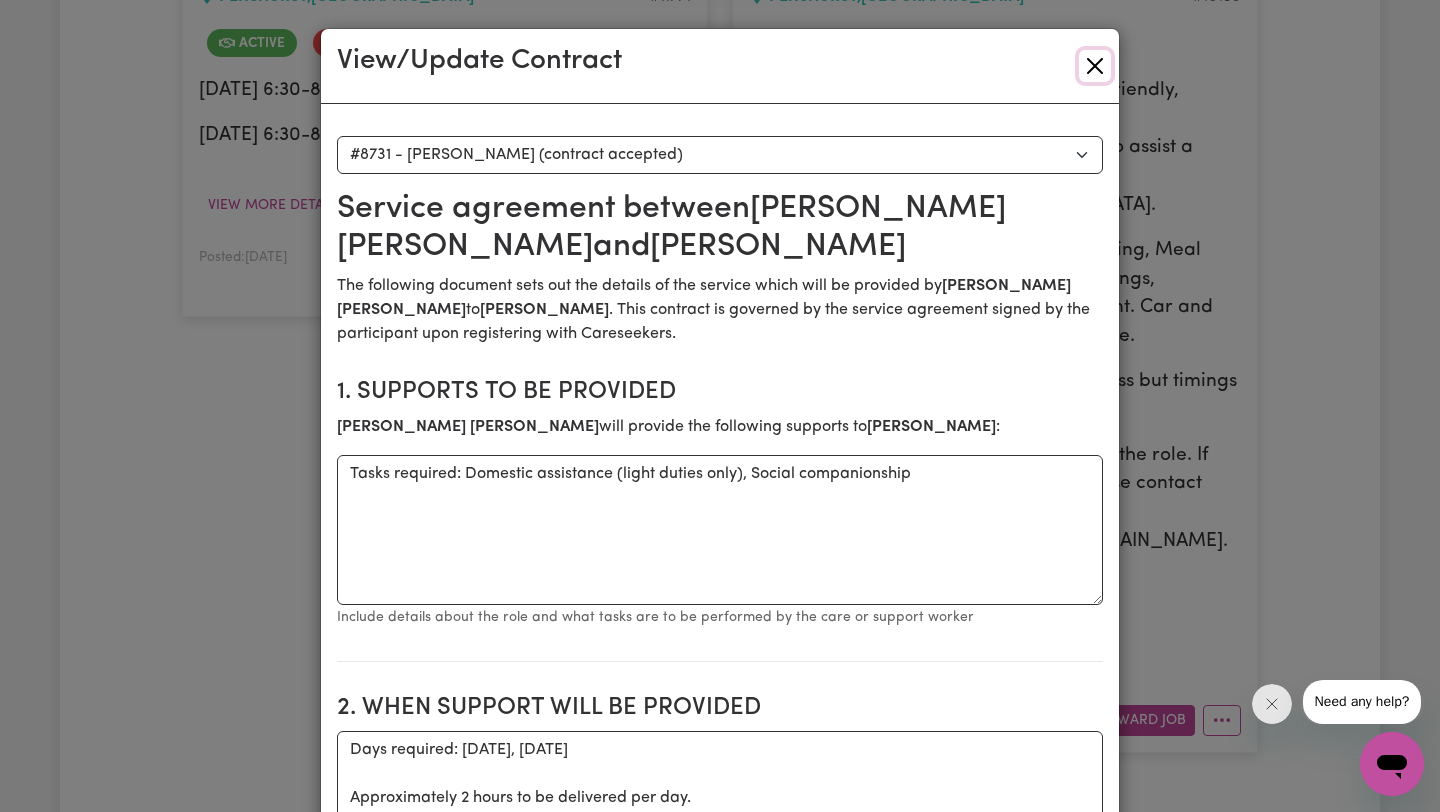 click at bounding box center [1095, 66] 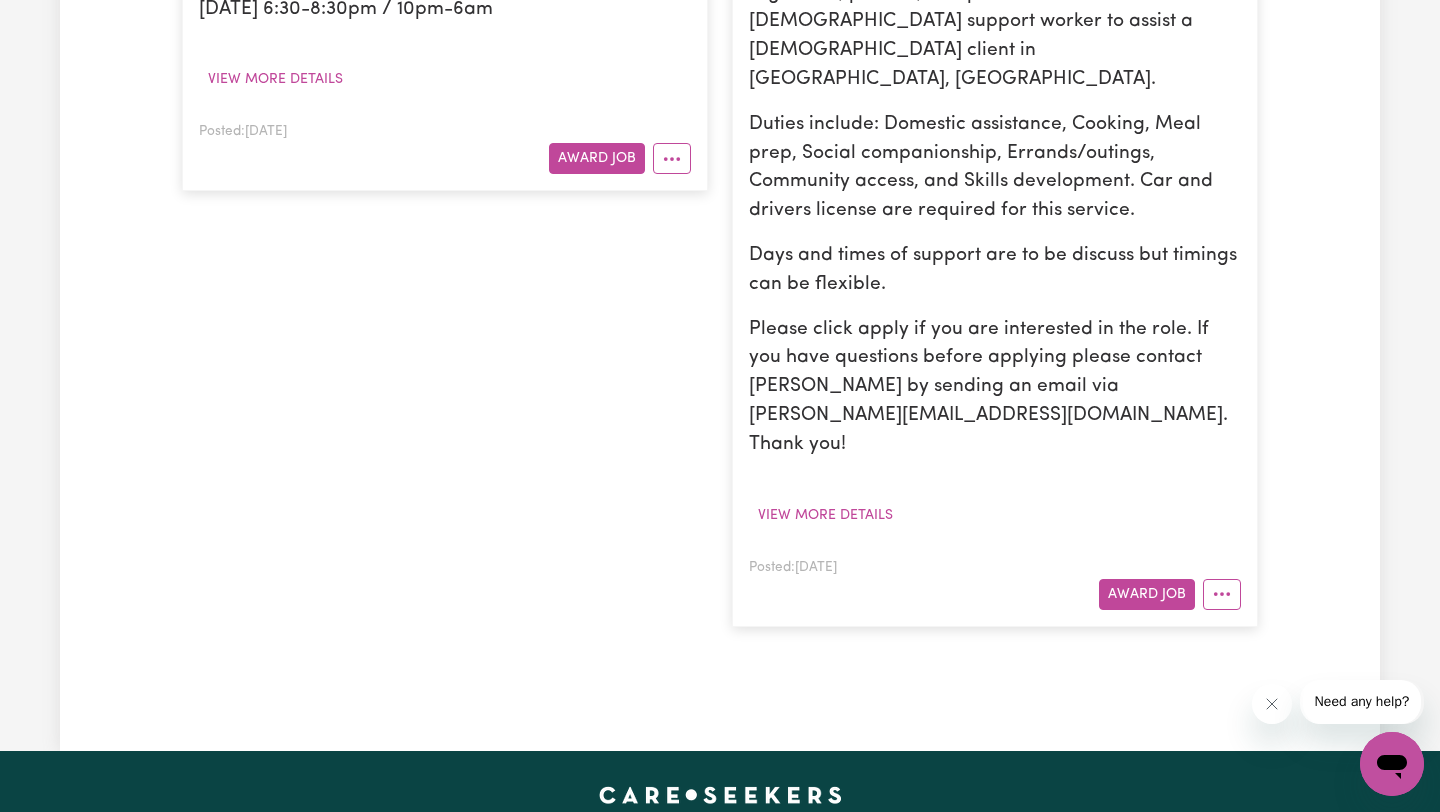 scroll, scrollTop: 745, scrollLeft: 0, axis: vertical 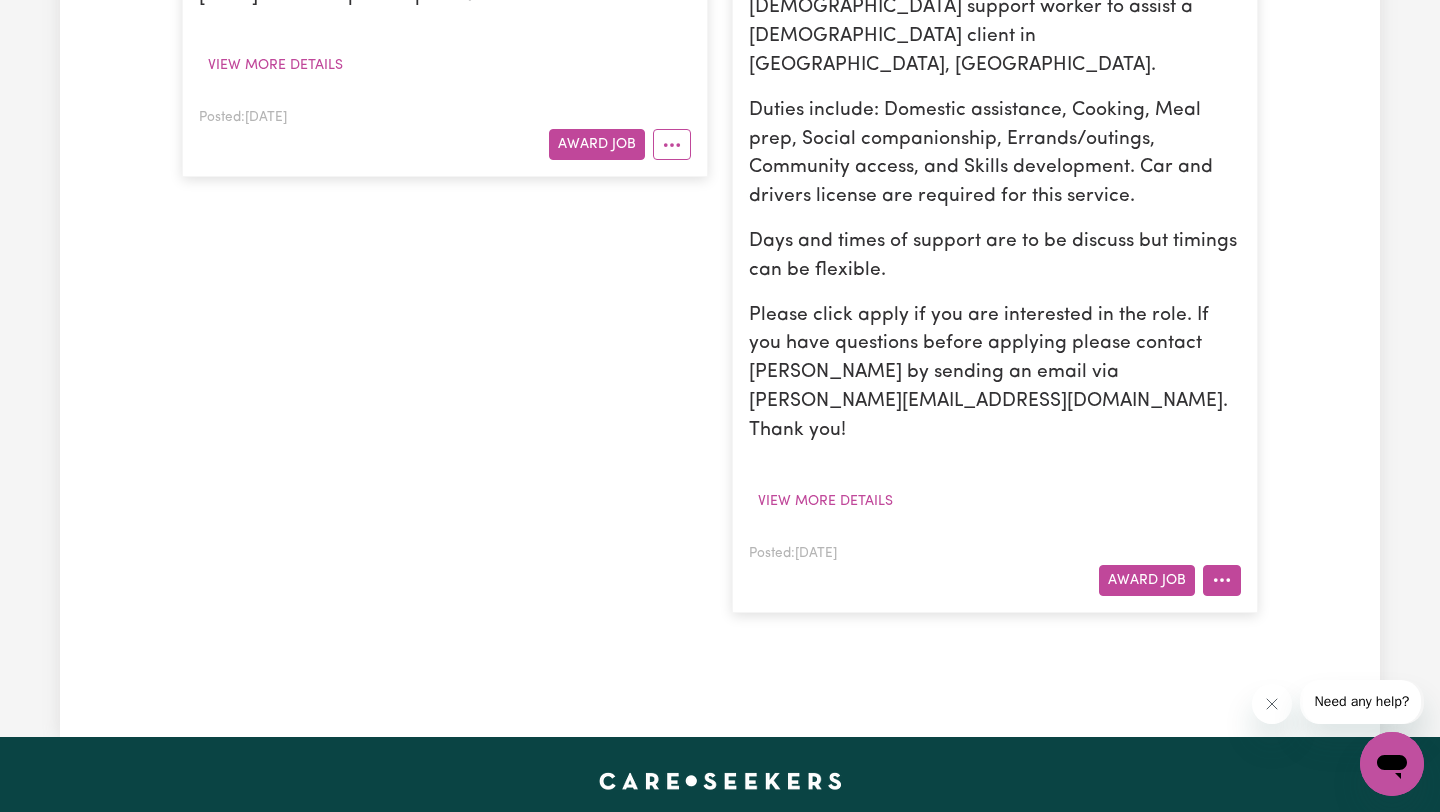 click 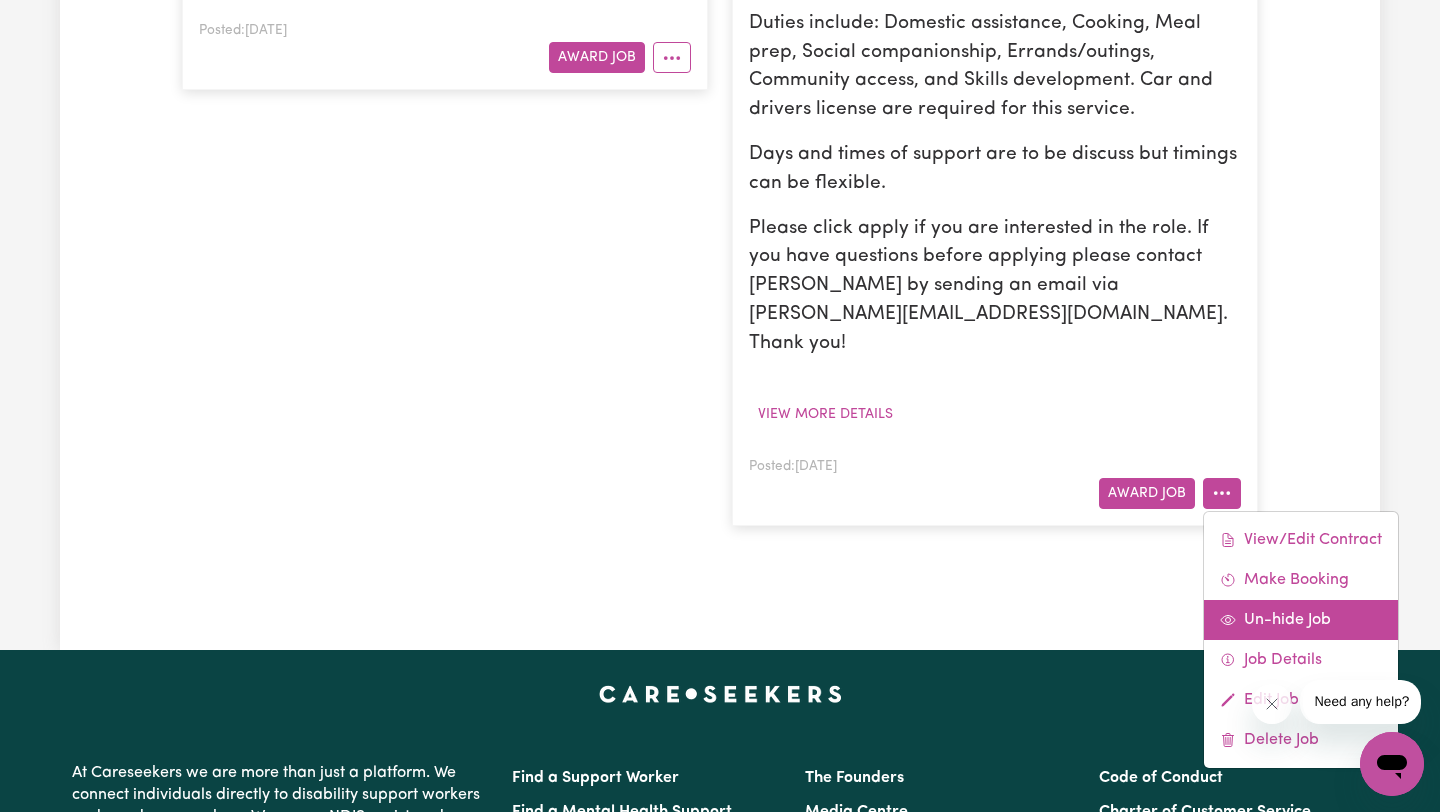 scroll, scrollTop: 854, scrollLeft: 0, axis: vertical 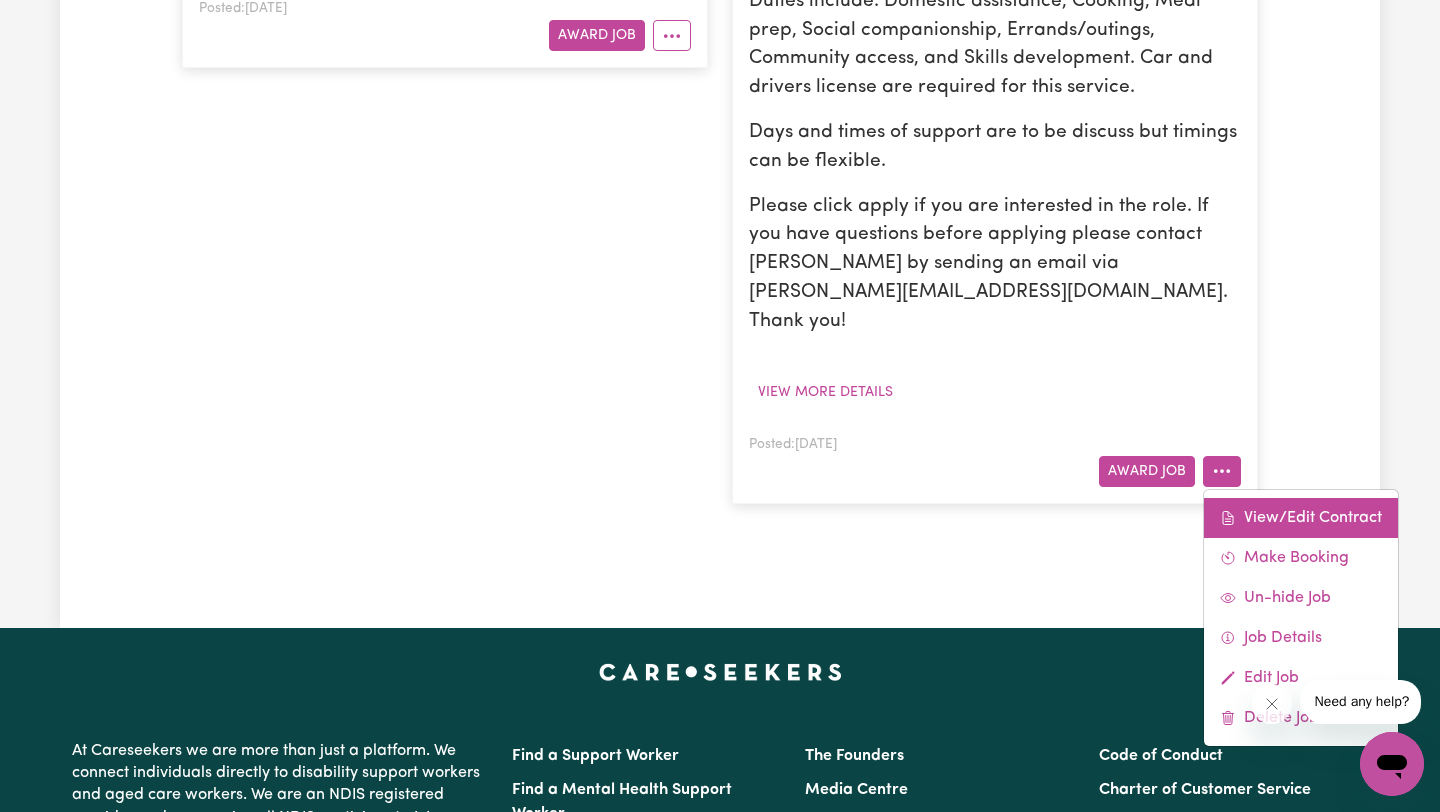 click on "View/Edit Contract" at bounding box center (1301, 518) 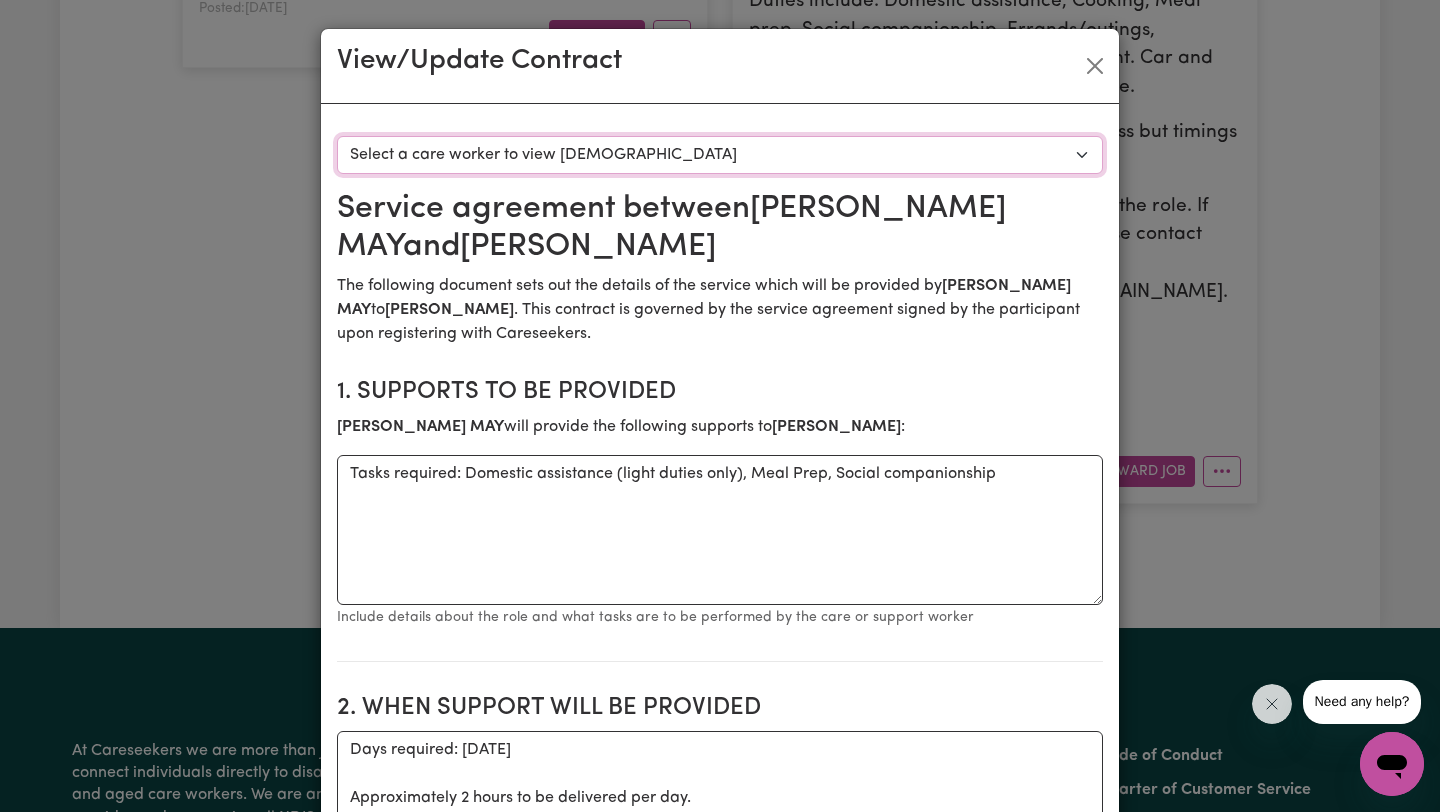 click on "Select a care worker to view [DEMOGRAPHIC_DATA] #8137 - [PERSON_NAME] (contract accepted)" at bounding box center [720, 155] 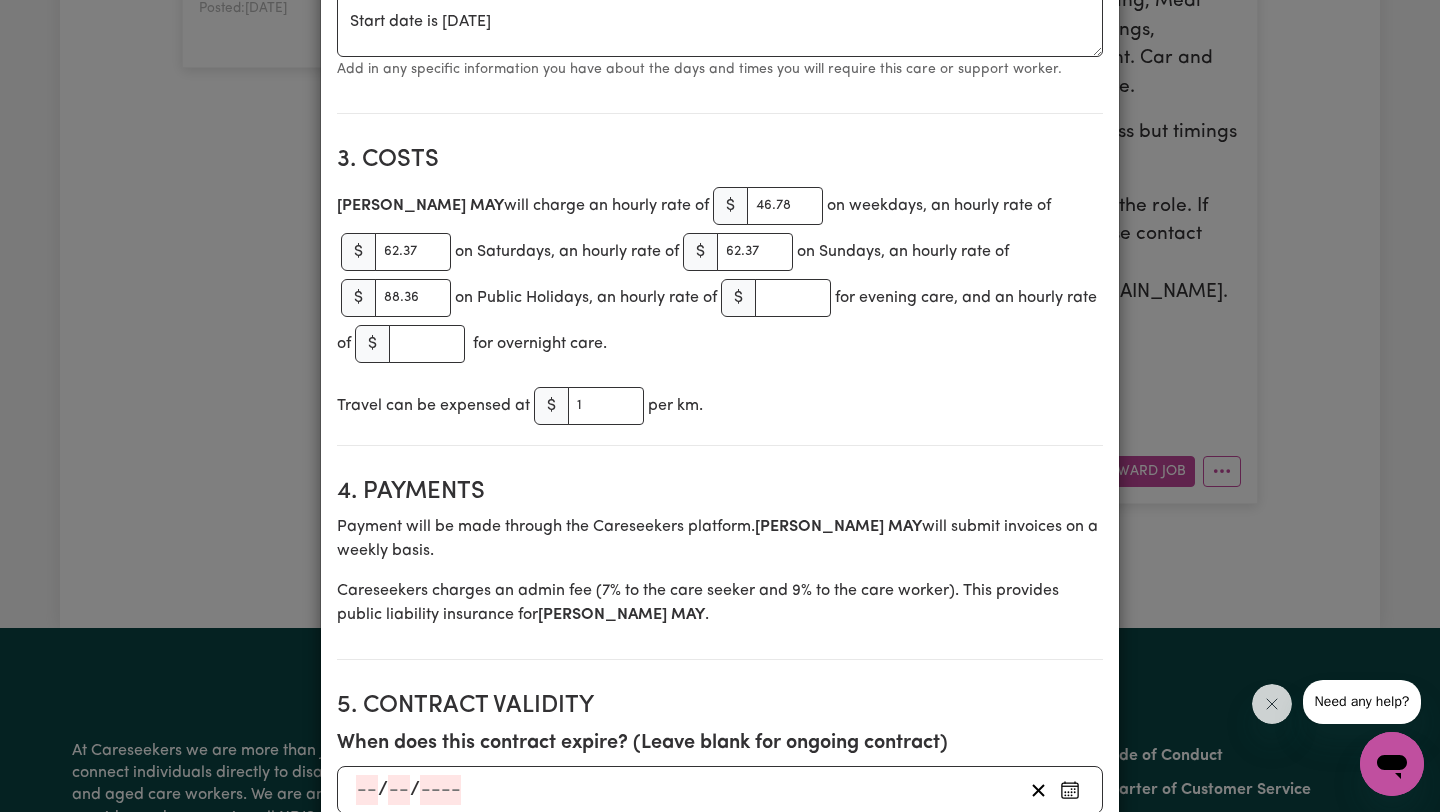 scroll, scrollTop: 0, scrollLeft: 0, axis: both 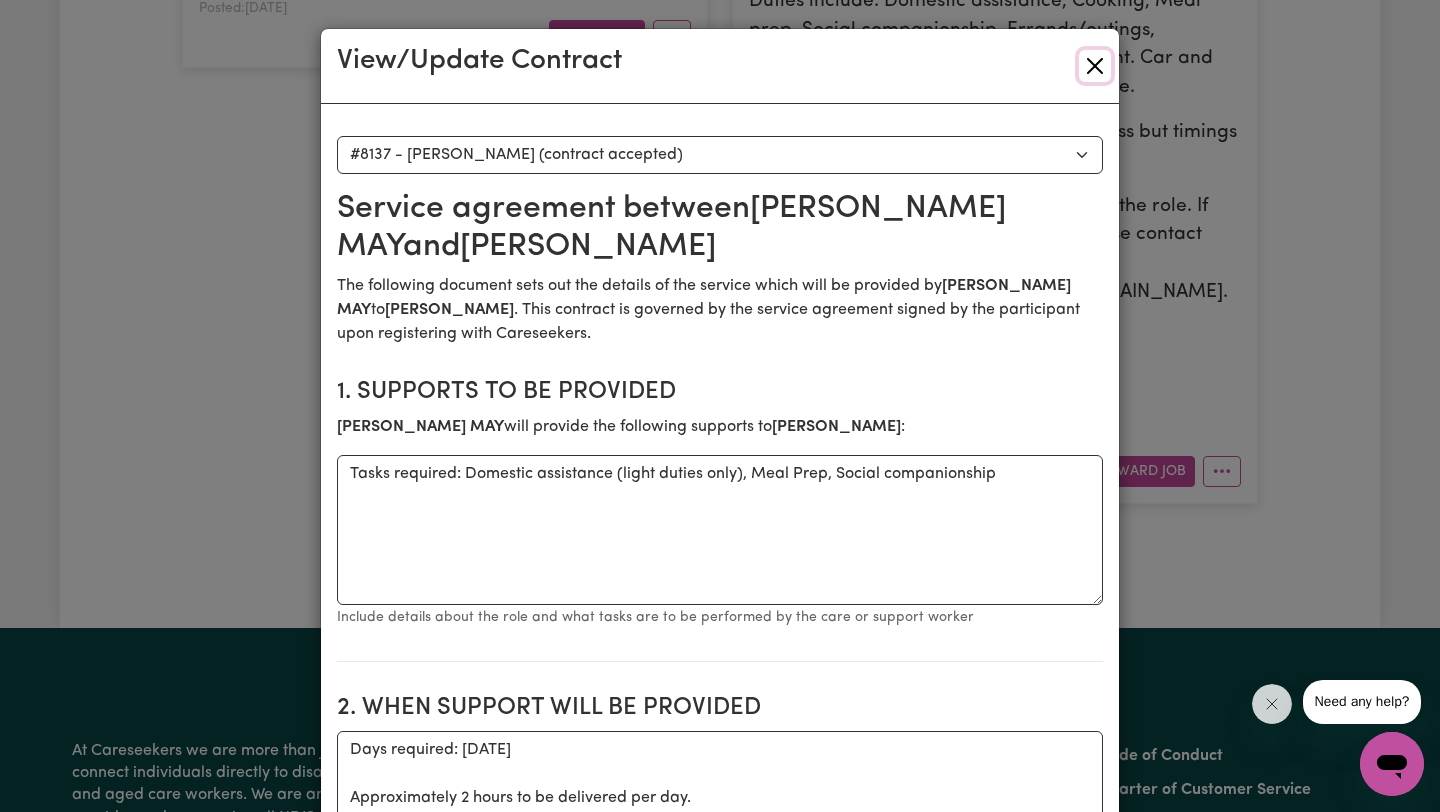 click at bounding box center [1095, 66] 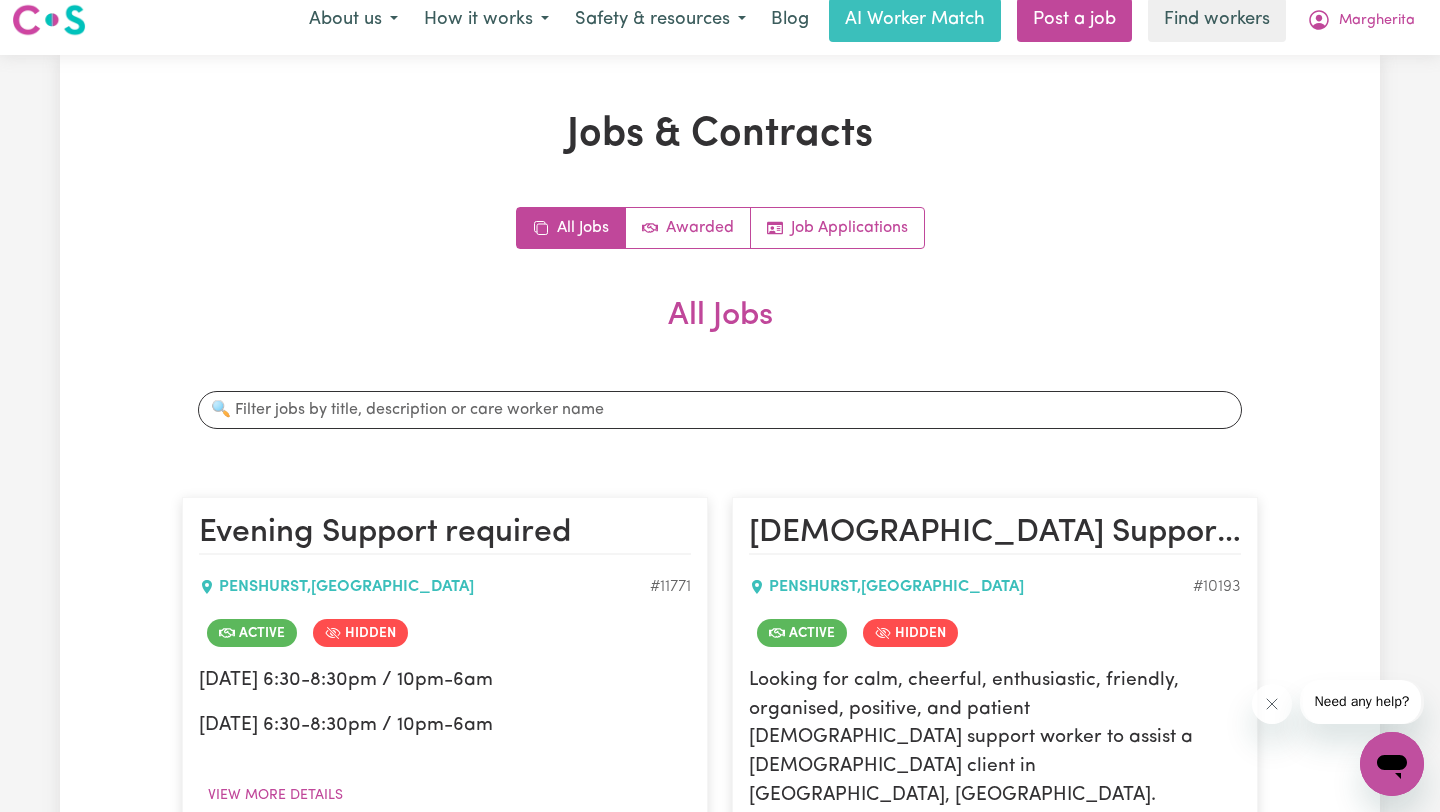 scroll, scrollTop: 0, scrollLeft: 0, axis: both 